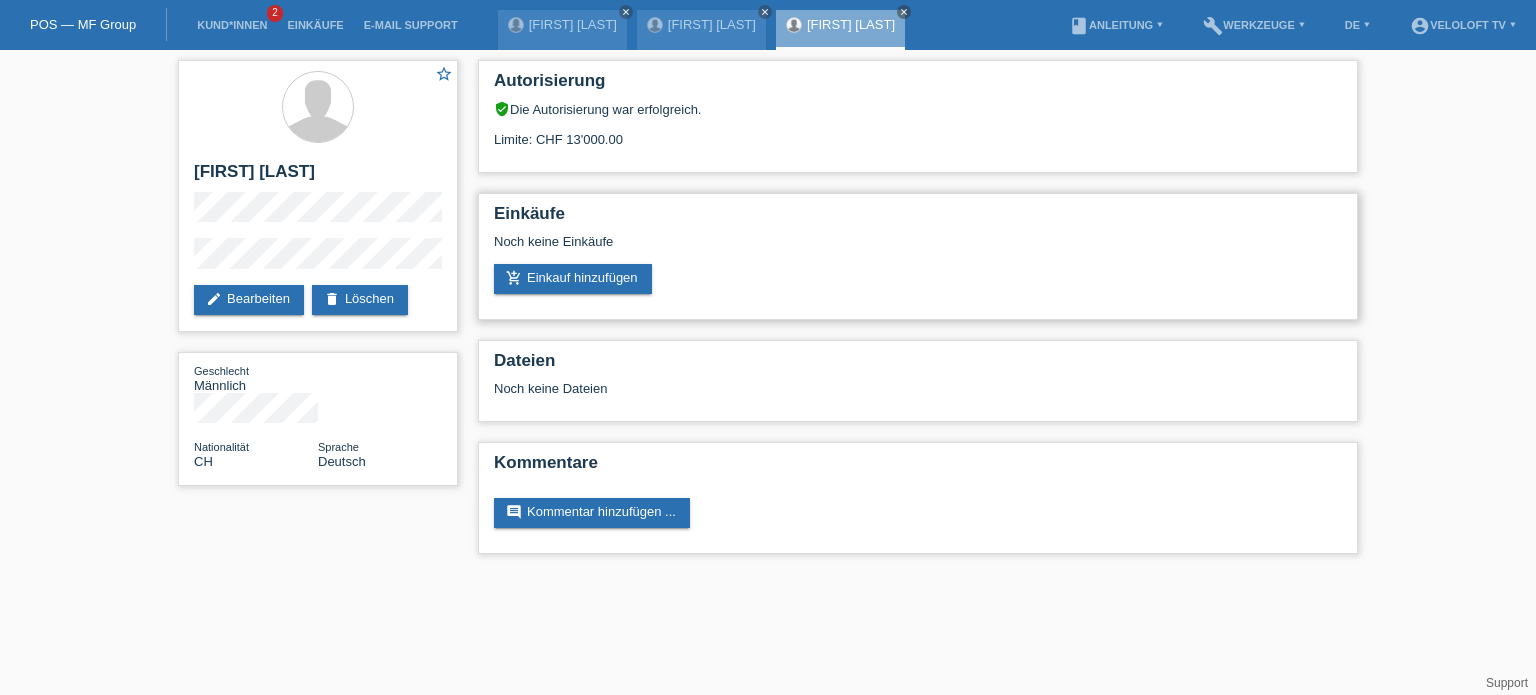 scroll, scrollTop: 0, scrollLeft: 0, axis: both 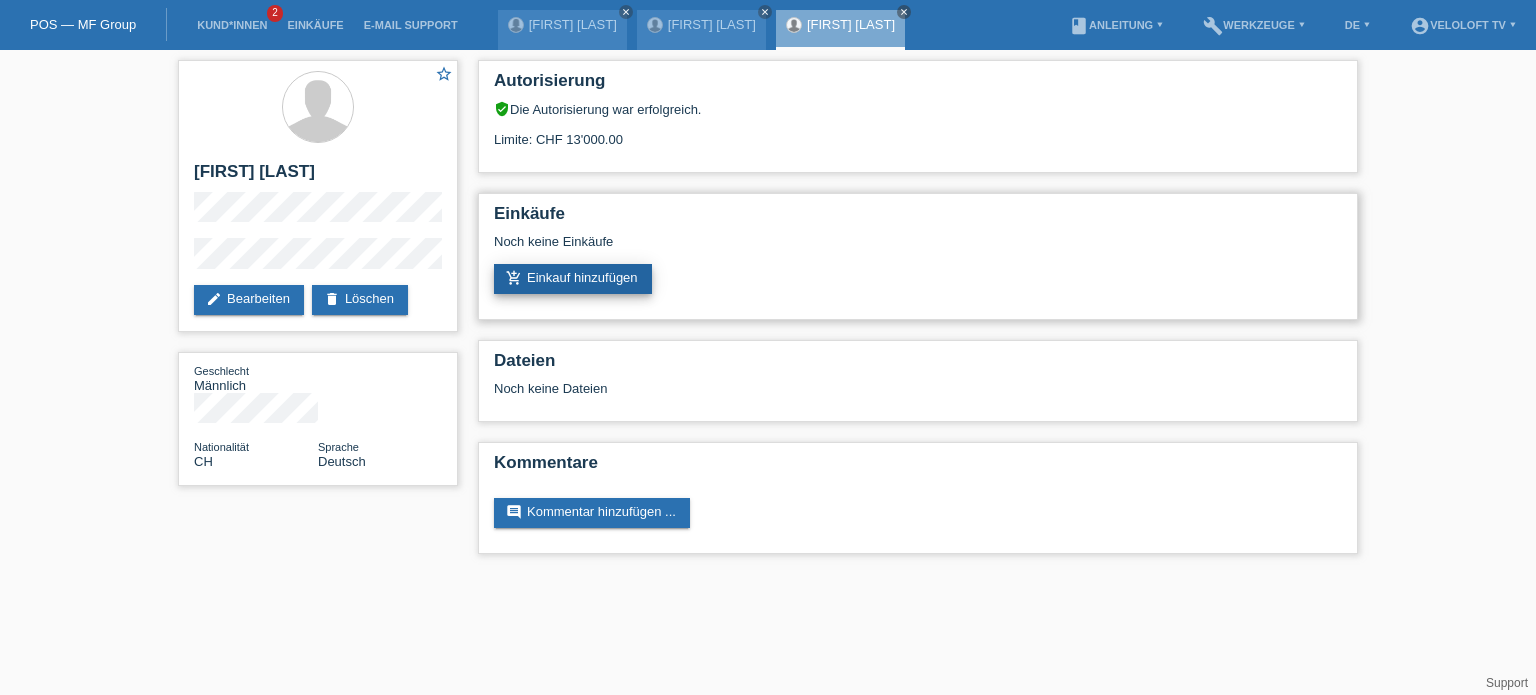 click on "add_shopping_cart  Einkauf hinzufügen" at bounding box center [573, 279] 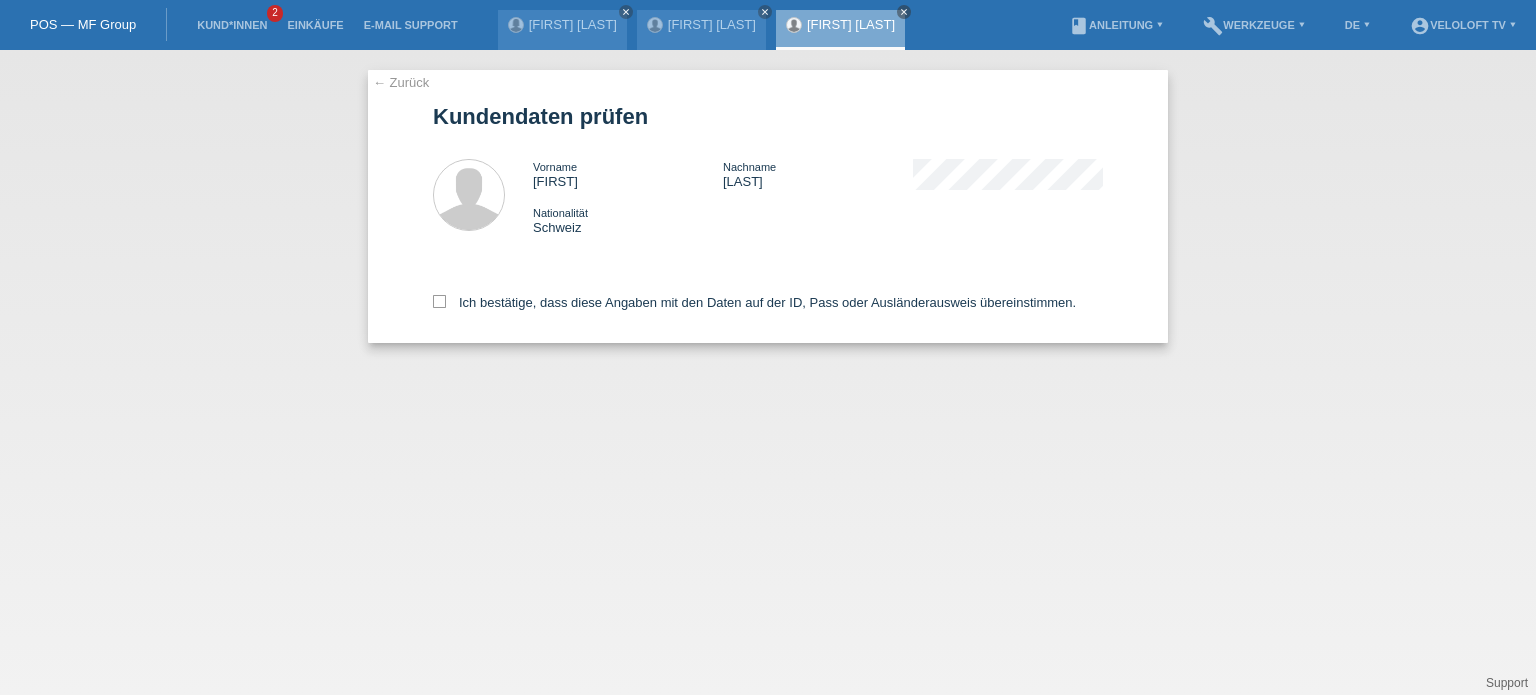 scroll, scrollTop: 0, scrollLeft: 0, axis: both 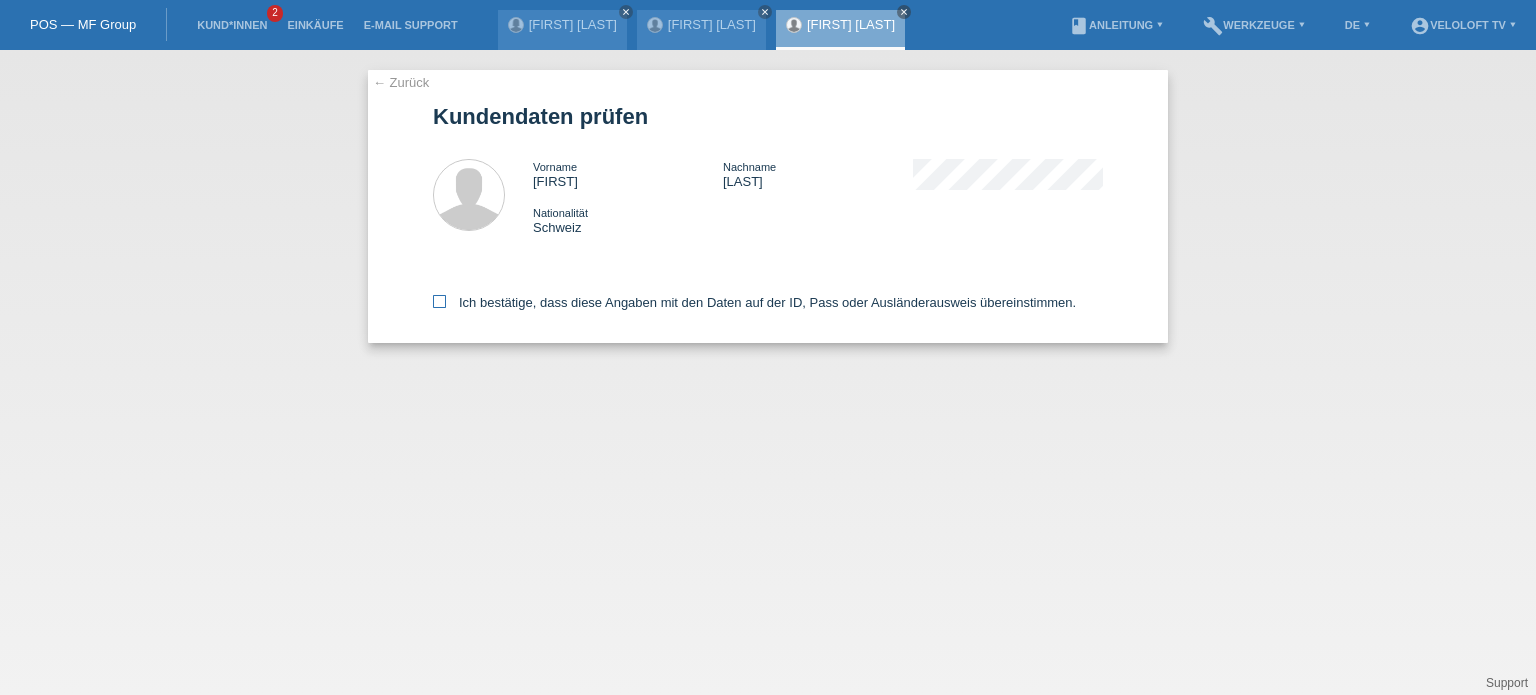 click at bounding box center [439, 301] 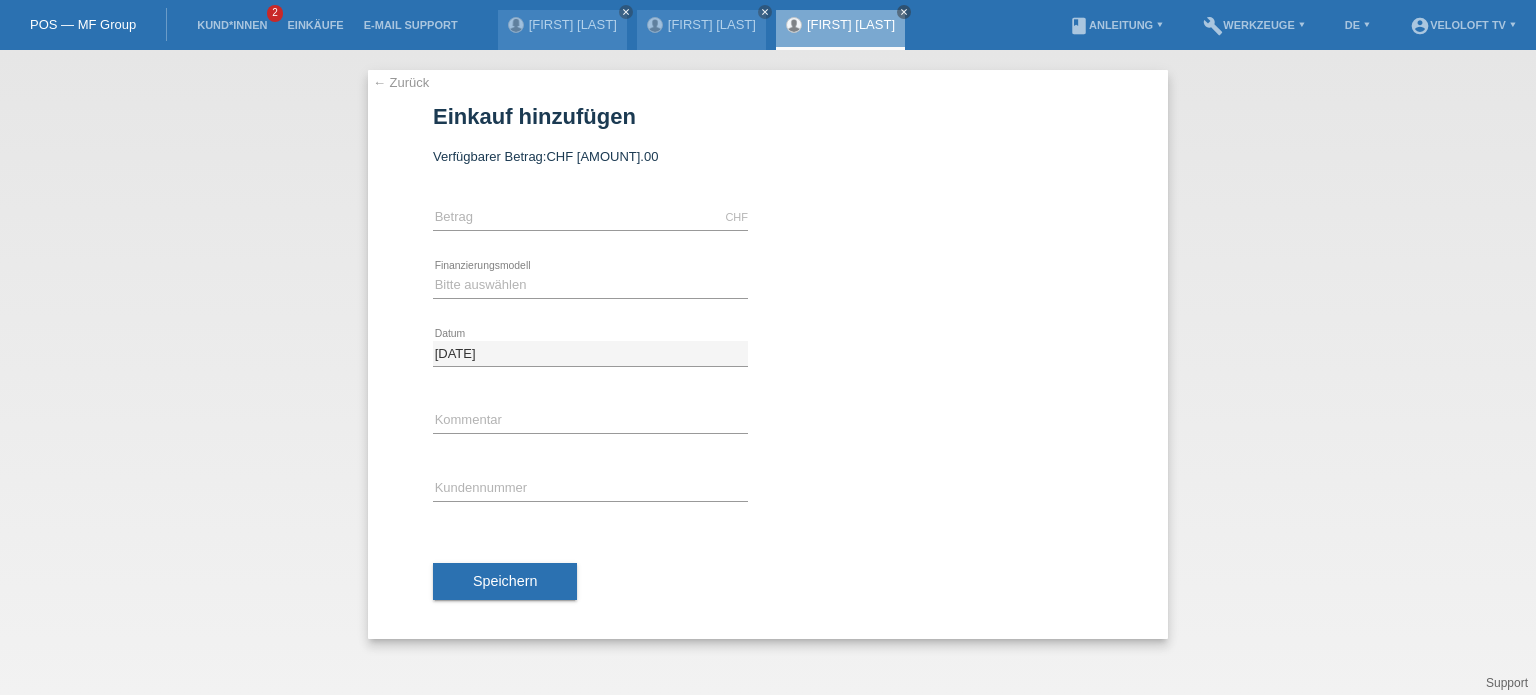 scroll, scrollTop: 0, scrollLeft: 0, axis: both 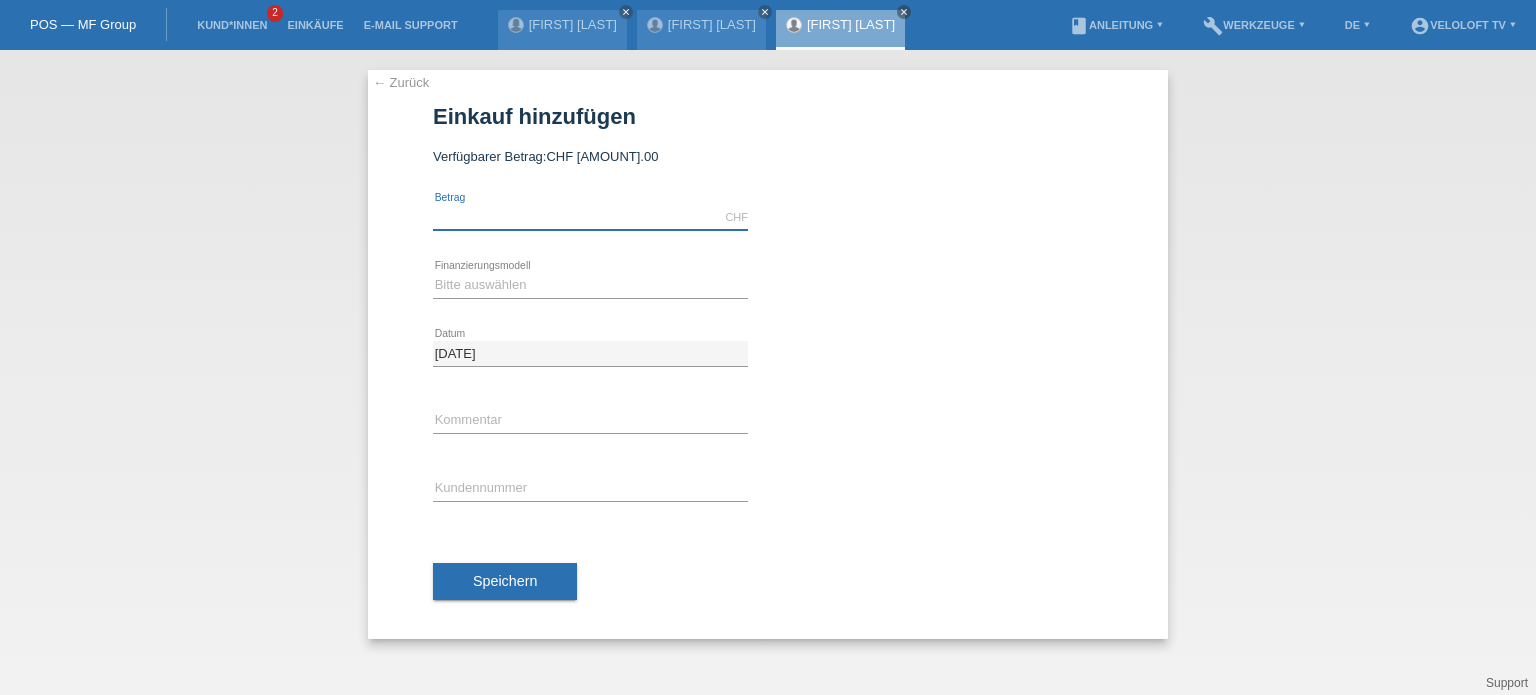 click at bounding box center [590, 217] 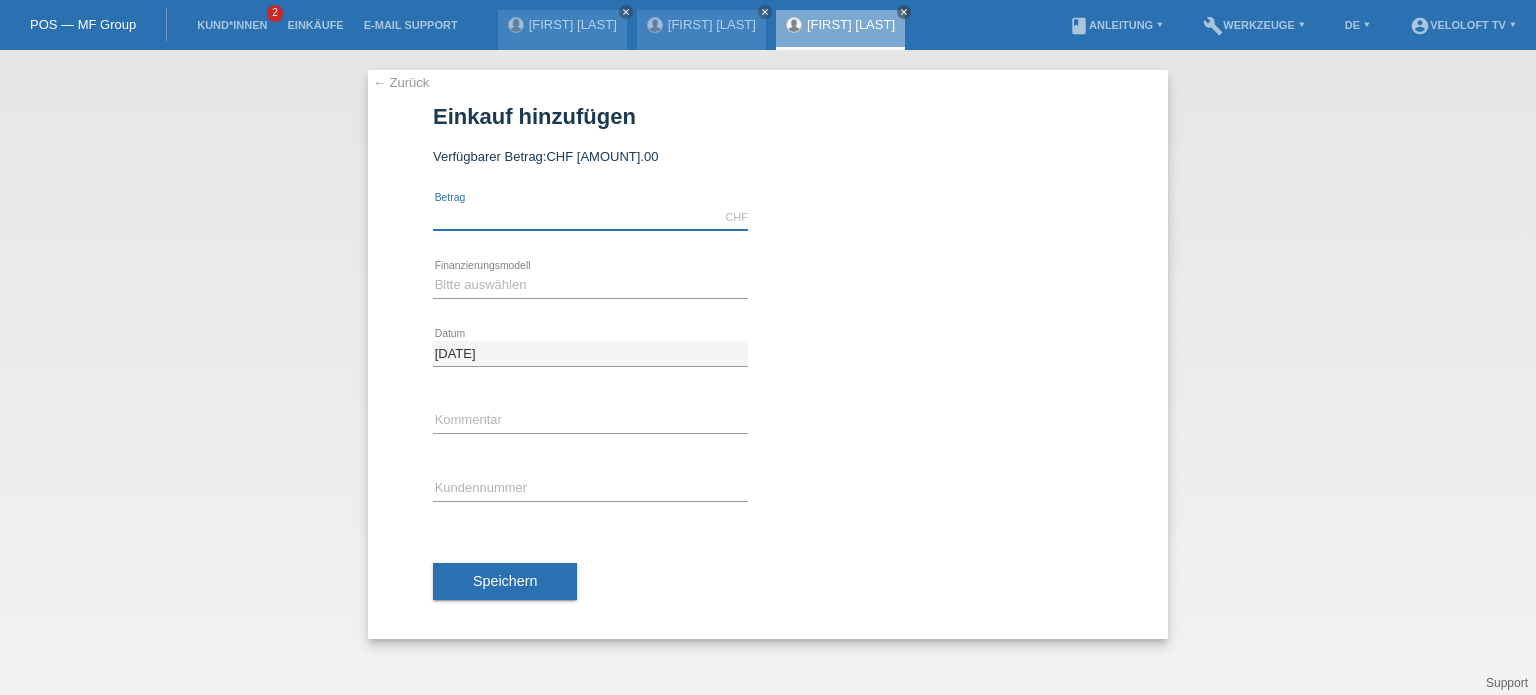 type on "2990.00" 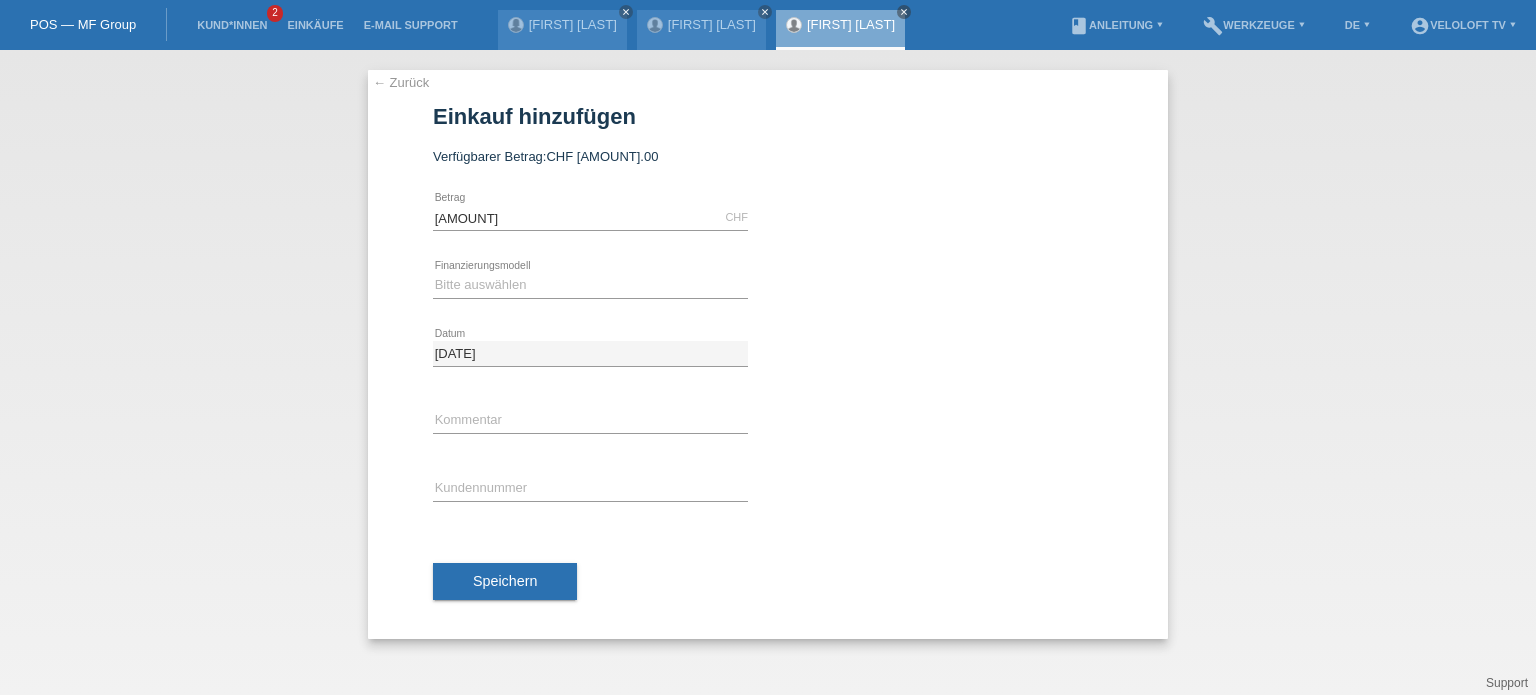 click on "Bitte auswählen
Fixe Raten
Kauf auf Rechnung mit Teilzahlungsoption
error
Finanzierungsmodell" at bounding box center (590, 286) 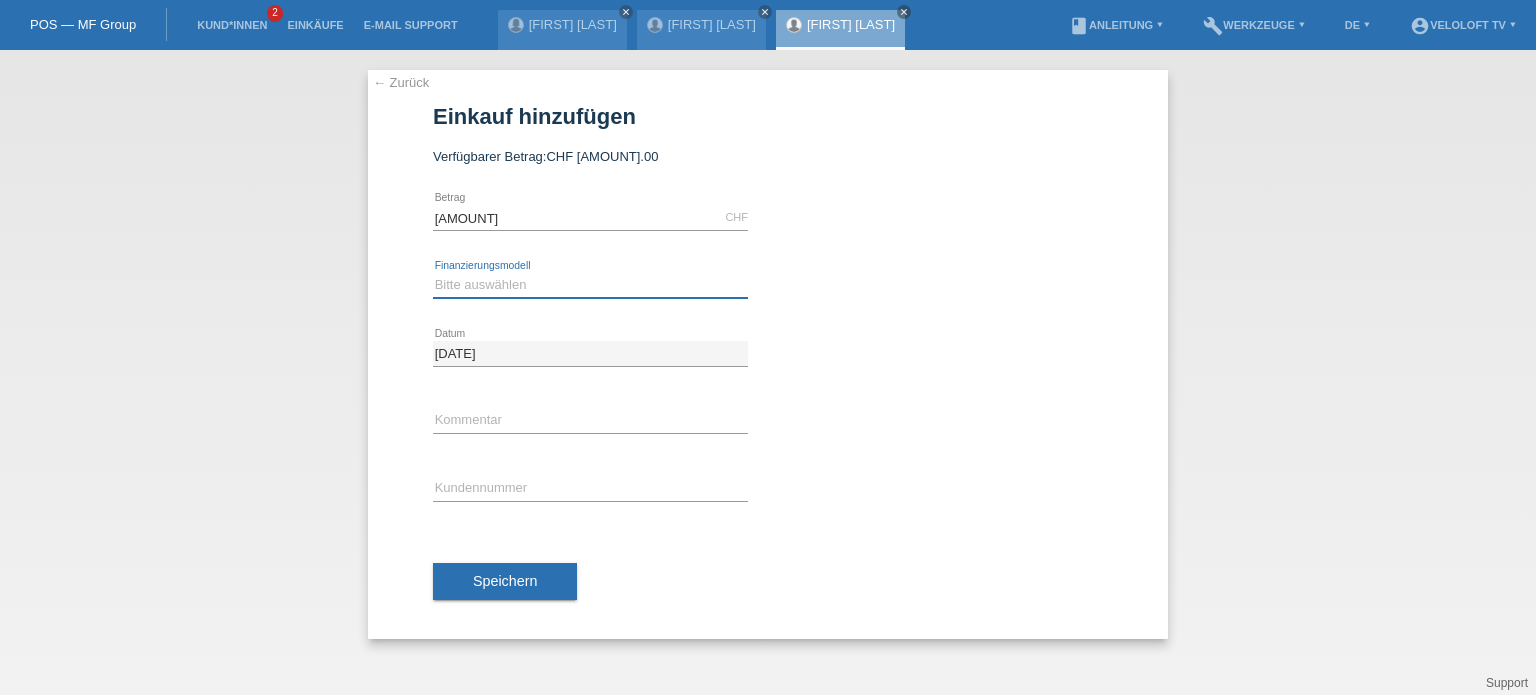 click on "Bitte auswählen
Fixe Raten
Kauf auf Rechnung mit Teilzahlungsoption" at bounding box center [590, 285] 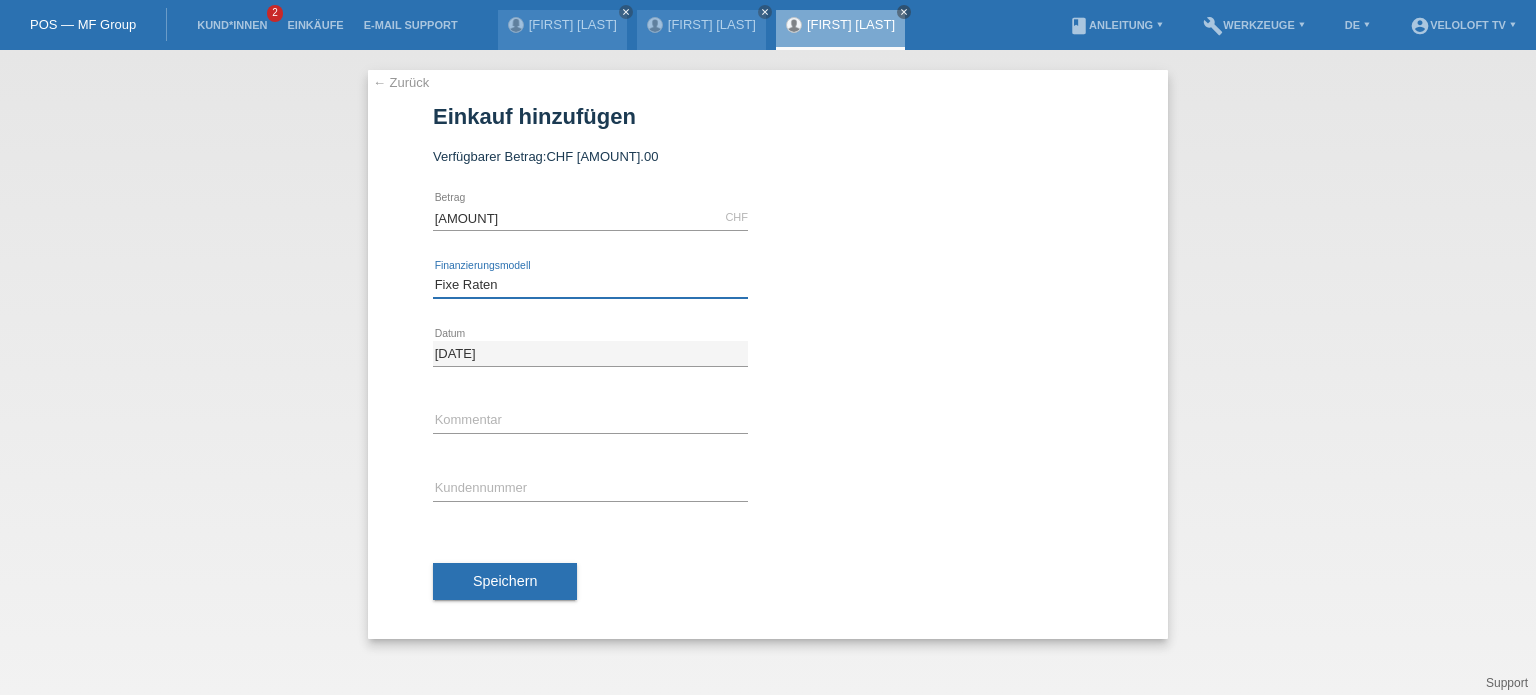 click on "Bitte auswählen
Fixe Raten
Kauf auf Rechnung mit Teilzahlungsoption" at bounding box center (590, 285) 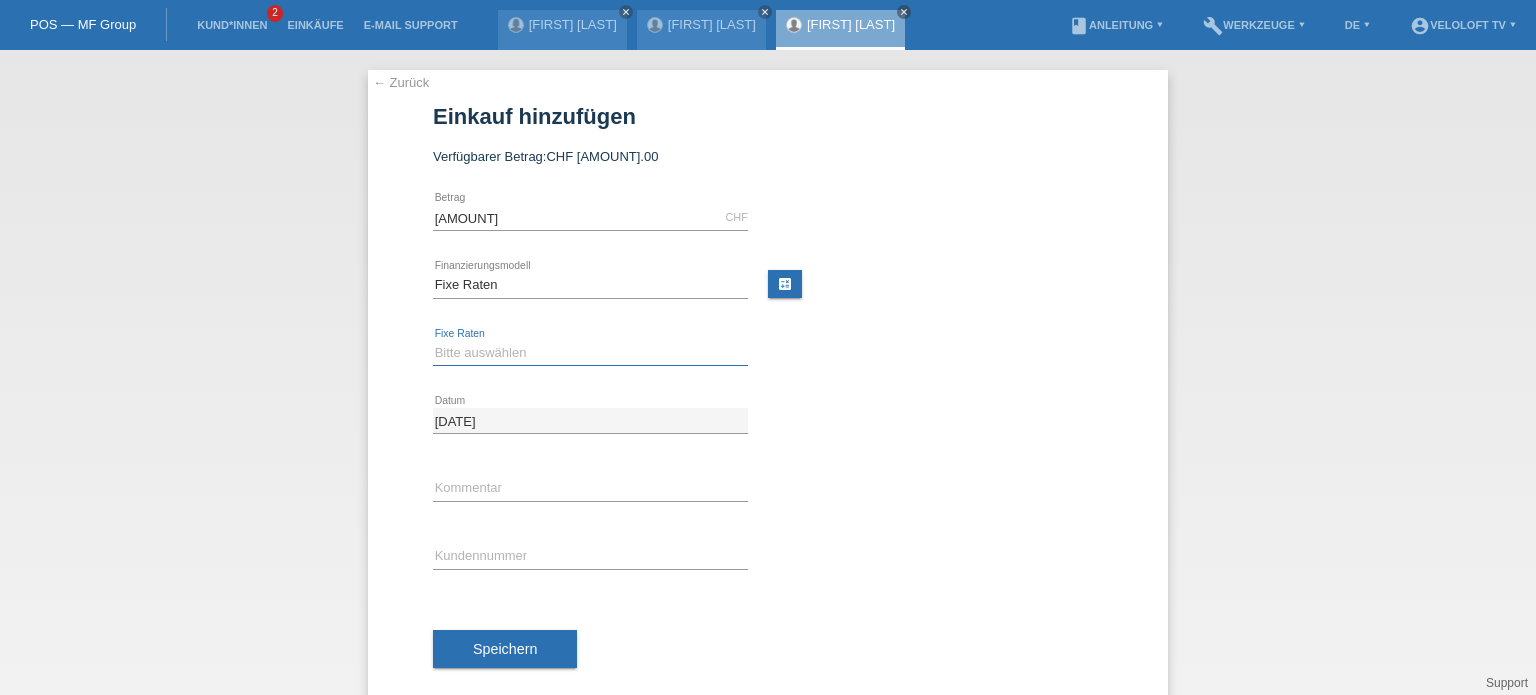 click on "Bitte auswählen
4 Raten
5 Raten
6 Raten
7 Raten
8 Raten
9 Raten
10 Raten
11 Raten" at bounding box center [590, 353] 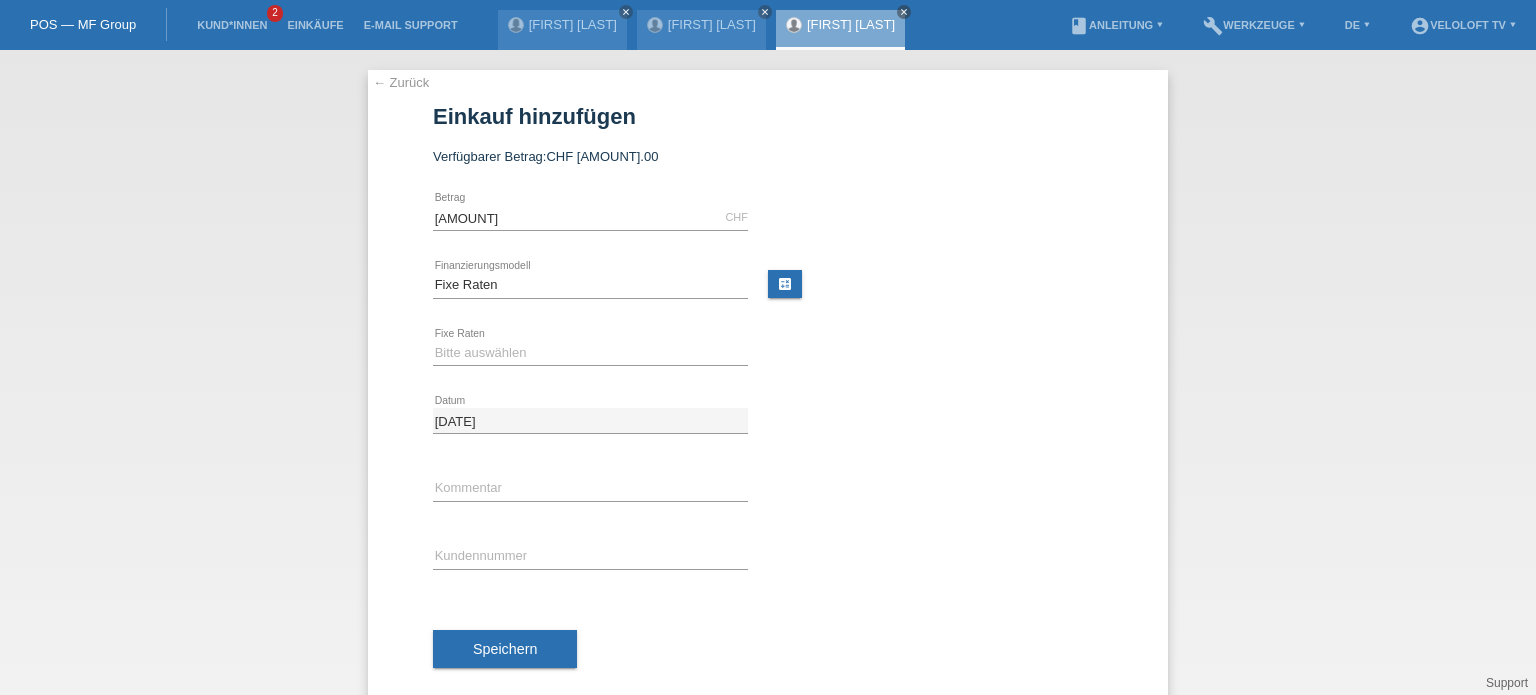click on "error
Kommentar" at bounding box center [590, 489] 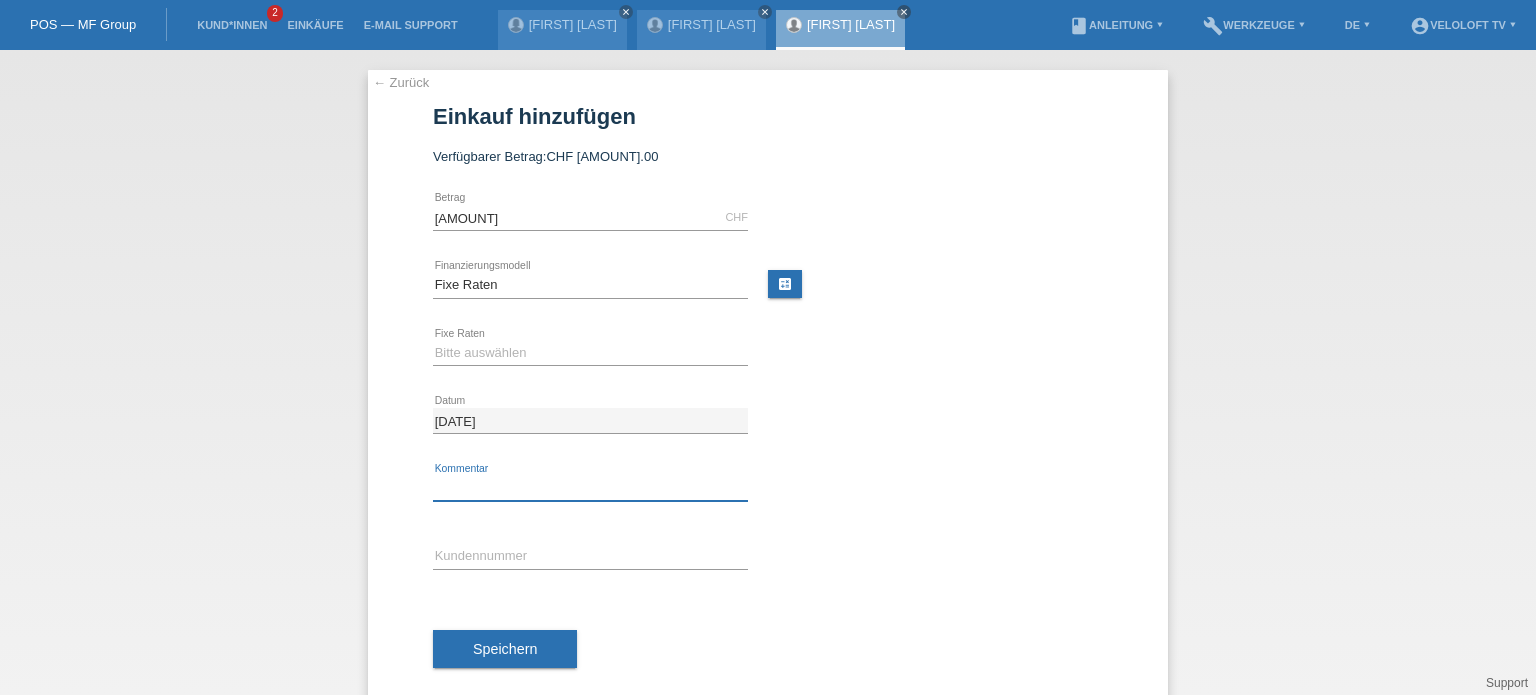 click at bounding box center [590, 488] 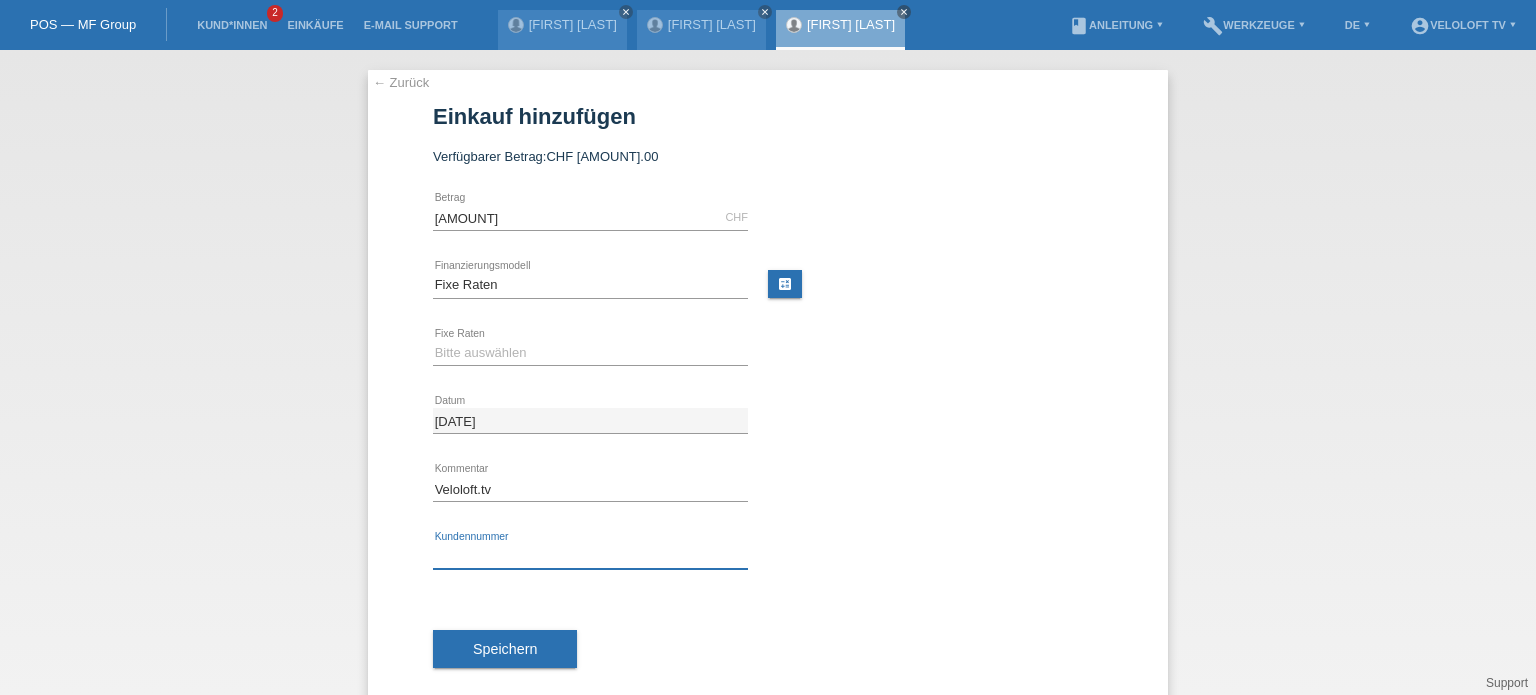 click at bounding box center [590, 556] 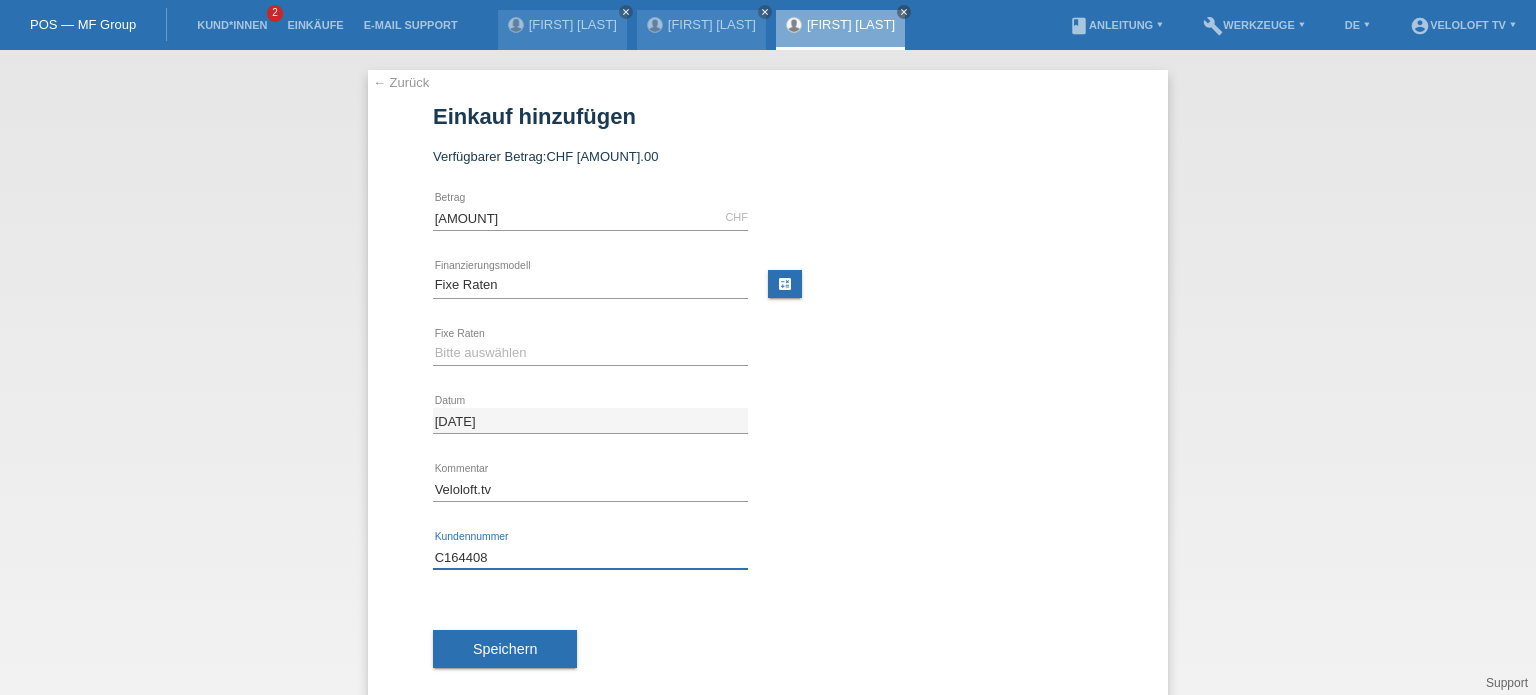 type on "C164408" 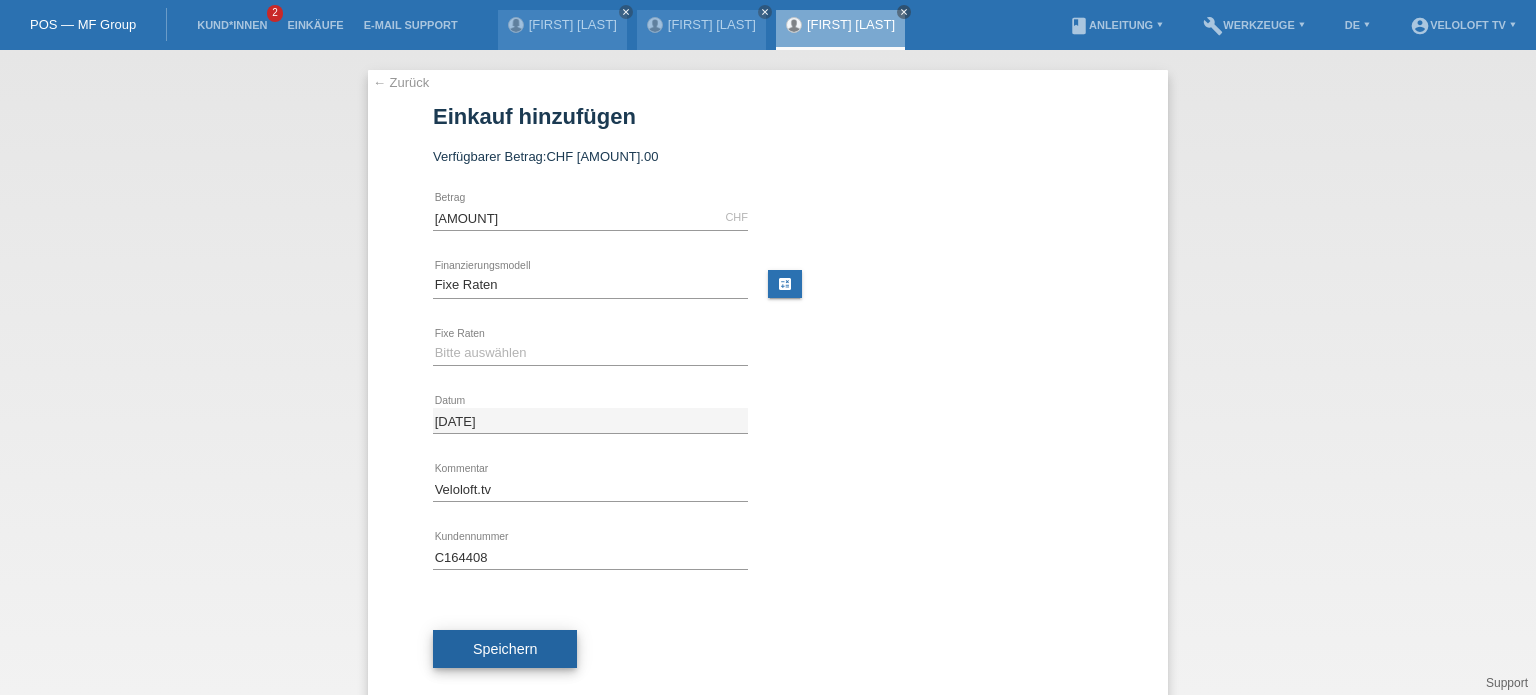 click on "Speichern" at bounding box center (505, 649) 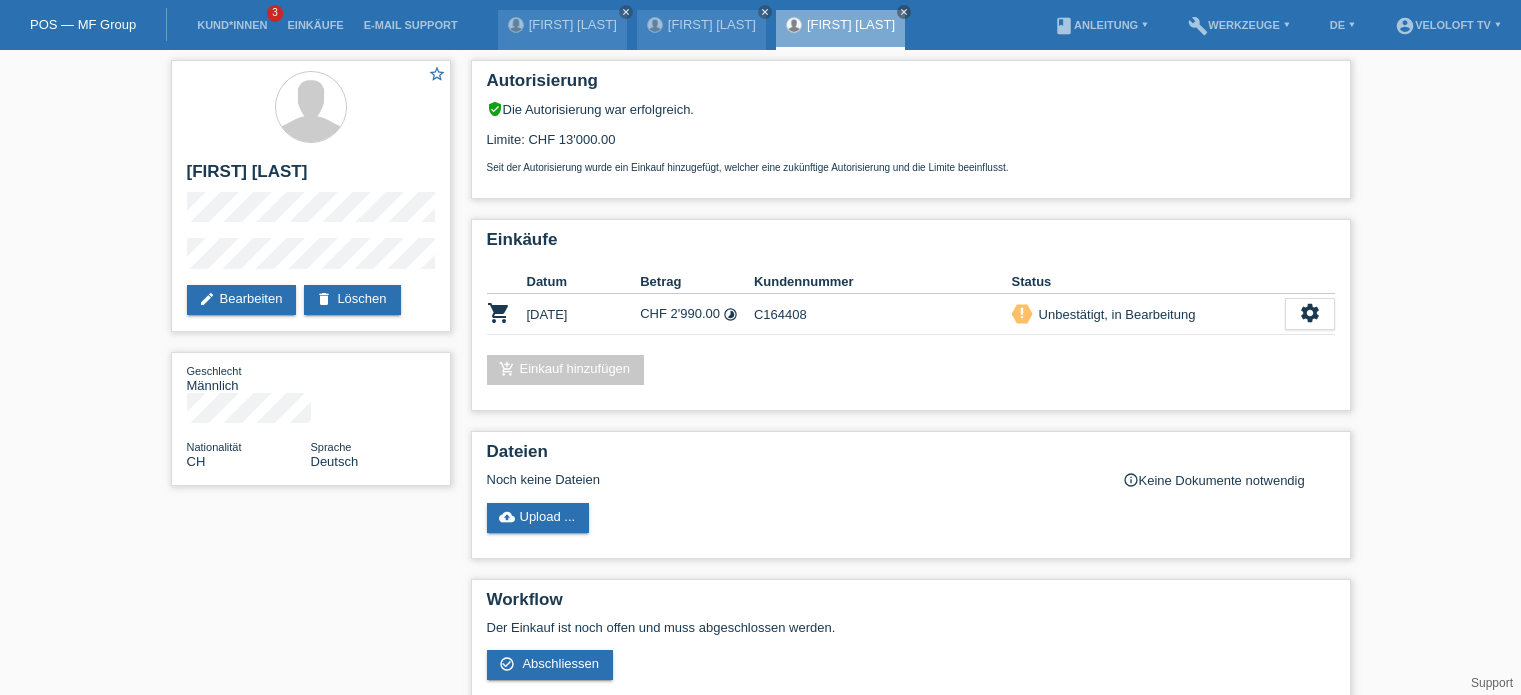 scroll, scrollTop: 0, scrollLeft: 0, axis: both 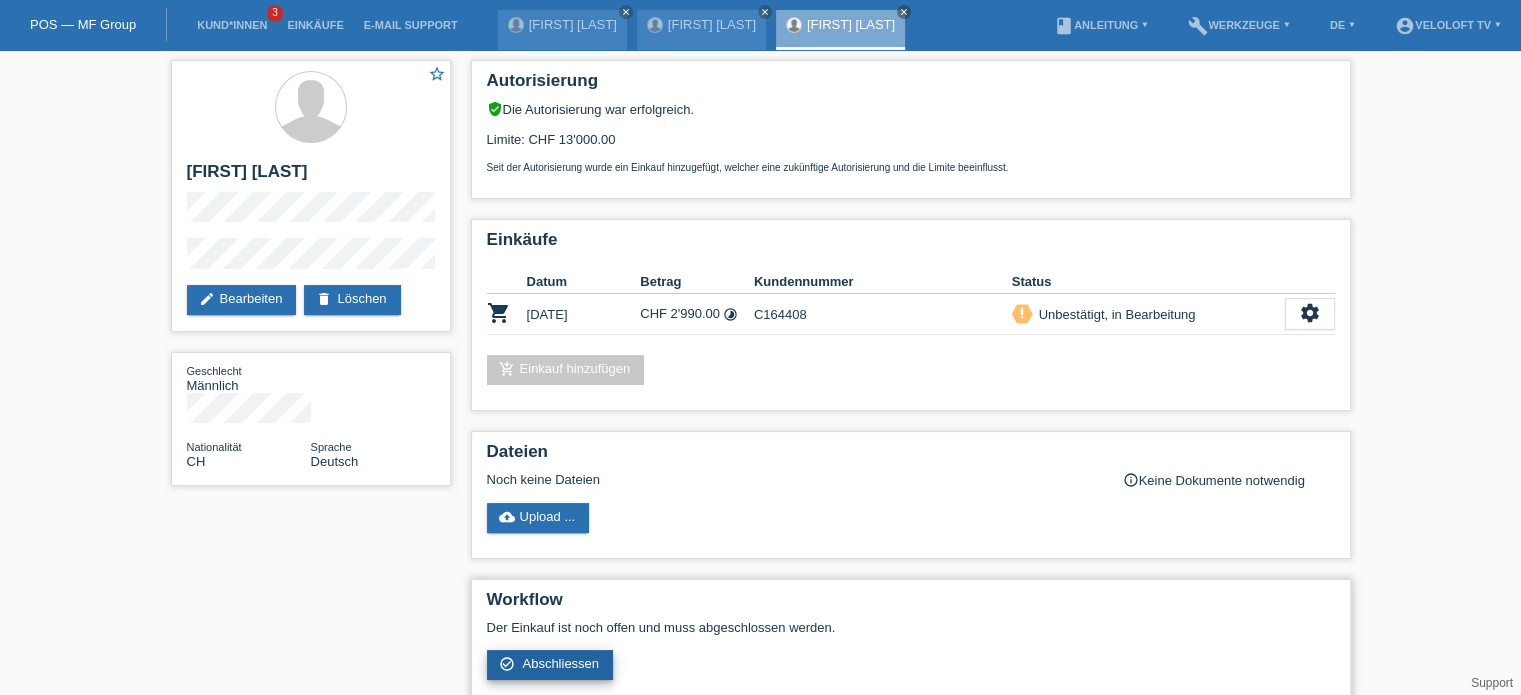click on "Abschliessen" at bounding box center [560, 663] 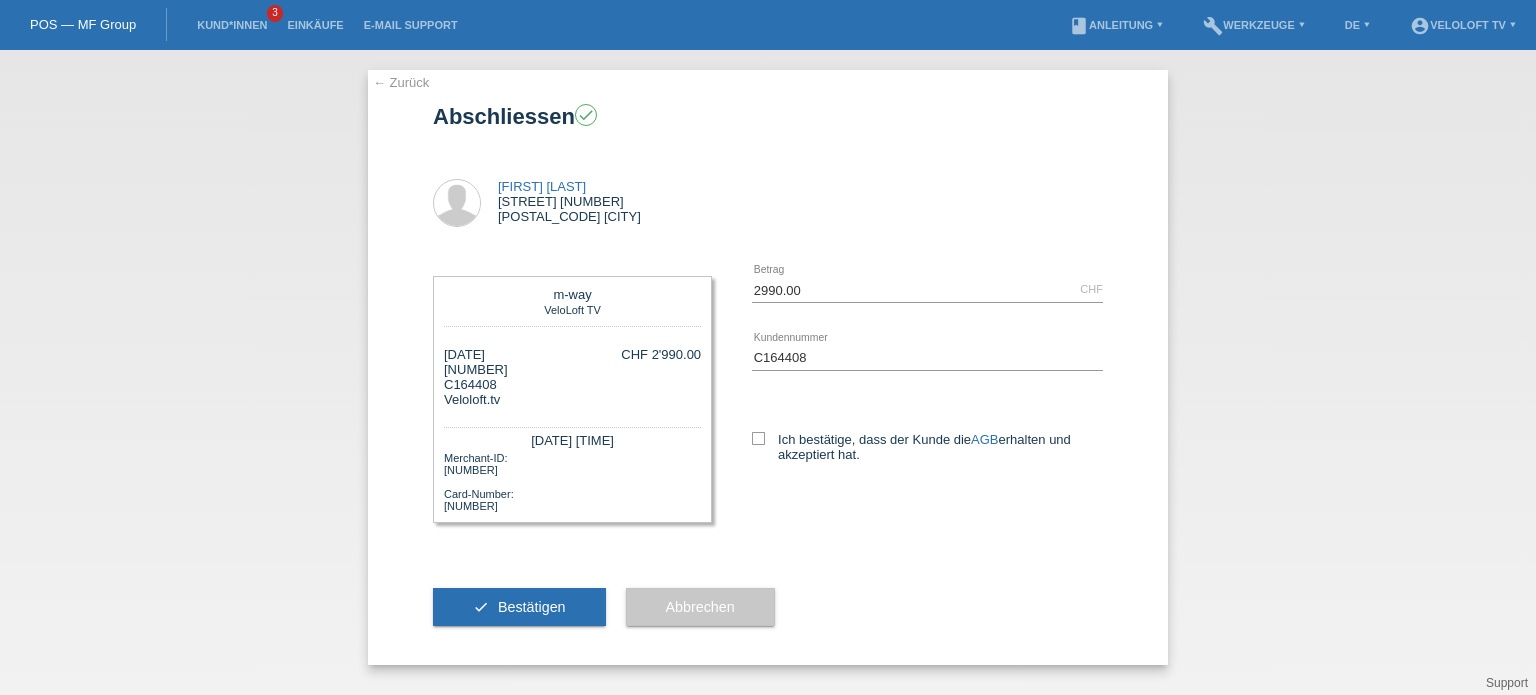 scroll, scrollTop: 0, scrollLeft: 0, axis: both 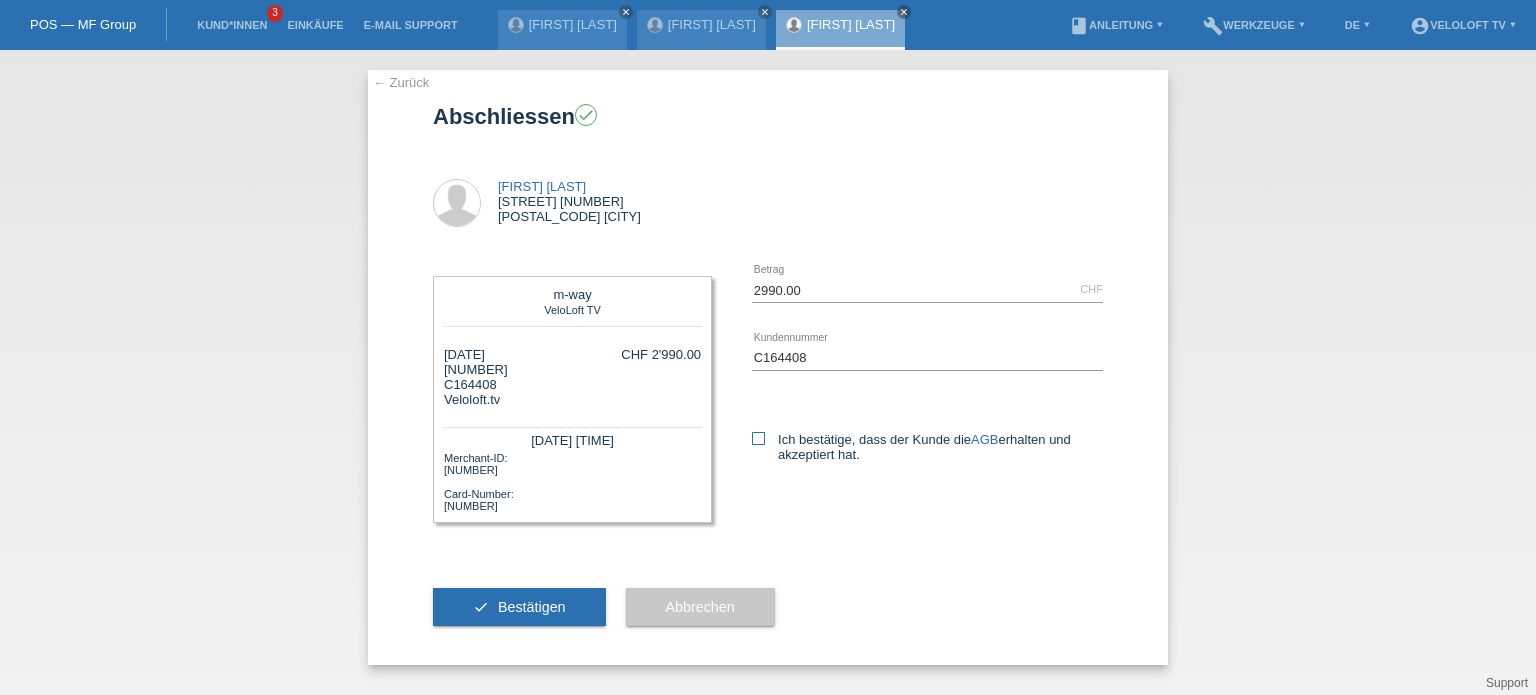 click at bounding box center [758, 438] 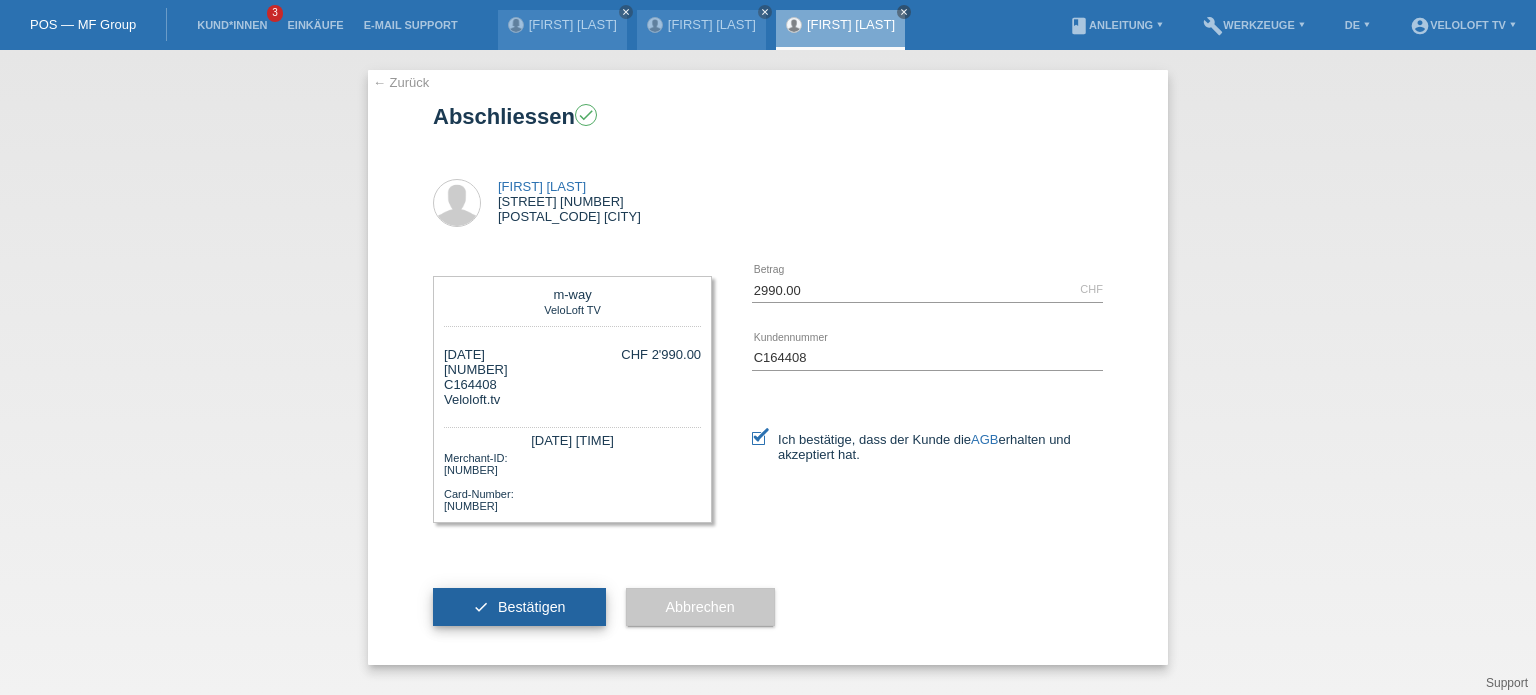 click on "check   Bestätigen" at bounding box center [519, 607] 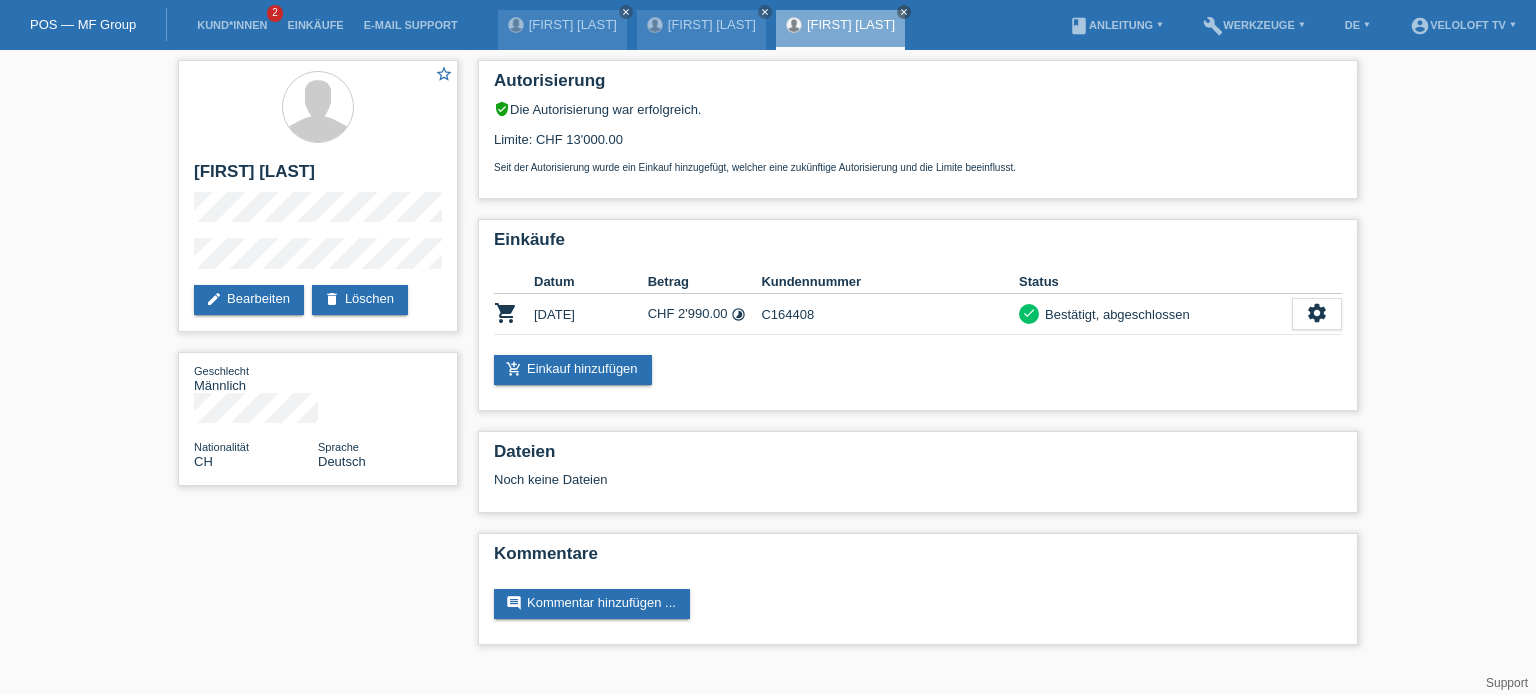 scroll, scrollTop: 0, scrollLeft: 0, axis: both 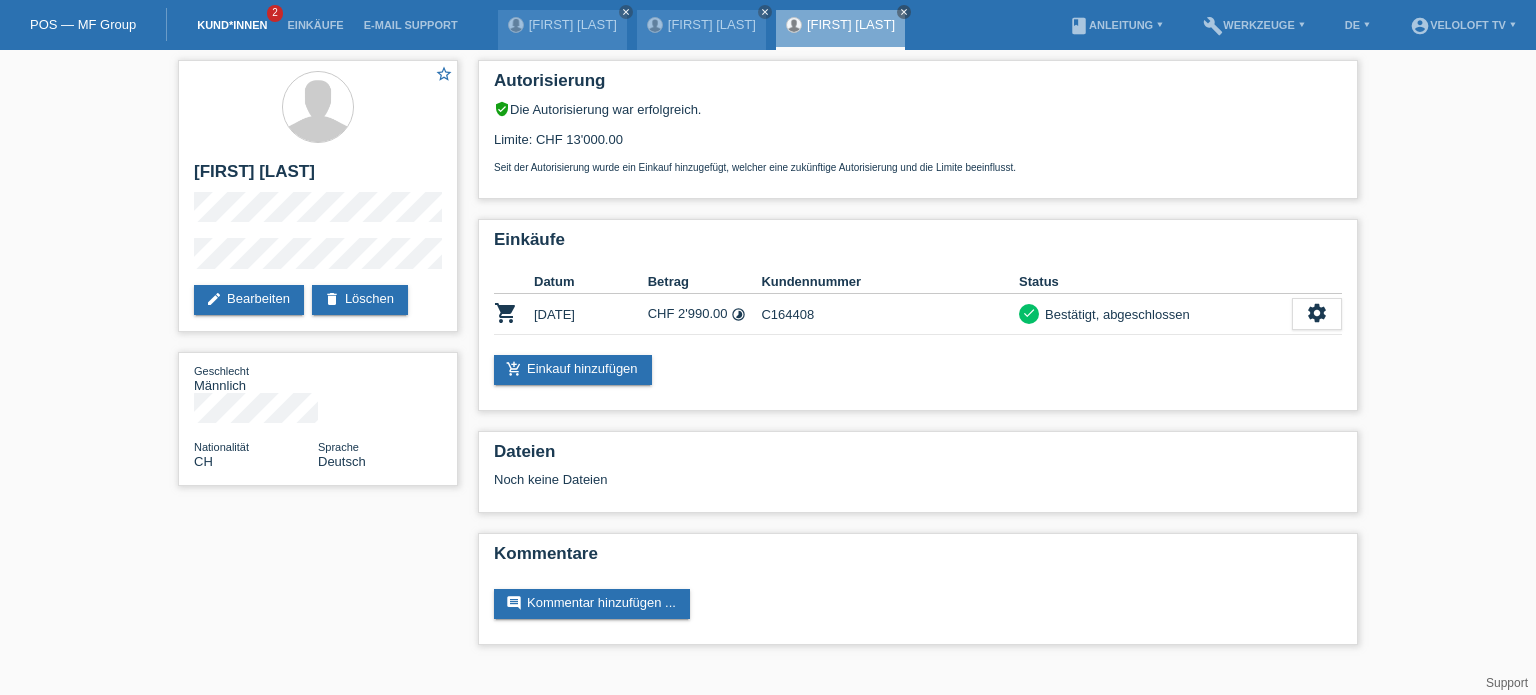 click on "Kund*innen" at bounding box center (232, 25) 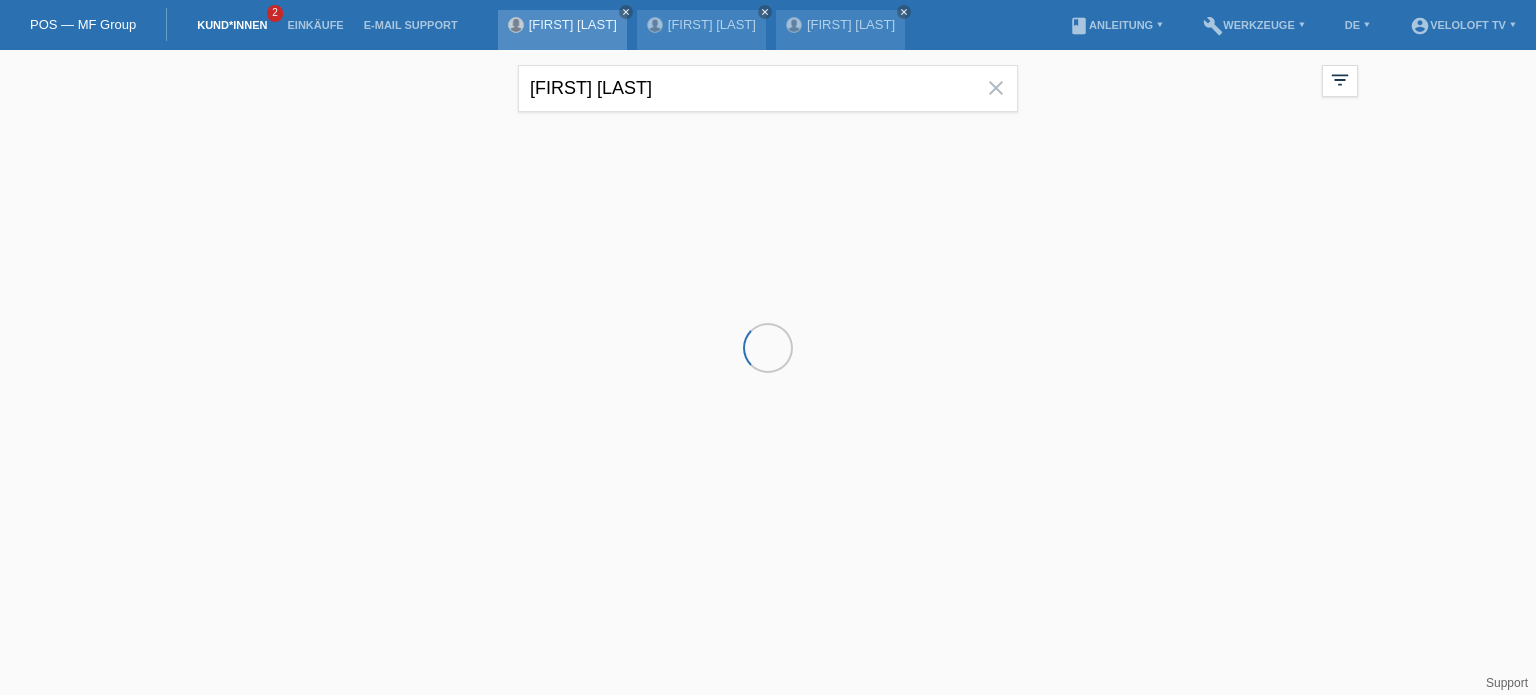 scroll, scrollTop: 0, scrollLeft: 0, axis: both 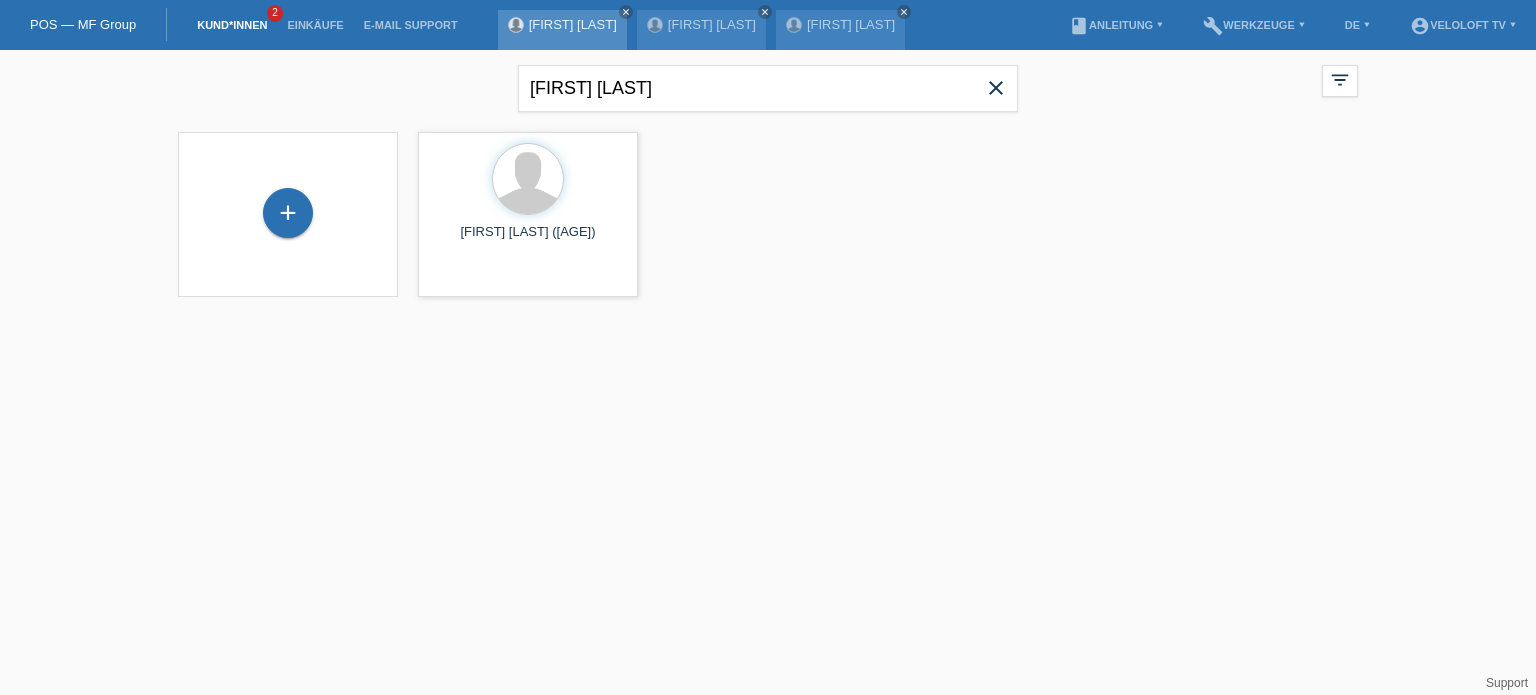 click on "[FIRST] [LAST]" at bounding box center [573, 24] 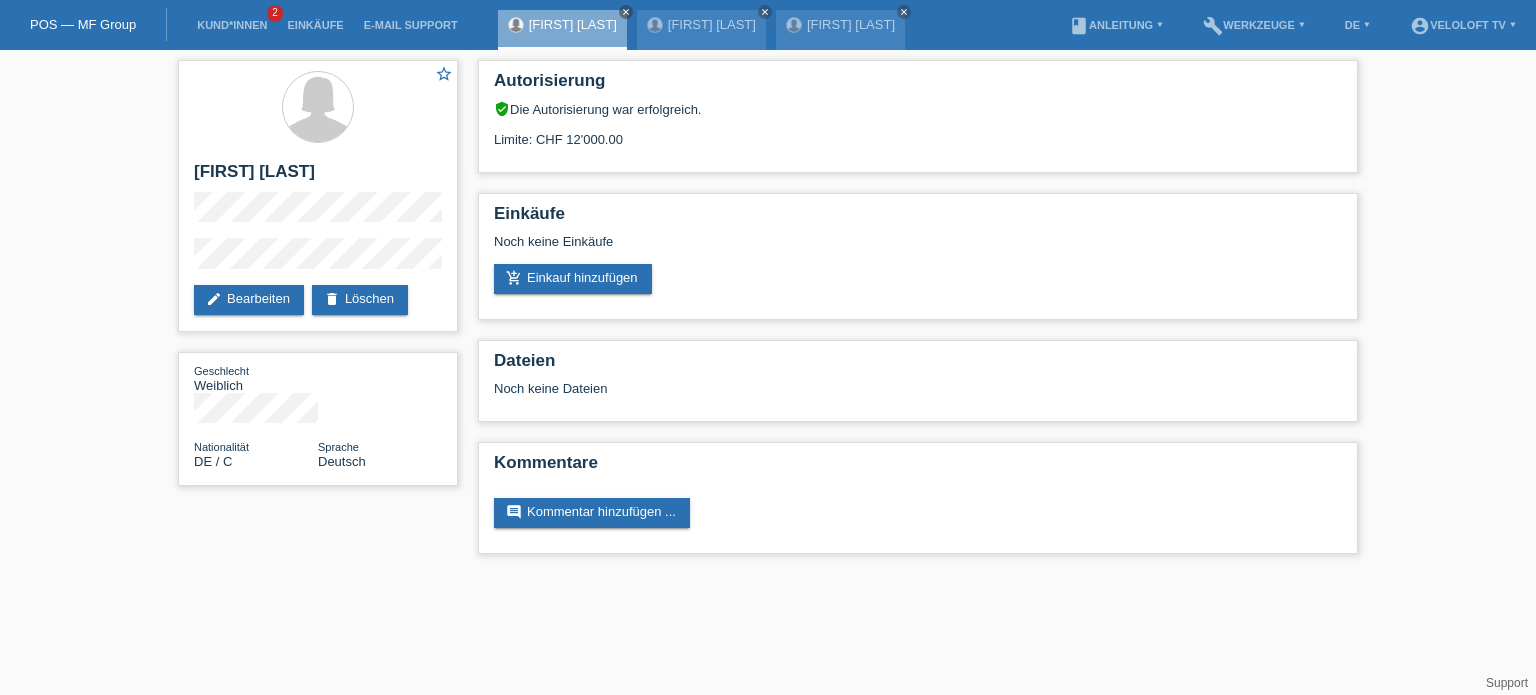 scroll, scrollTop: 0, scrollLeft: 0, axis: both 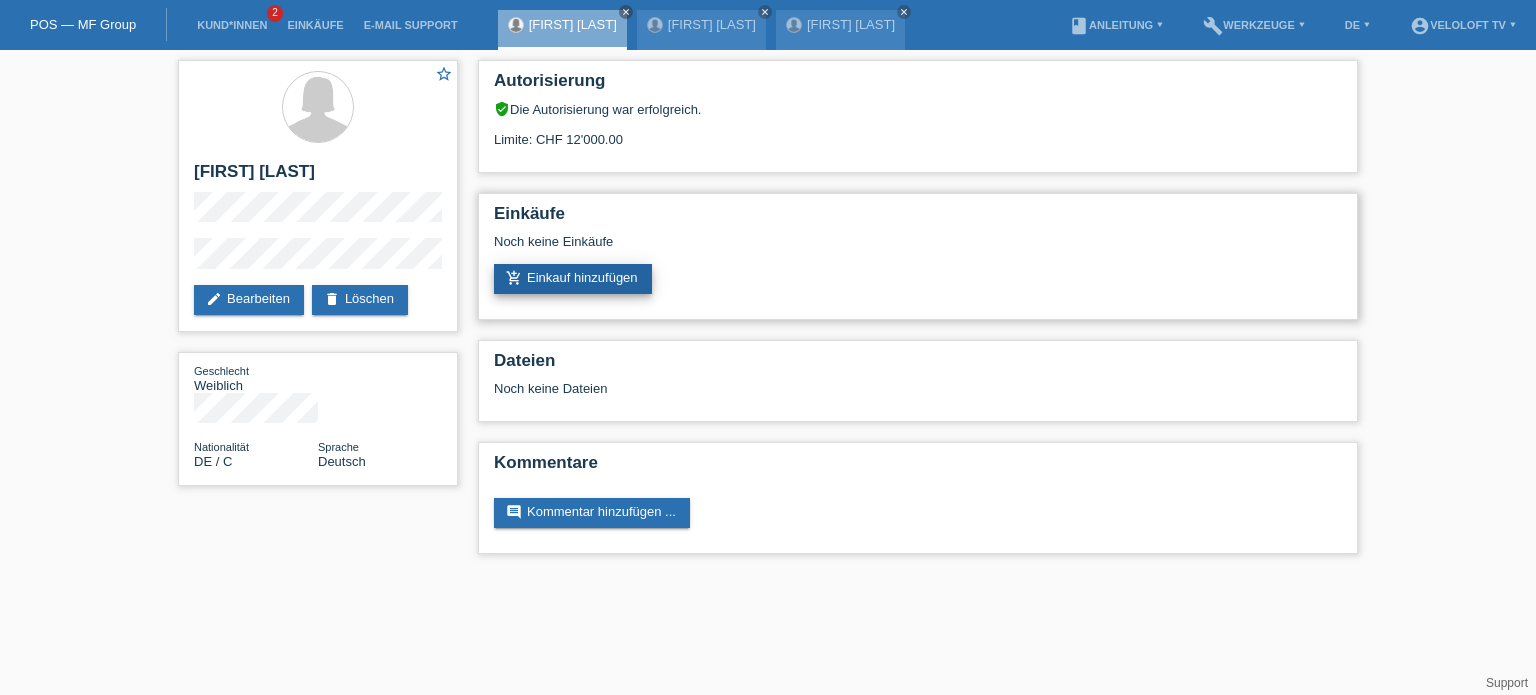 click on "add_shopping_cart  Einkauf hinzufügen" at bounding box center [573, 279] 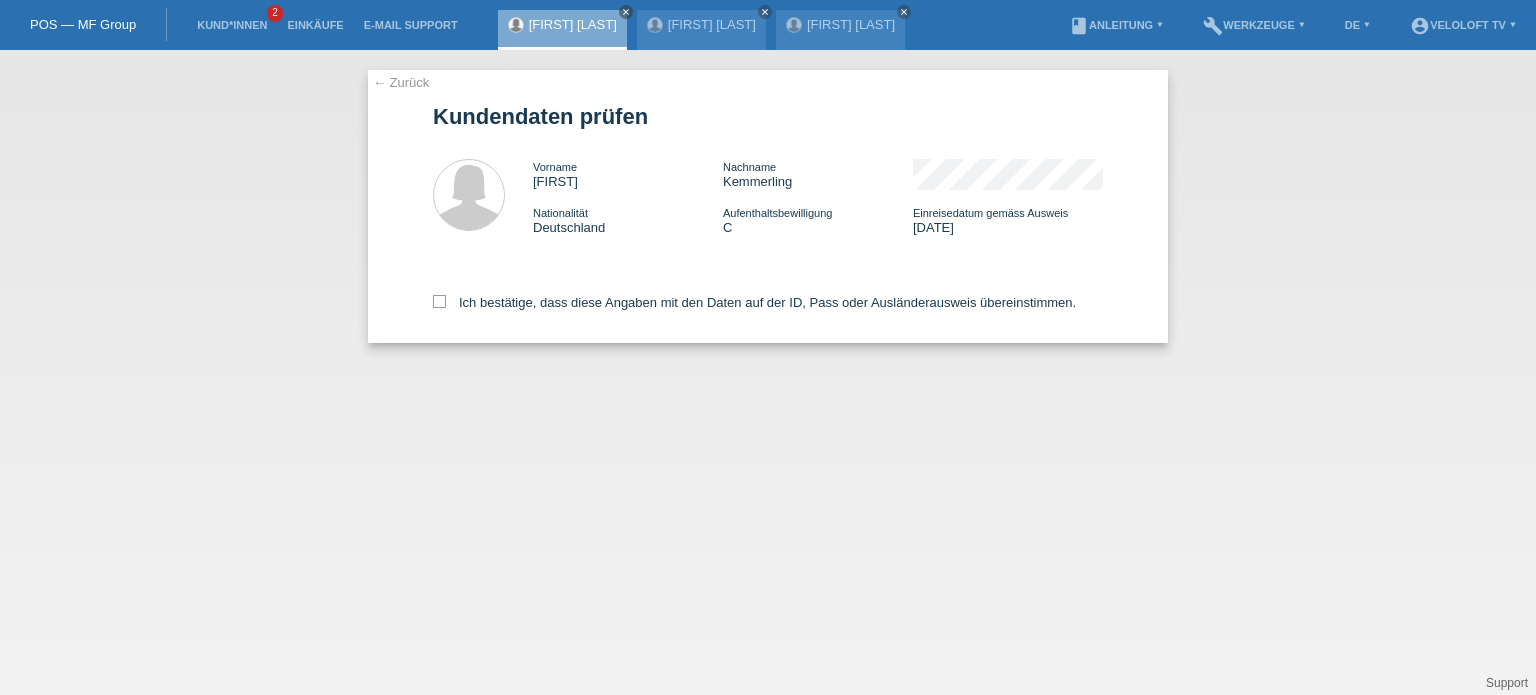 scroll, scrollTop: 0, scrollLeft: 0, axis: both 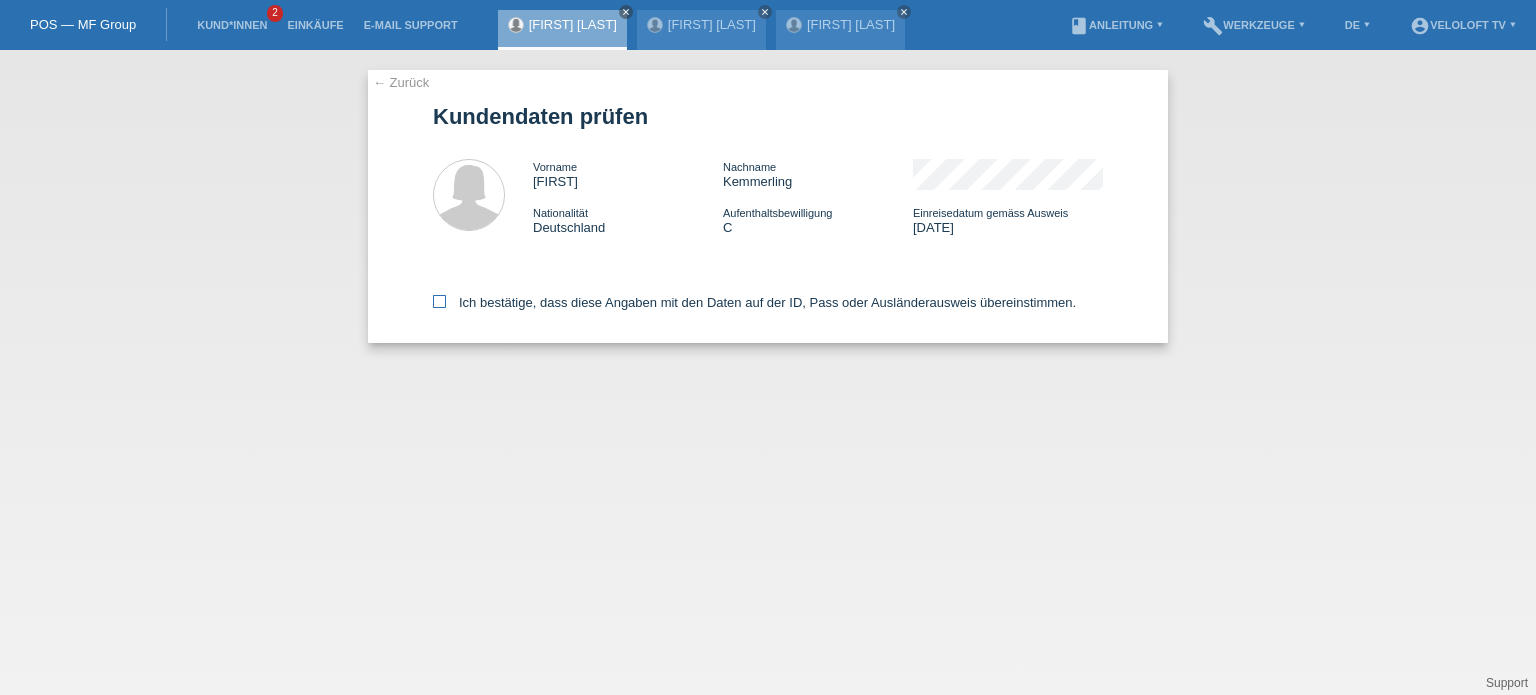click on "Ich bestätige, dass diese Angaben mit den Daten auf der ID, Pass oder Ausländerausweis übereinstimmen." at bounding box center (754, 302) 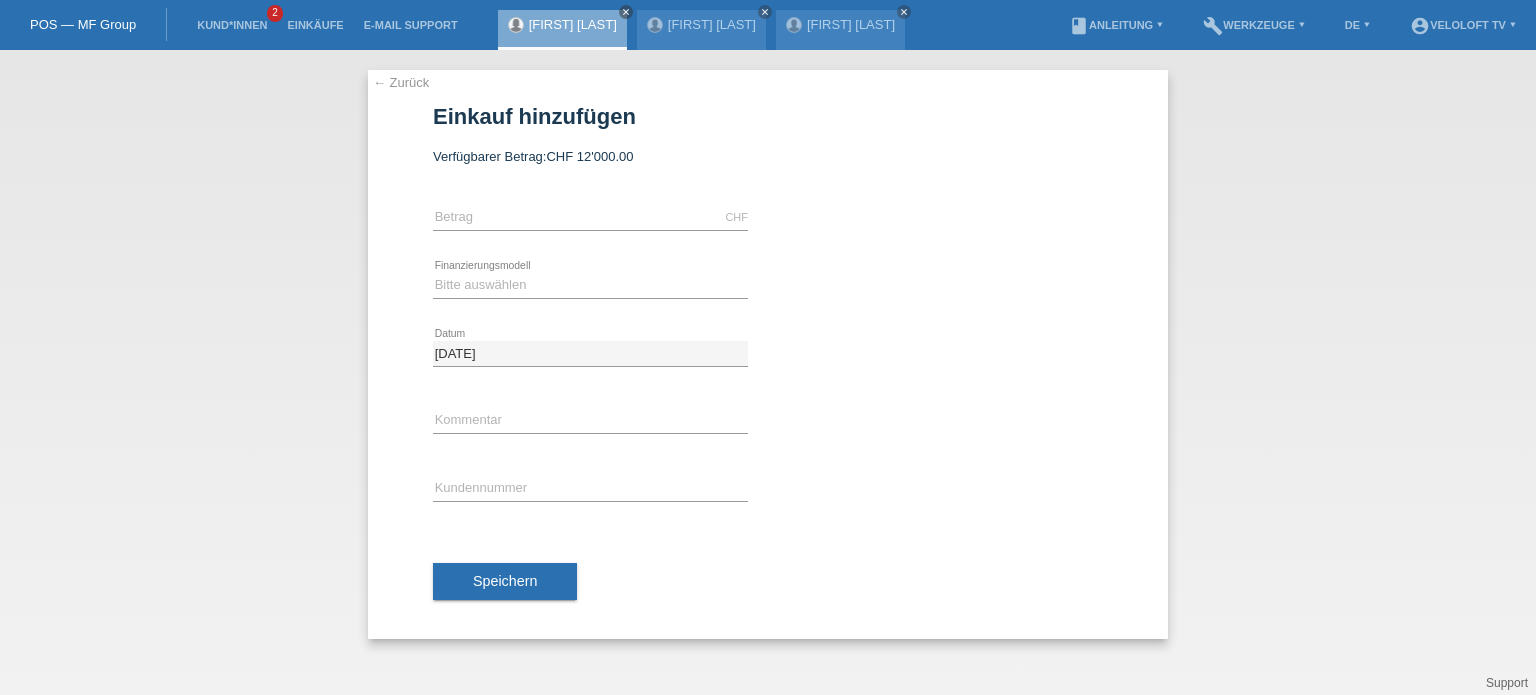 scroll, scrollTop: 0, scrollLeft: 0, axis: both 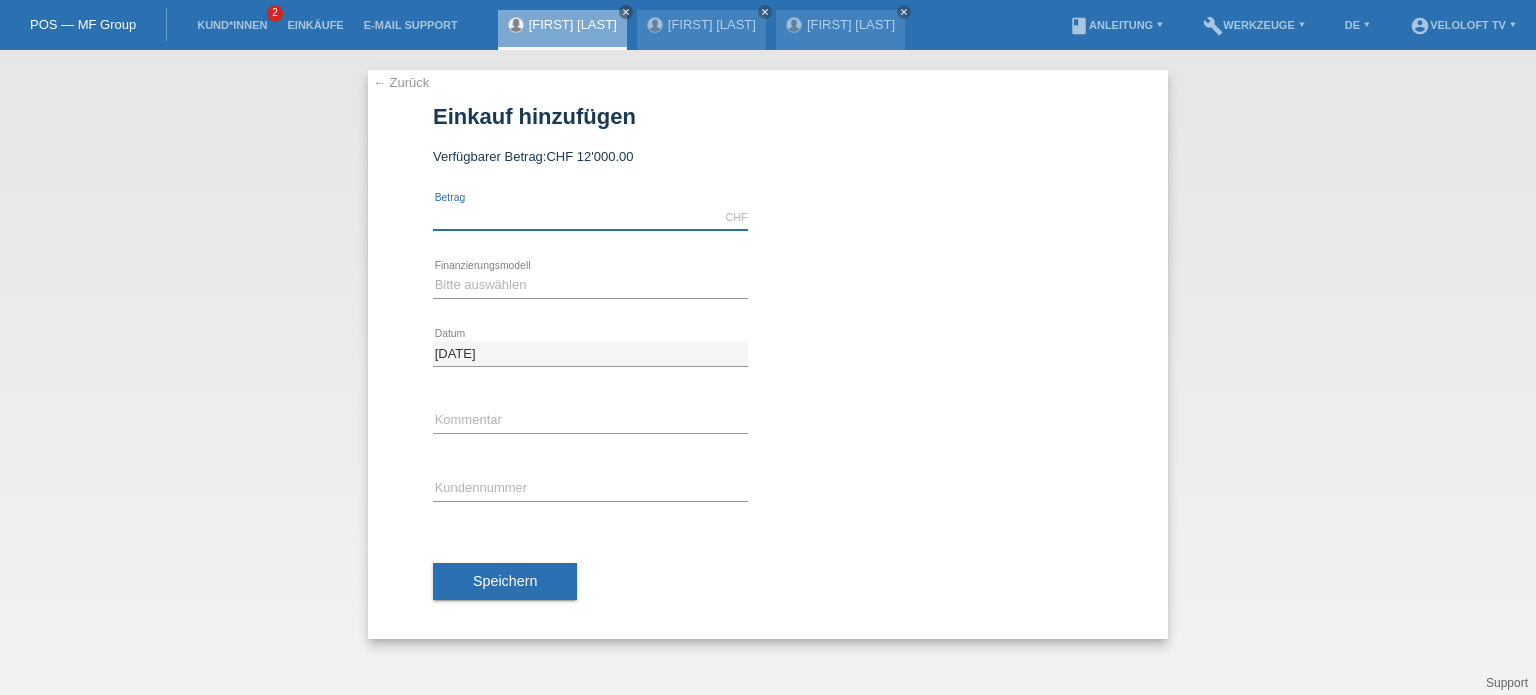 click at bounding box center (590, 217) 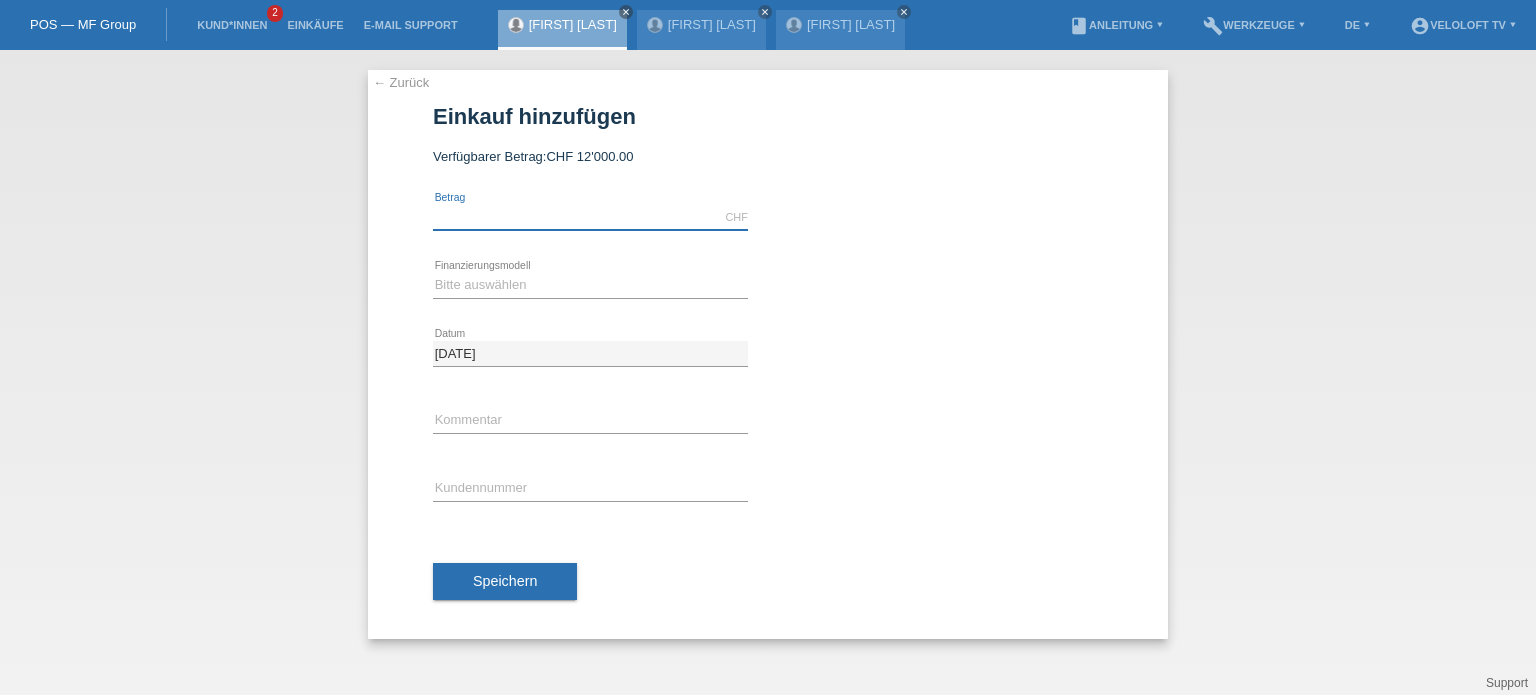 type on "2990.00" 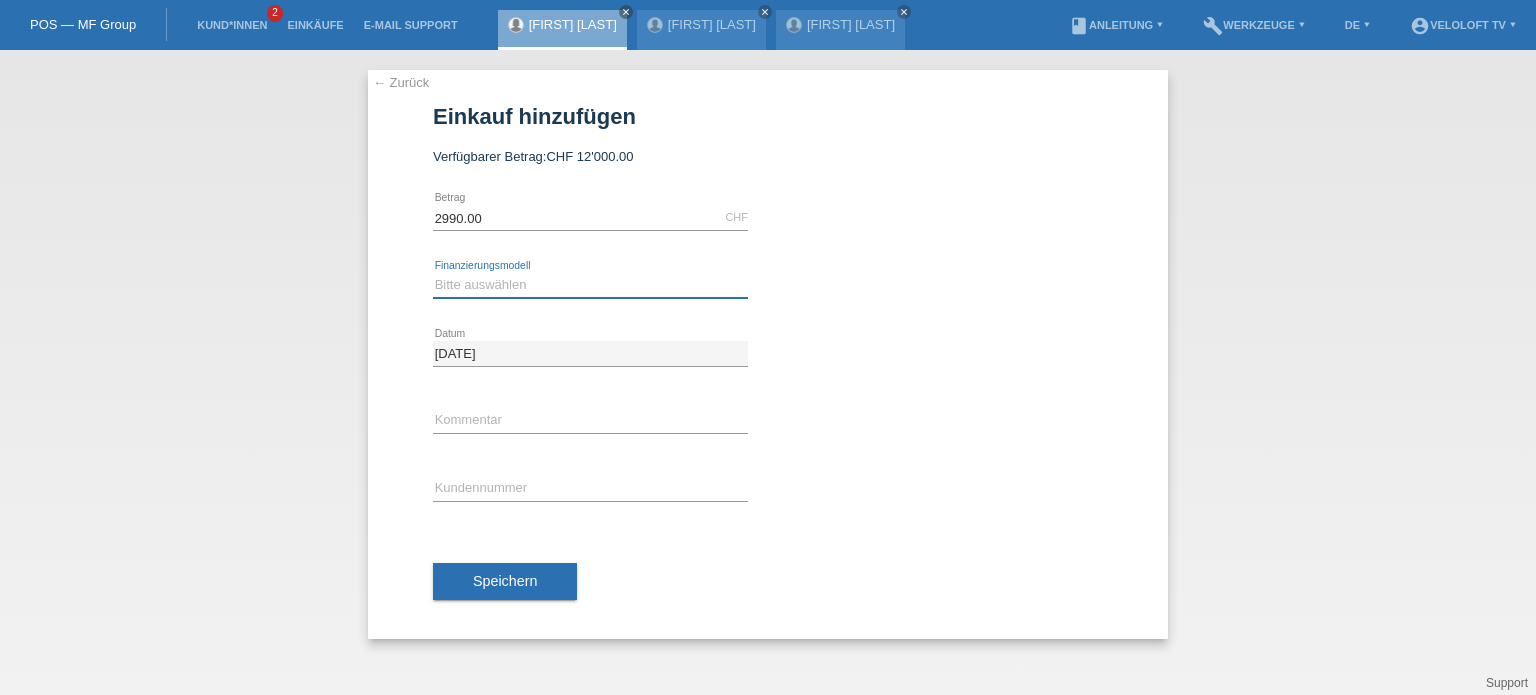 click on "Bitte auswählen
Fixe Raten
Kauf auf Rechnung mit Teilzahlungsoption" at bounding box center [590, 285] 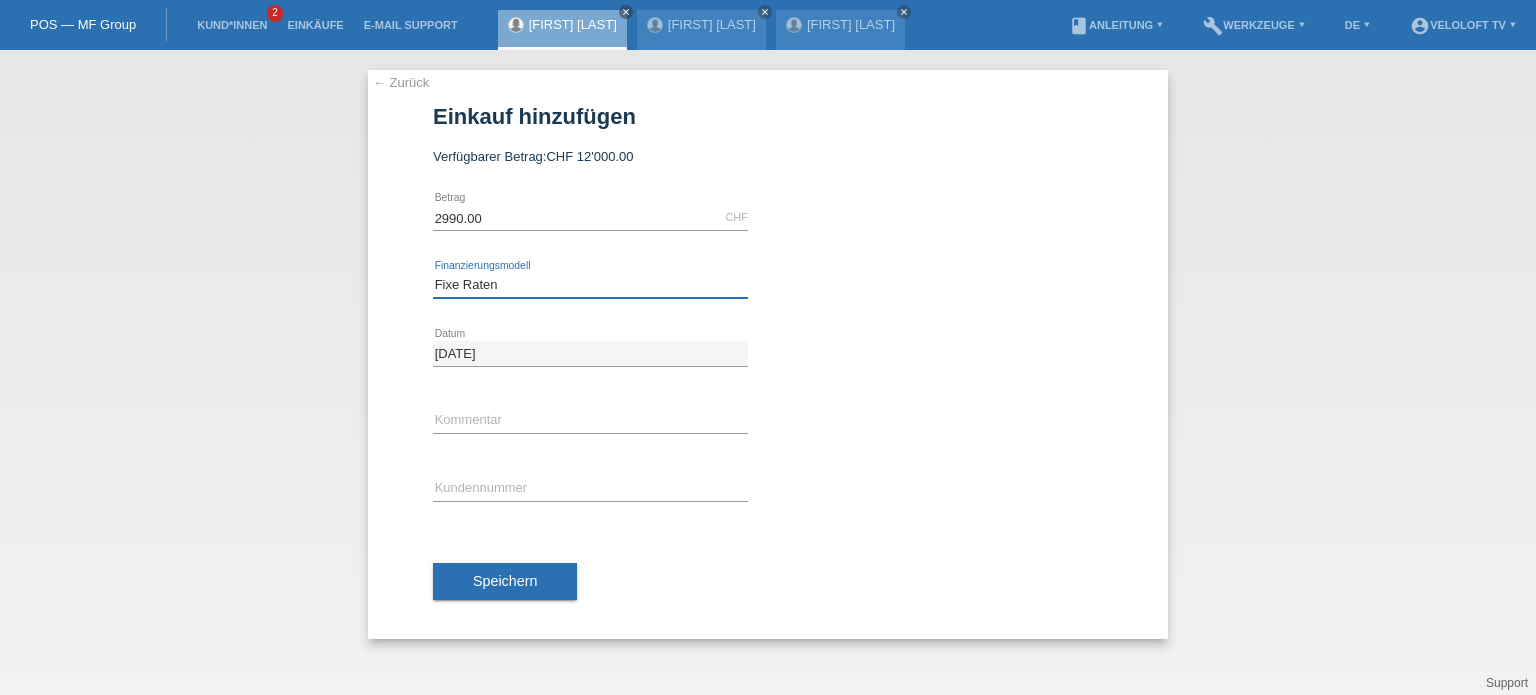 click on "Bitte auswählen
Fixe Raten
Kauf auf Rechnung mit Teilzahlungsoption" at bounding box center [590, 285] 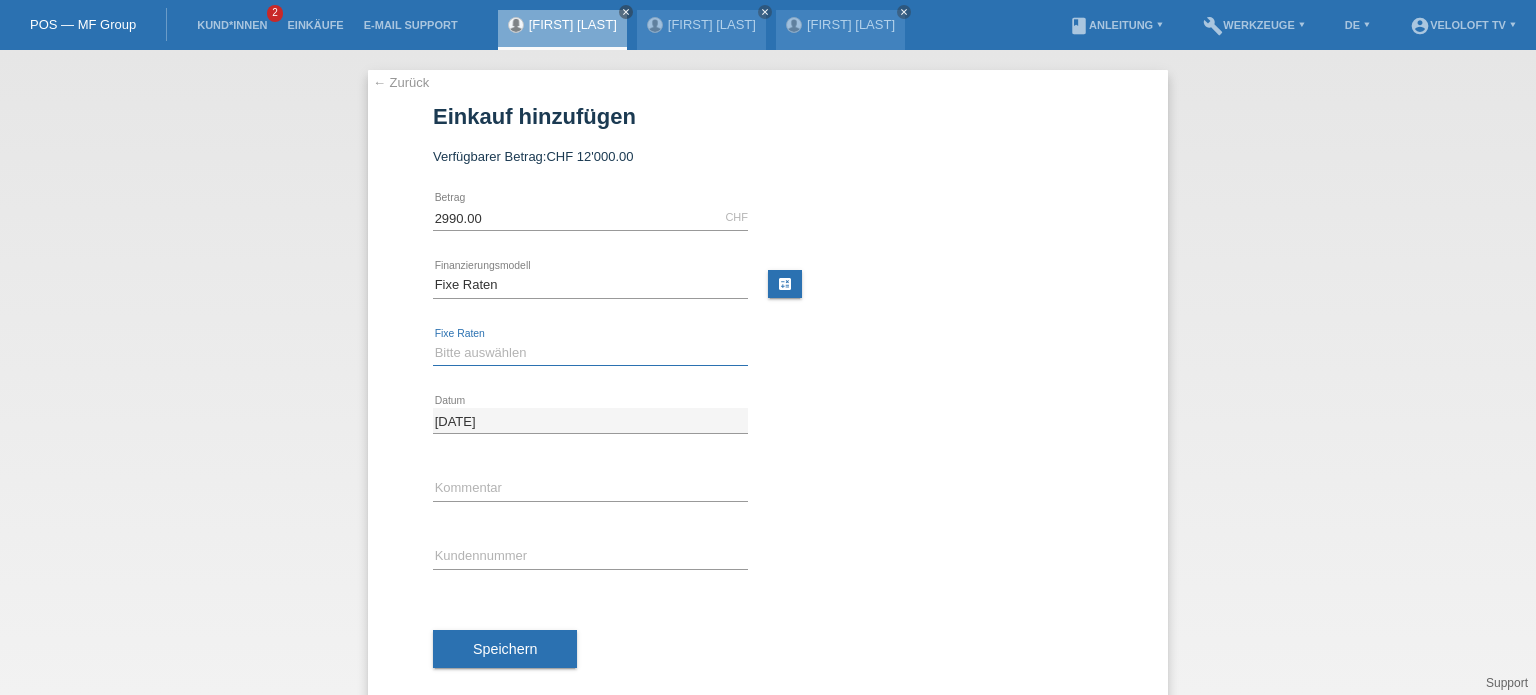 click on "Bitte auswählen
4 Raten
5 Raten
6 Raten
7 Raten
8 Raten
9 Raten
10 Raten
11 Raten" at bounding box center [590, 353] 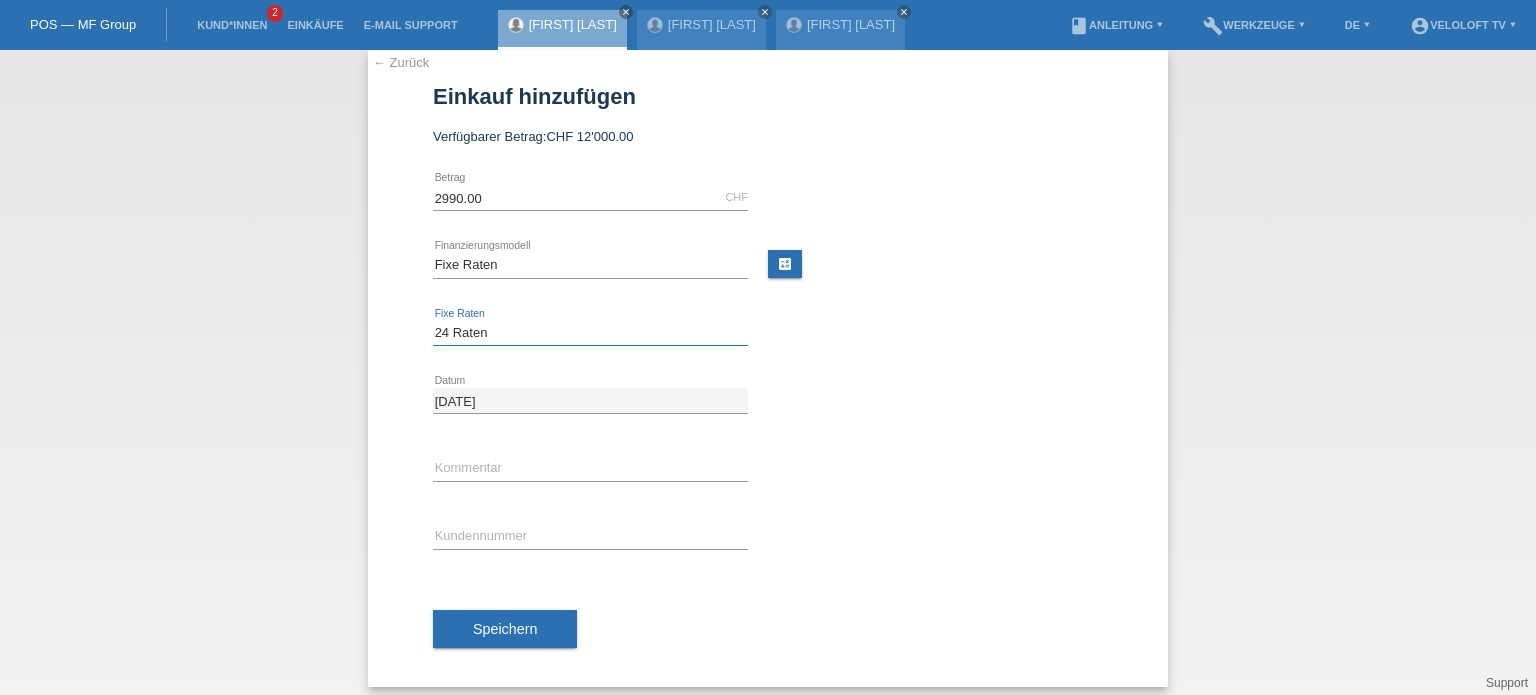 scroll, scrollTop: 30, scrollLeft: 0, axis: vertical 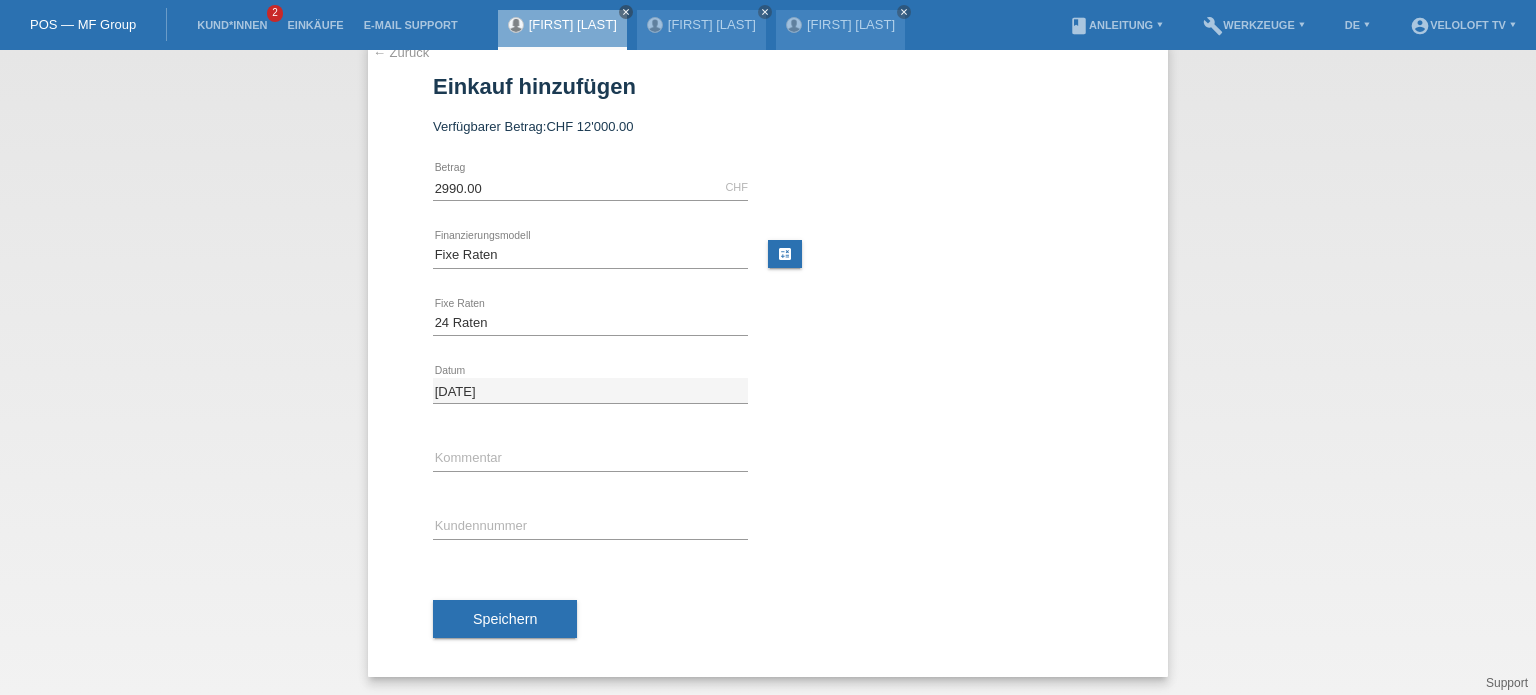 click on "error
Kommentar" at bounding box center [590, 459] 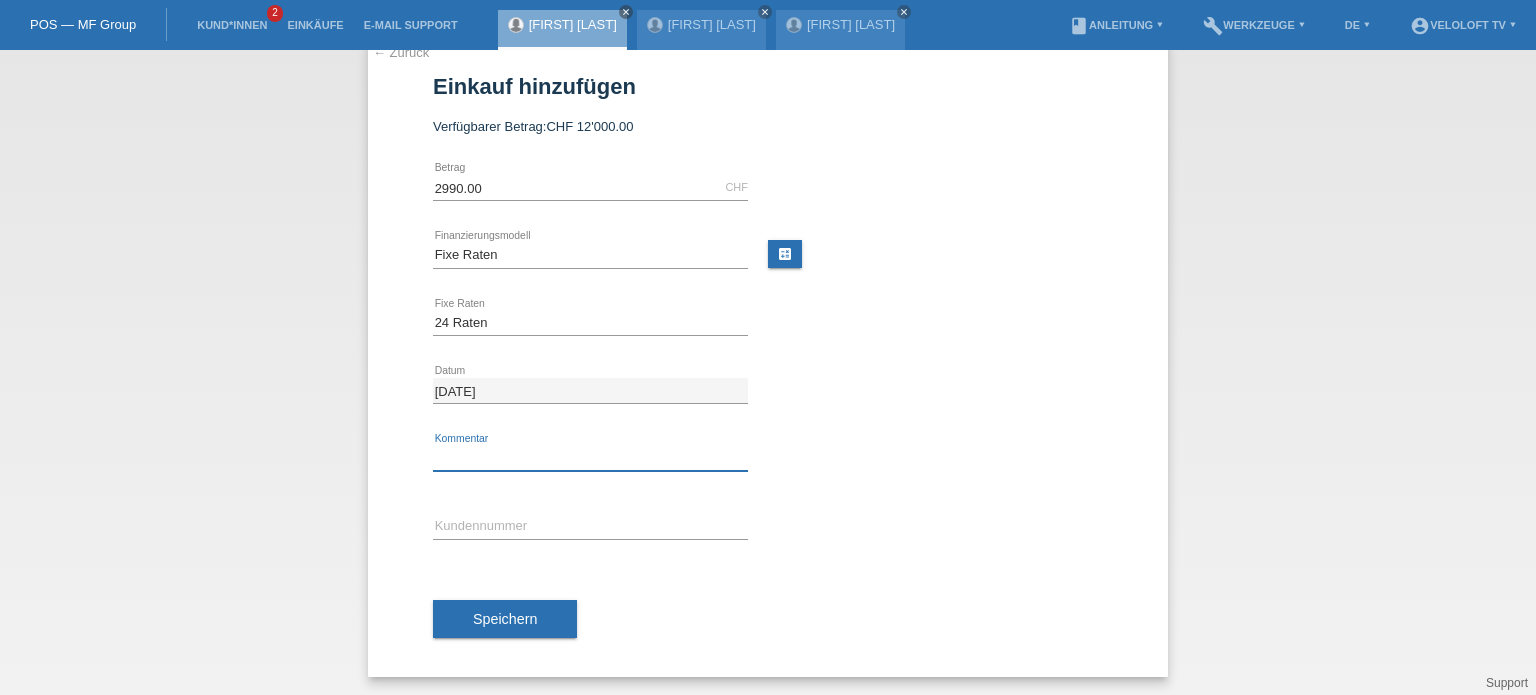 click at bounding box center (590, 458) 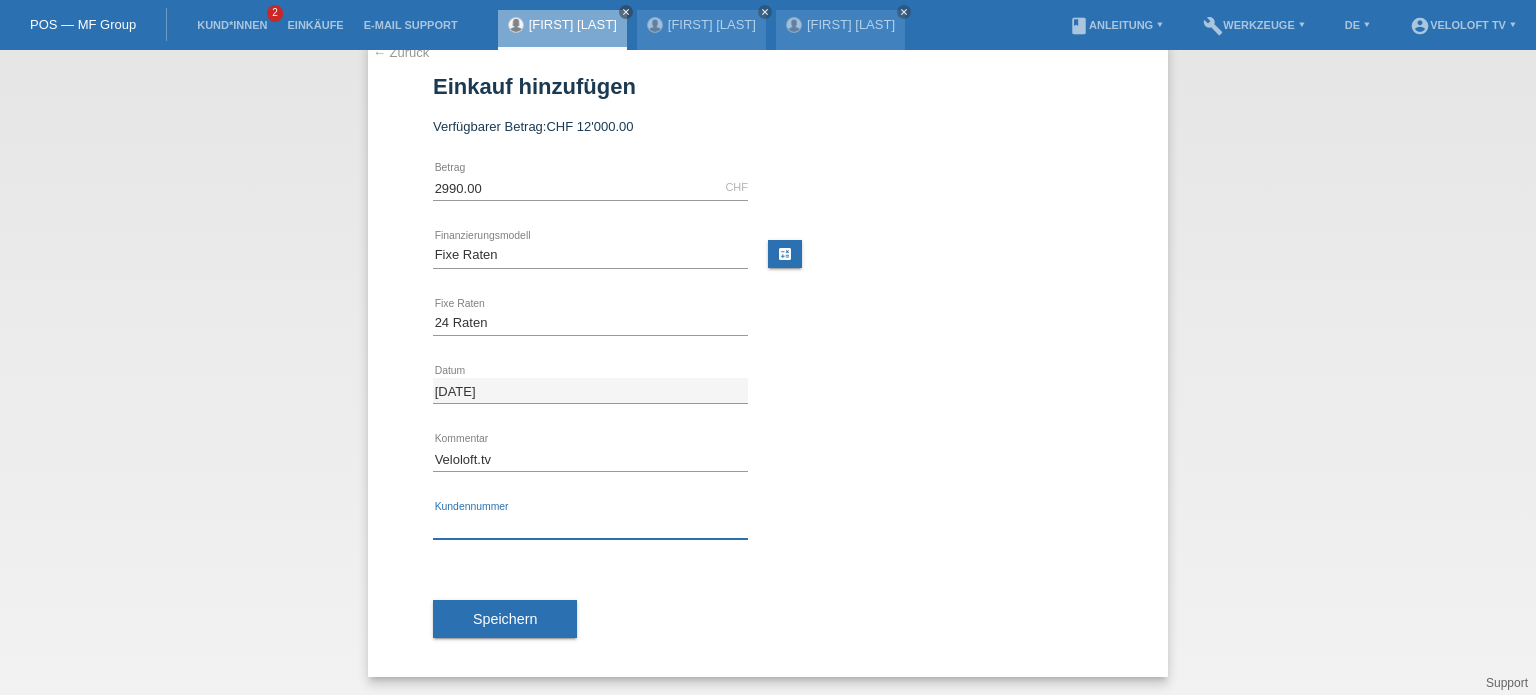 click at bounding box center (590, 526) 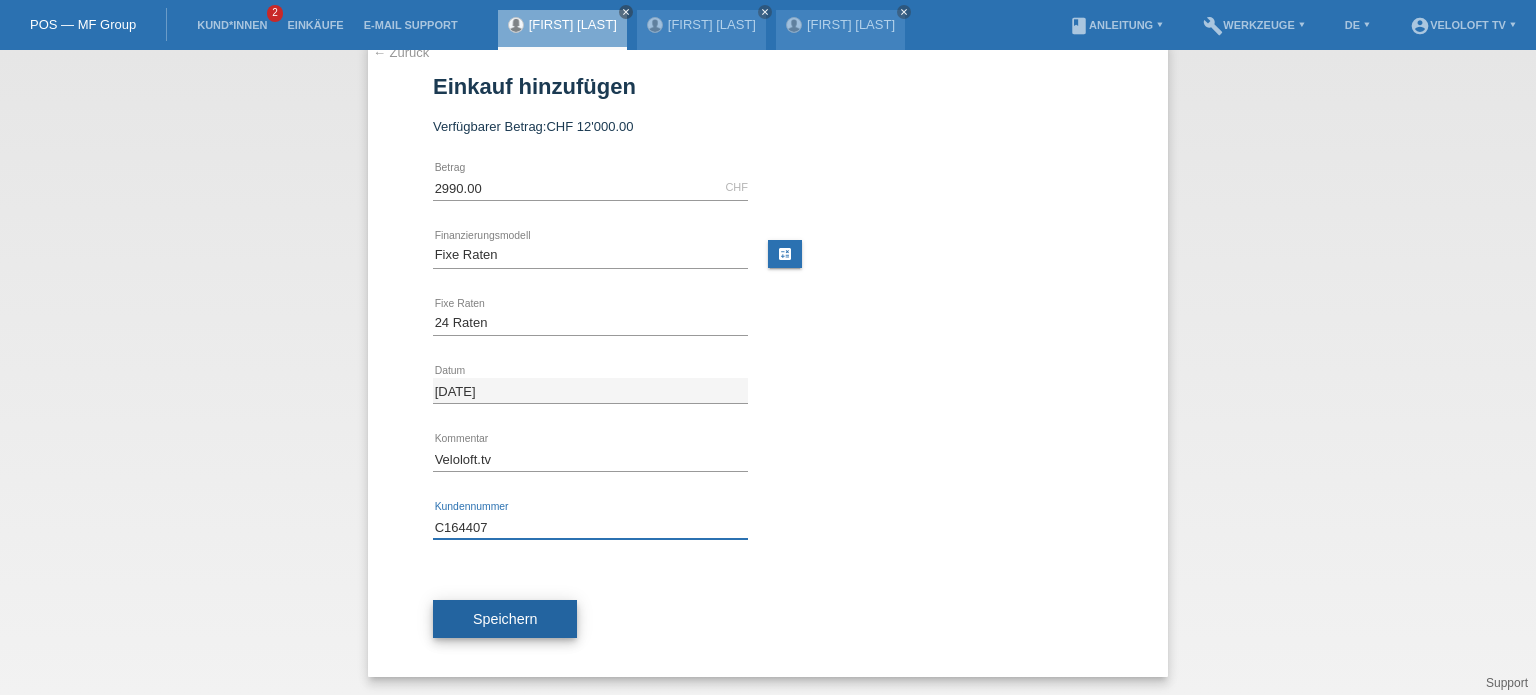type on "C164407" 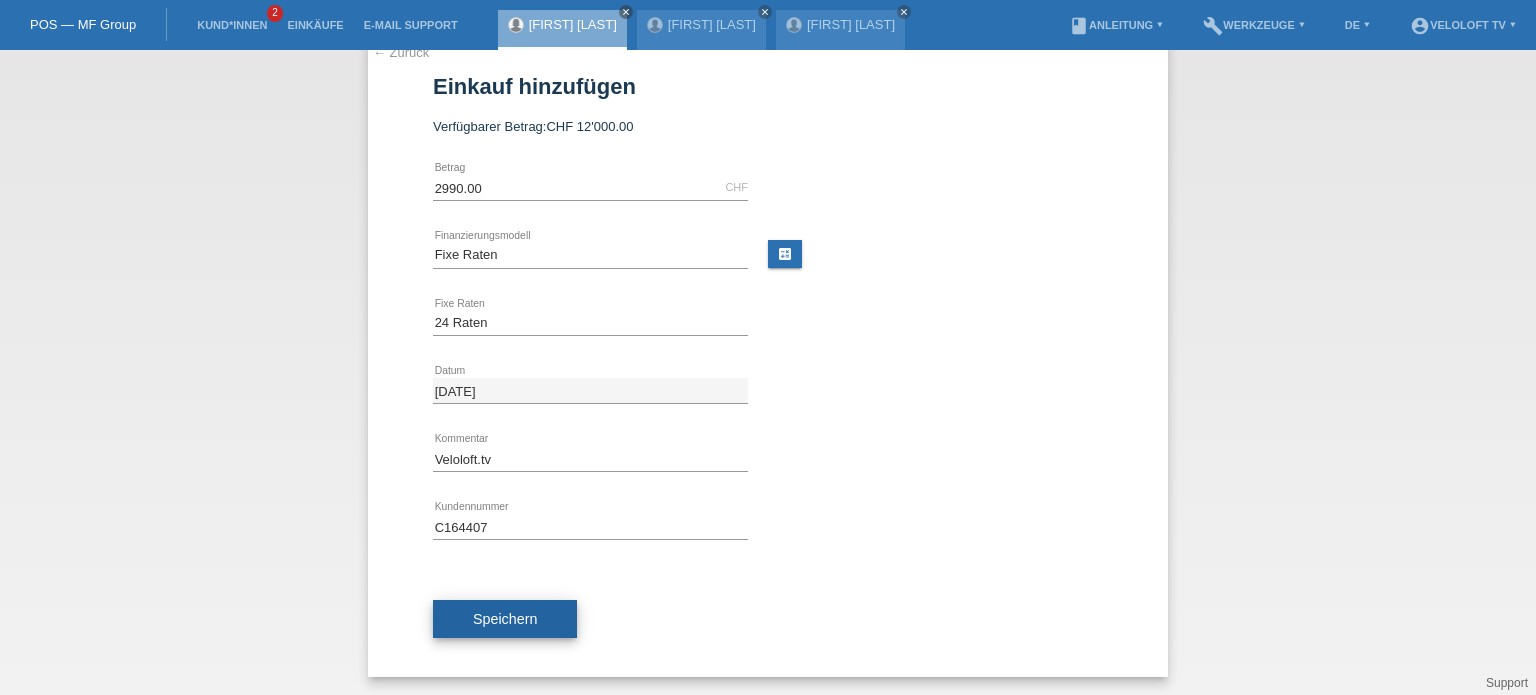 click on "Speichern" at bounding box center (505, 619) 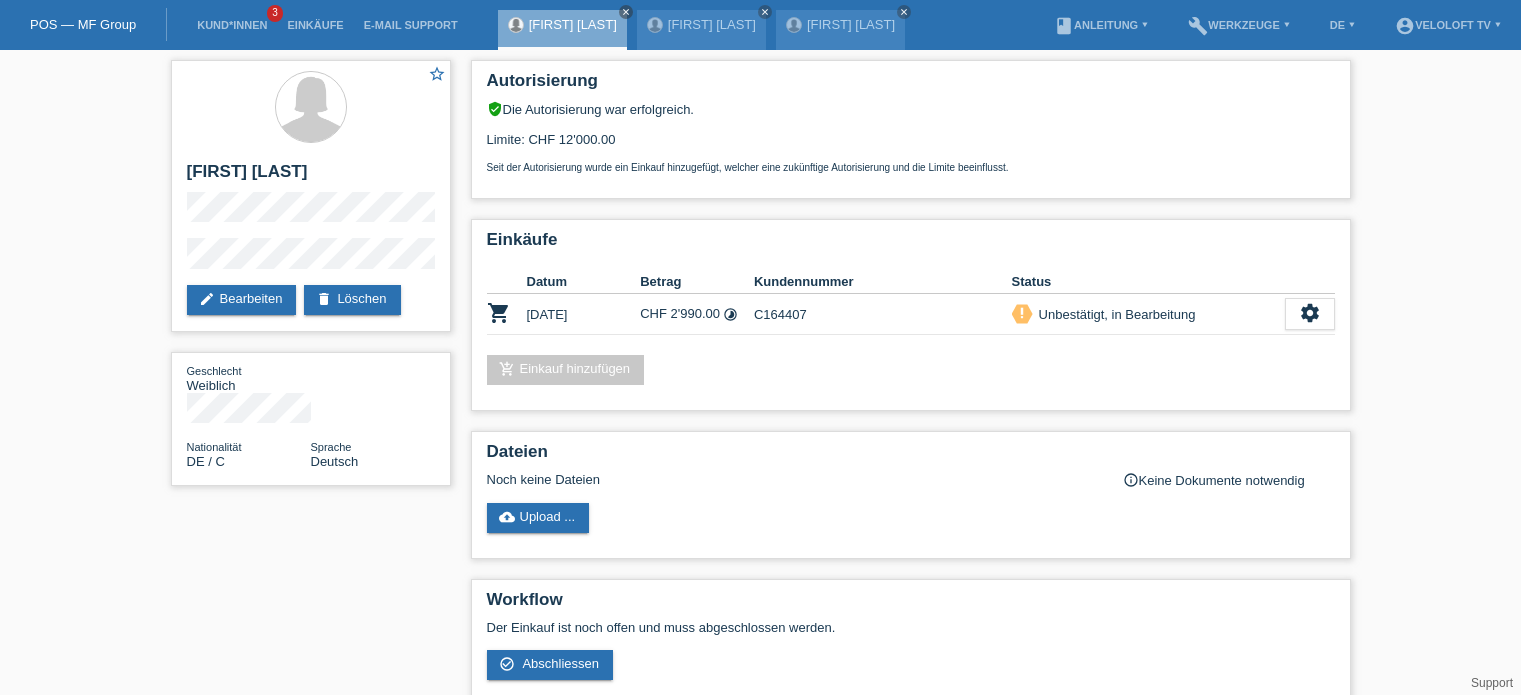 scroll, scrollTop: 0, scrollLeft: 0, axis: both 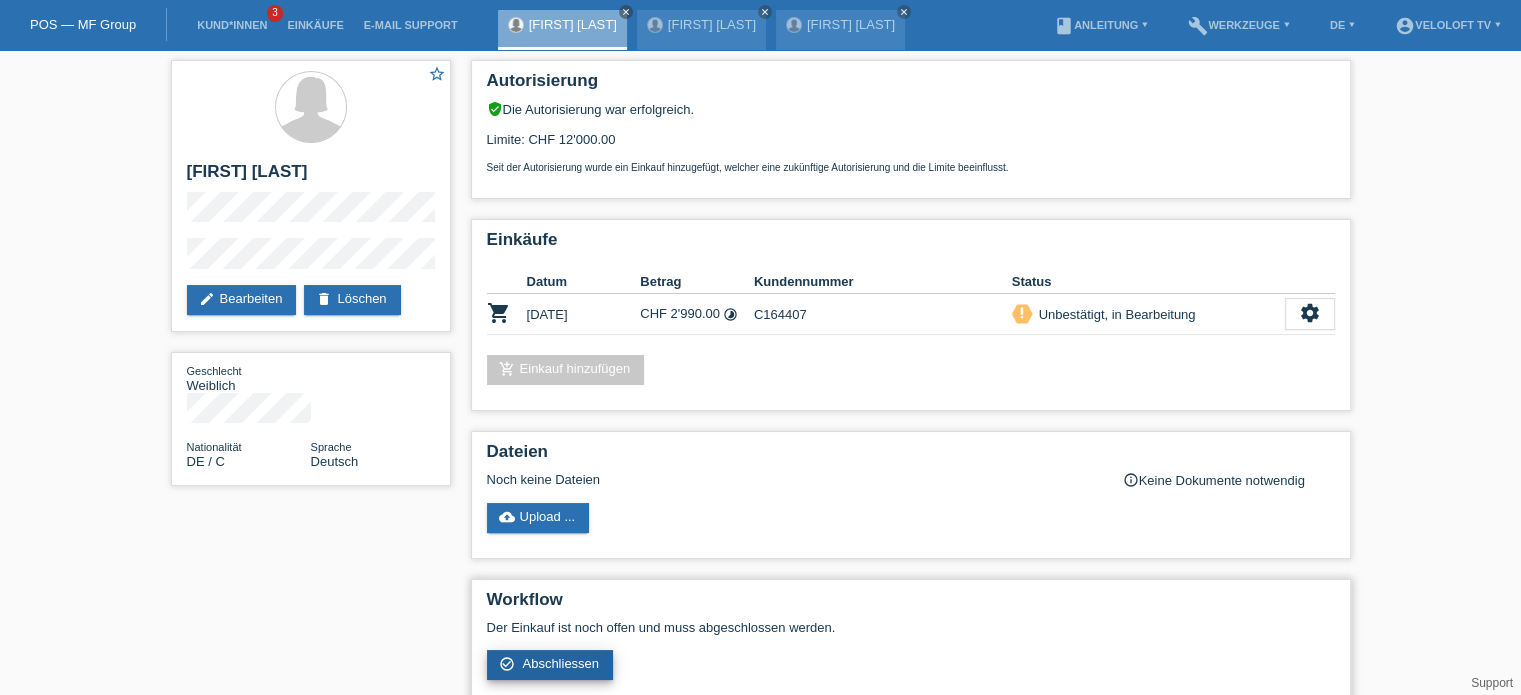 click on "Abschliessen" at bounding box center (560, 663) 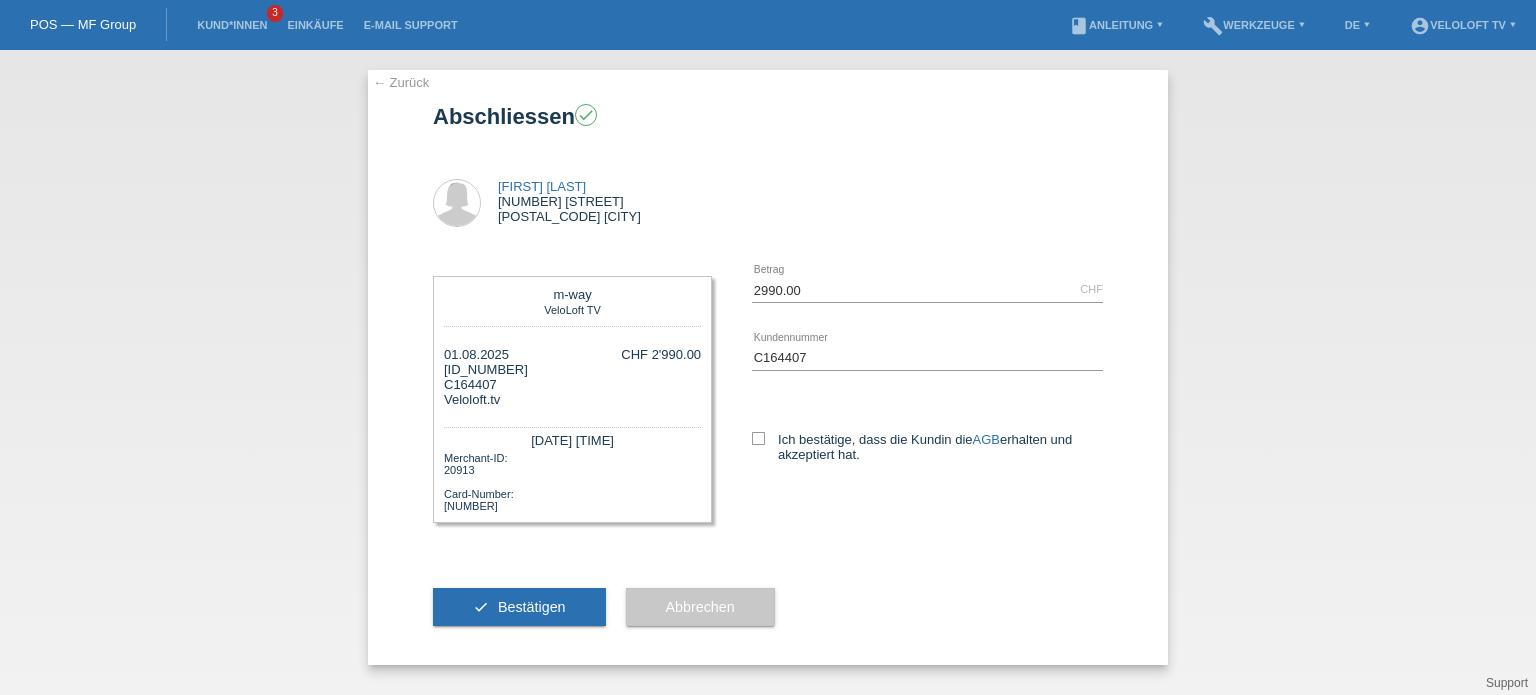 scroll, scrollTop: 0, scrollLeft: 0, axis: both 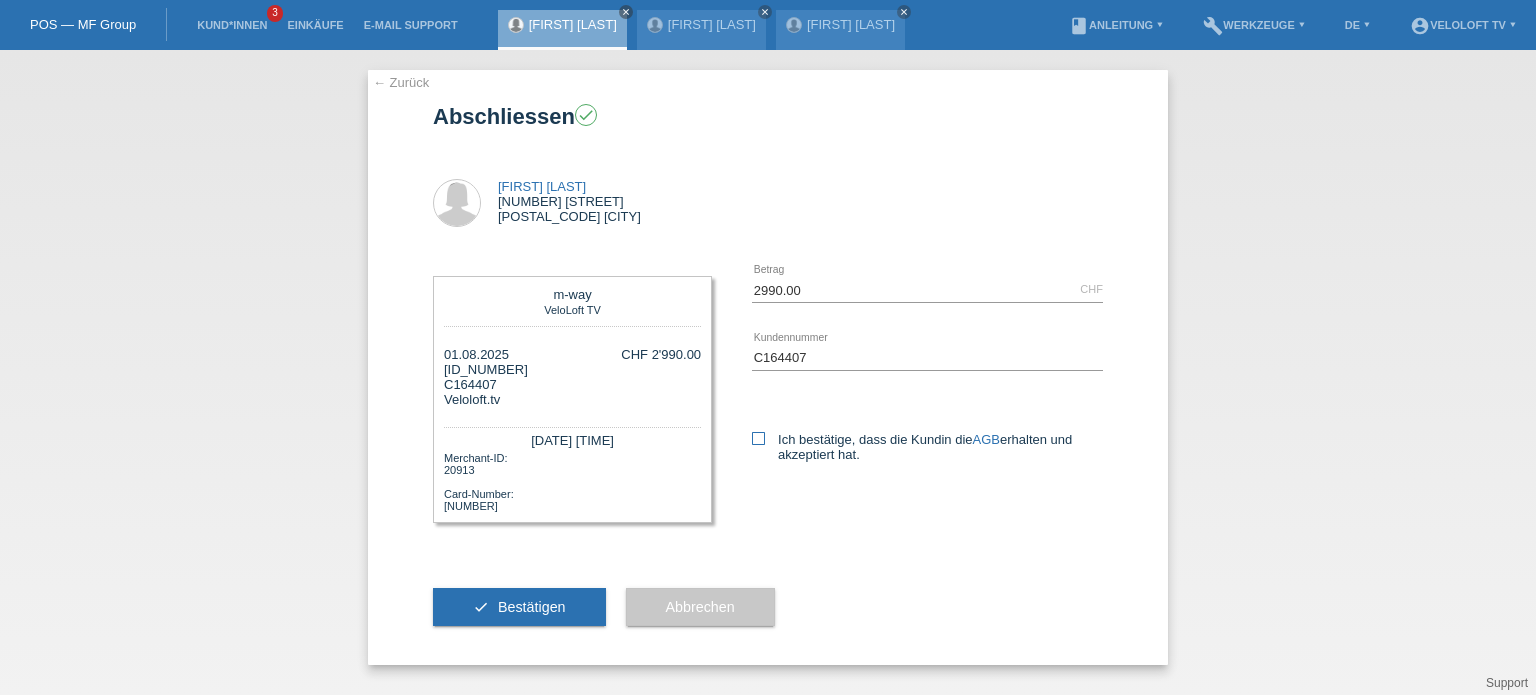 click at bounding box center (758, 438) 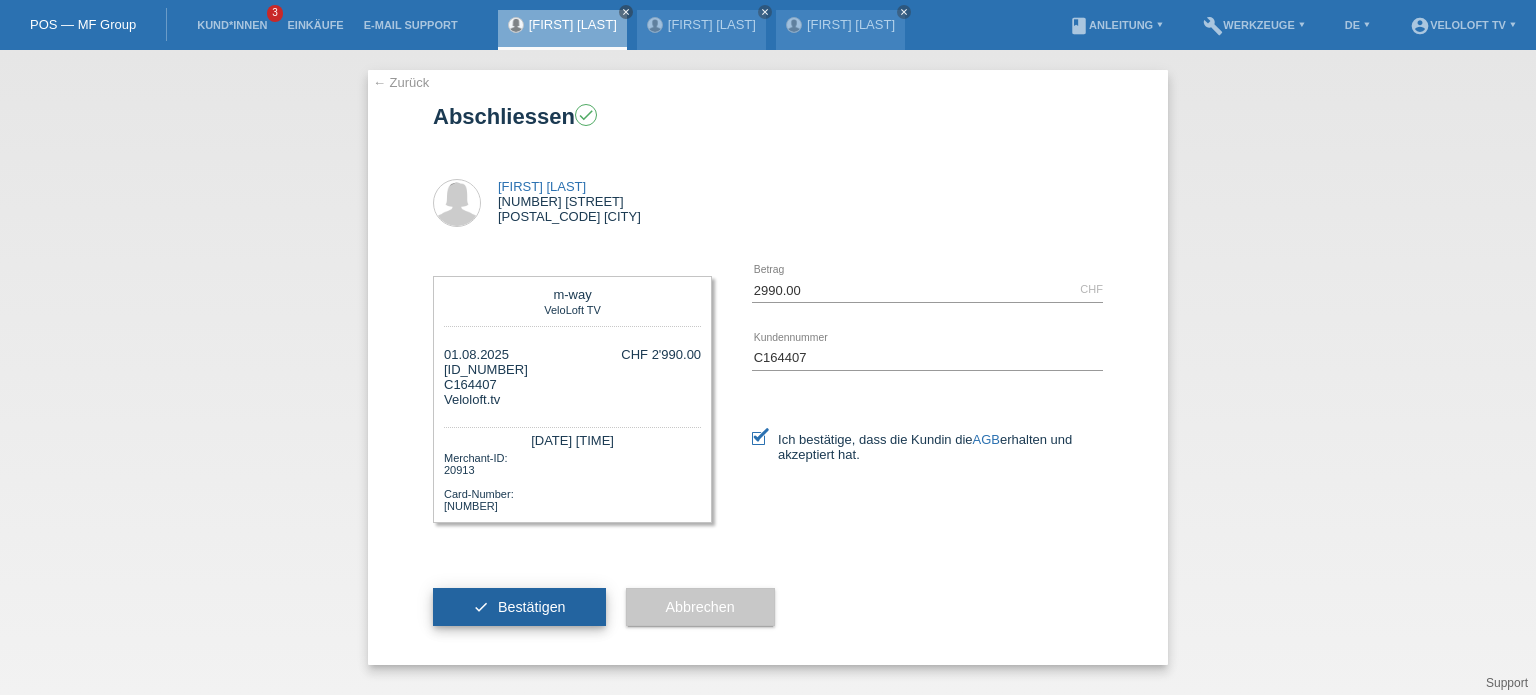 click on "Bestätigen" at bounding box center (532, 607) 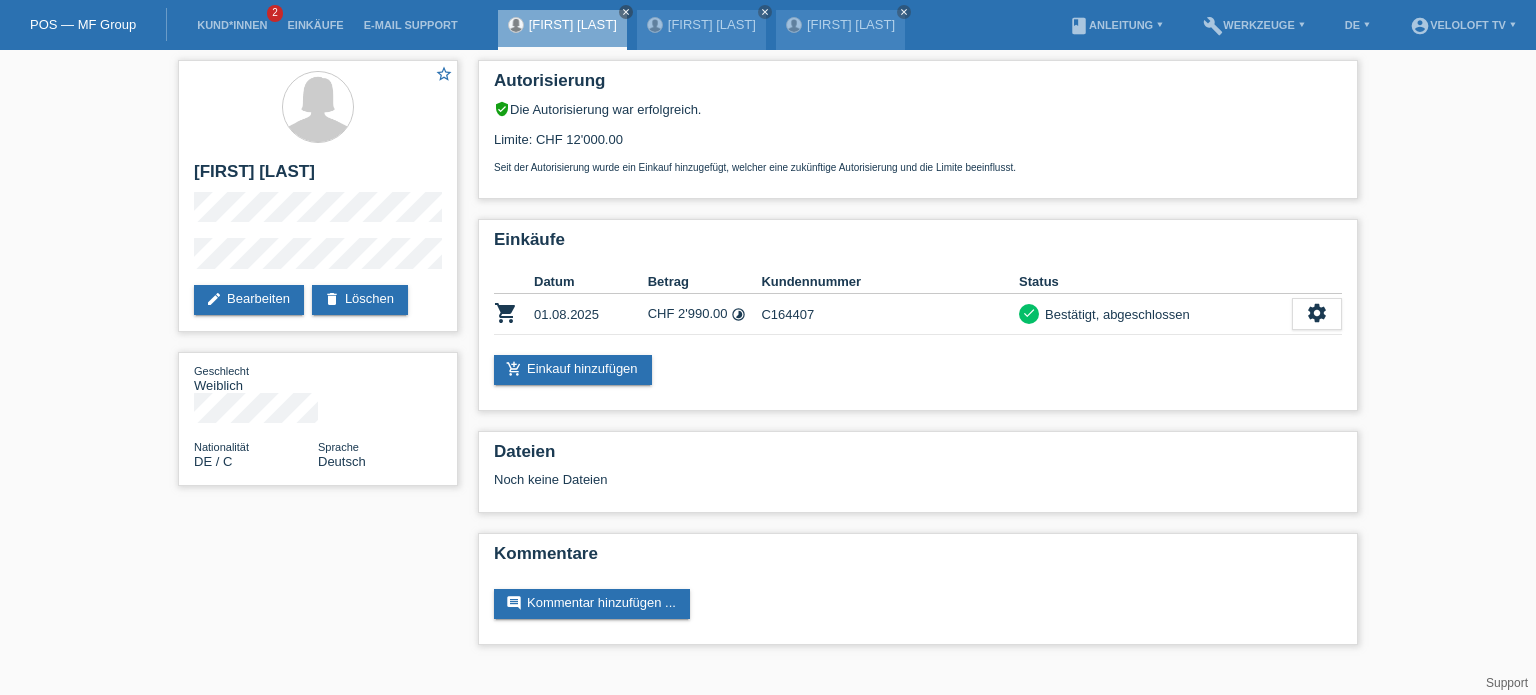 scroll, scrollTop: 0, scrollLeft: 0, axis: both 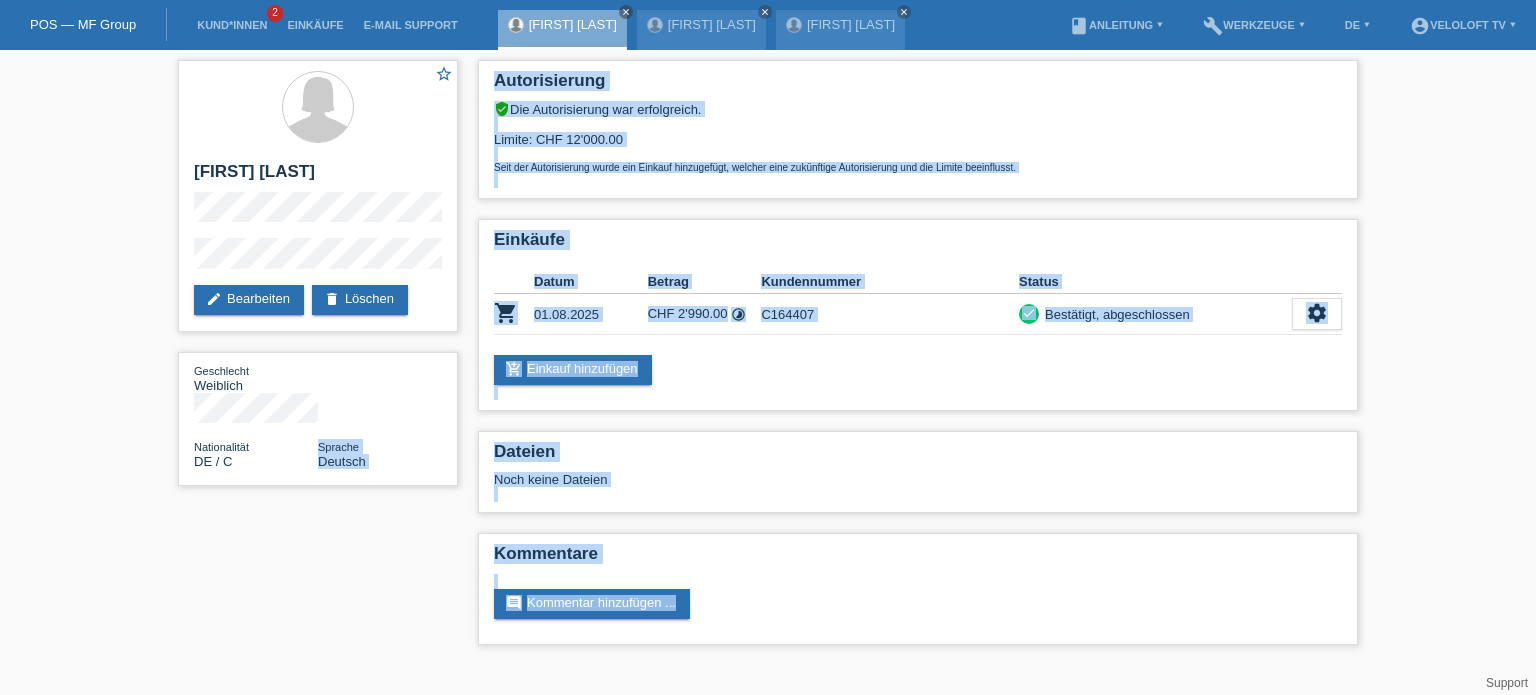 click on "star_border
Sonja Kemmerling
edit  Bearbeiten
delete  Löschen
Geschlecht
Weiblich
Nationalität
DE / C
Sprache
Deutsch
Autorisierung
verified_user  Die Autorisierung war erfolgreich." at bounding box center [768, 357] 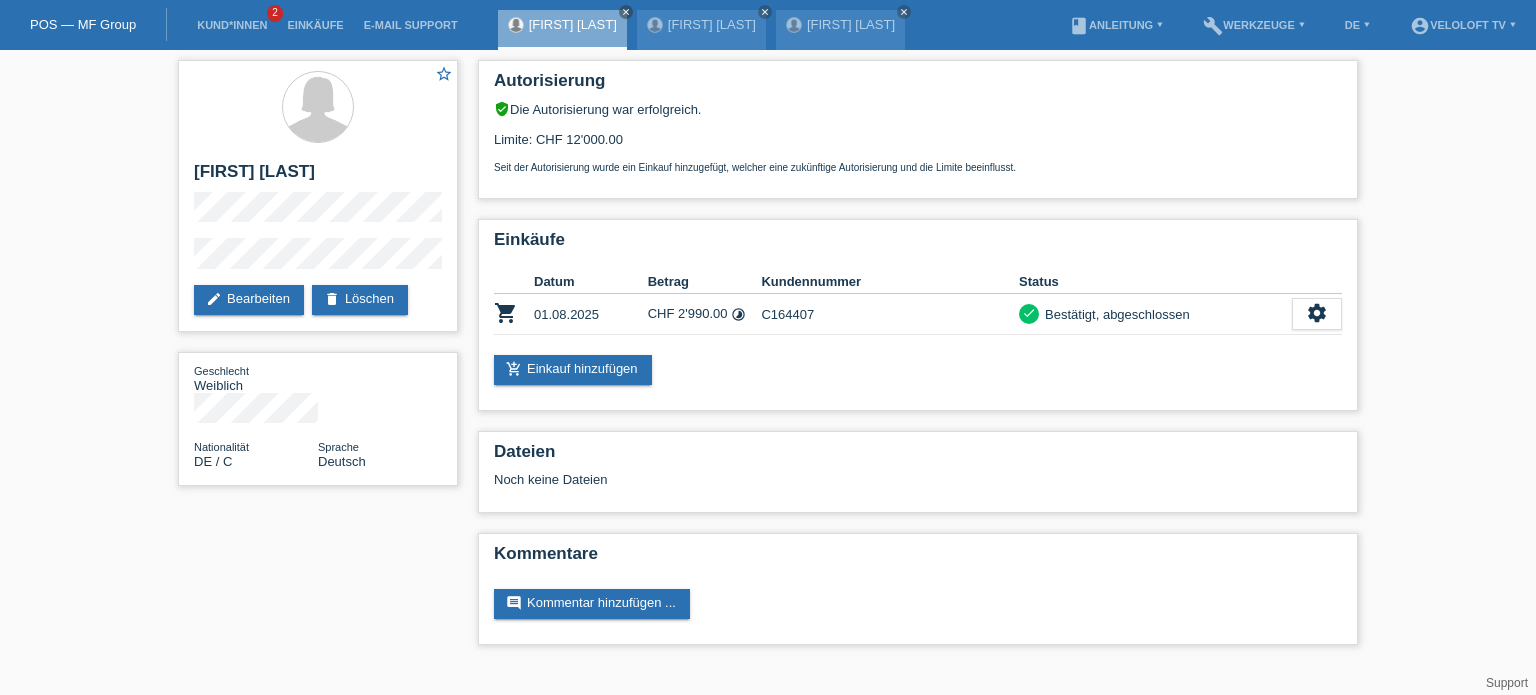 click on "Kund*innen
2" at bounding box center (232, 25) 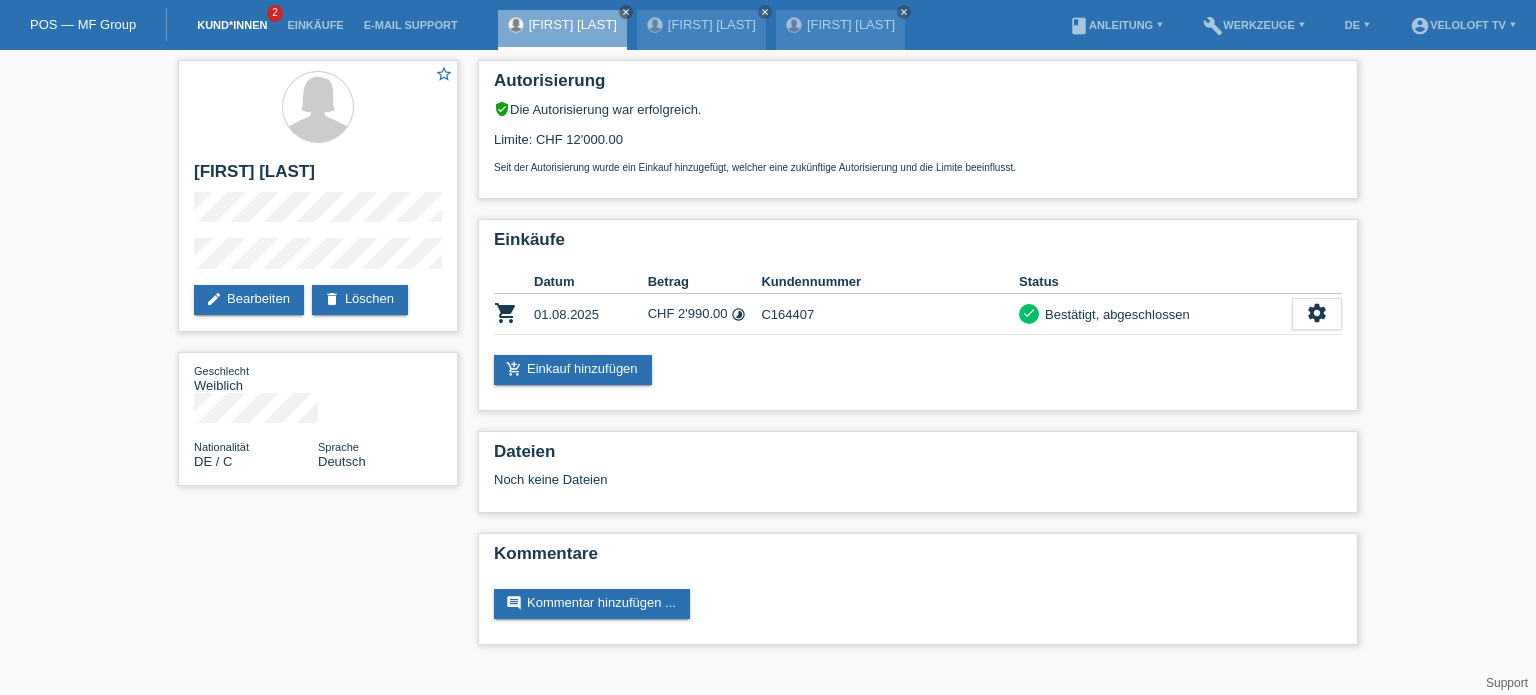 click on "Kund*innen" at bounding box center [232, 25] 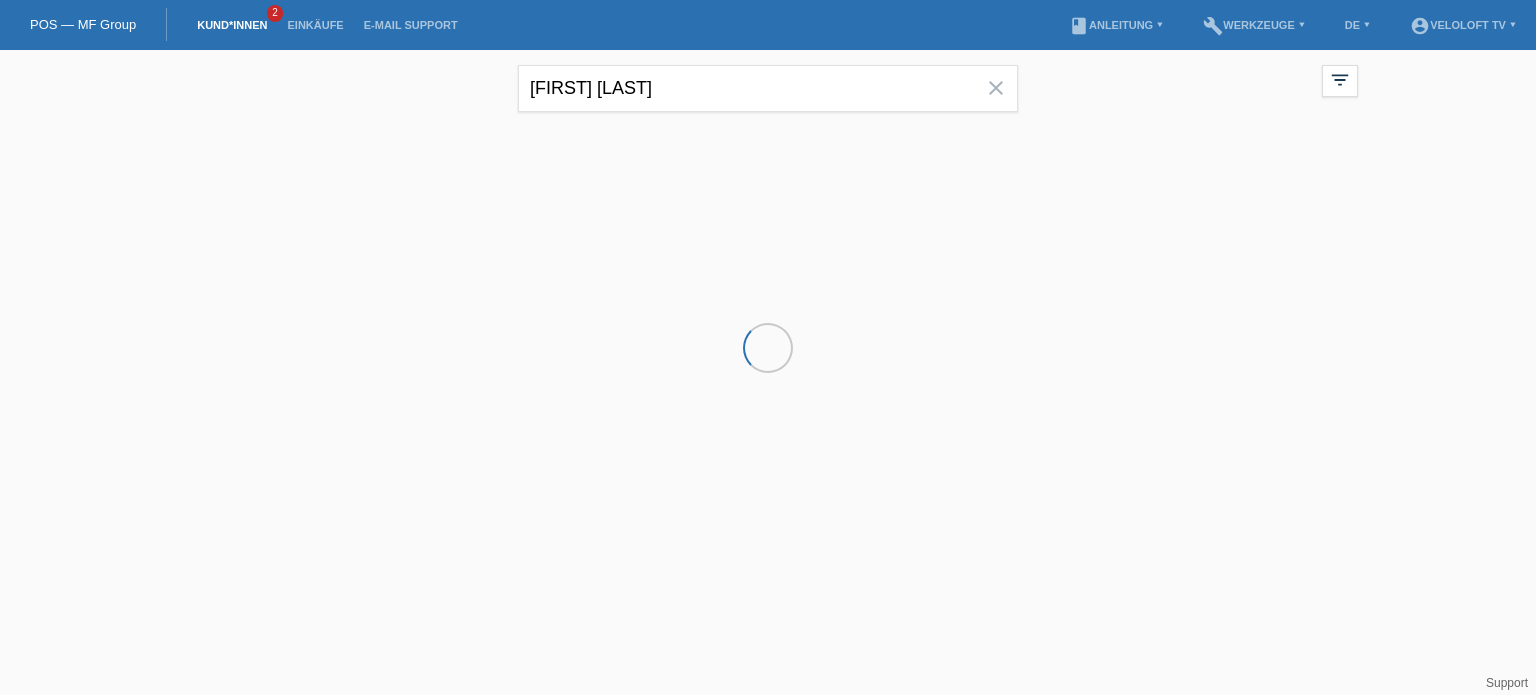scroll, scrollTop: 0, scrollLeft: 0, axis: both 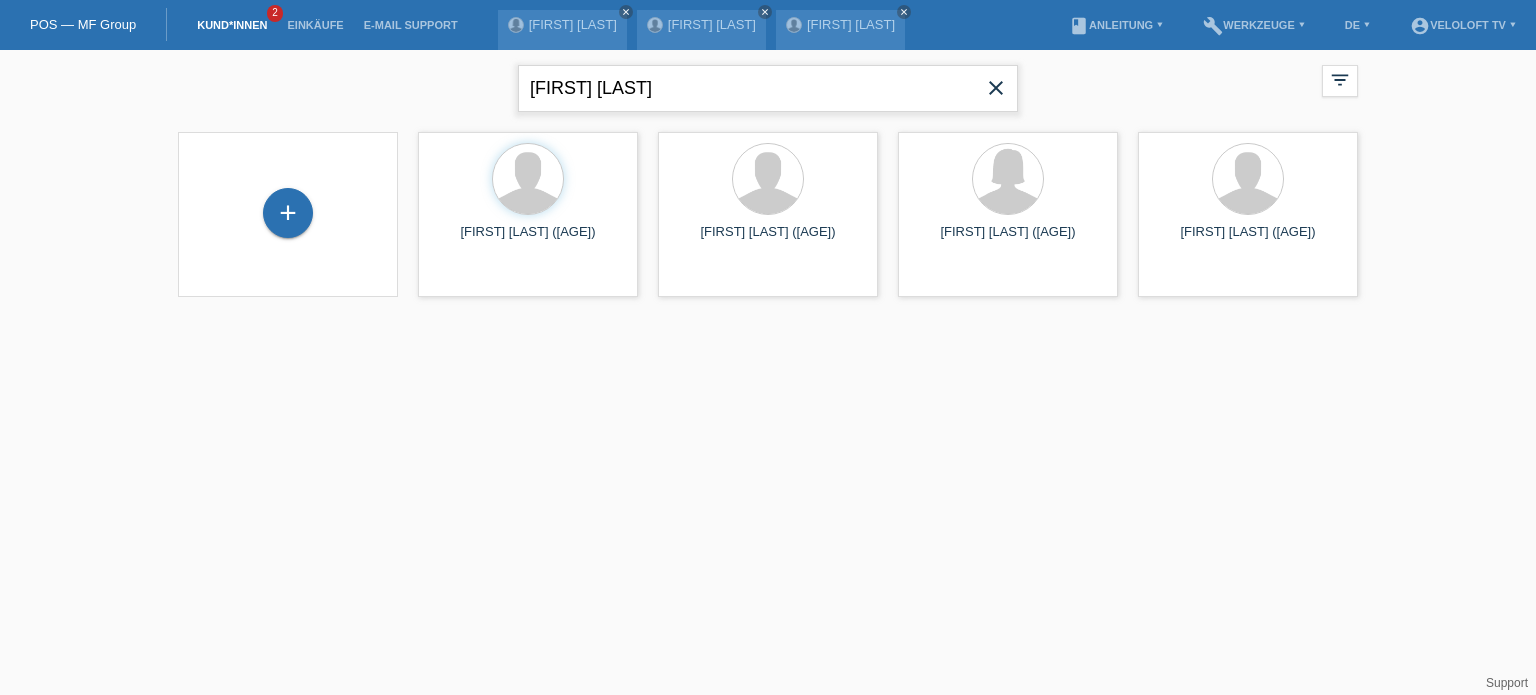 click on "[FIRST] [LAST]" at bounding box center [768, 88] 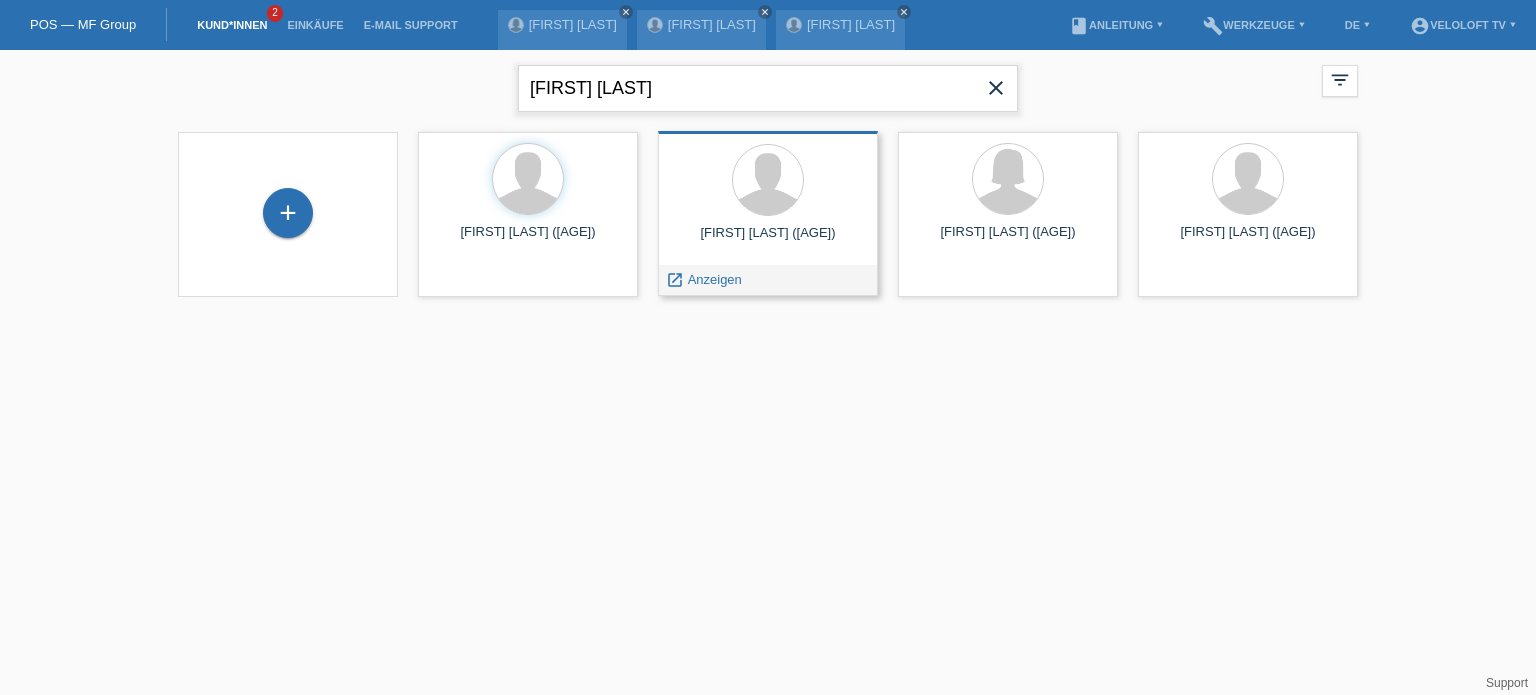 type on "[FIRST] [LAST]" 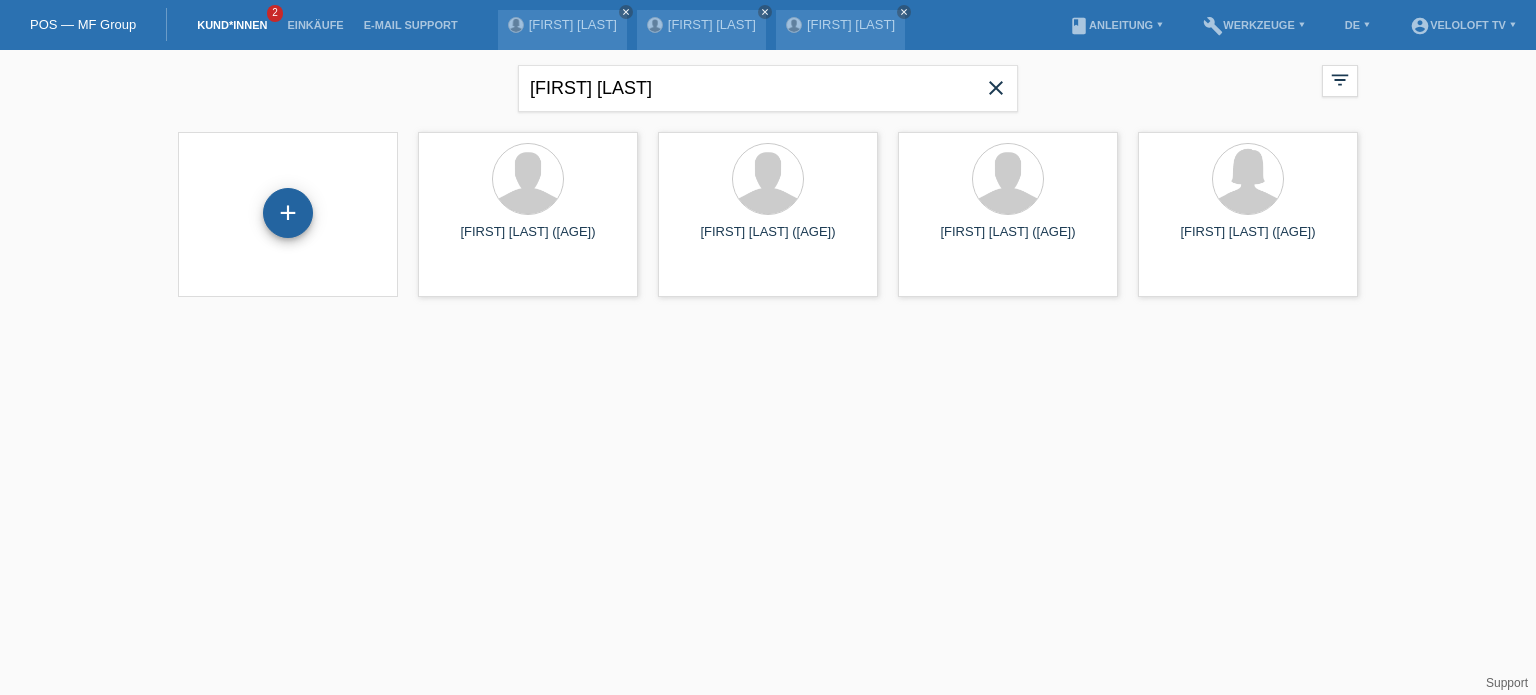 click on "+" at bounding box center (288, 213) 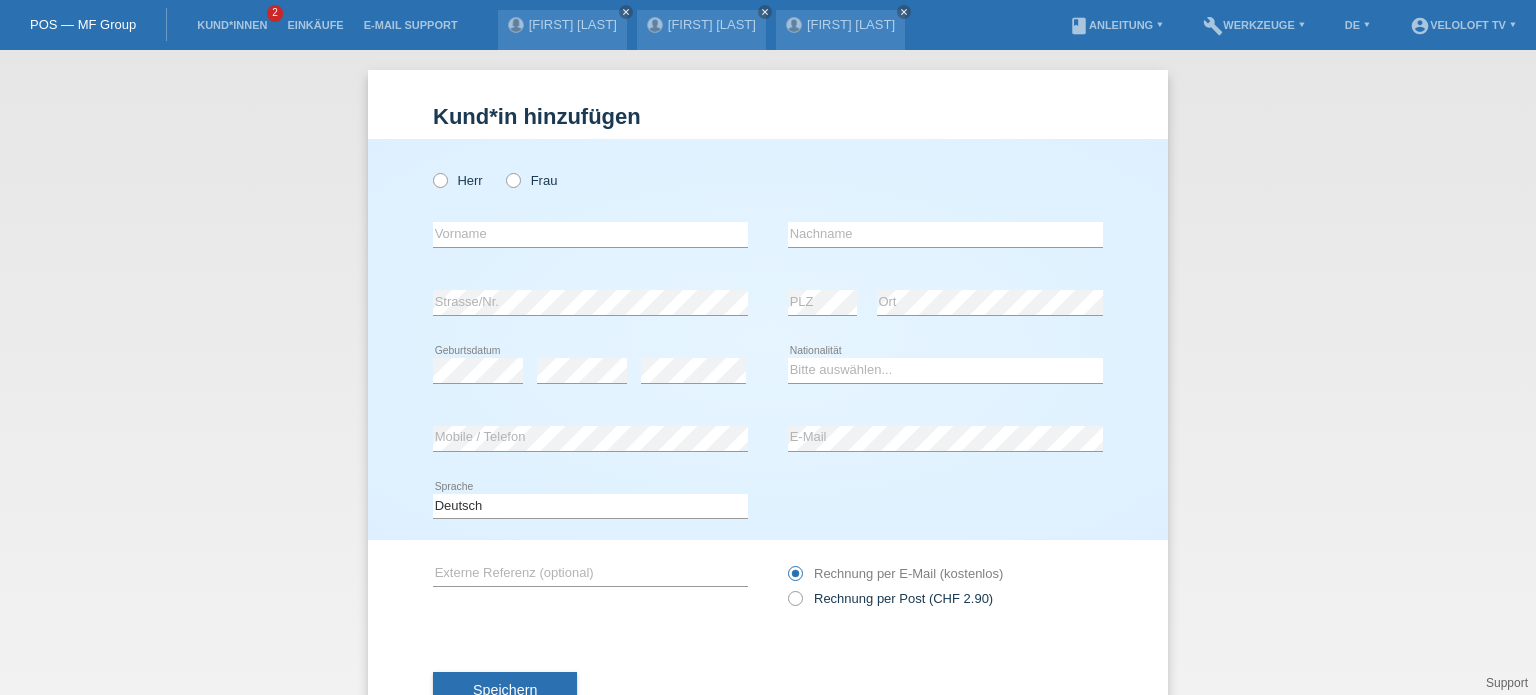 scroll, scrollTop: 0, scrollLeft: 0, axis: both 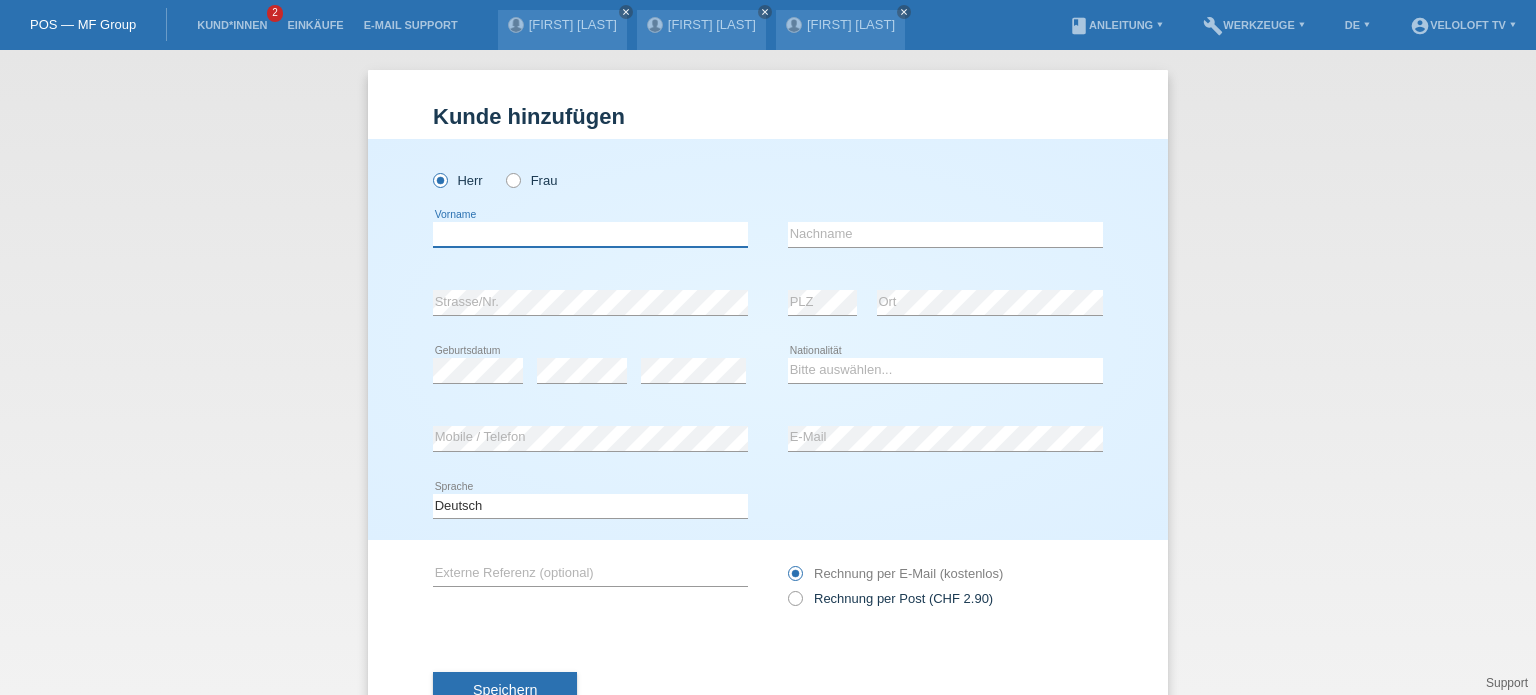 click at bounding box center (590, 234) 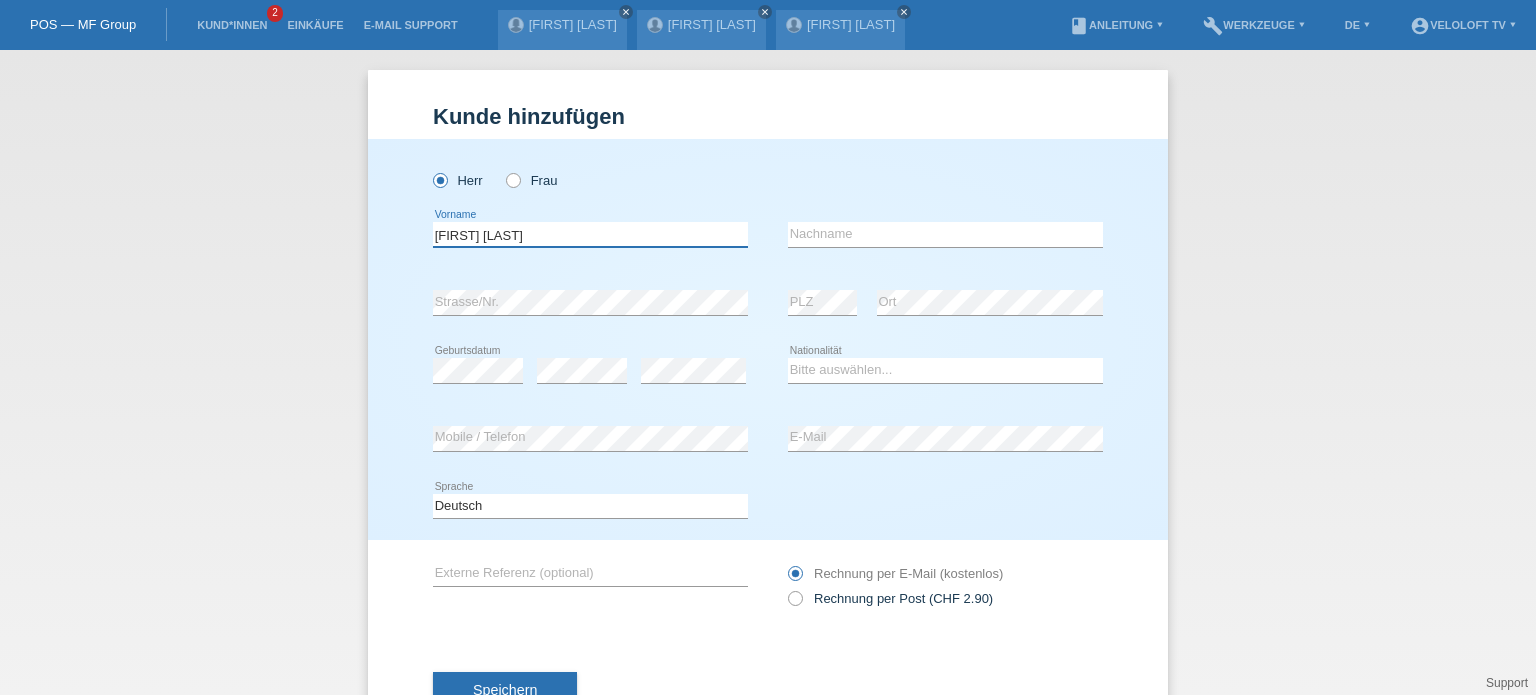 click on "[FIRST] [LAST]" at bounding box center (590, 234) 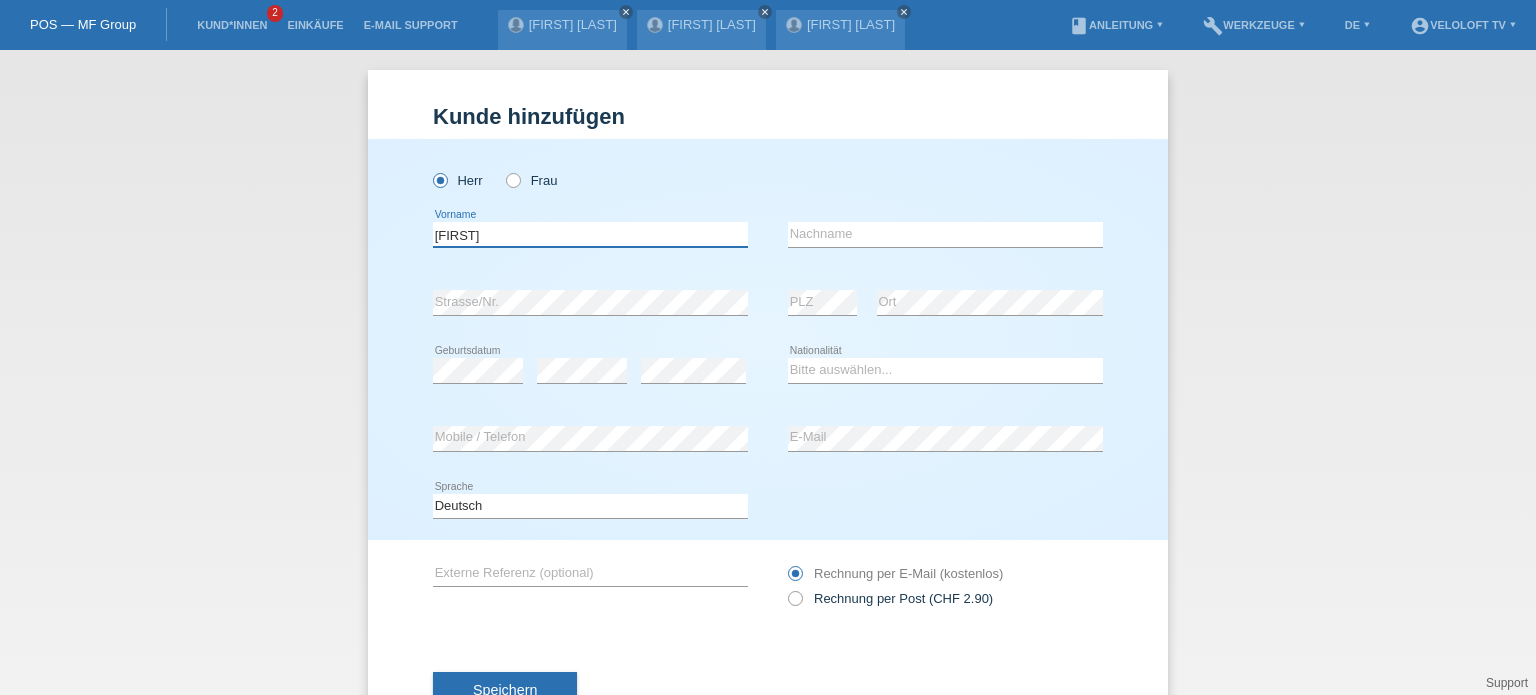 type on "[FIRST]" 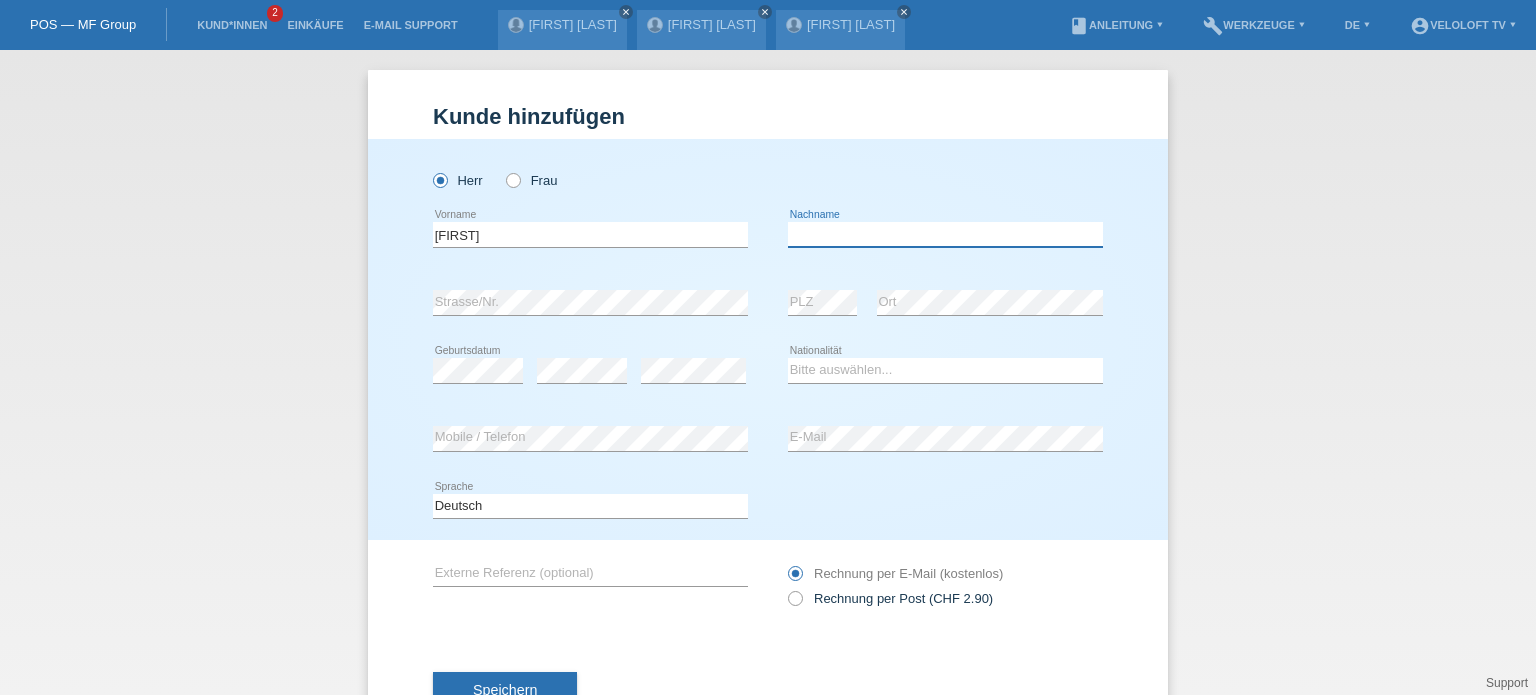 click at bounding box center [945, 234] 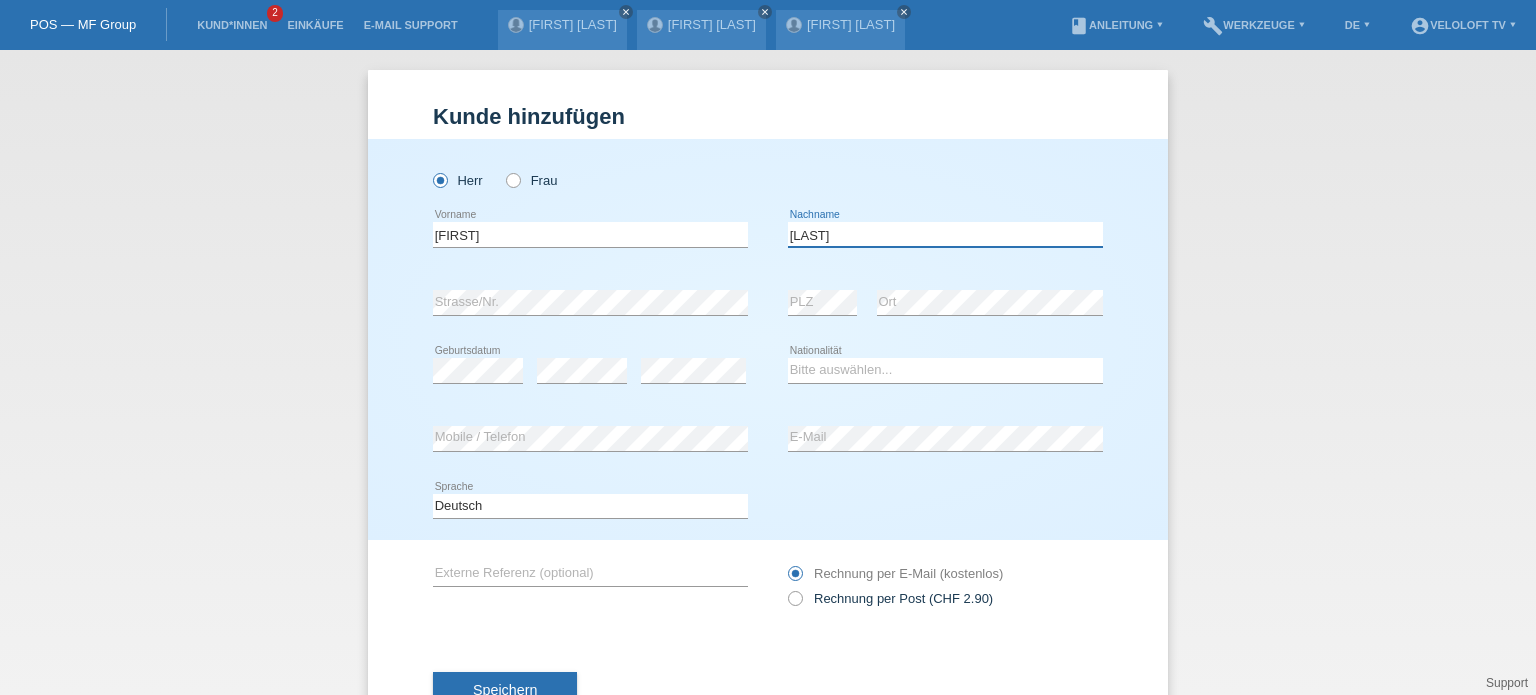 type on "[LAST]" 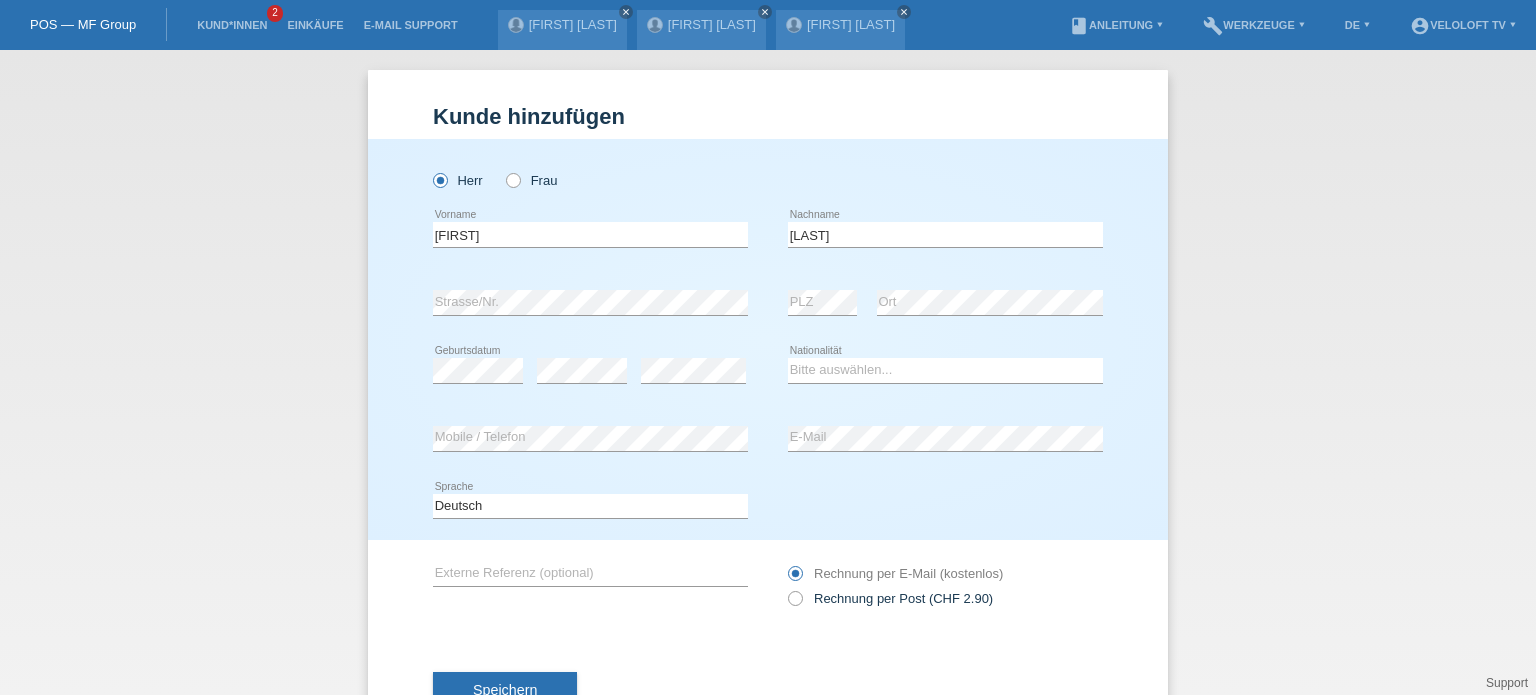 click on "Speichern" at bounding box center (768, 691) 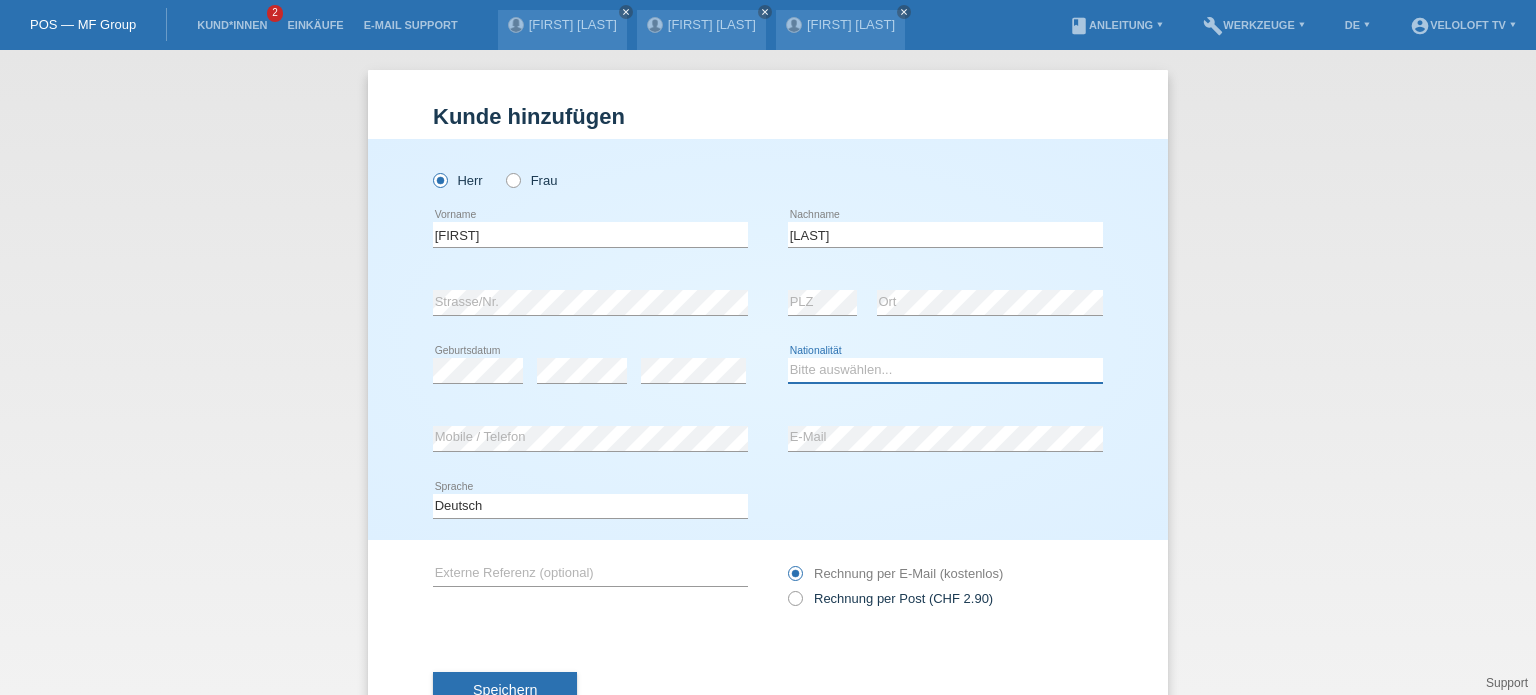 click on "Bitte auswählen...
Schweiz
Deutschland
Liechtenstein
Österreich
------------
Afghanistan
Ägypten
Åland
Albanien
Algerien" at bounding box center [945, 370] 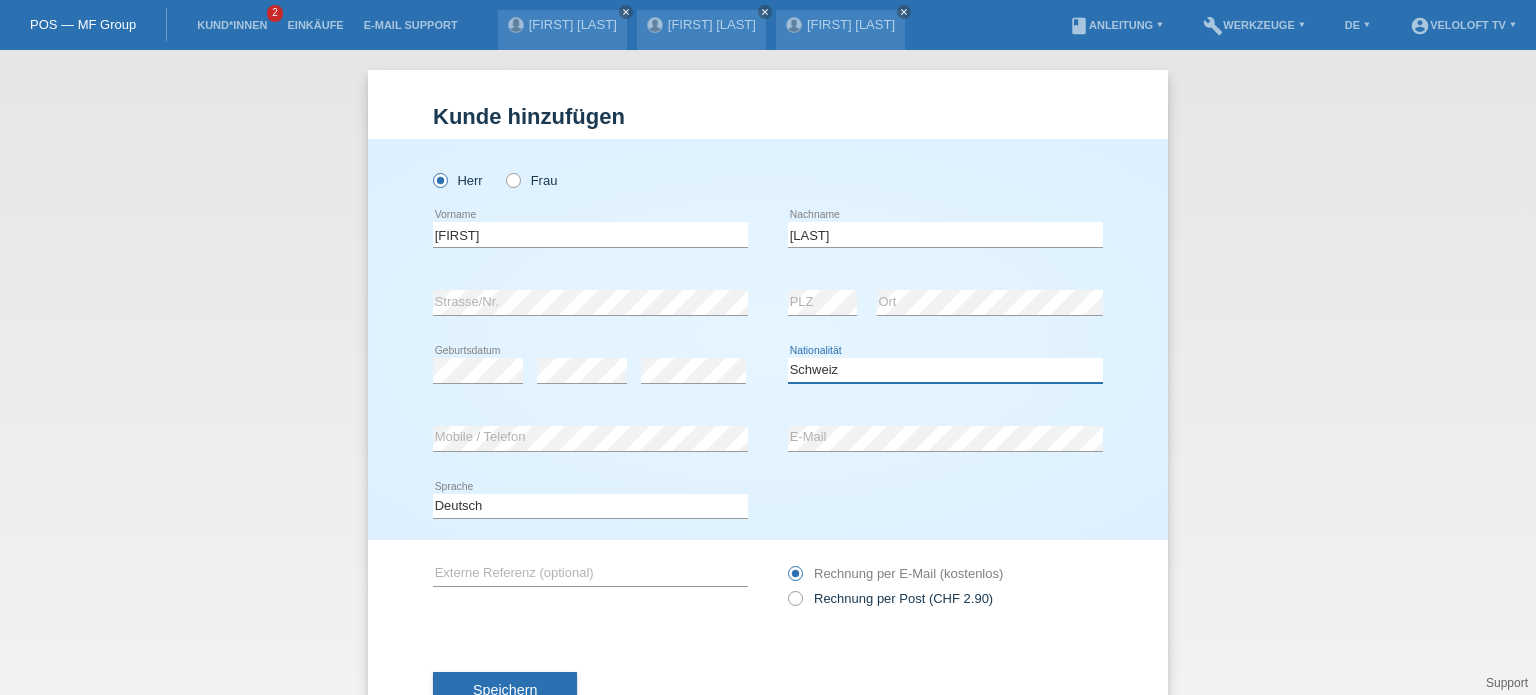 click on "Bitte auswählen...
Schweiz
Deutschland
Liechtenstein
Österreich
------------
Afghanistan
Ägypten
Åland
Albanien
Algerien" at bounding box center [945, 370] 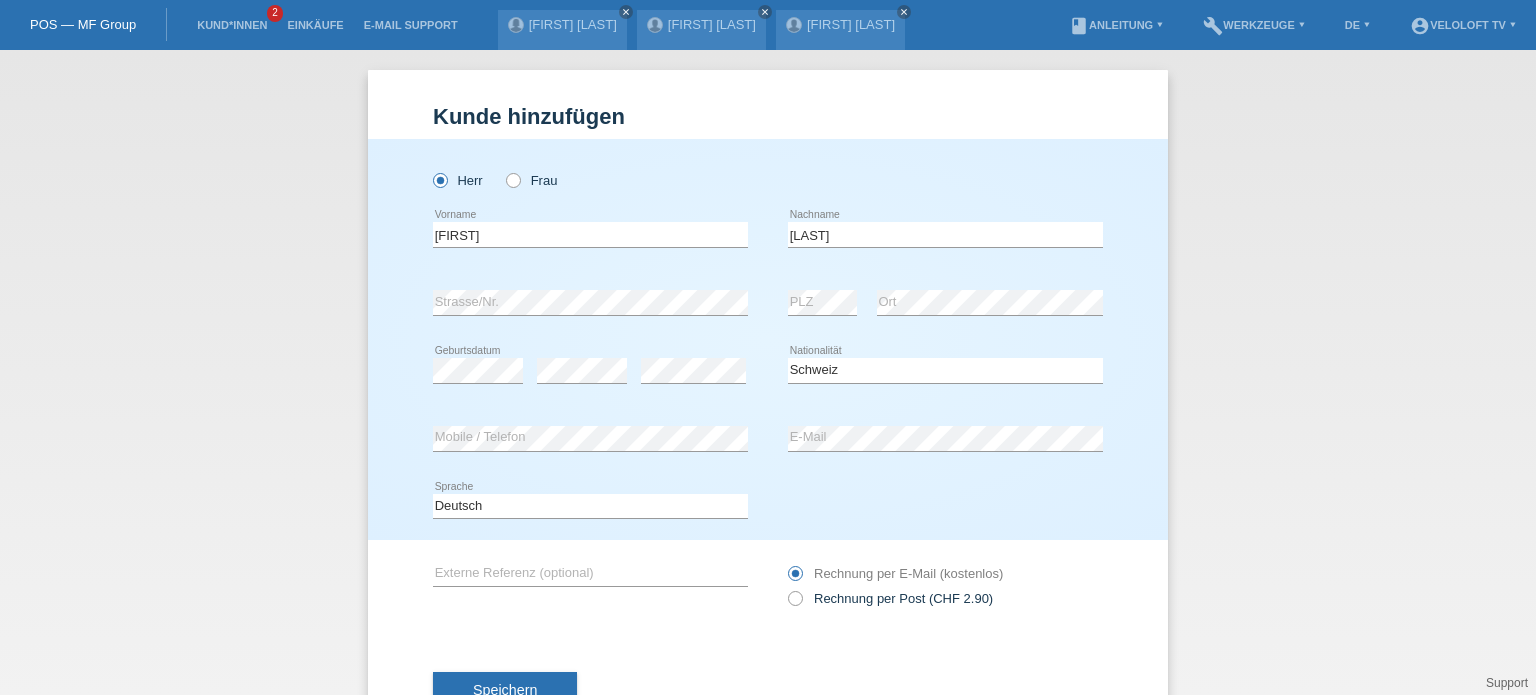click on "Speichern" at bounding box center [768, 691] 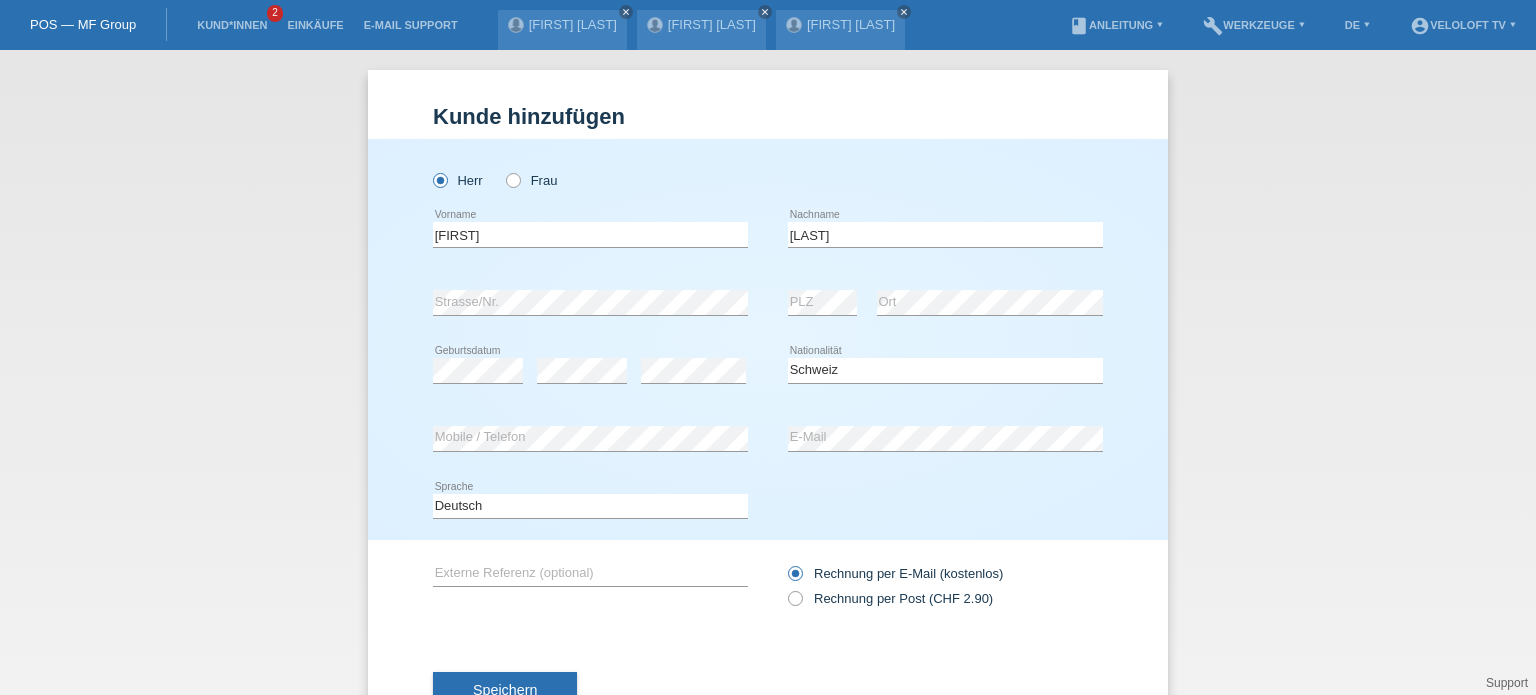 click on "Speichern" at bounding box center (768, 691) 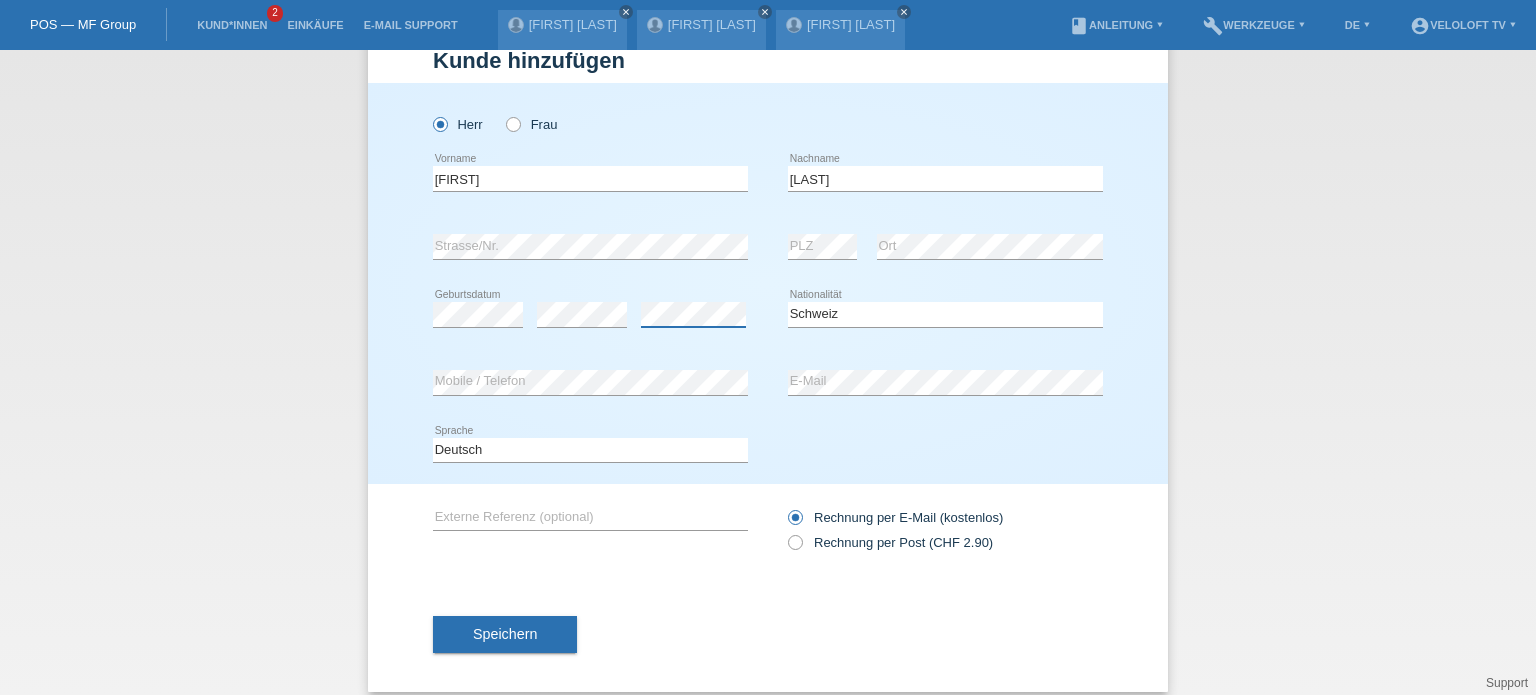 scroll, scrollTop: 72, scrollLeft: 0, axis: vertical 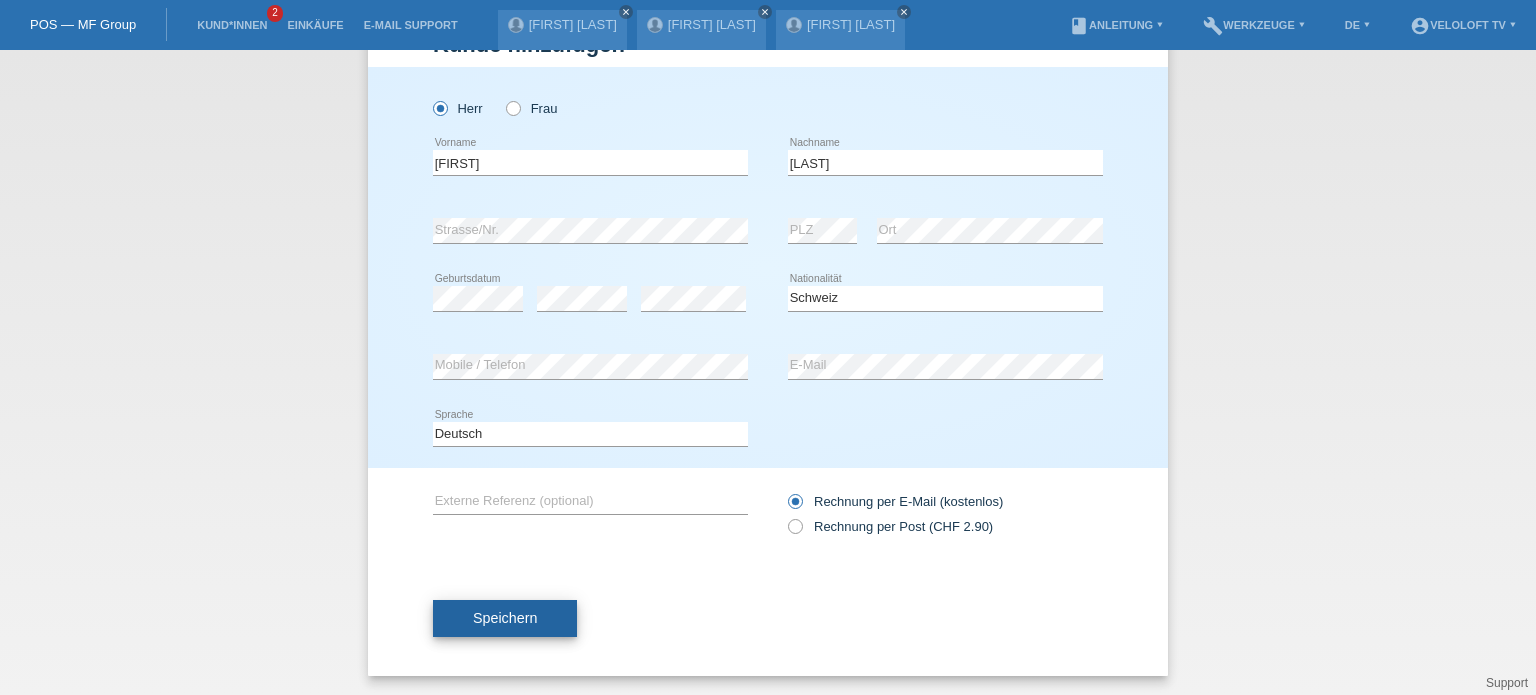 click on "Speichern" at bounding box center [505, 618] 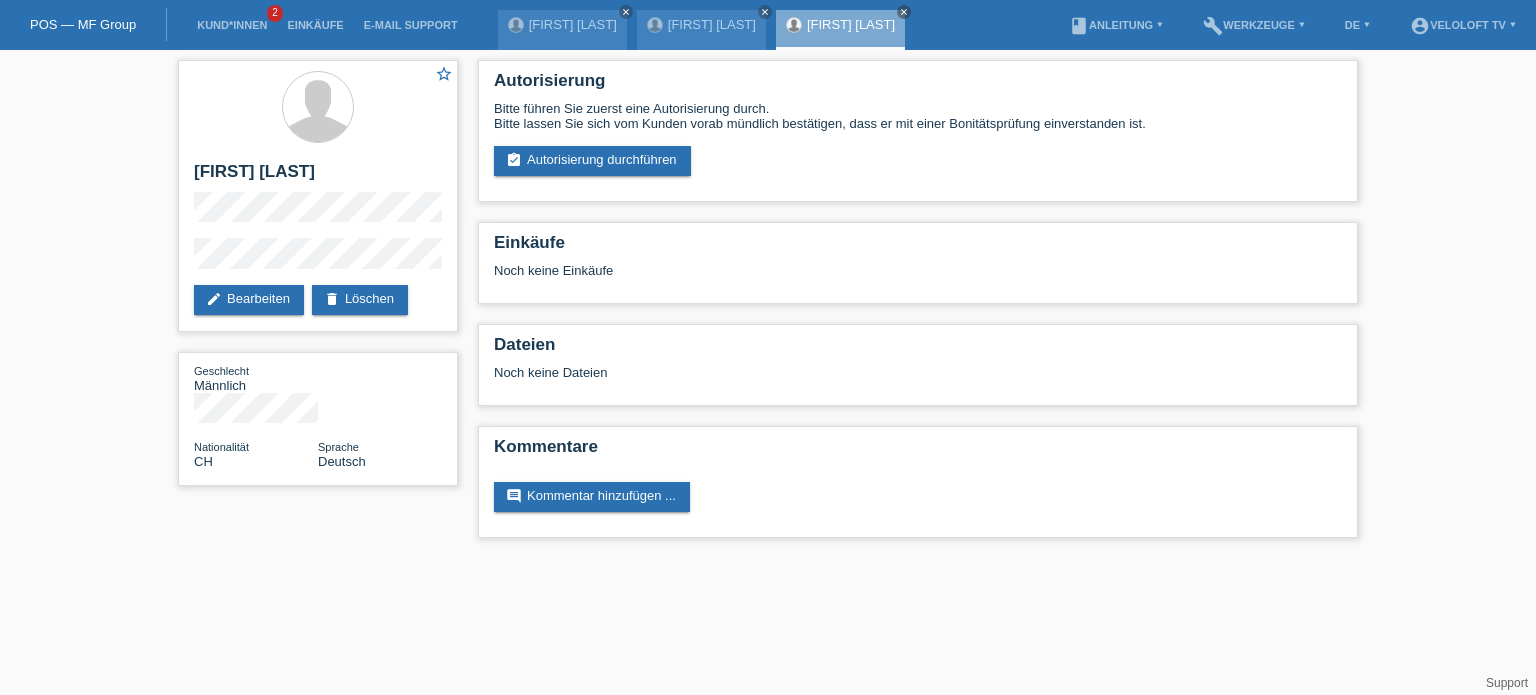scroll, scrollTop: 0, scrollLeft: 0, axis: both 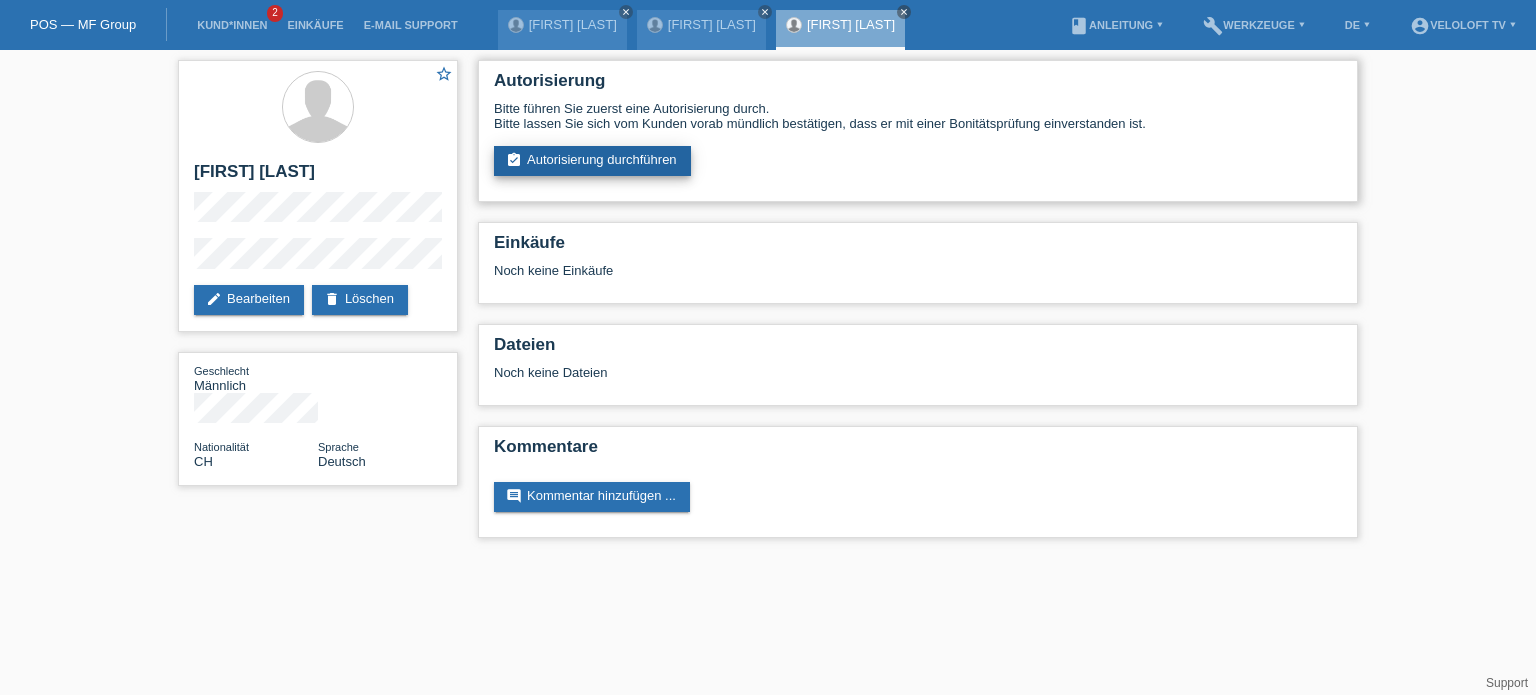 click on "assignment_turned_in  Autorisierung durchführen" at bounding box center [592, 161] 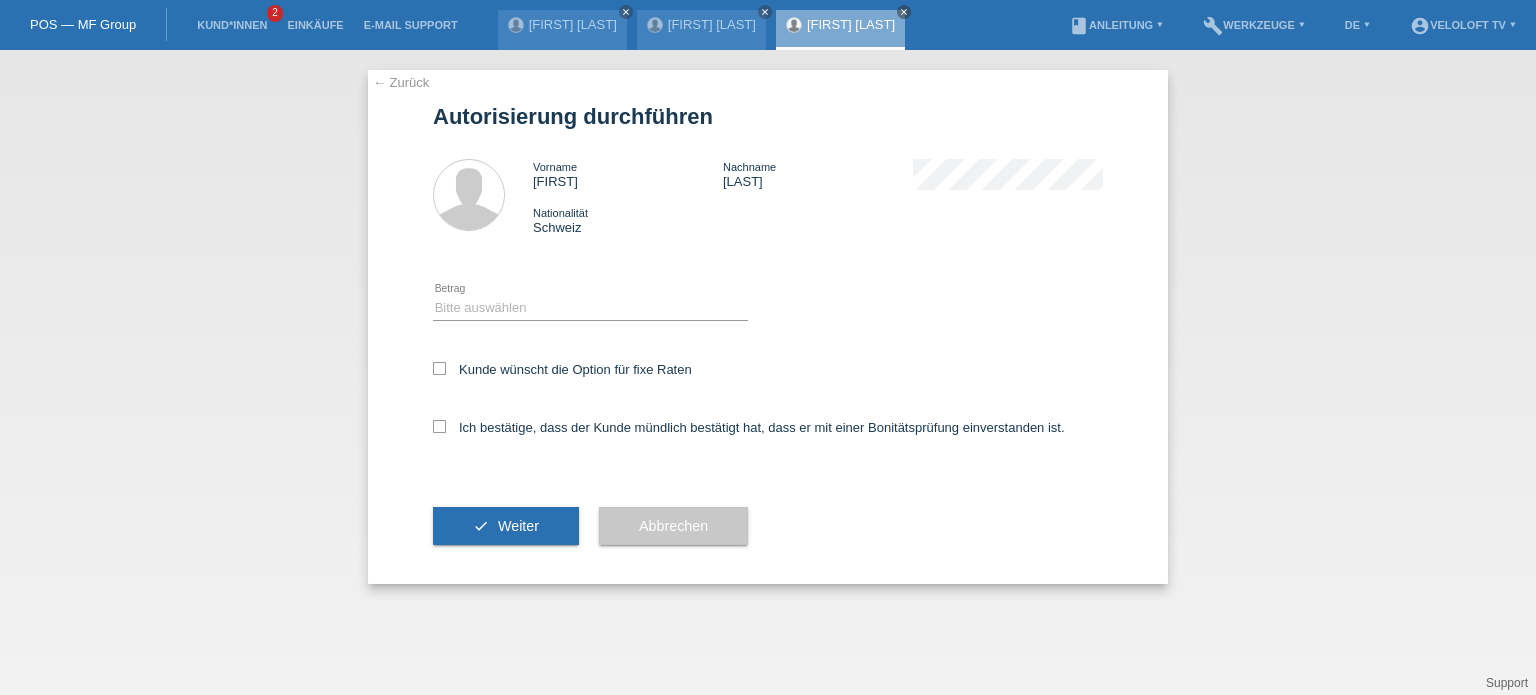 scroll, scrollTop: 0, scrollLeft: 0, axis: both 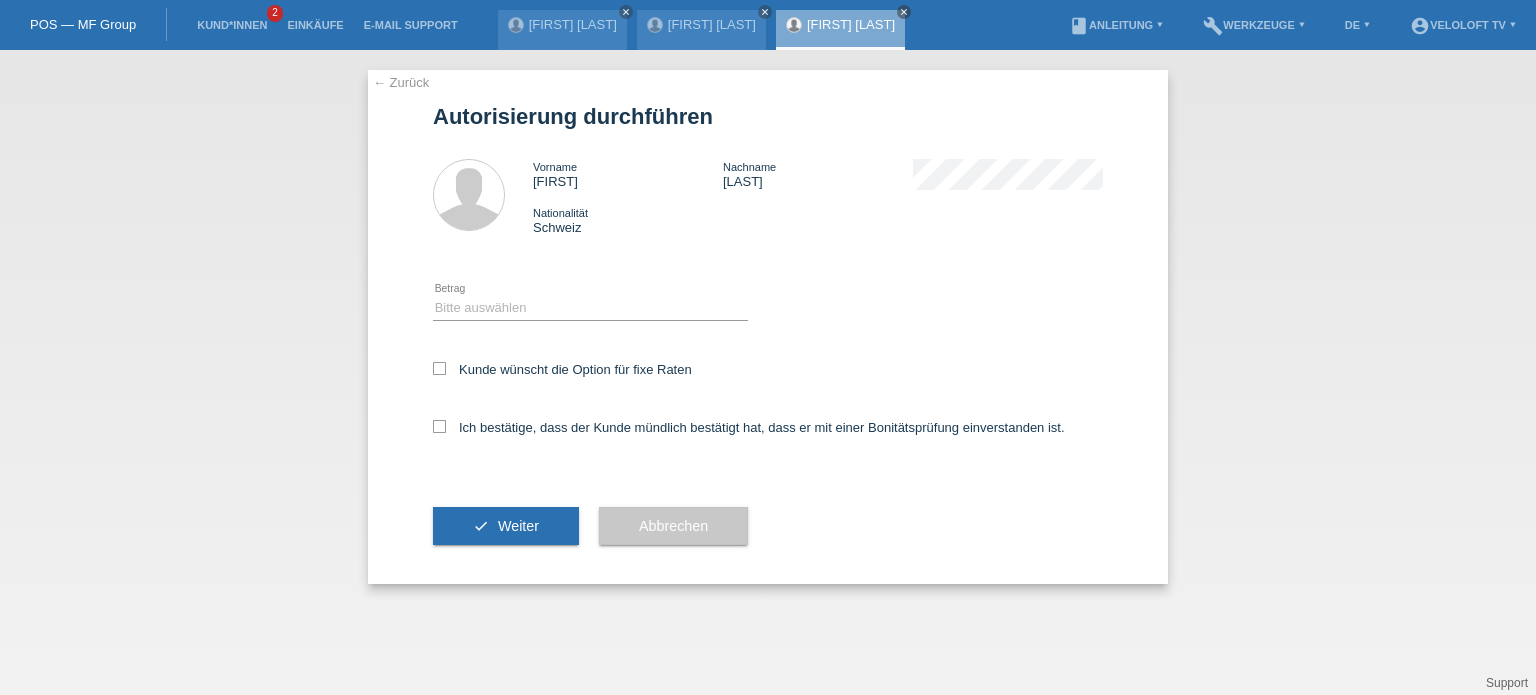 click on "← Zurück
Autorisierung durchführen
Vorname
[FIRST]
Nachname
[LAST]
Nationalität
Schweiz" at bounding box center [768, 372] 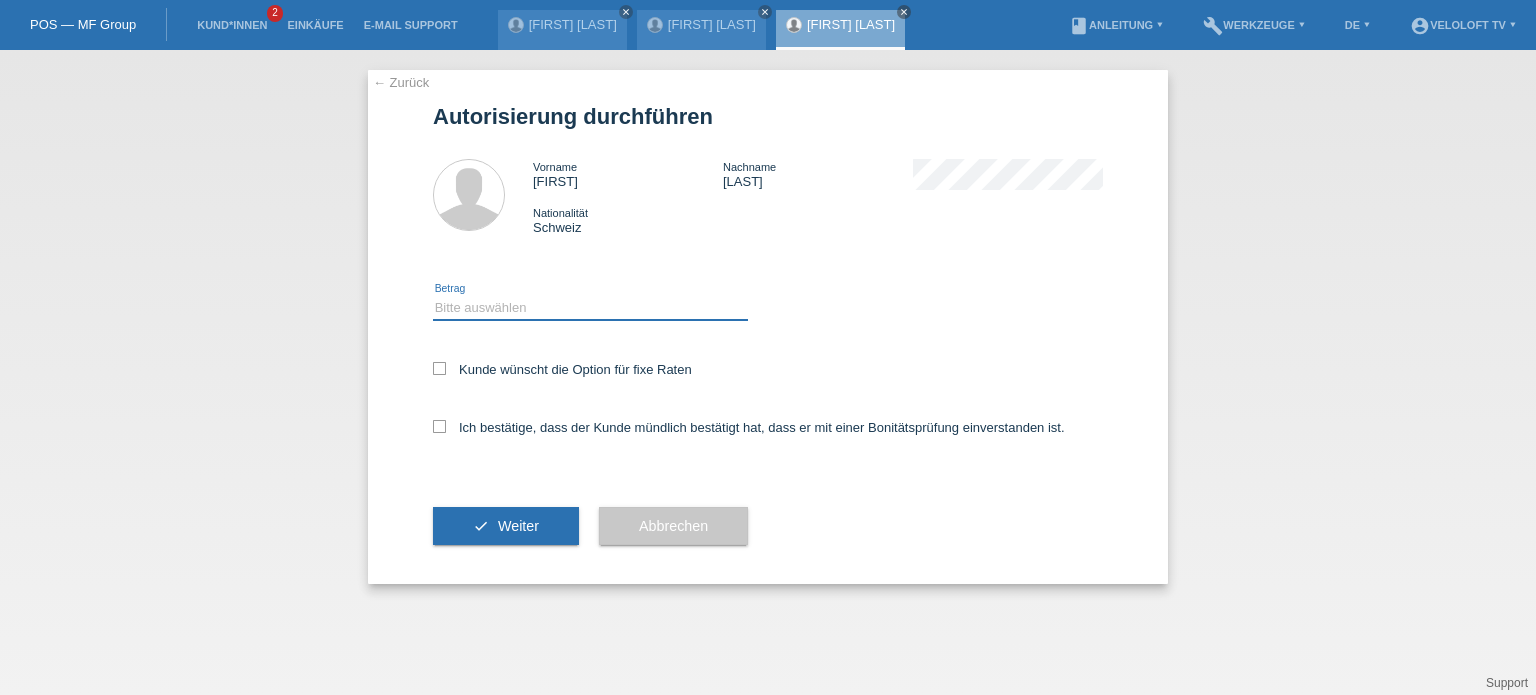 click on "Bitte auswählen
CHF 1.00 - CHF 499.00
CHF 500.00 - CHF 1'999.00
CHF 2'000.00 - CHF 15'000.00" at bounding box center (590, 308) 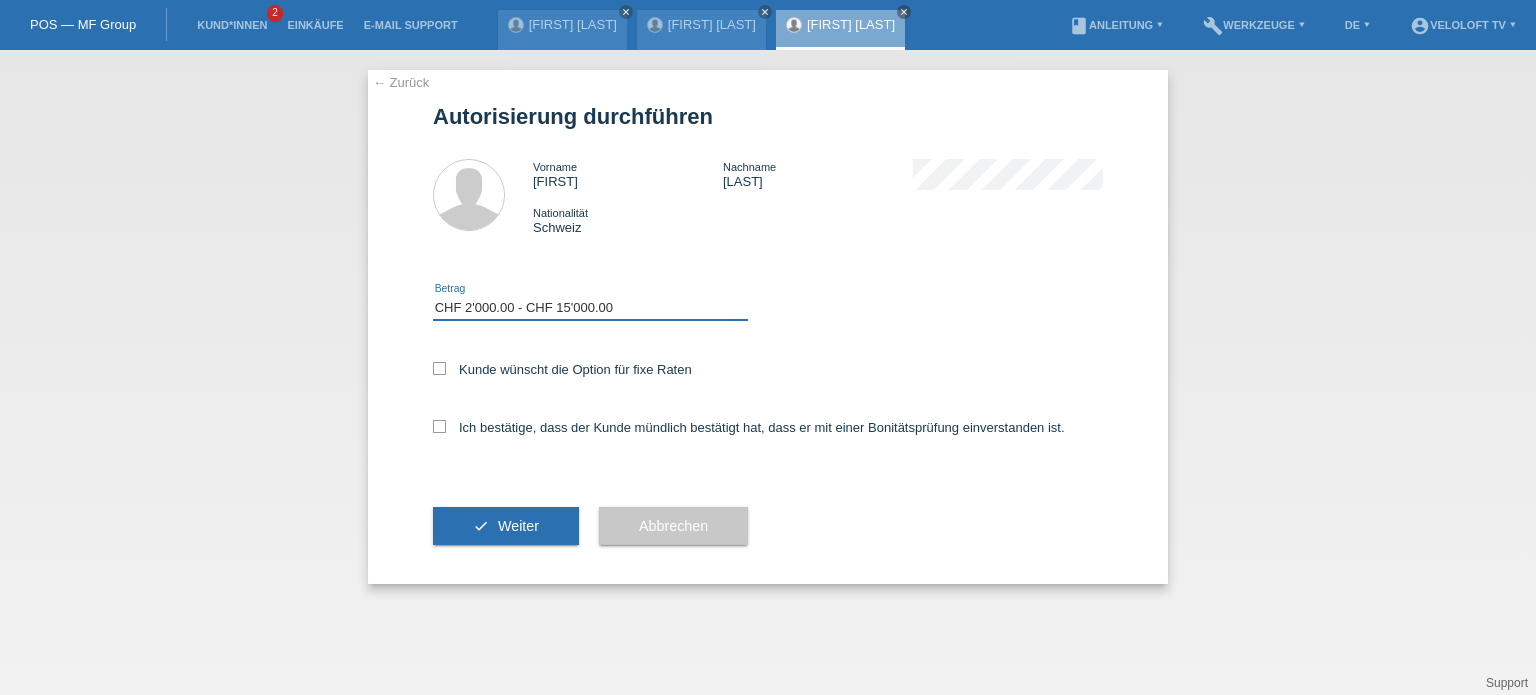 click on "Bitte auswählen
CHF 1.00 - CHF 499.00
CHF 500.00 - CHF 1'999.00
CHF 2'000.00 - CHF 15'000.00" at bounding box center (590, 308) 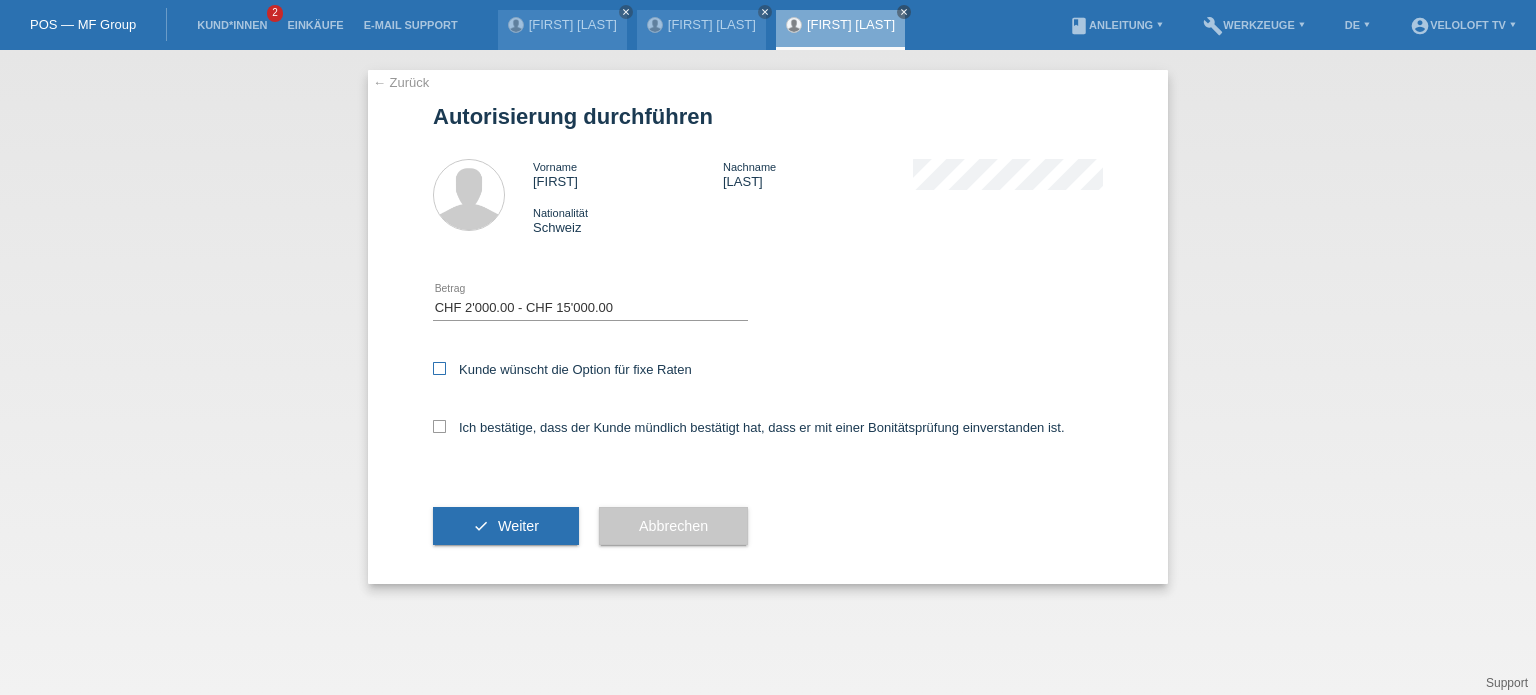 click at bounding box center (439, 368) 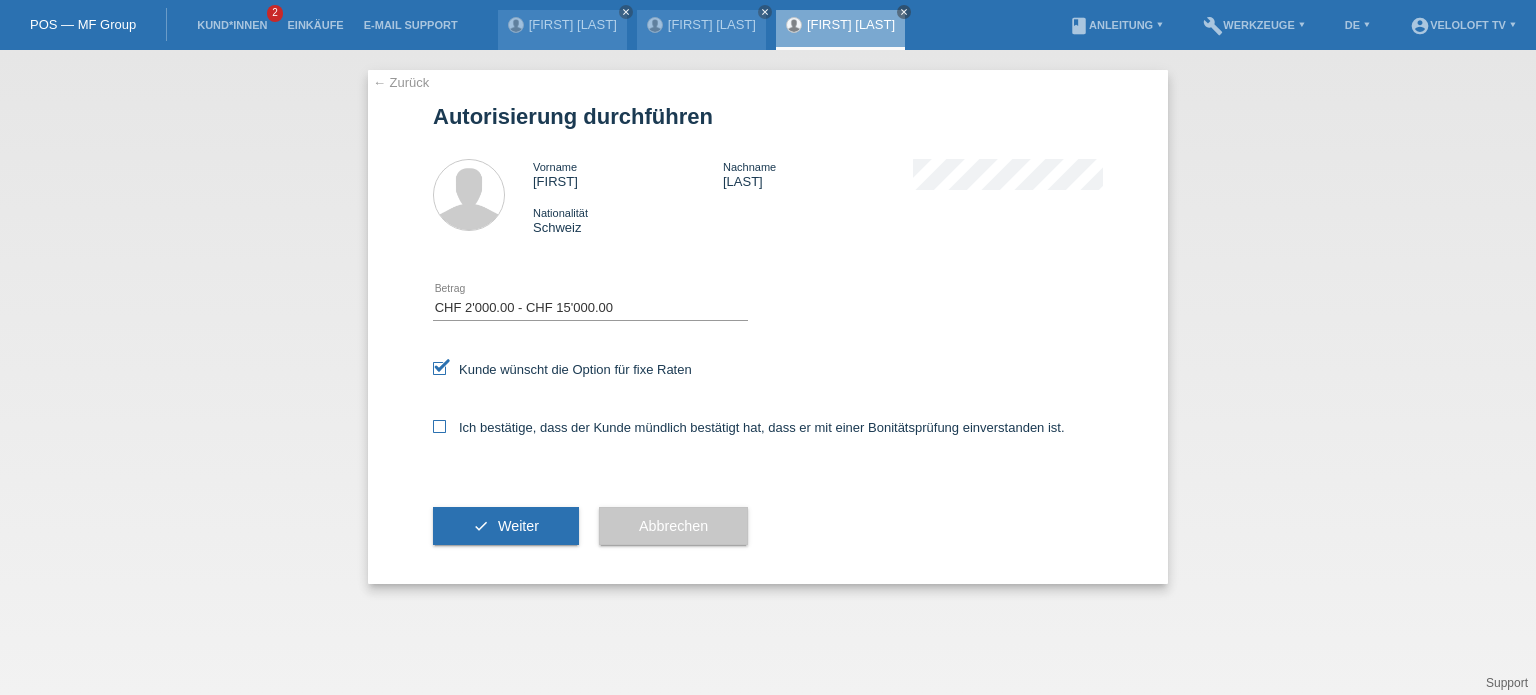 click at bounding box center (439, 426) 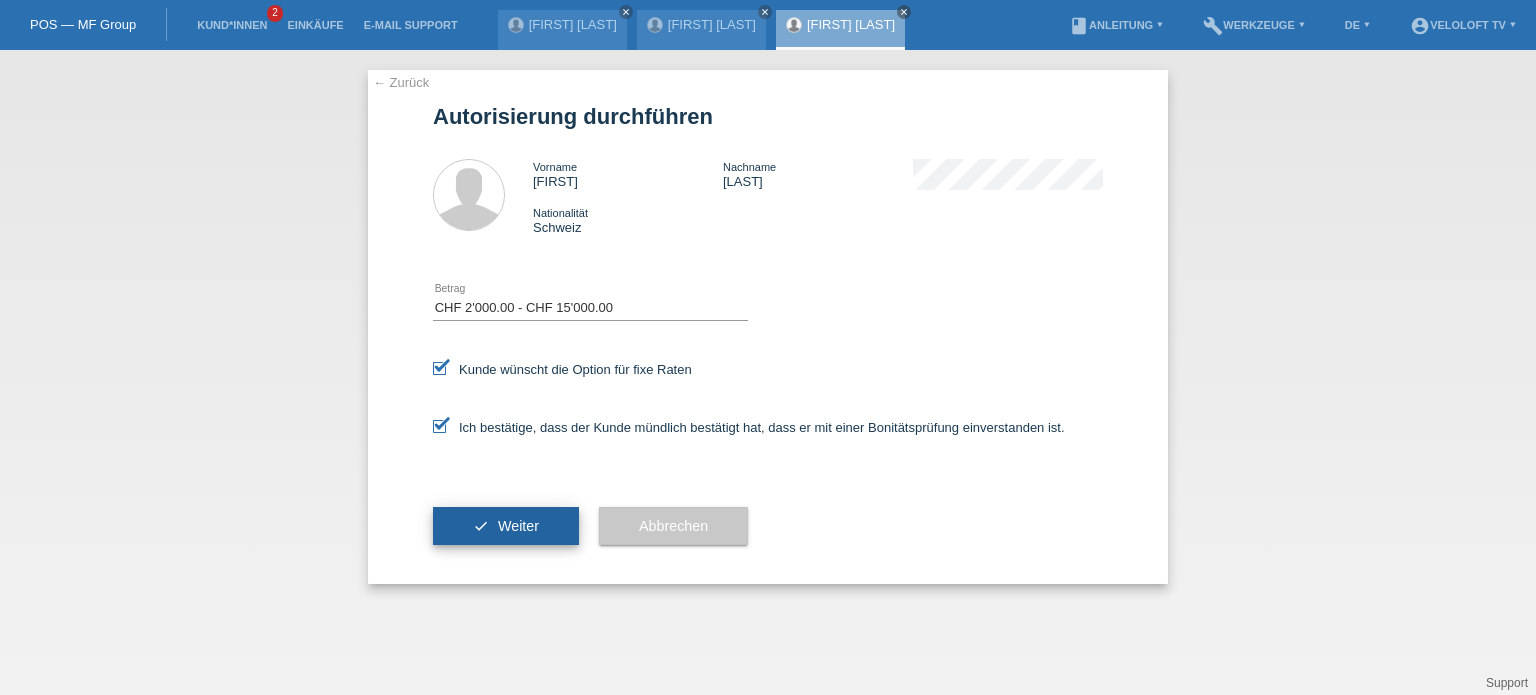 click on "Weiter" at bounding box center [518, 526] 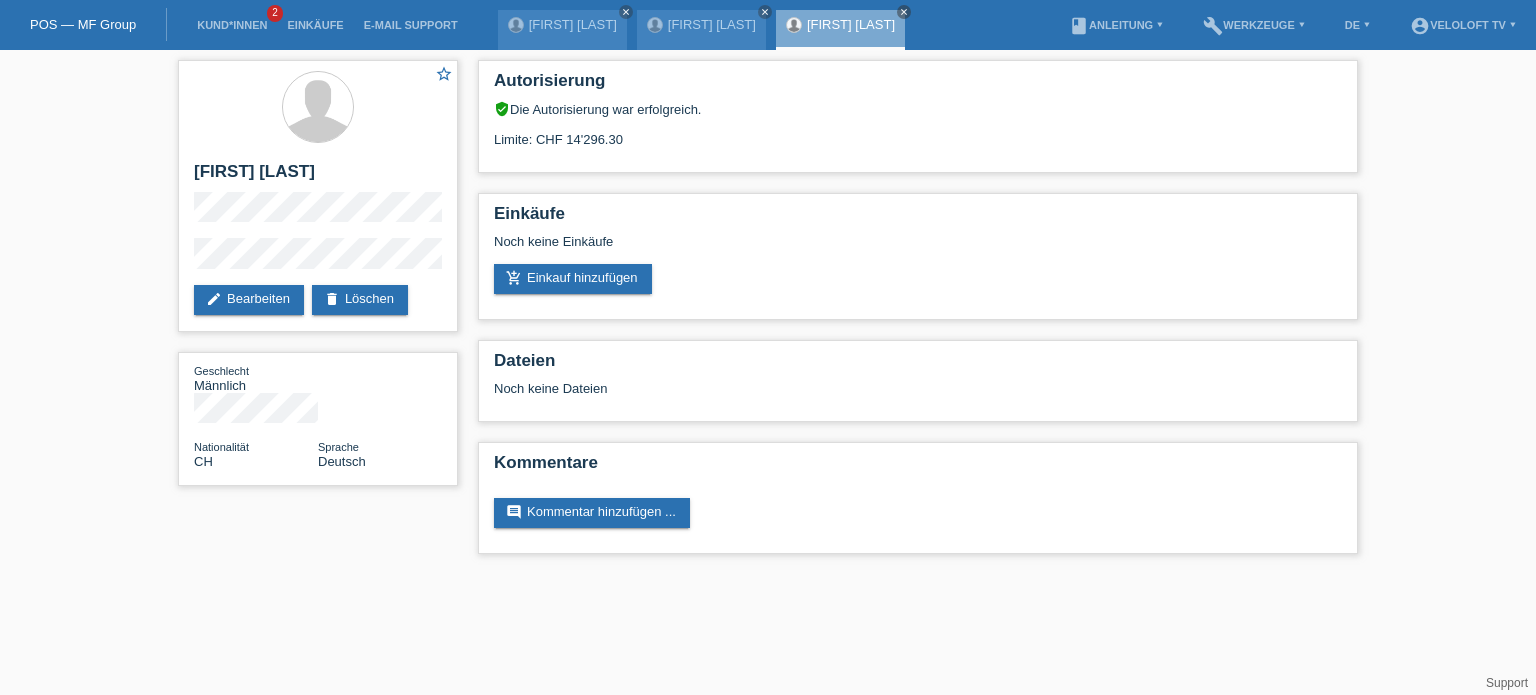 scroll, scrollTop: 0, scrollLeft: 0, axis: both 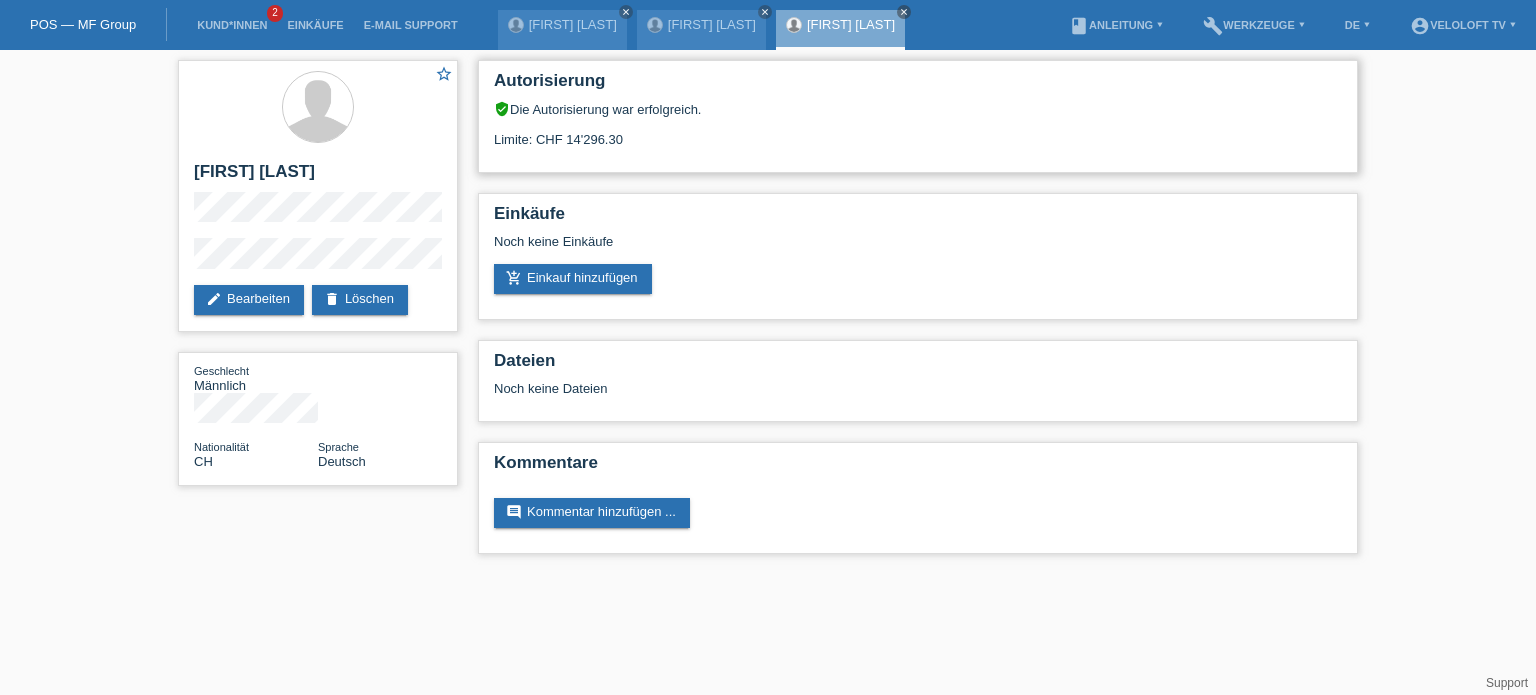 drag, startPoint x: 644, startPoint y: 135, endPoint x: 566, endPoint y: 144, distance: 78.51752 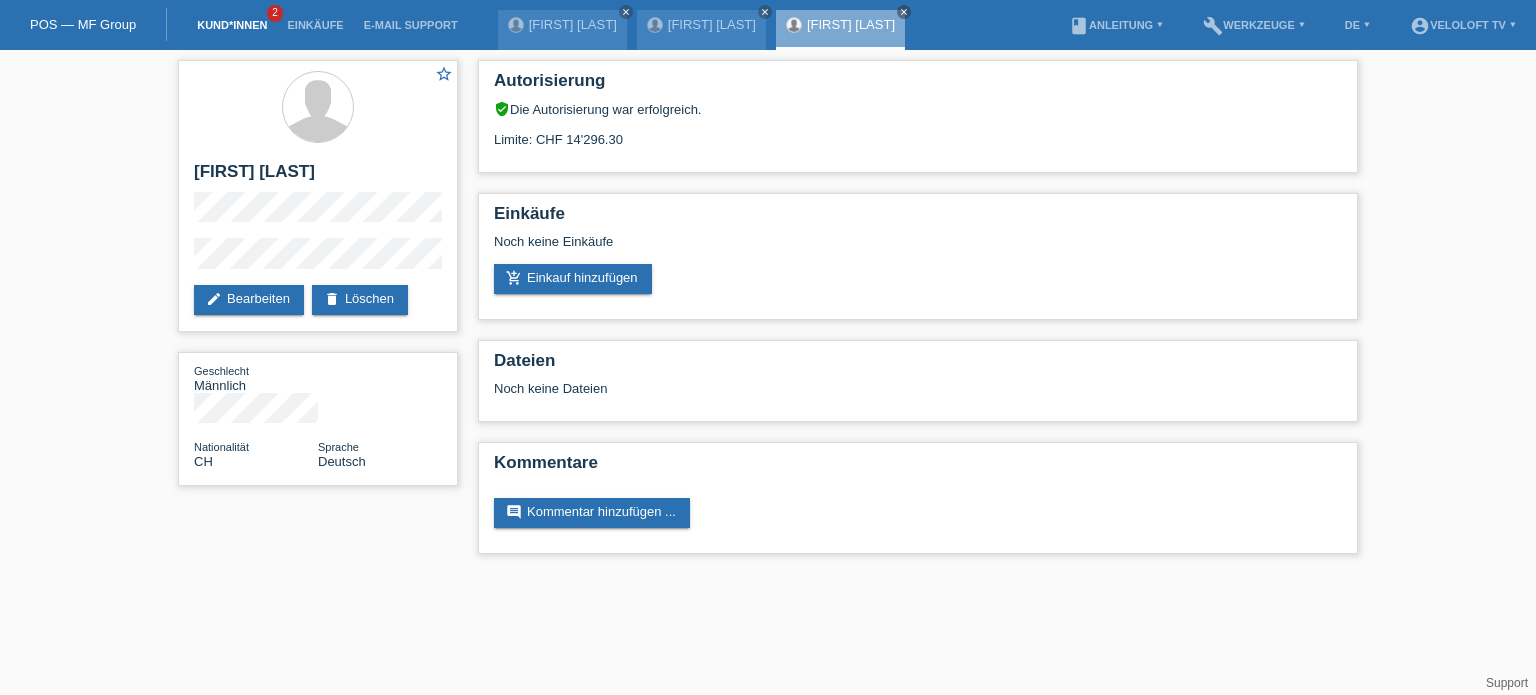 click on "Kund*innen" at bounding box center [232, 25] 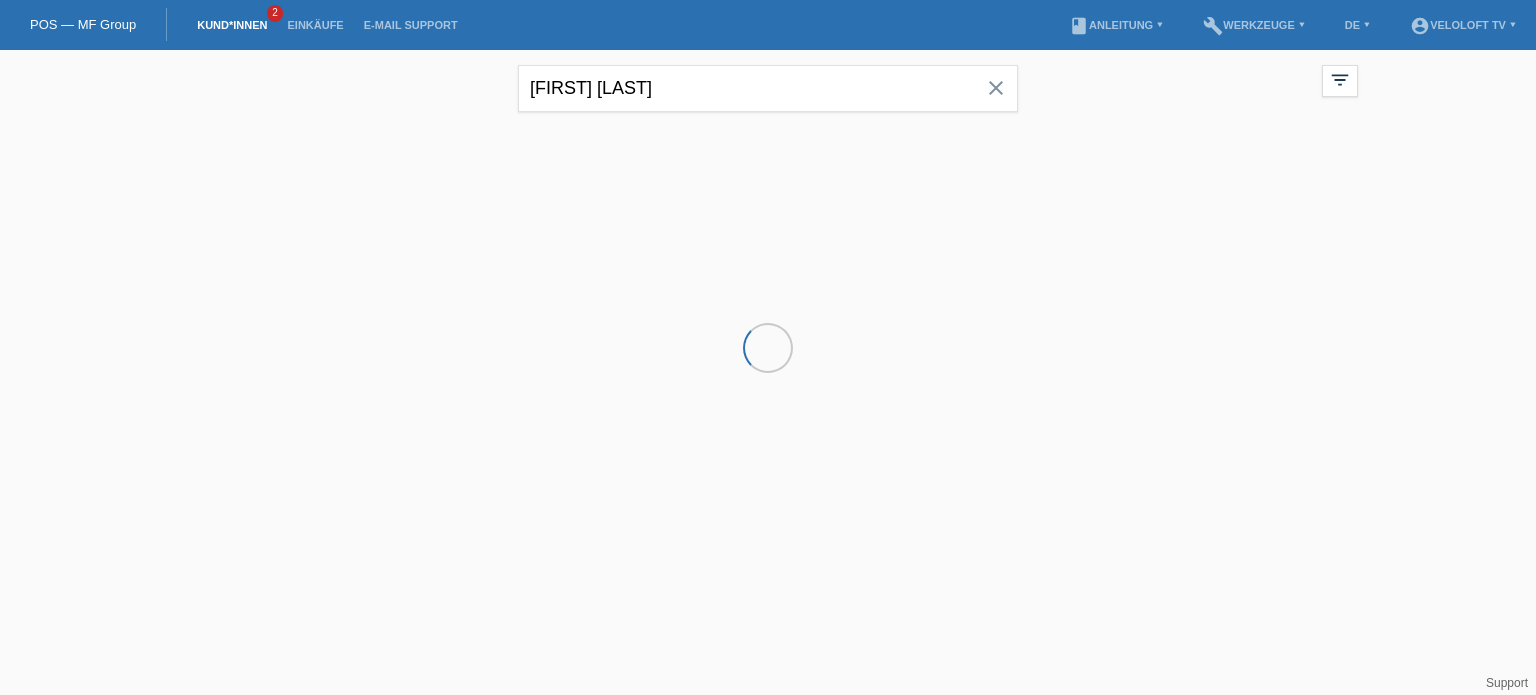 scroll, scrollTop: 0, scrollLeft: 0, axis: both 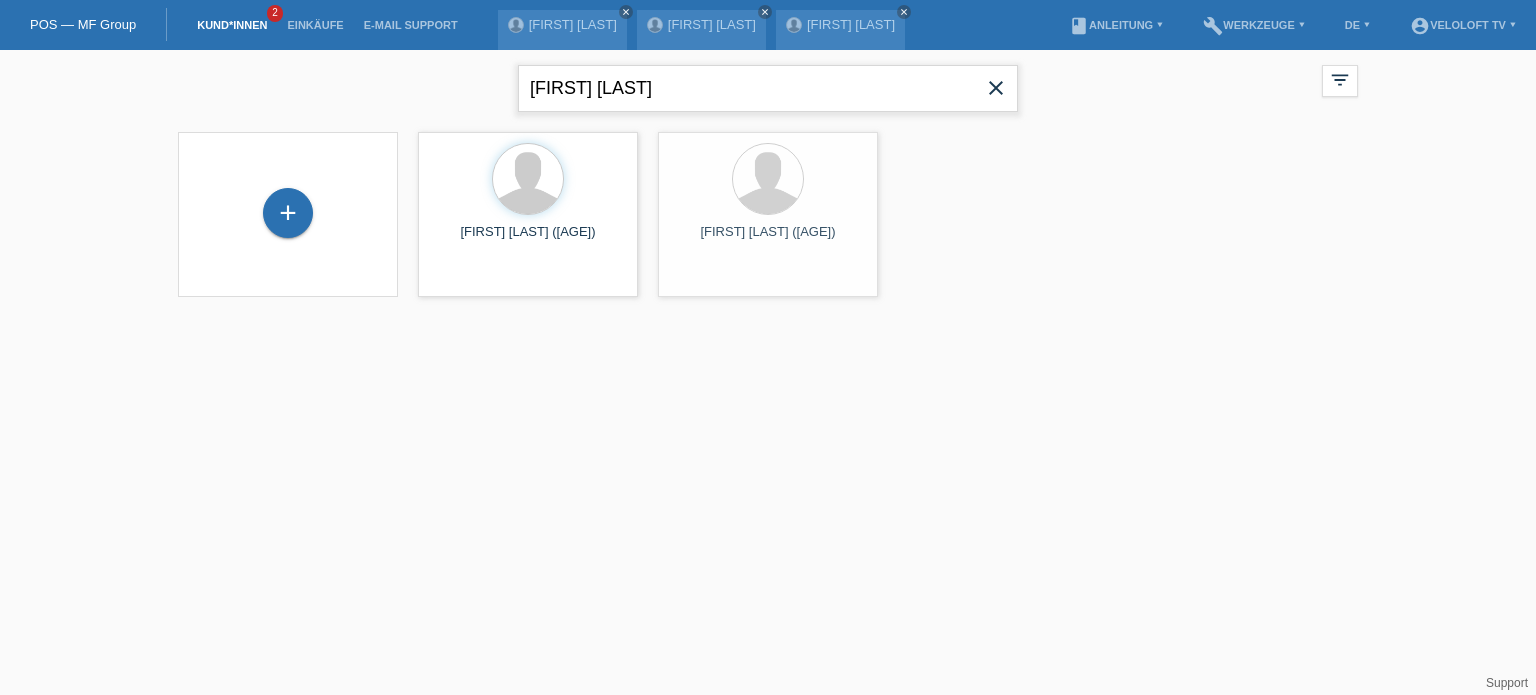 click on "[FIRST] [LAST]" at bounding box center [768, 88] 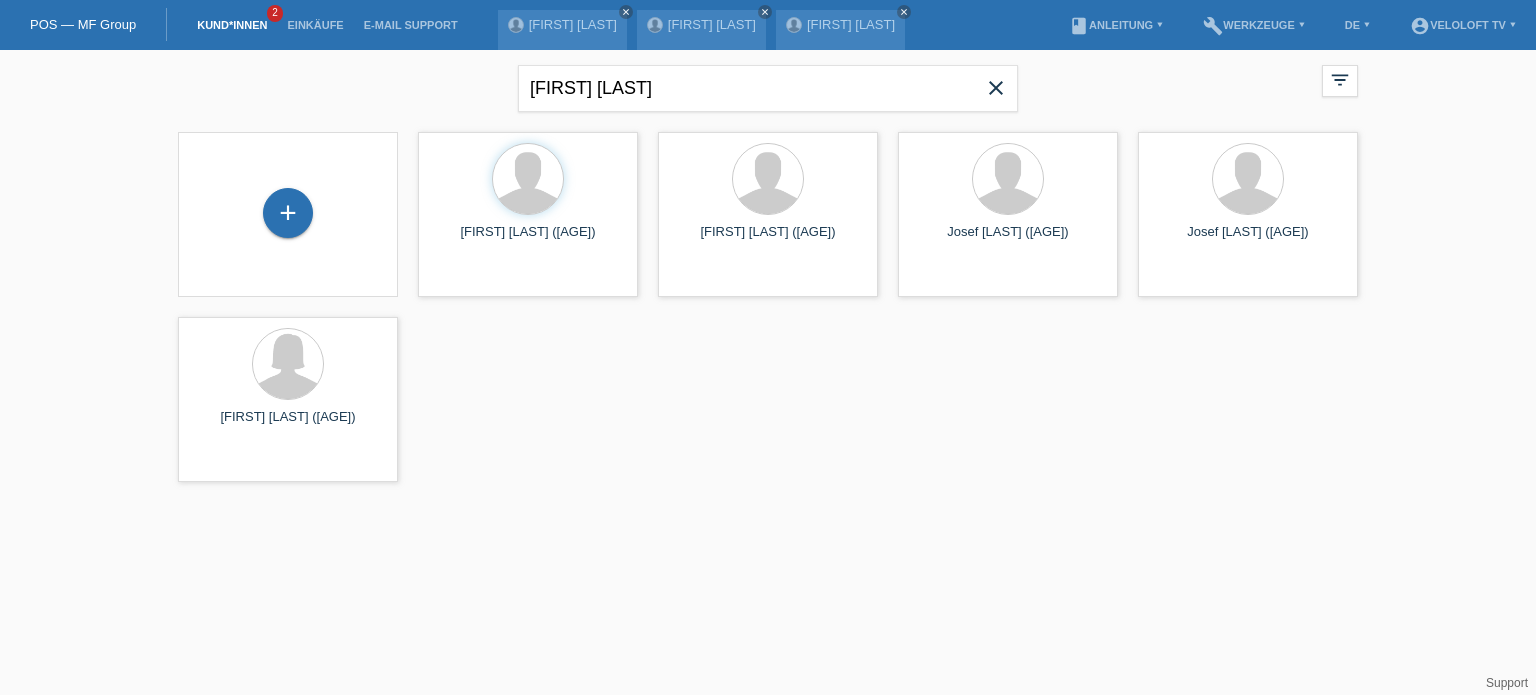 click on "close" at bounding box center (996, 88) 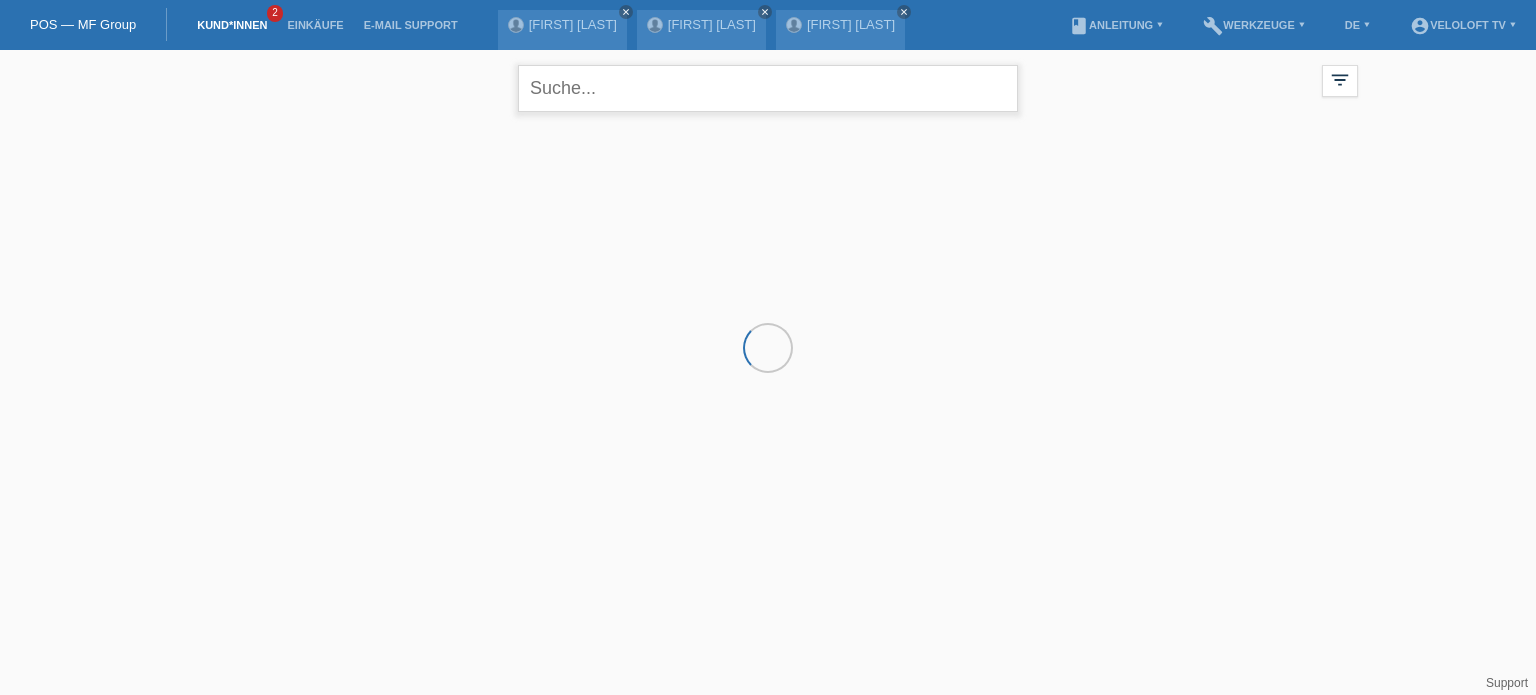 click at bounding box center (768, 88) 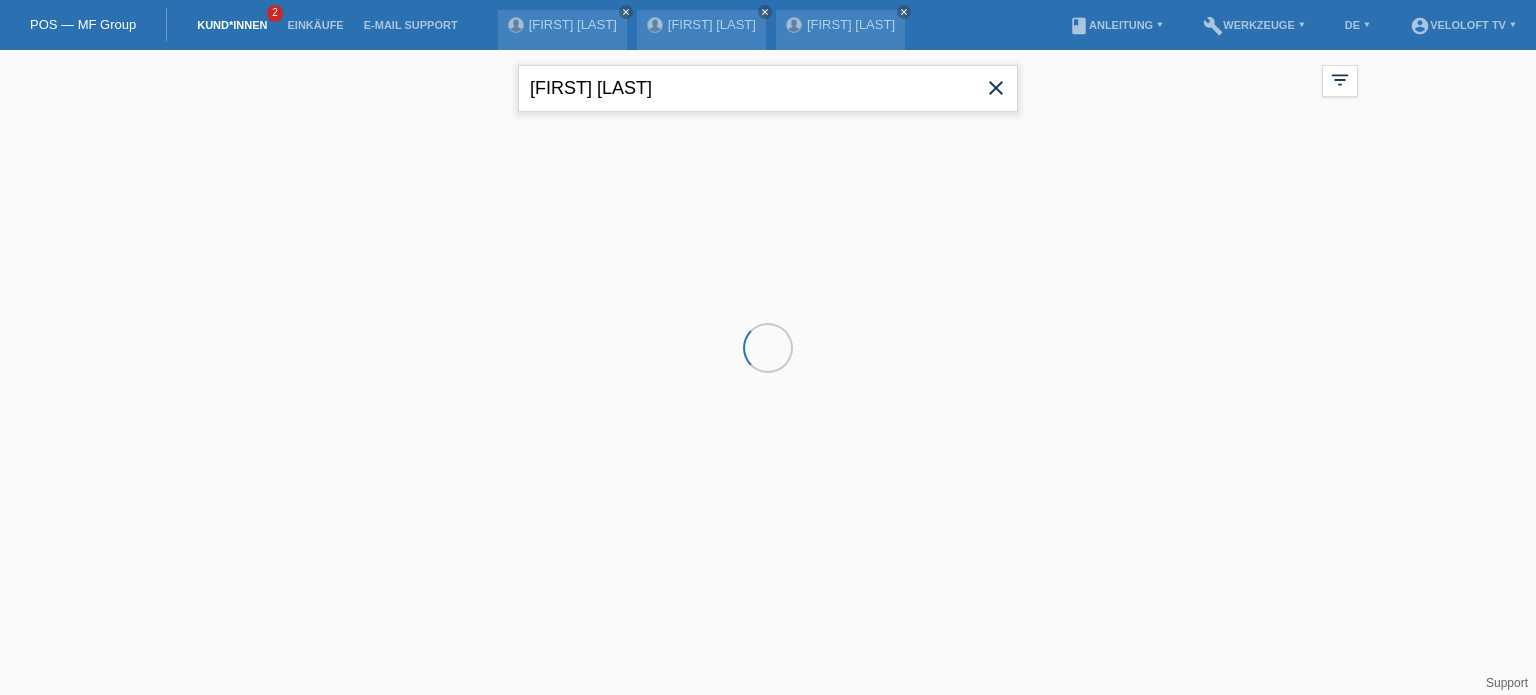 click on "[FIRST] [LAST]" at bounding box center (768, 88) 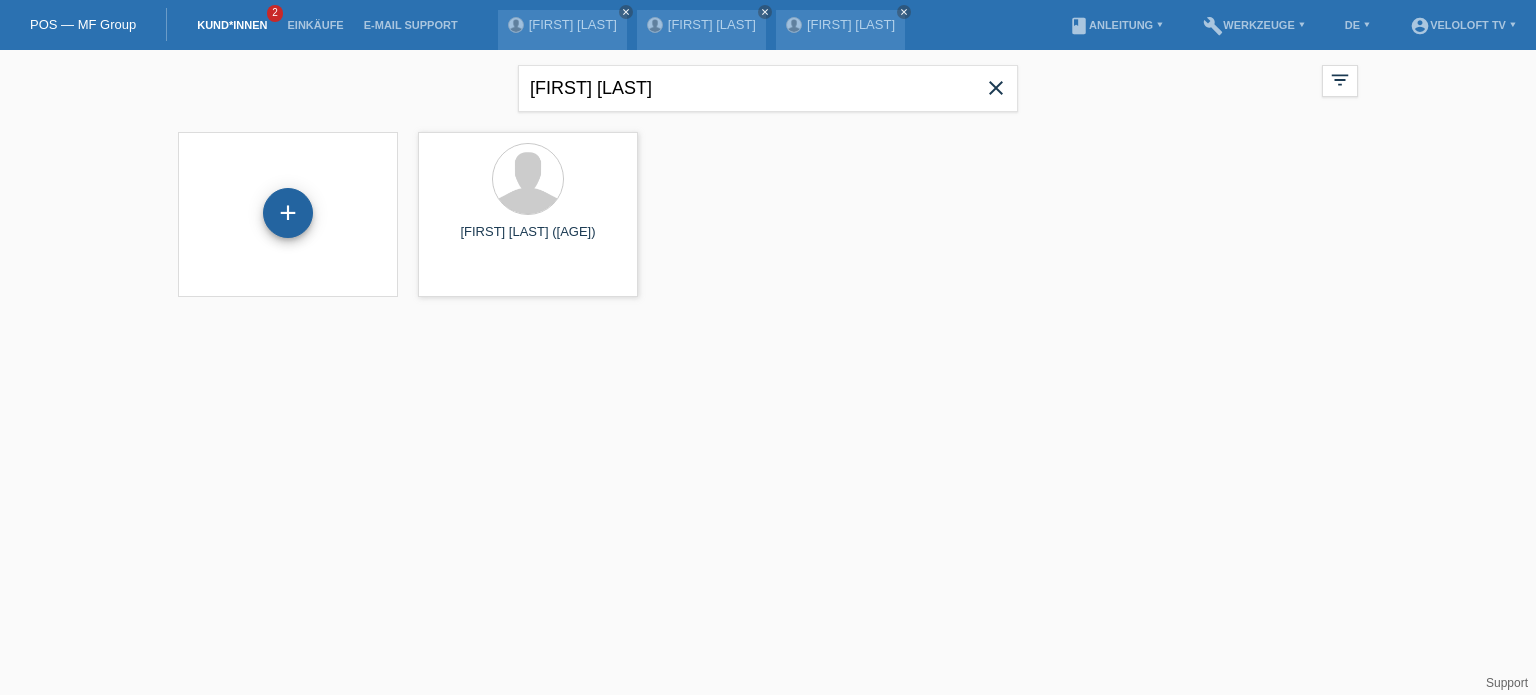 click on "+" at bounding box center (288, 213) 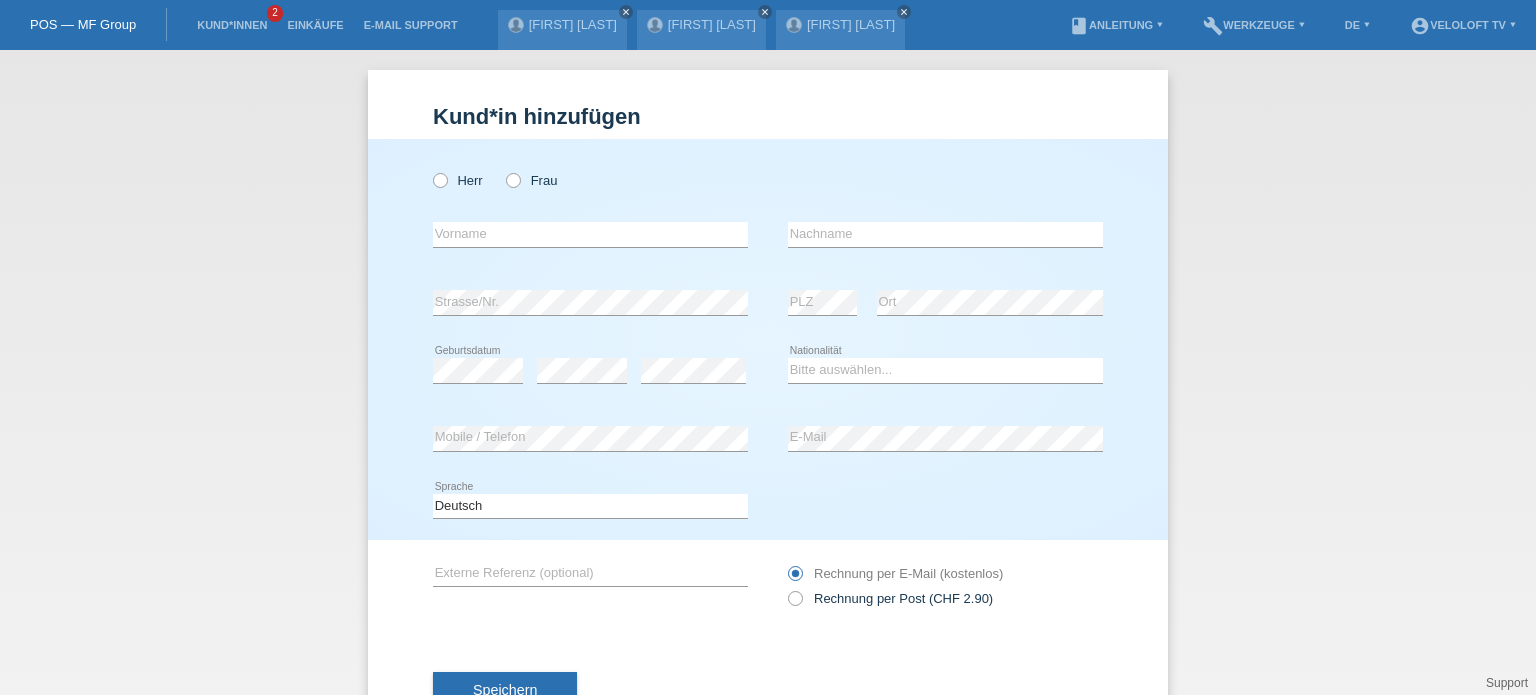 scroll, scrollTop: 0, scrollLeft: 0, axis: both 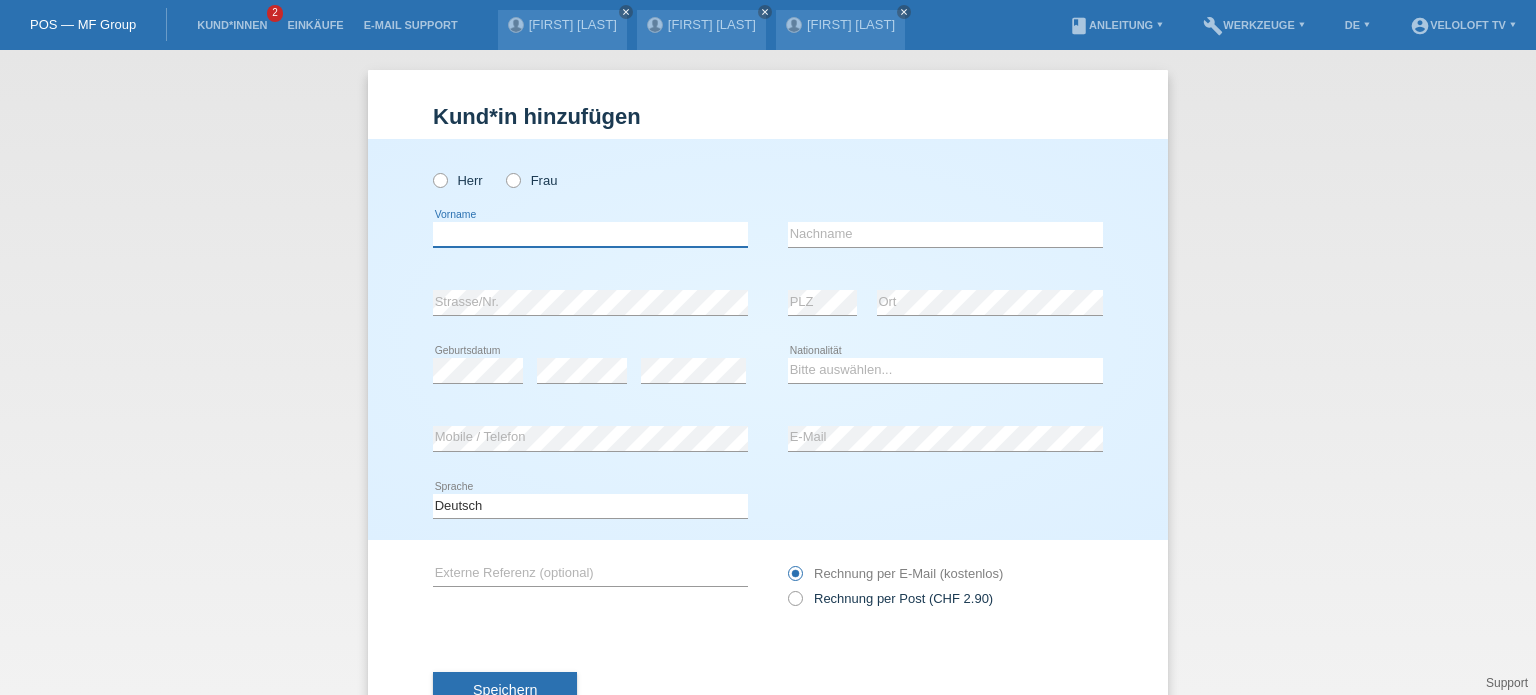 click at bounding box center [590, 234] 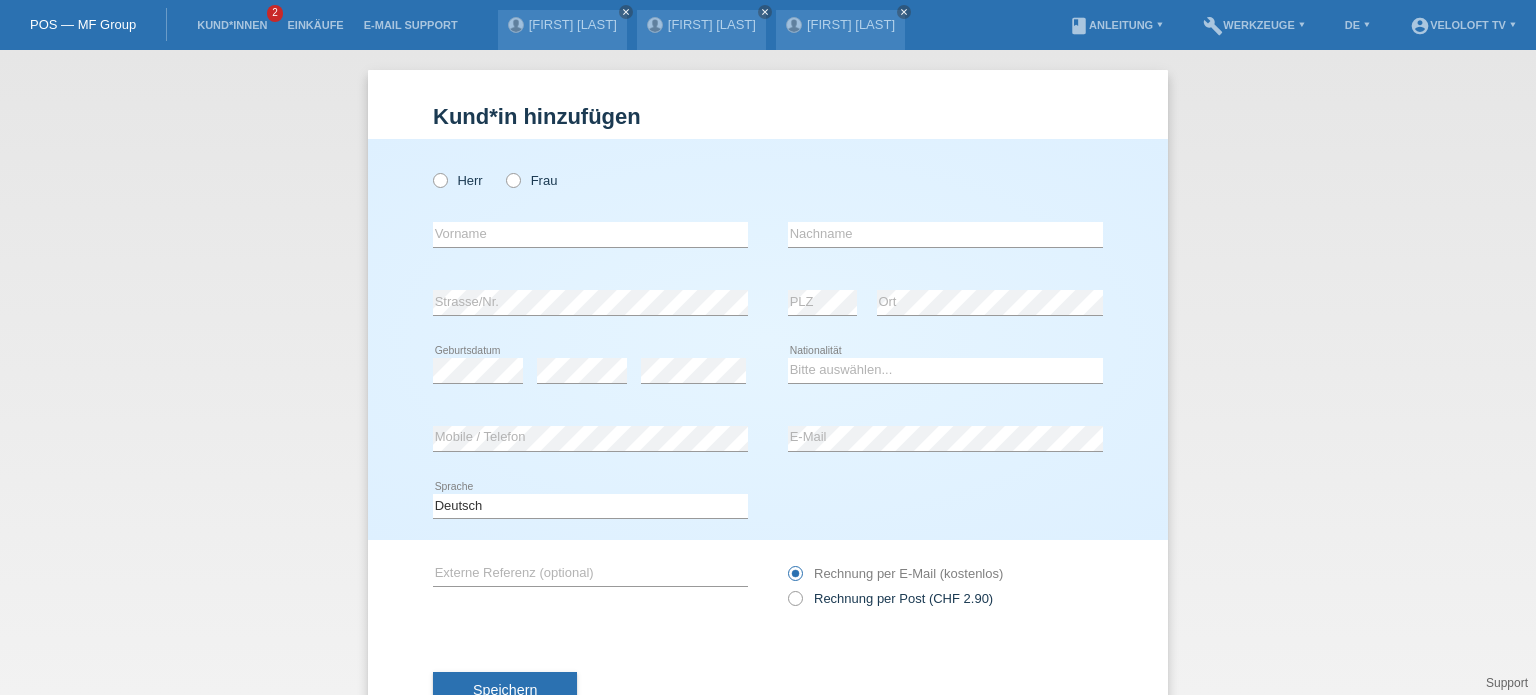 click on "Herr
Frau" at bounding box center [590, 180] 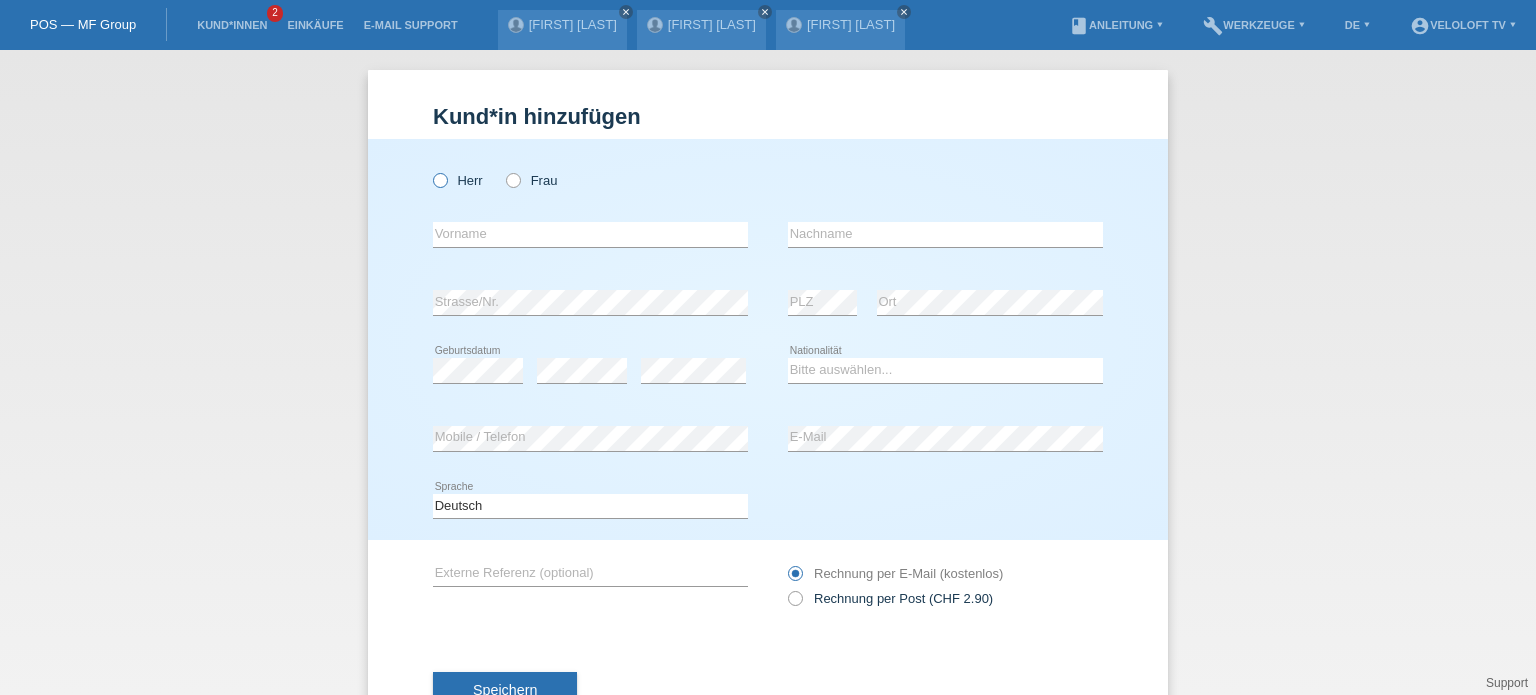 click at bounding box center (430, 170) 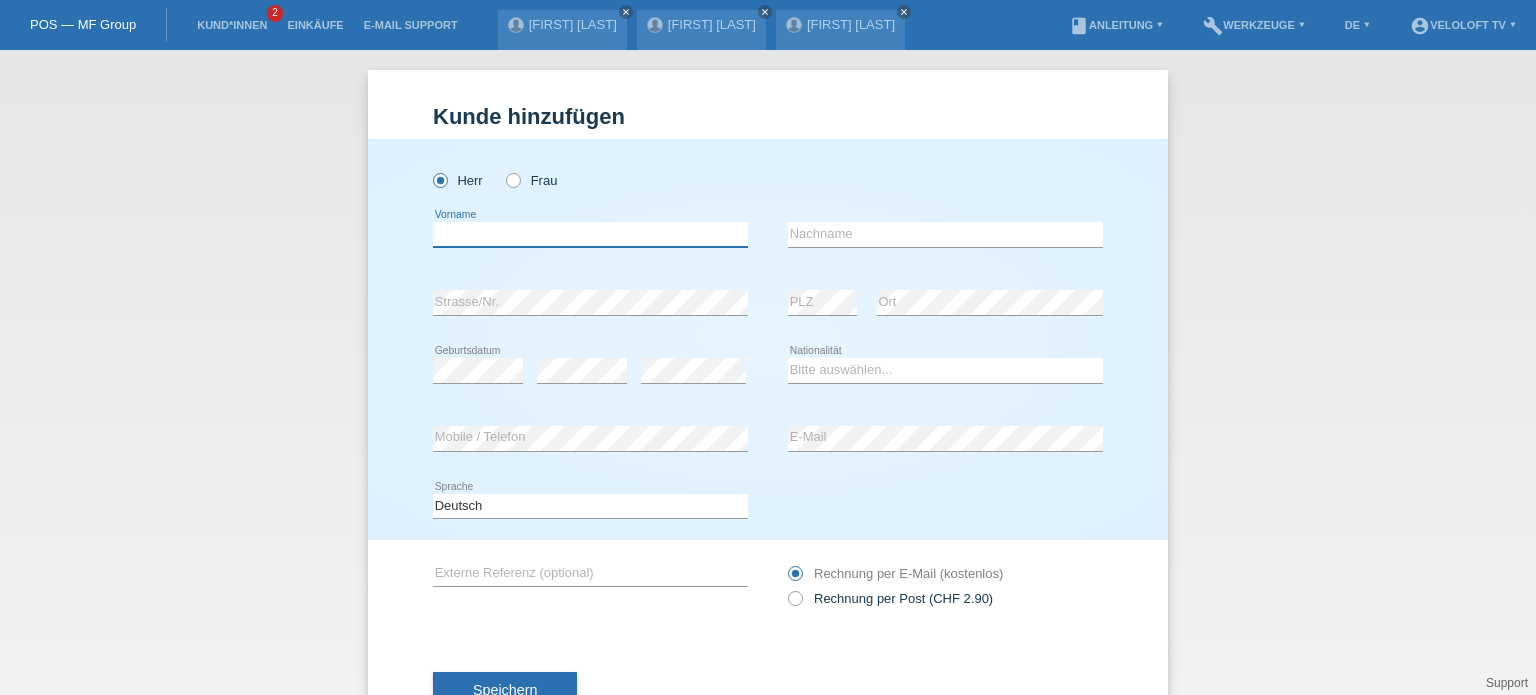 click at bounding box center [590, 234] 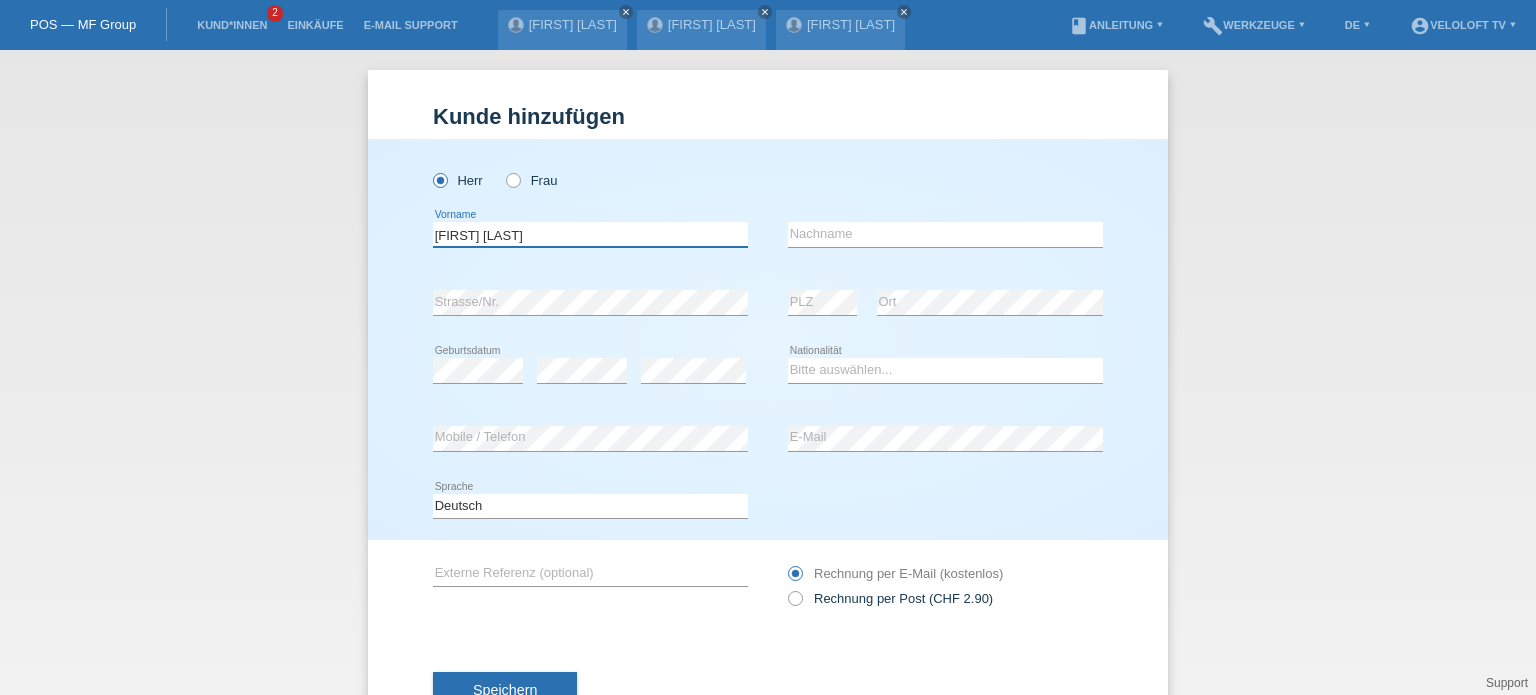 click on "[FIRST] [LAST]" at bounding box center [590, 234] 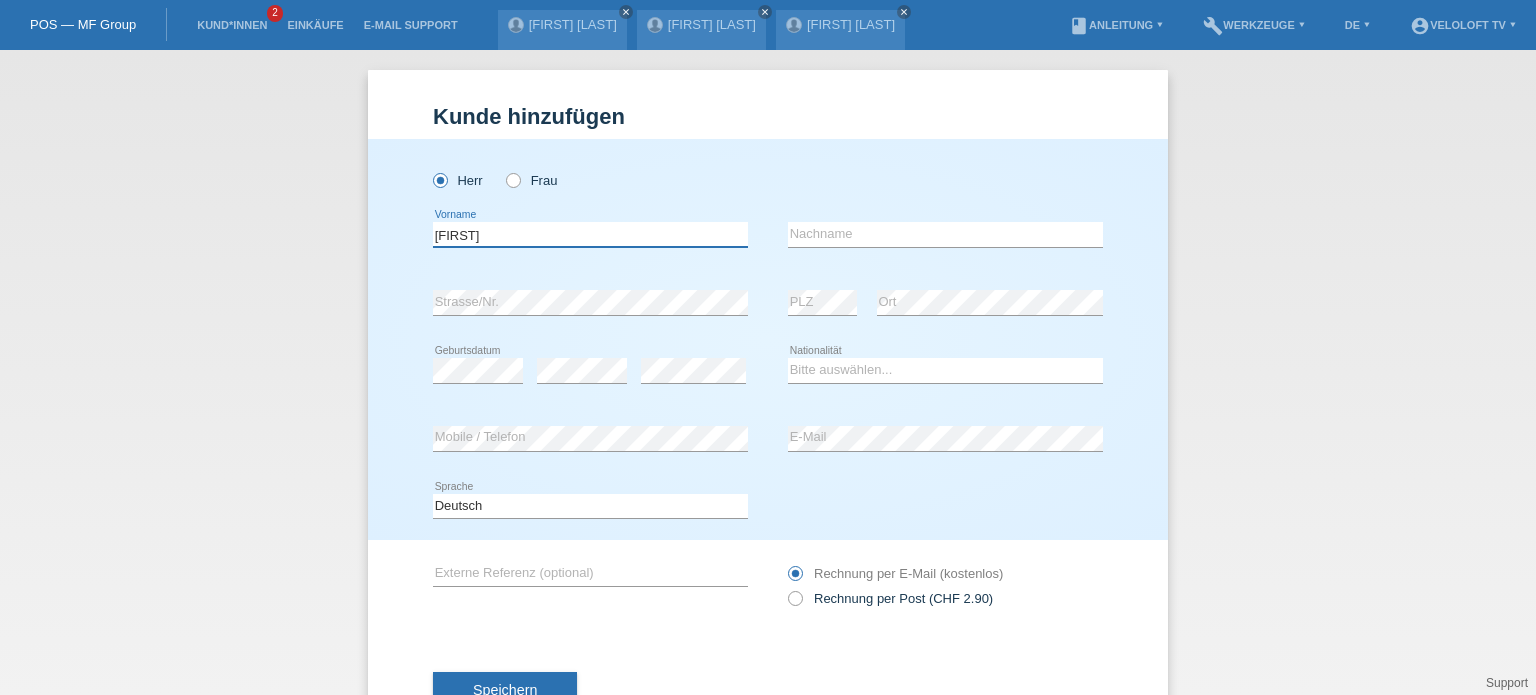 type on "[FIRST]" 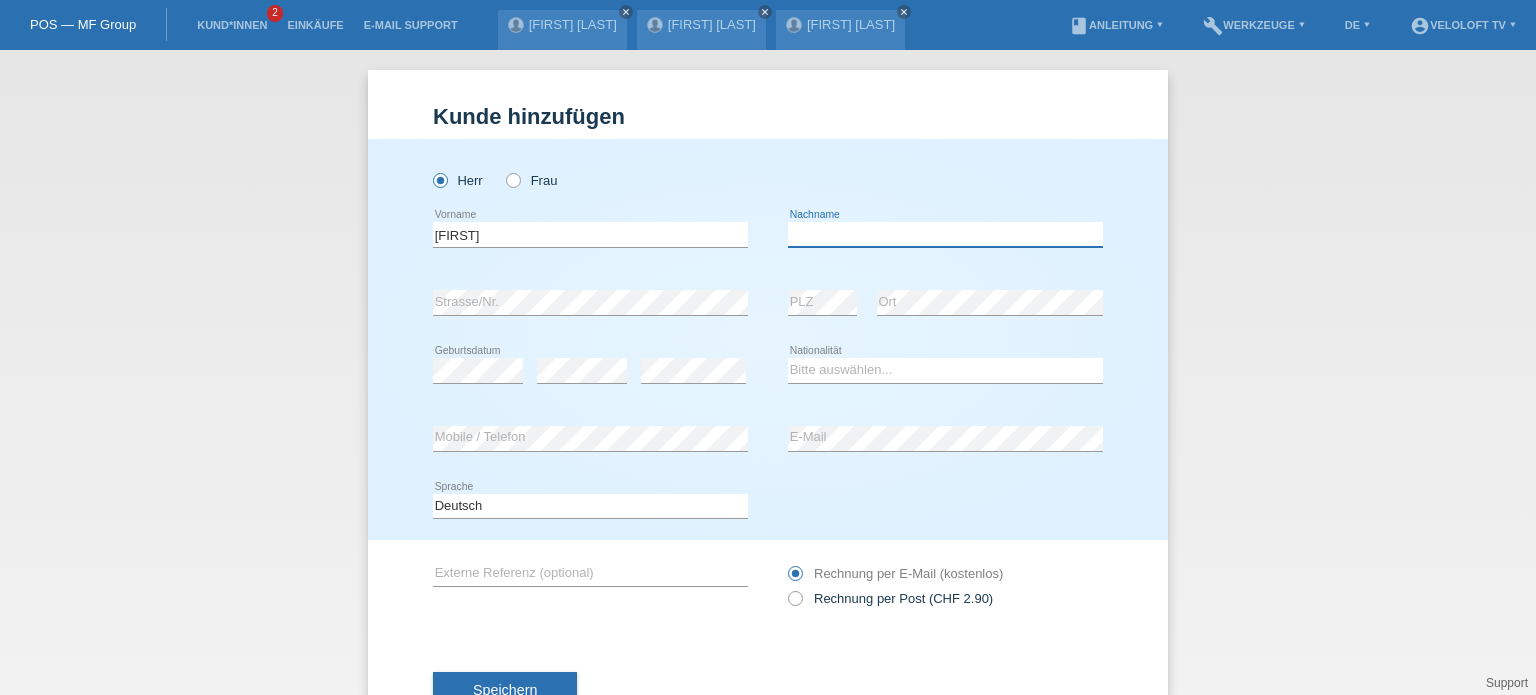 click at bounding box center [945, 234] 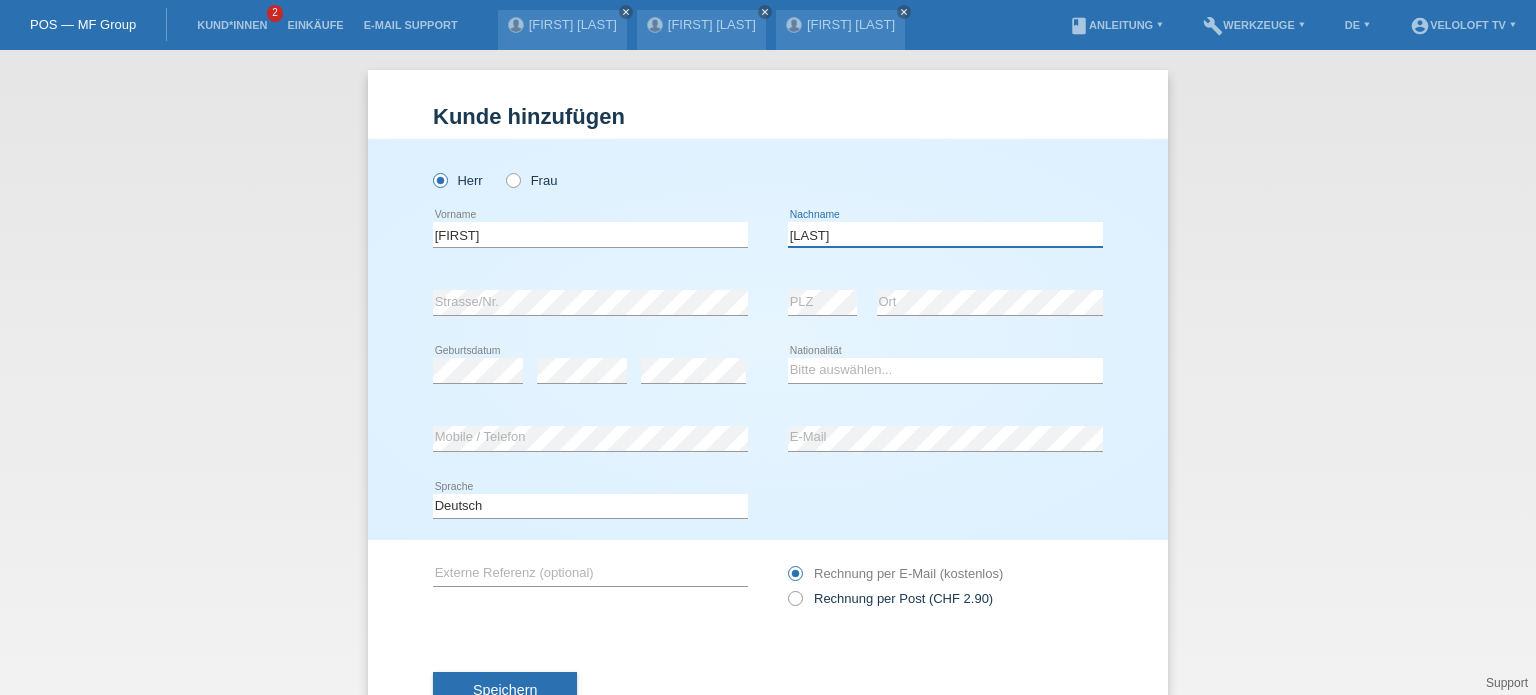 type on "[LAST]" 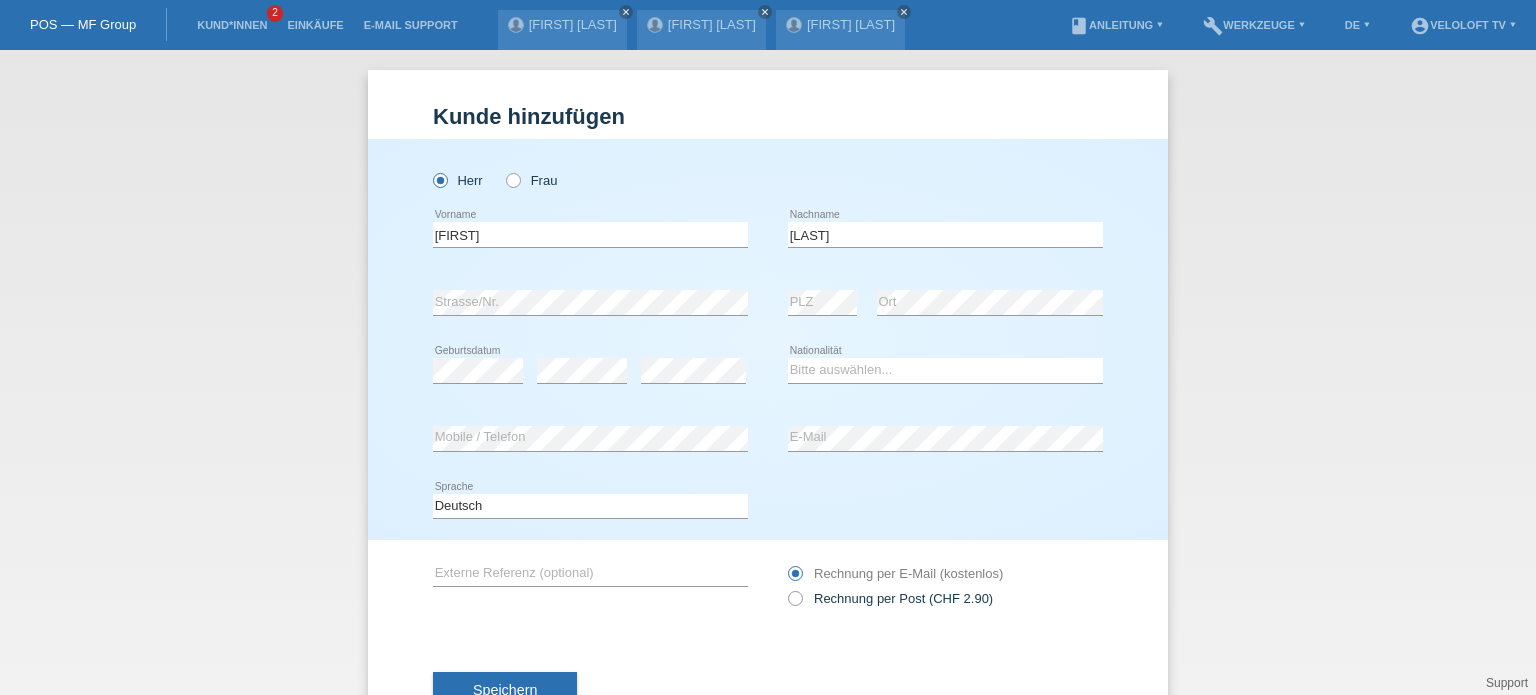 click on "Speichern" at bounding box center [768, 691] 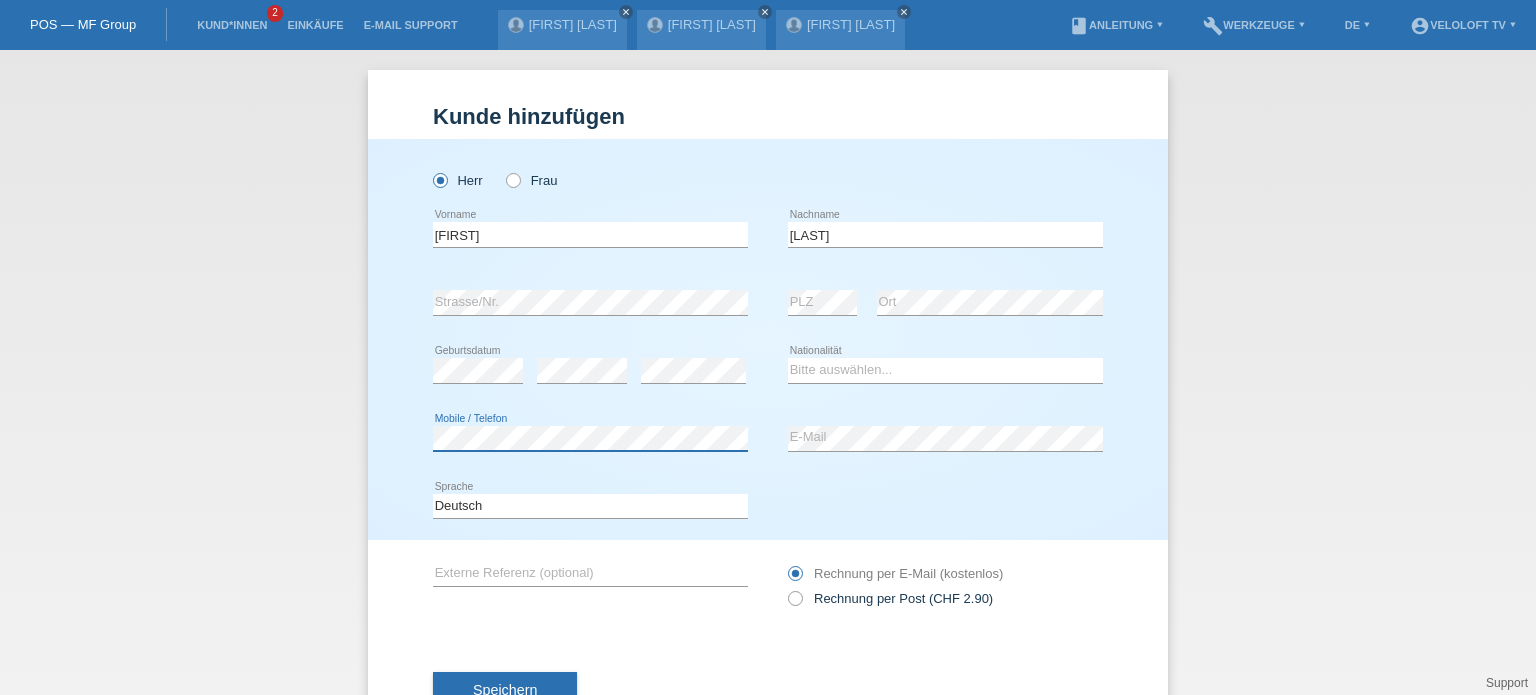 click on "error
Mobile / Telefon" at bounding box center [590, 439] 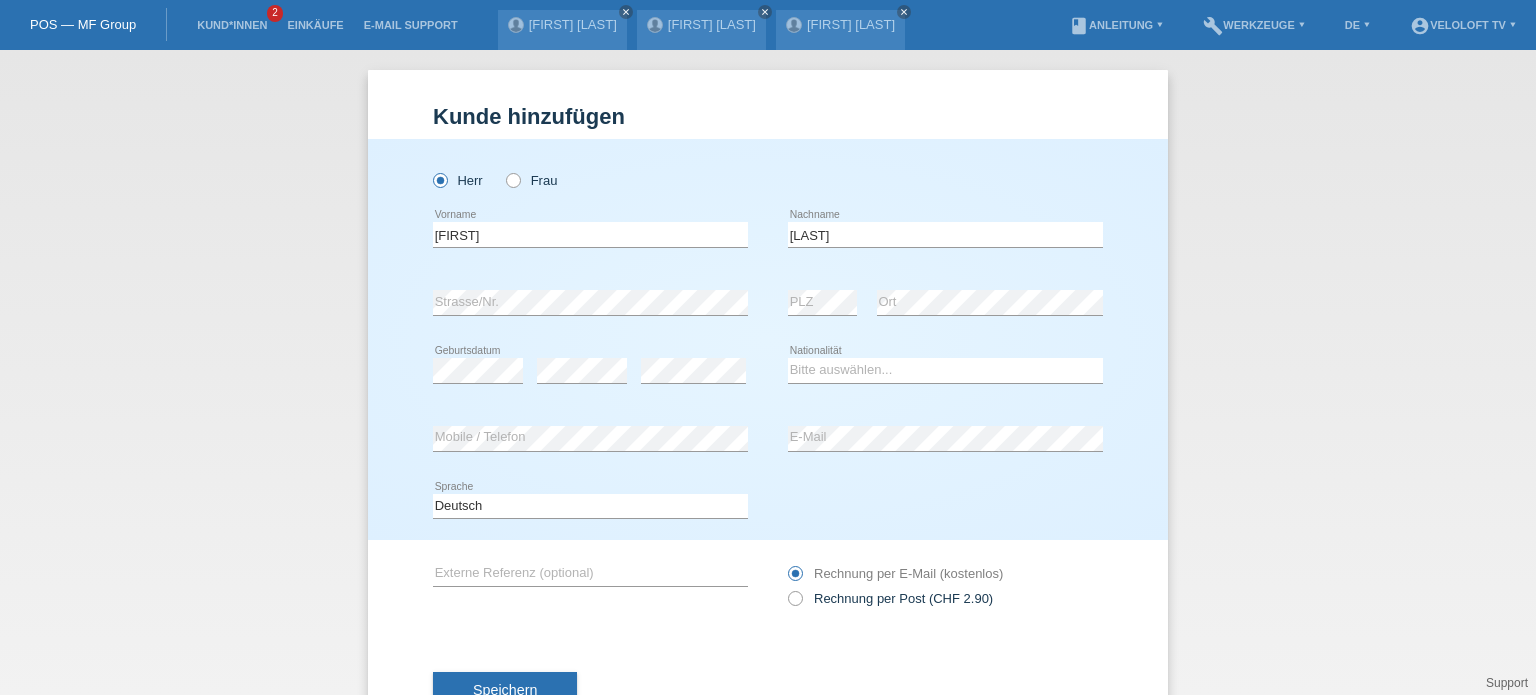 click on "Speichern" at bounding box center (768, 691) 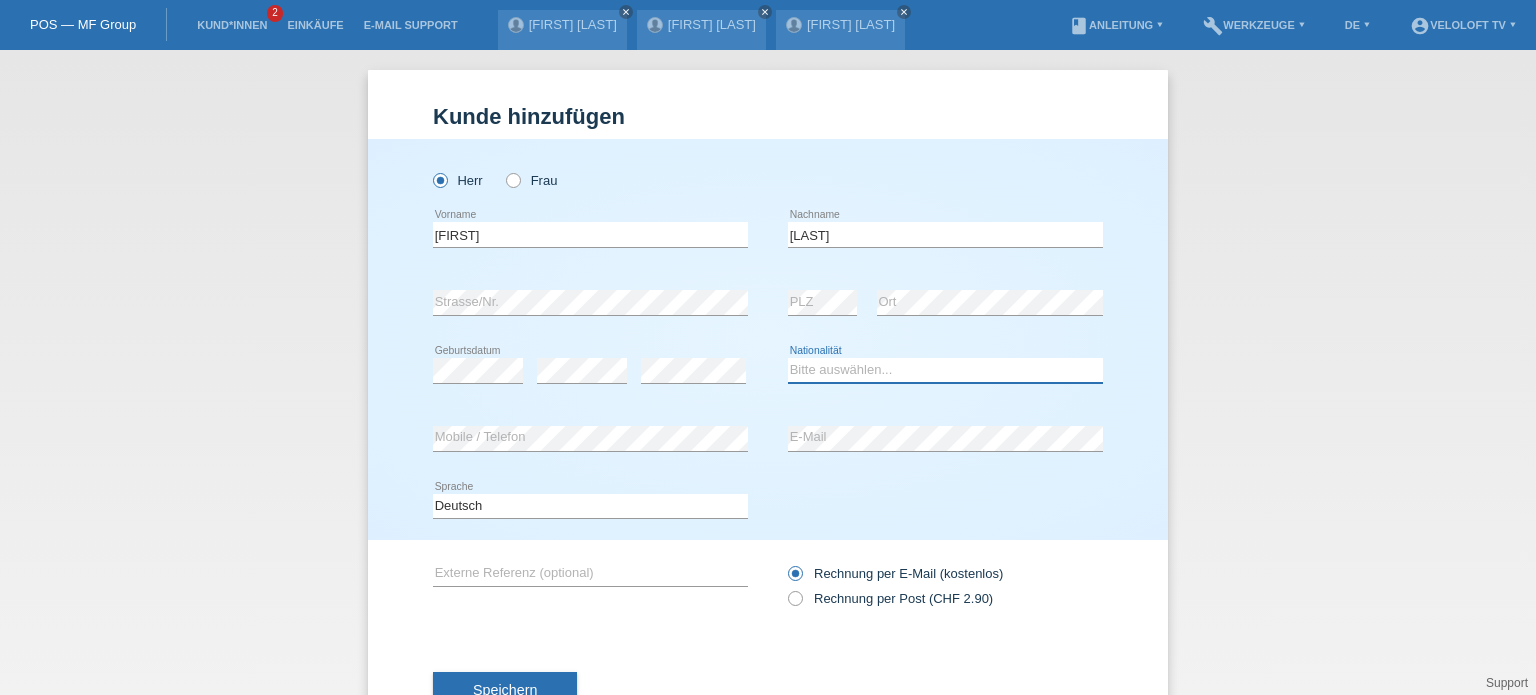 click on "Bitte auswählen...
Schweiz
Deutschland
Liechtenstein
Österreich
------------
Afghanistan
Ägypten
Åland
Albanien
Algerien" at bounding box center (945, 370) 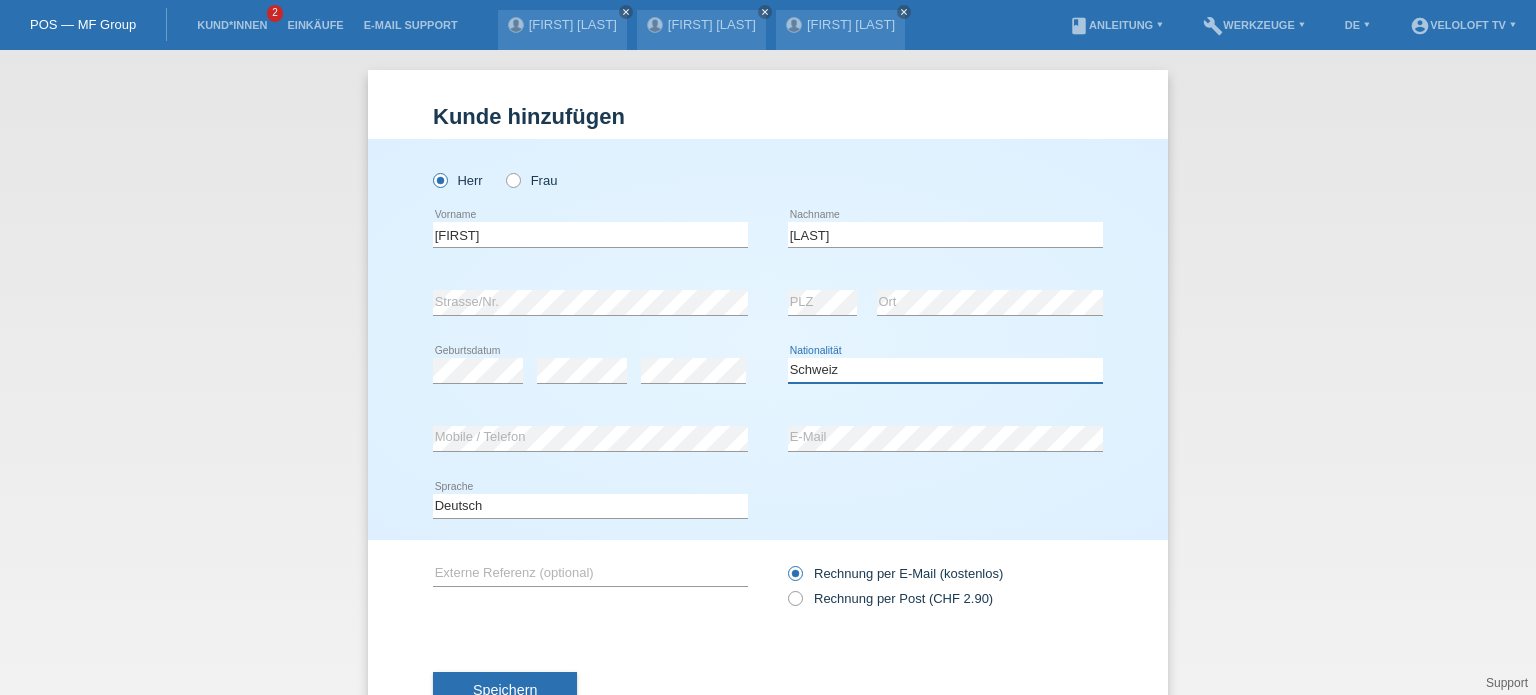 click on "Bitte auswählen...
Schweiz
Deutschland
Liechtenstein
Österreich
------------
Afghanistan
Ägypten
Åland
Albanien
Algerien" at bounding box center [945, 370] 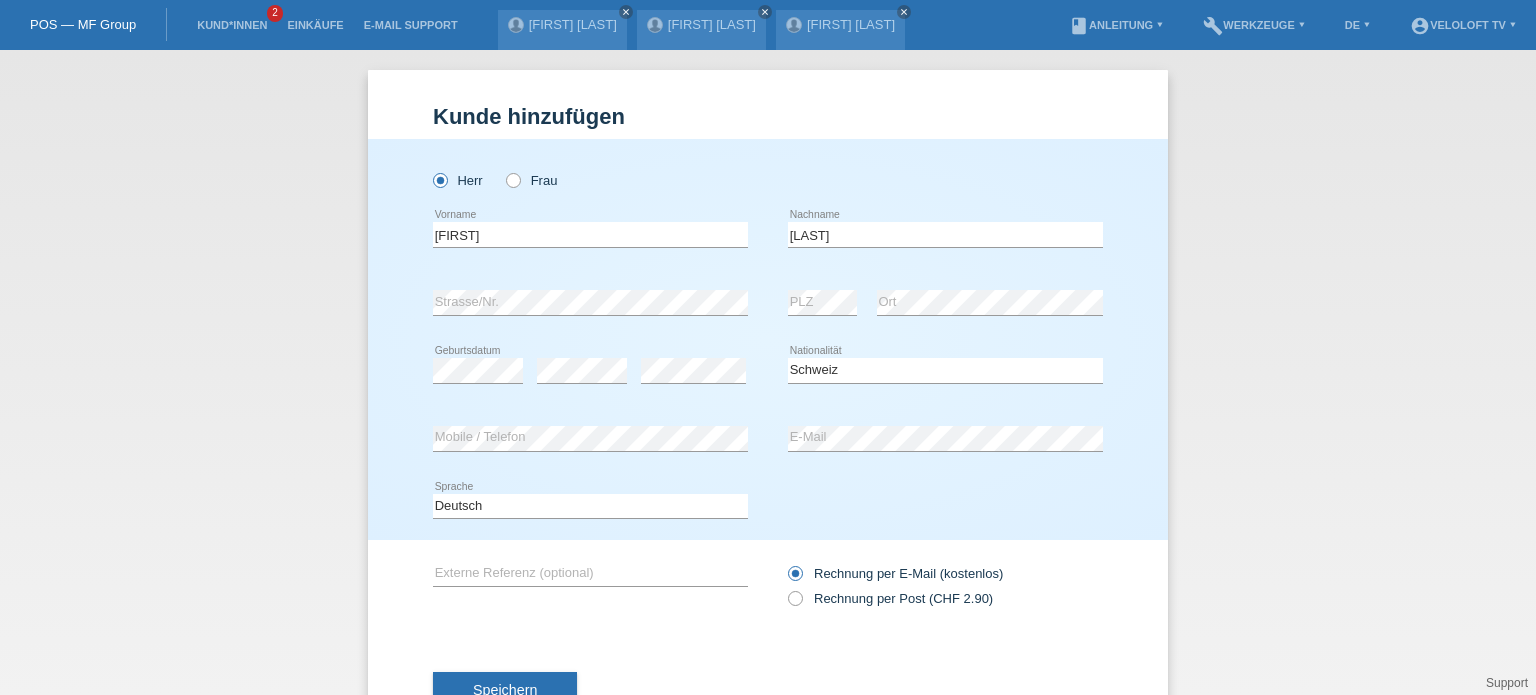 click on "Speichern" at bounding box center (768, 691) 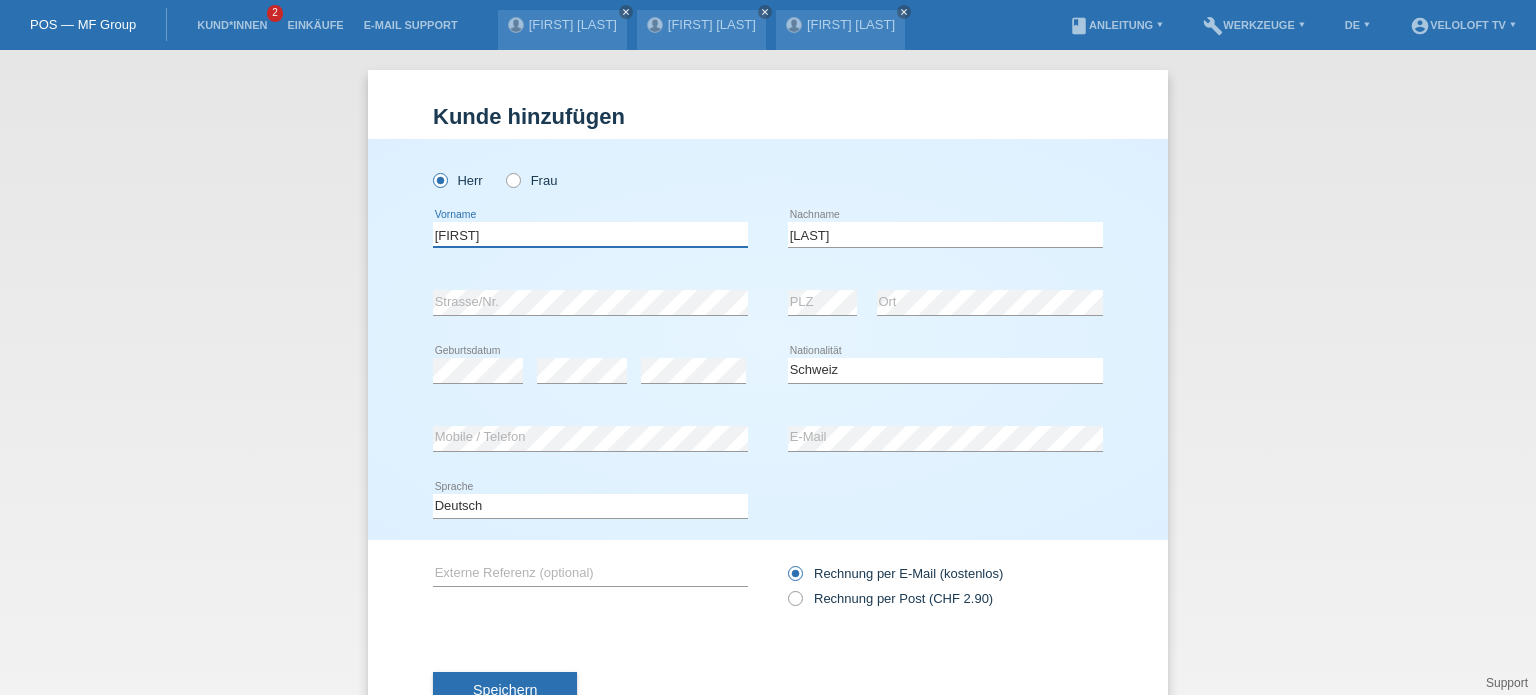 click on "Josef" at bounding box center [590, 234] 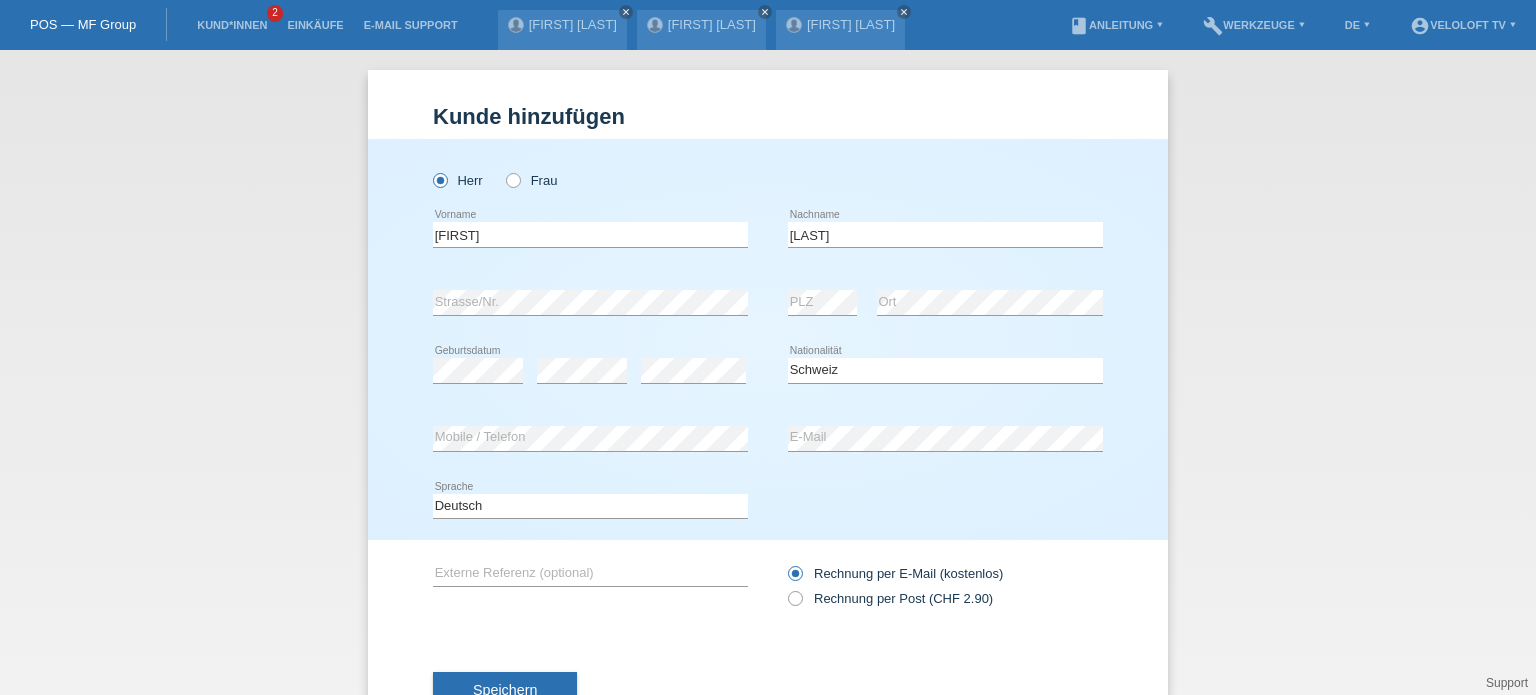 click on "Kund*in hinzufügen
Kunde hinzufügen
Kundin hinzufügen
Herr
Frau
Josef error Vorname C" at bounding box center (768, 372) 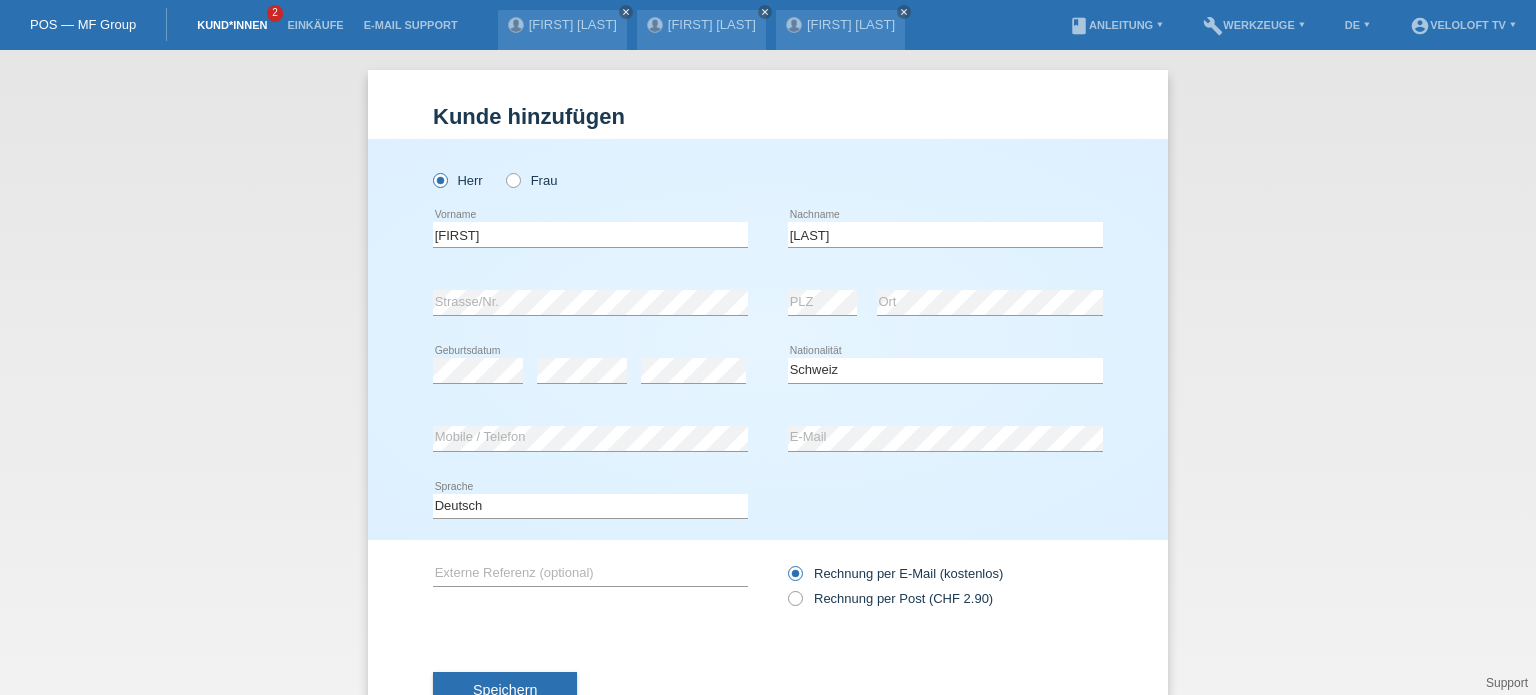 click on "Kund*innen" at bounding box center (232, 25) 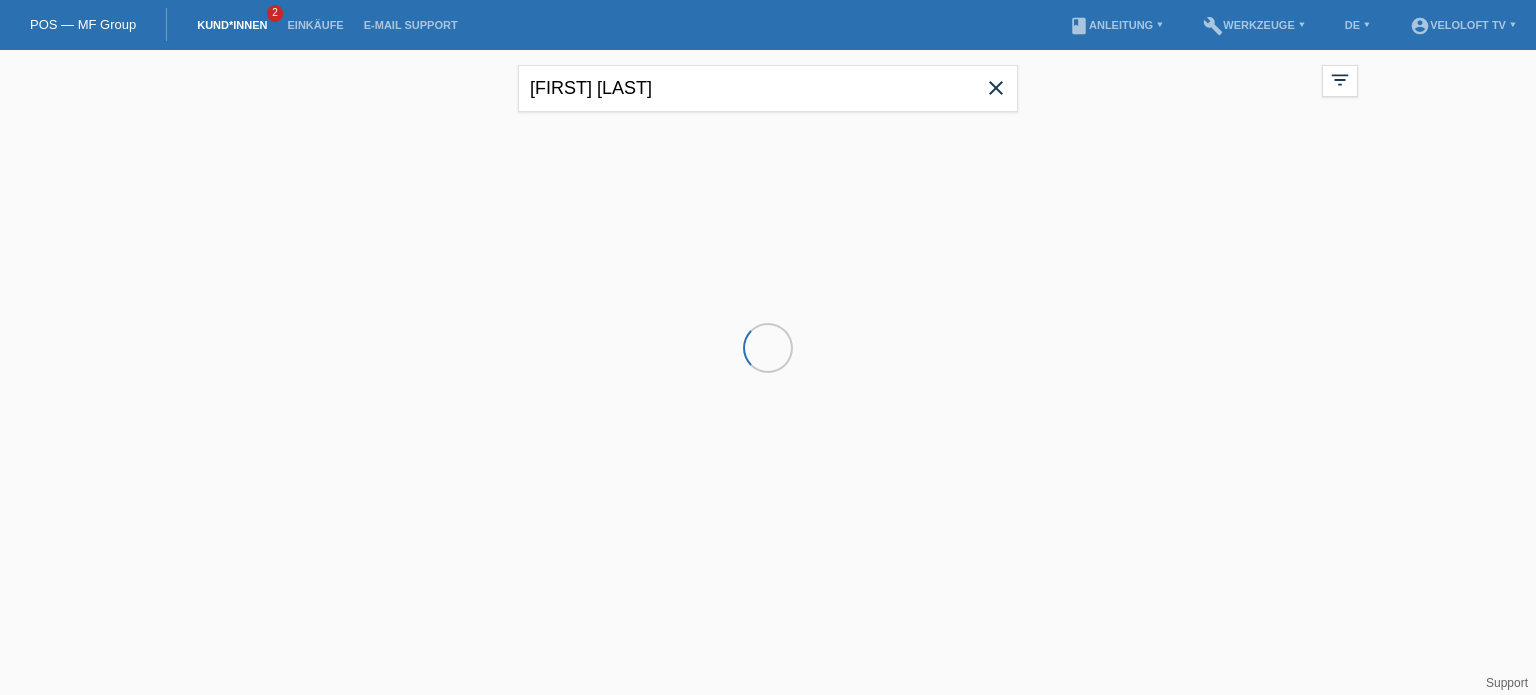 scroll, scrollTop: 0, scrollLeft: 0, axis: both 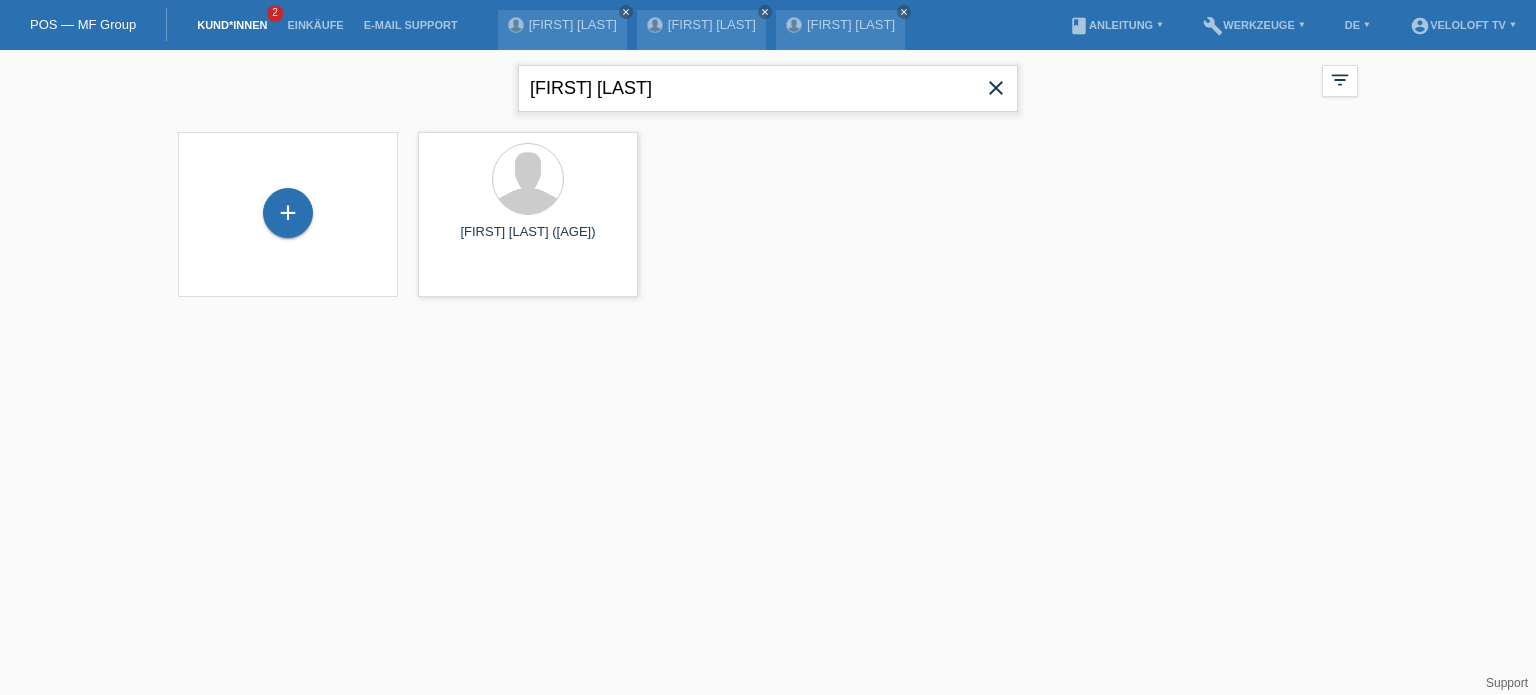 drag, startPoint x: 630, startPoint y: 94, endPoint x: 478, endPoint y: 95, distance: 152.0033 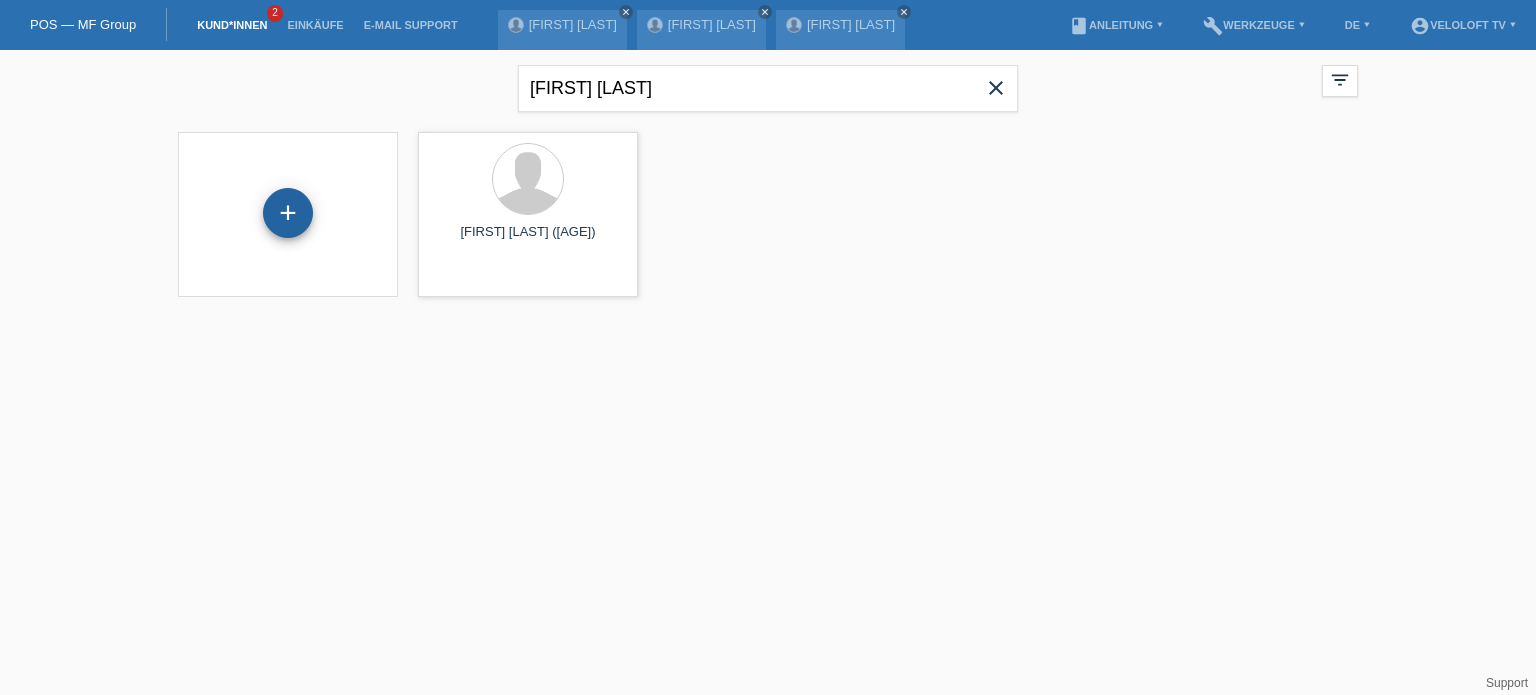 click on "+" at bounding box center [288, 213] 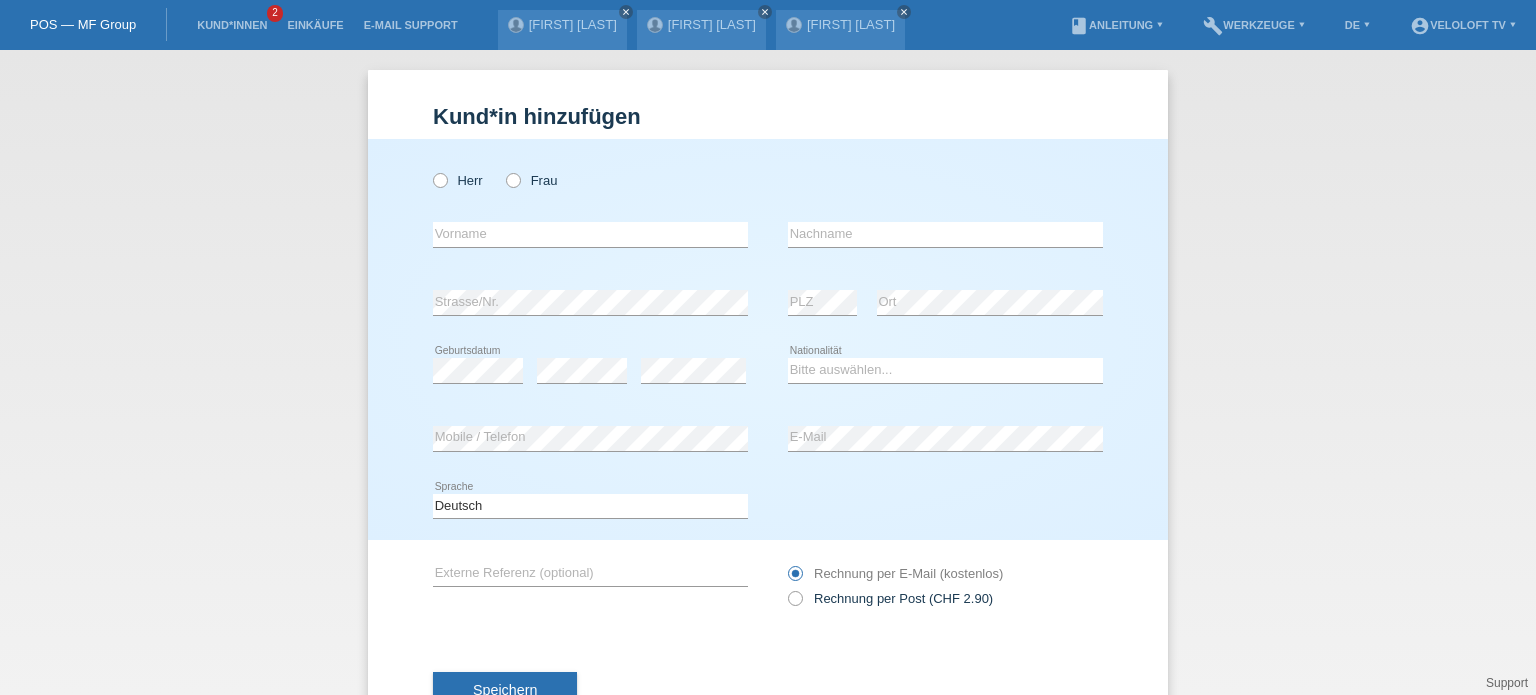 scroll, scrollTop: 0, scrollLeft: 0, axis: both 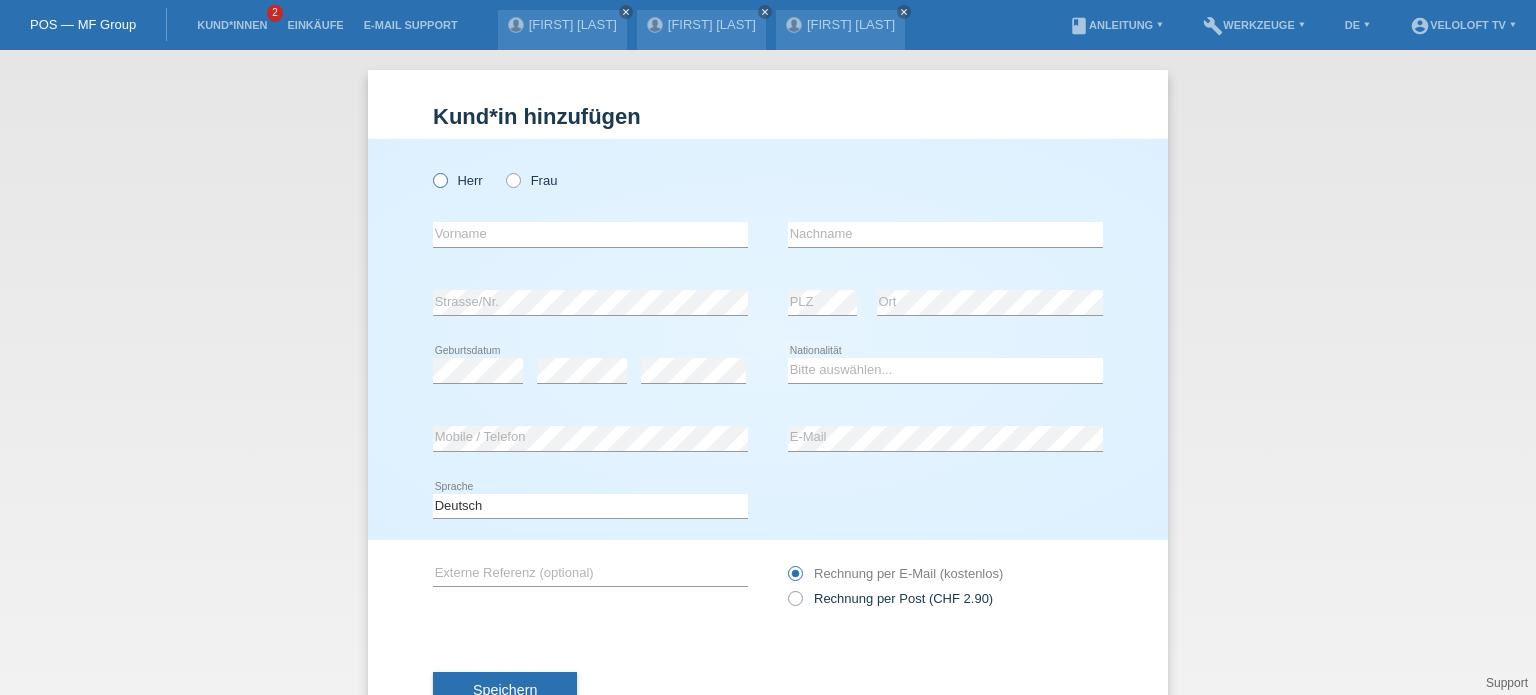 click at bounding box center [430, 170] 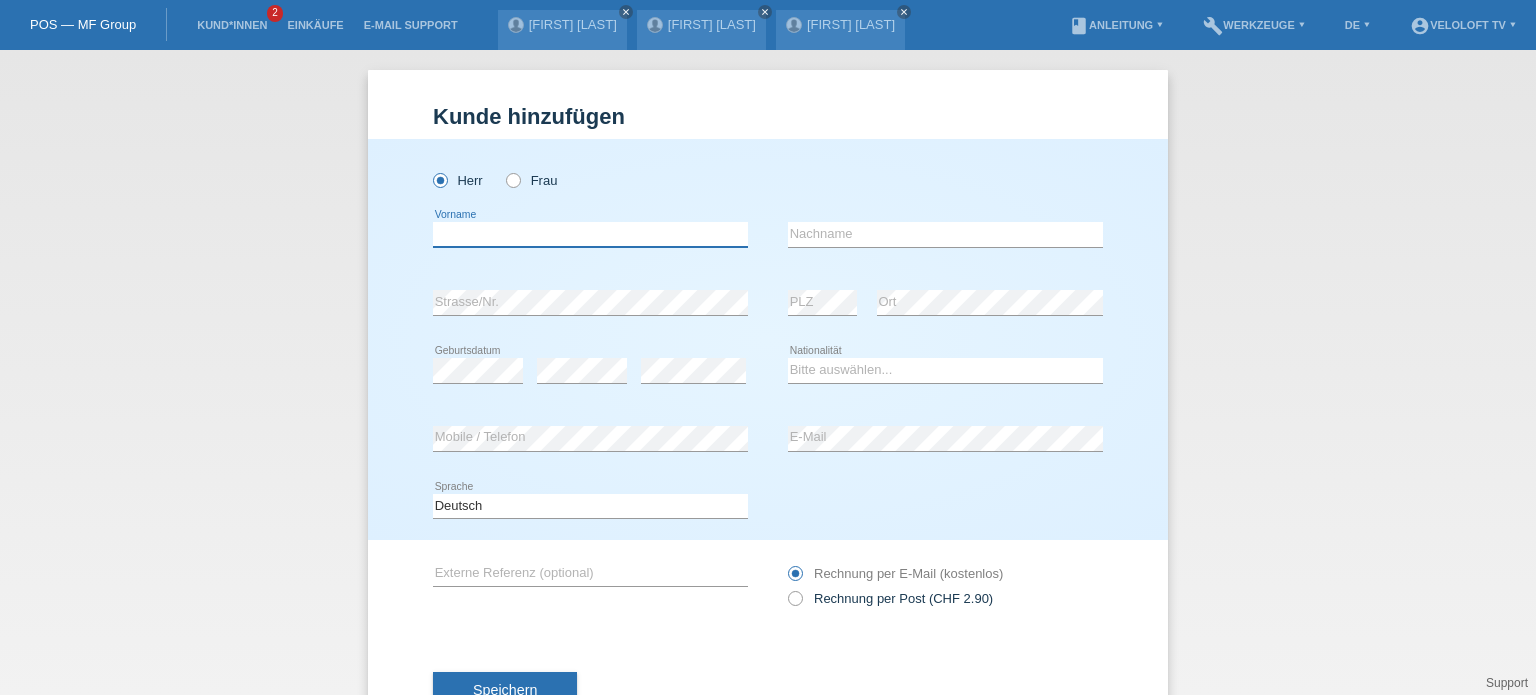 click at bounding box center [590, 234] 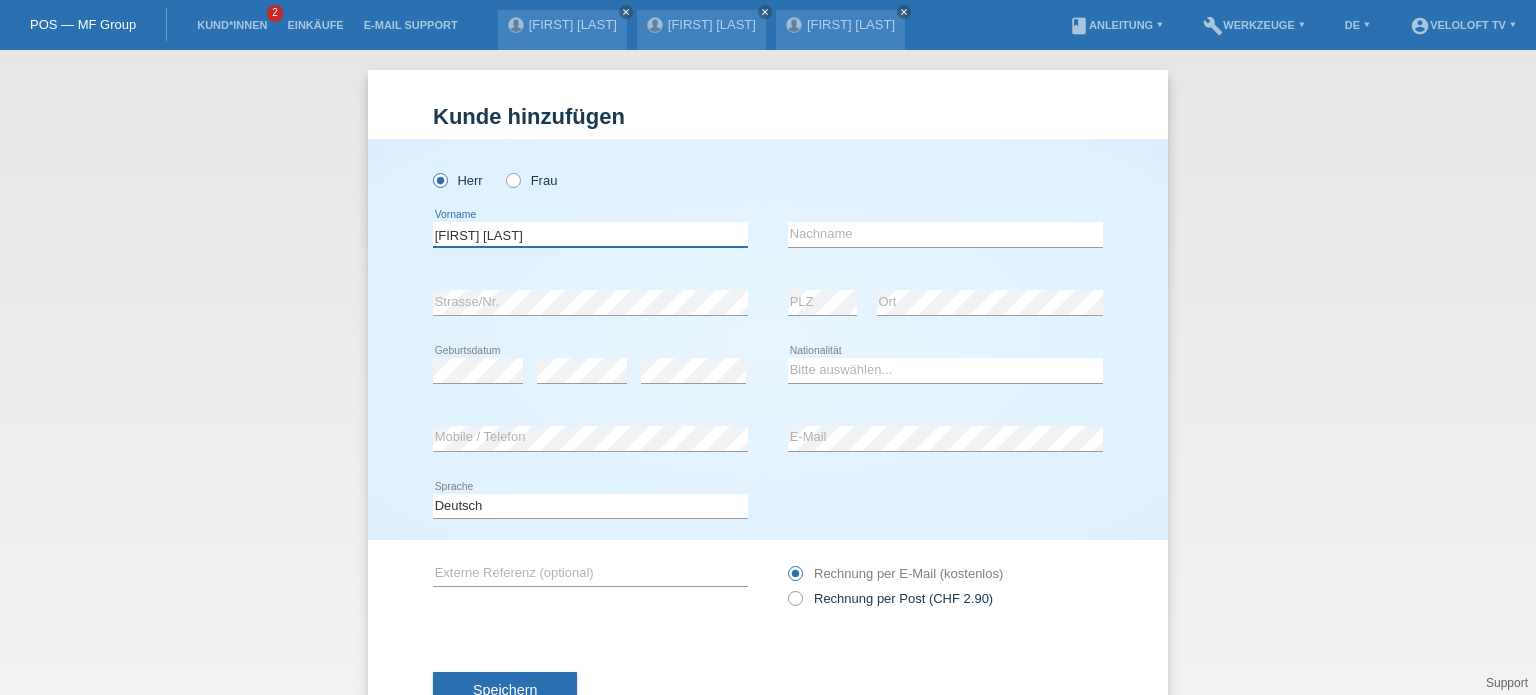 click on "[FIRST] [LAST]" at bounding box center [590, 234] 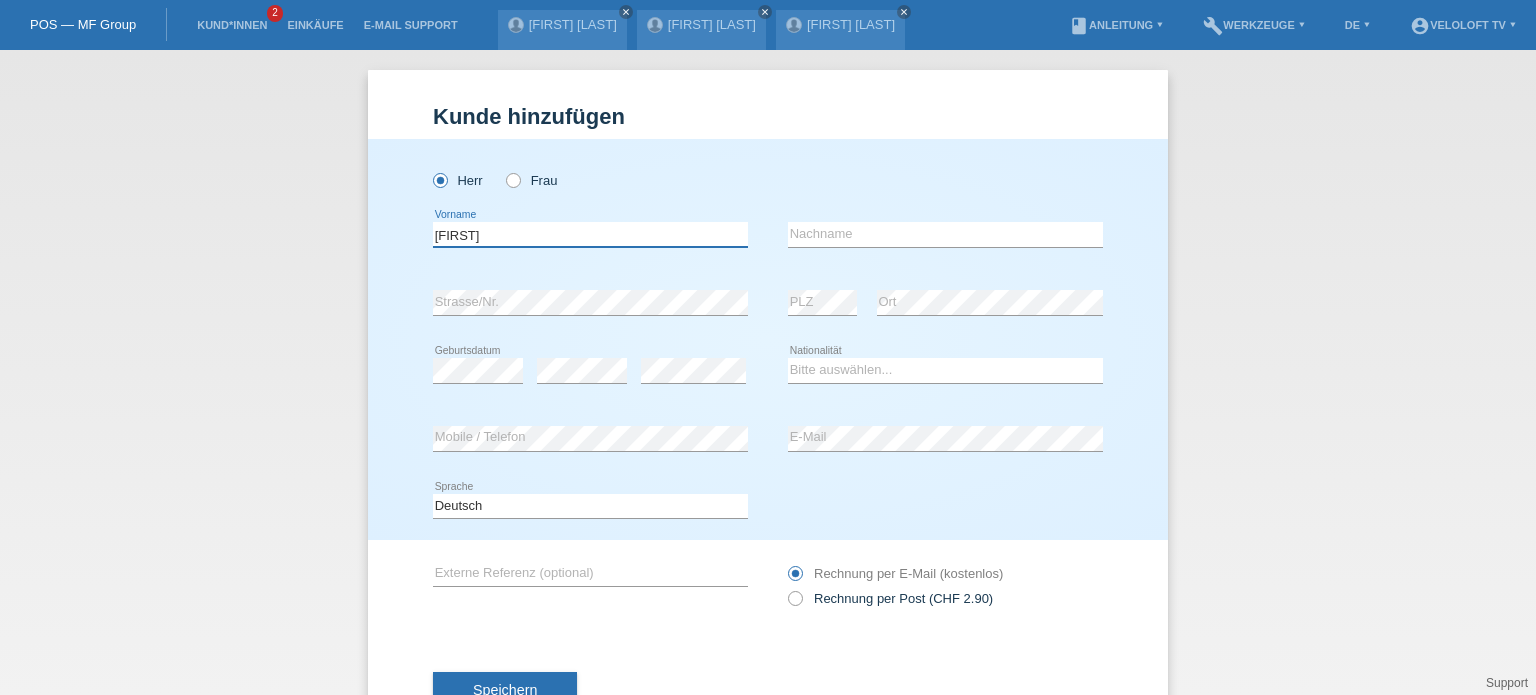 type on "Ivica" 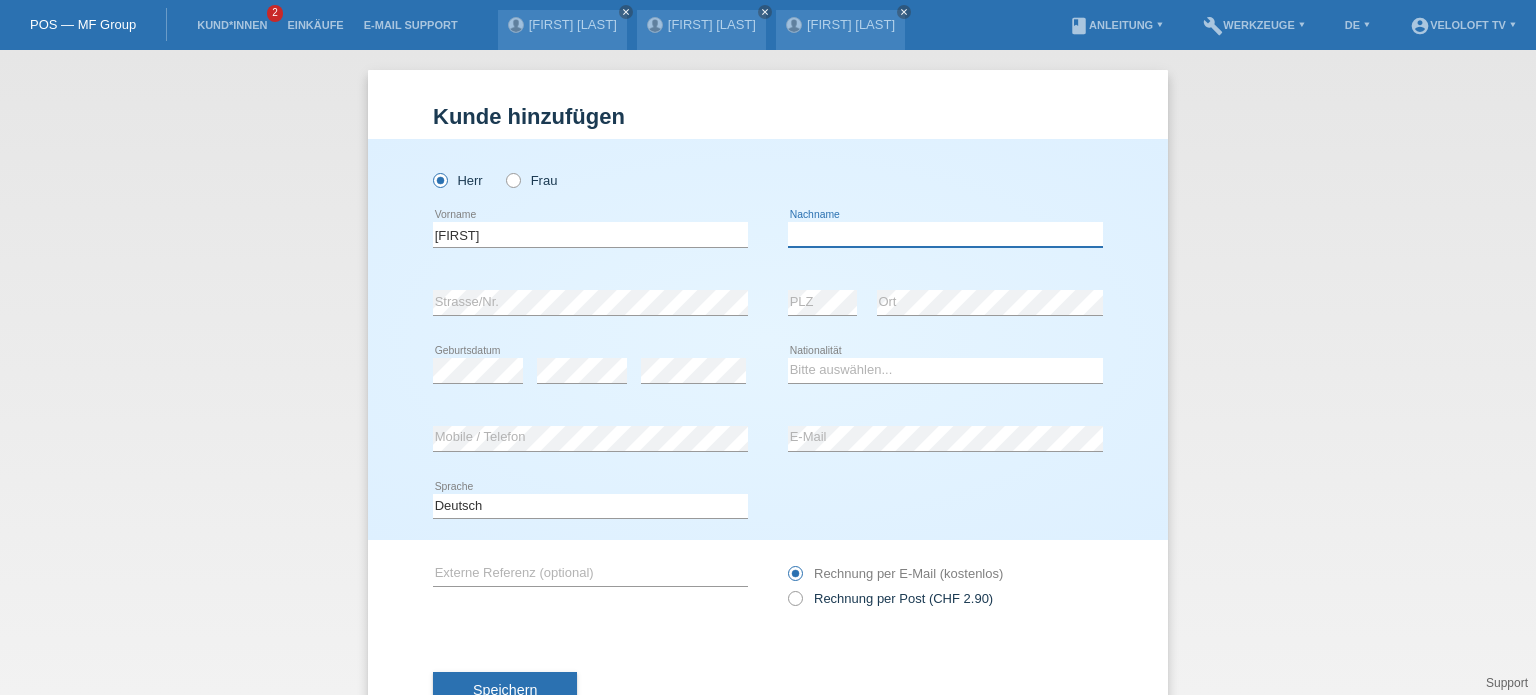 click at bounding box center (945, 234) 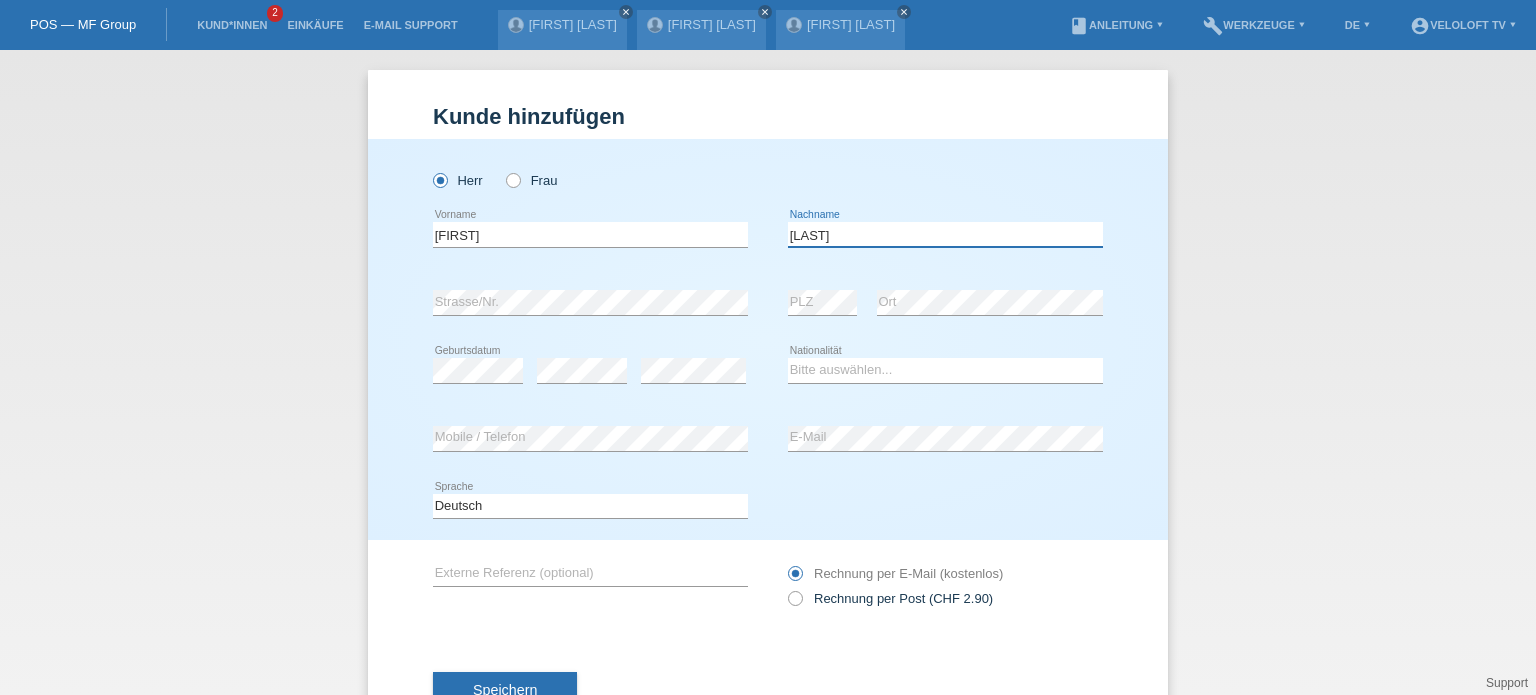 type on "[LAST]" 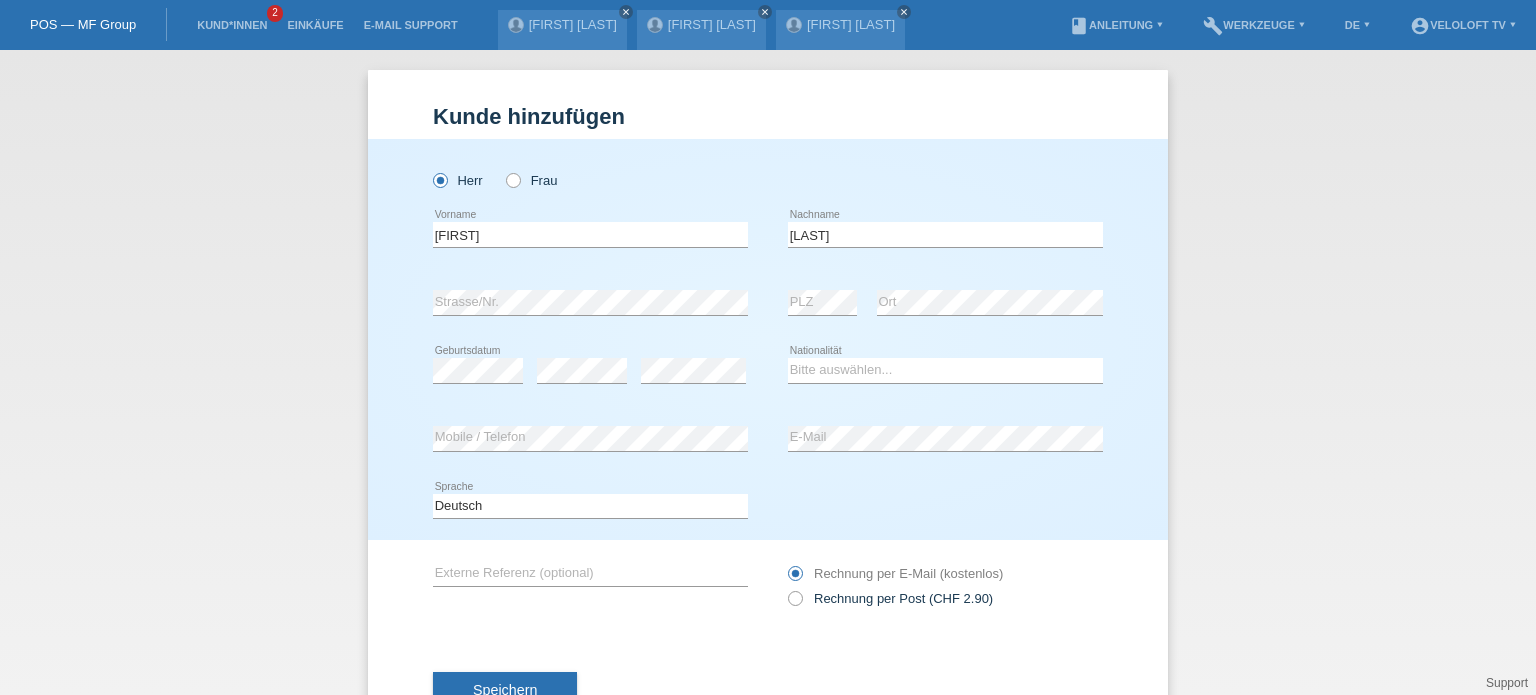 click on "Speichern" at bounding box center (768, 691) 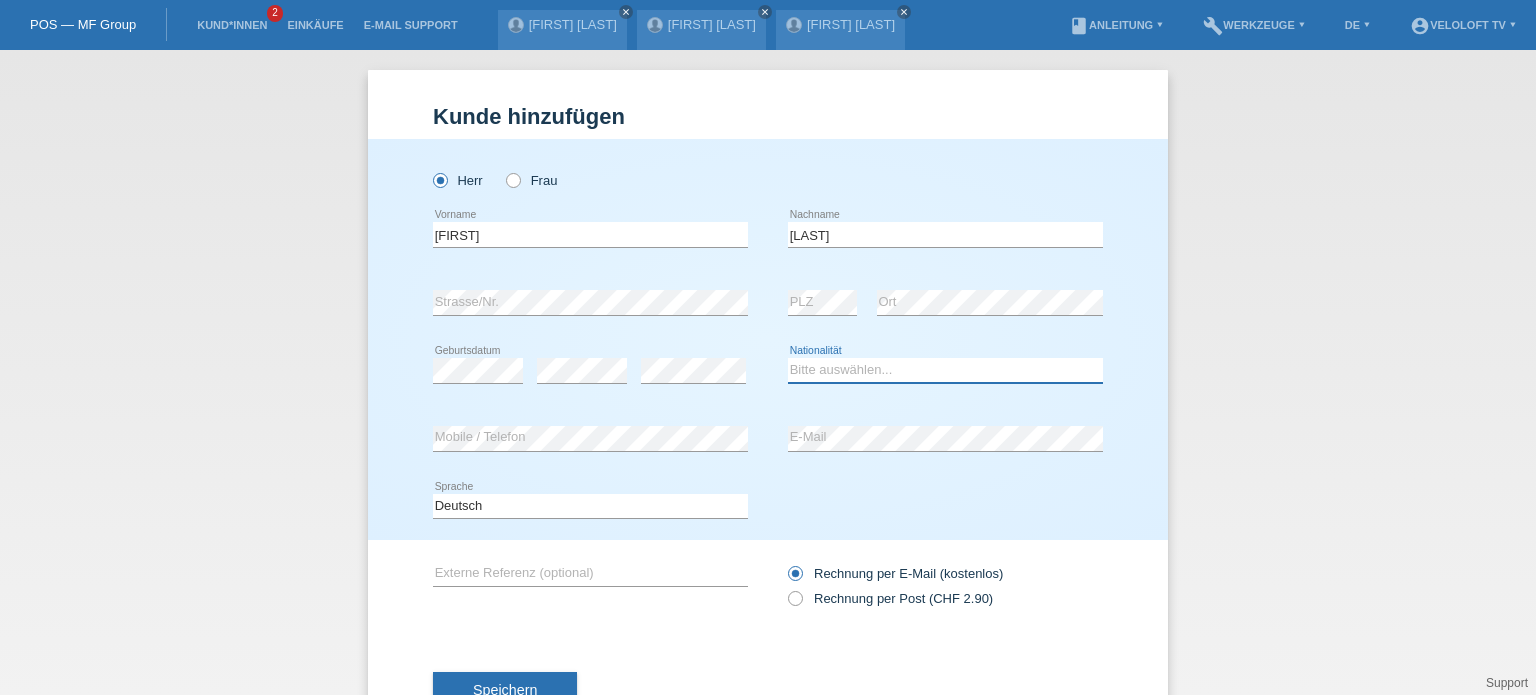 click on "Bitte auswählen...
Schweiz
Deutschland
Liechtenstein
Österreich
------------
Afghanistan
Ägypten
Åland
Albanien
Algerien" at bounding box center (945, 370) 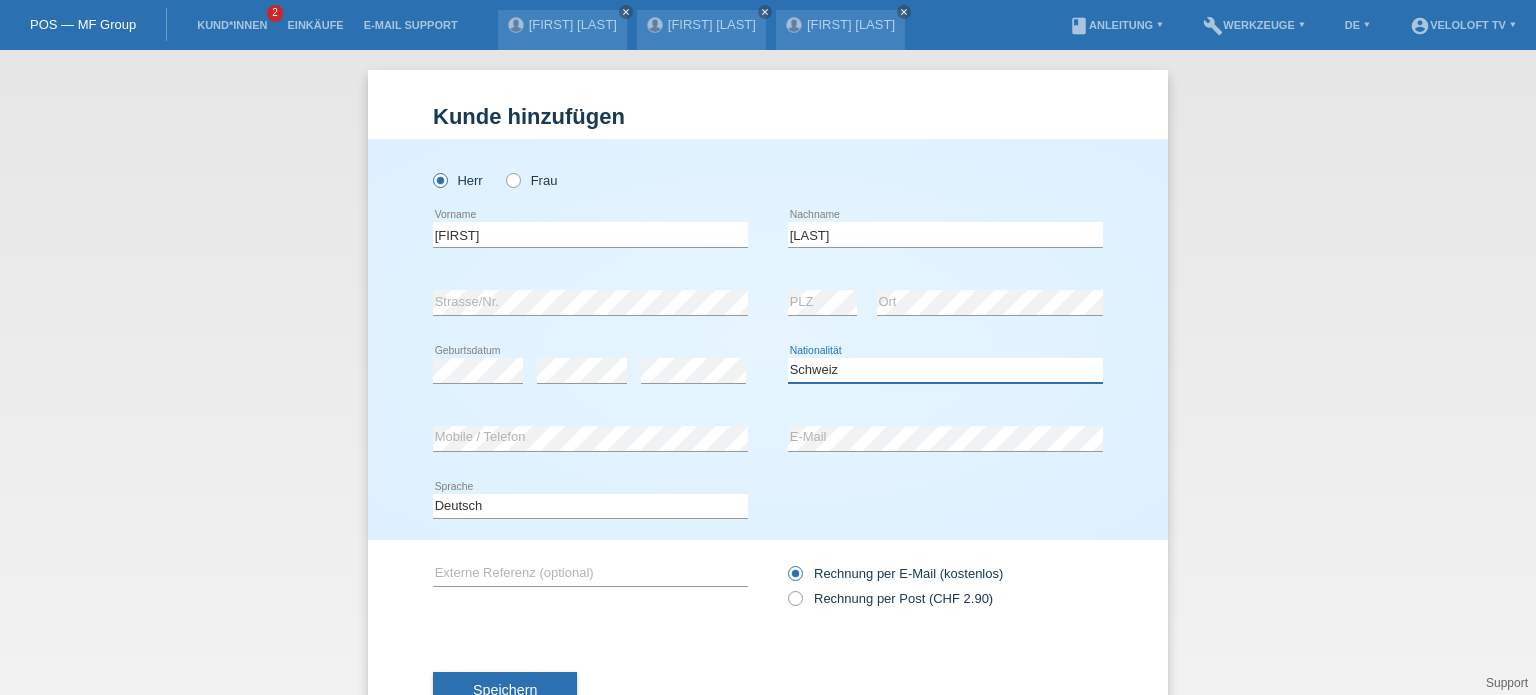 click on "Bitte auswählen...
Schweiz
Deutschland
Liechtenstein
Österreich
------------
Afghanistan
Ägypten
Åland
Albanien
Algerien" at bounding box center (945, 370) 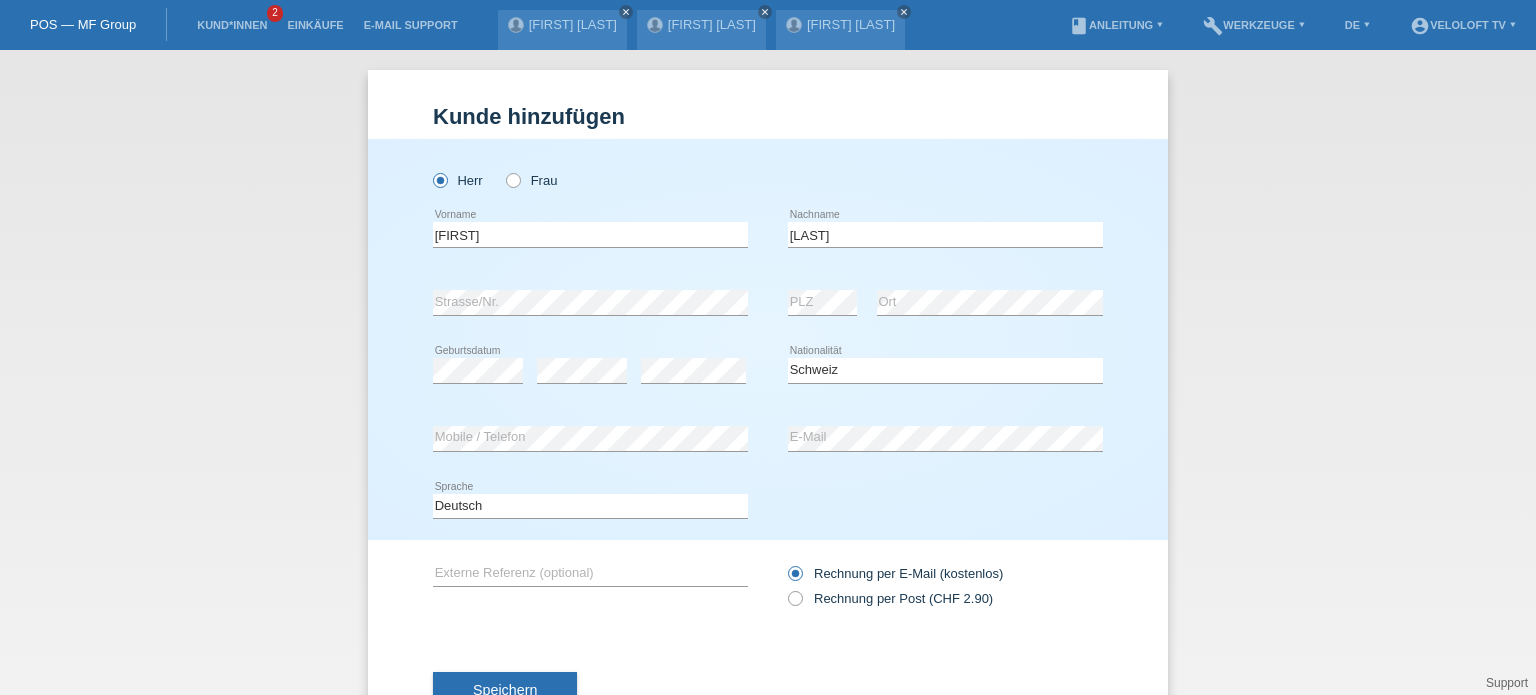 click on "Speichern" at bounding box center [768, 691] 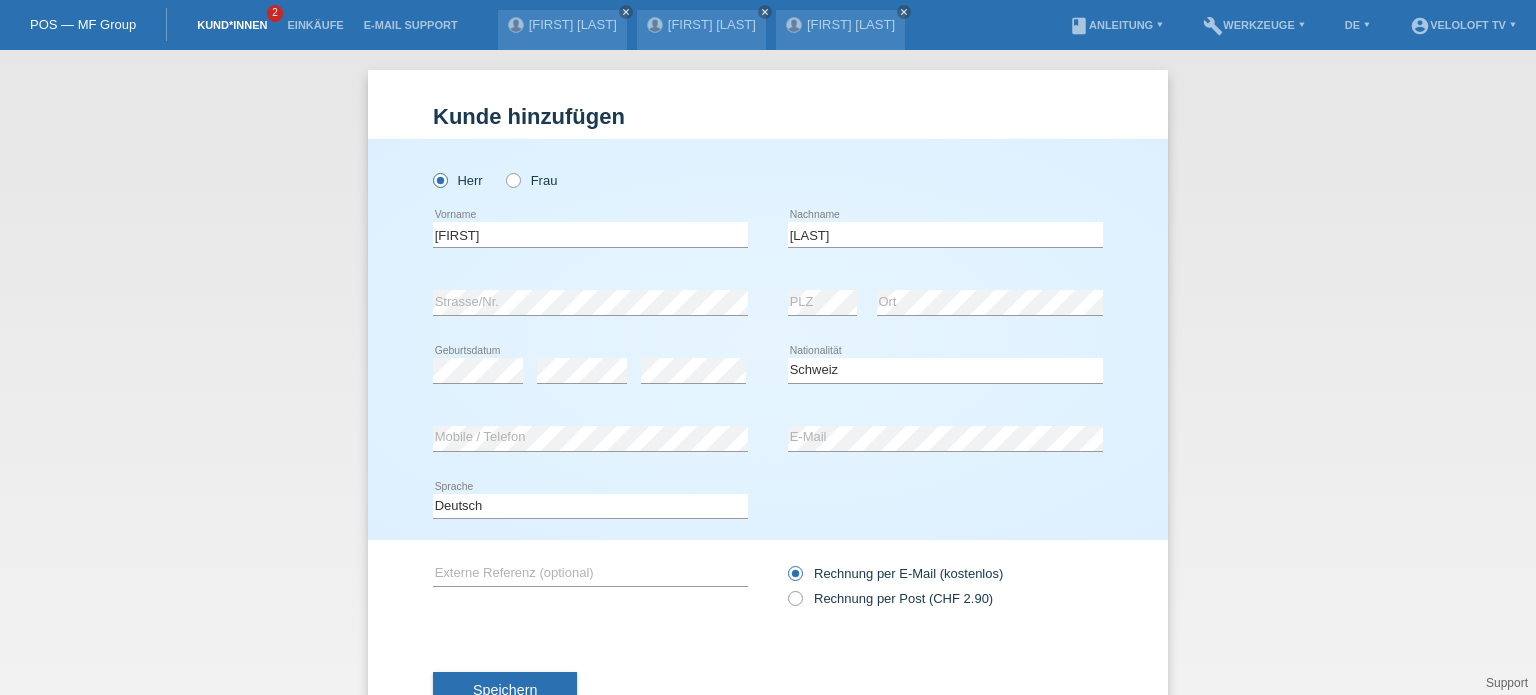 click on "Kund*innen" at bounding box center [232, 25] 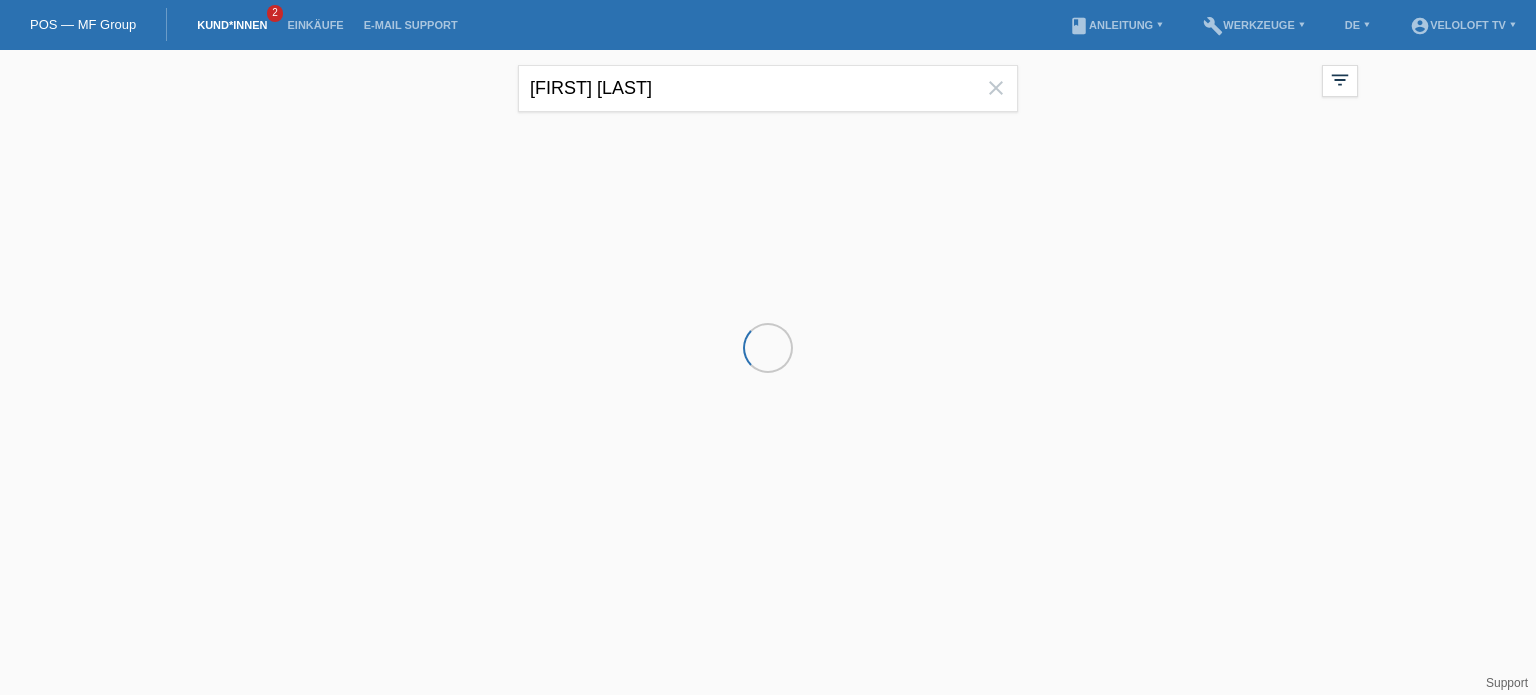 scroll, scrollTop: 0, scrollLeft: 0, axis: both 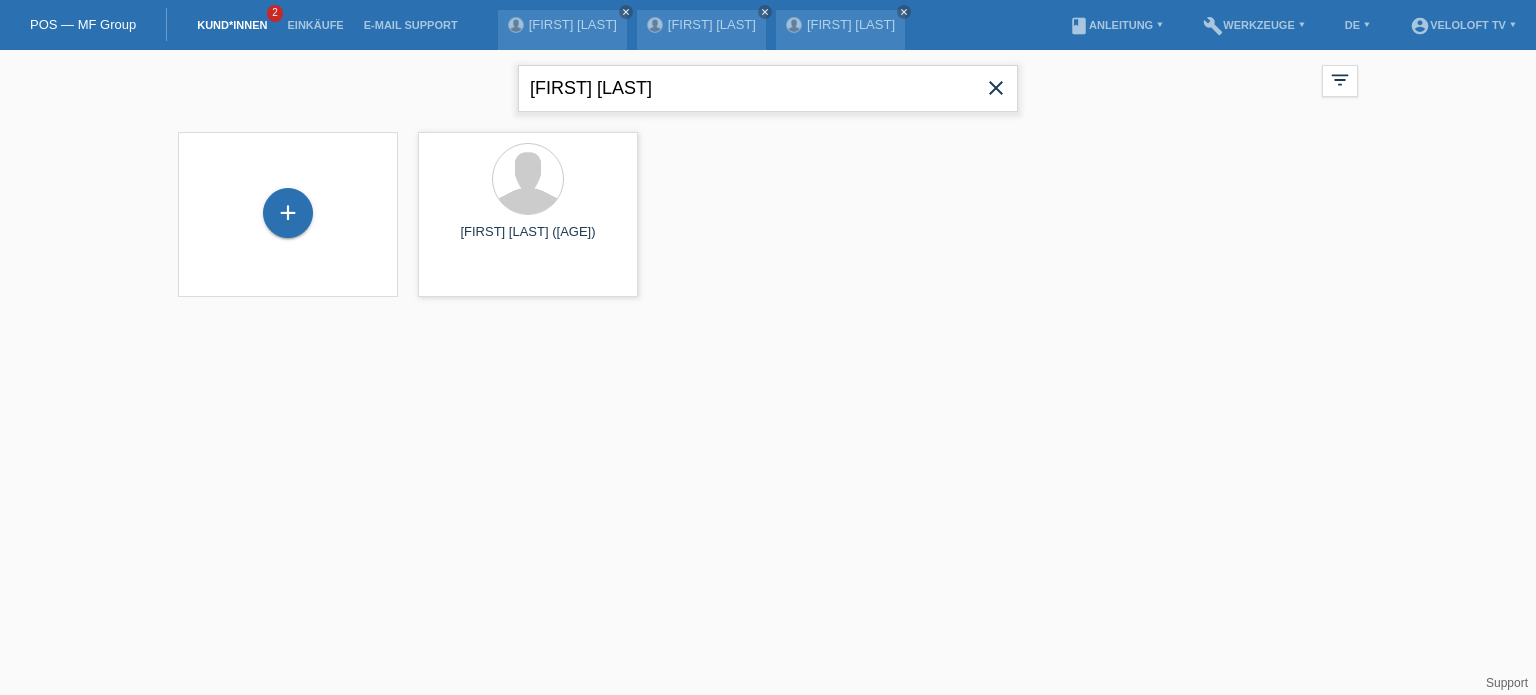 drag, startPoint x: 647, startPoint y: 83, endPoint x: 467, endPoint y: 91, distance: 180.17769 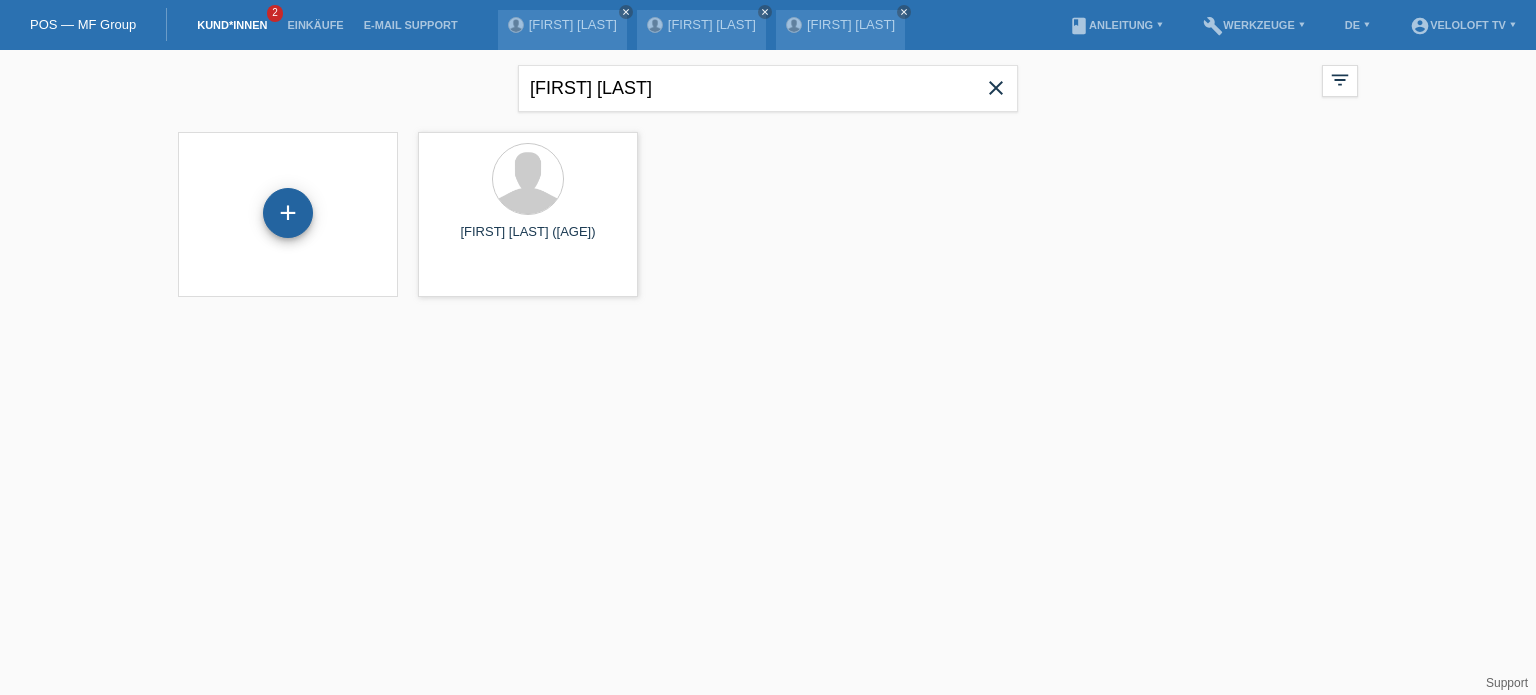 click on "+" at bounding box center (288, 213) 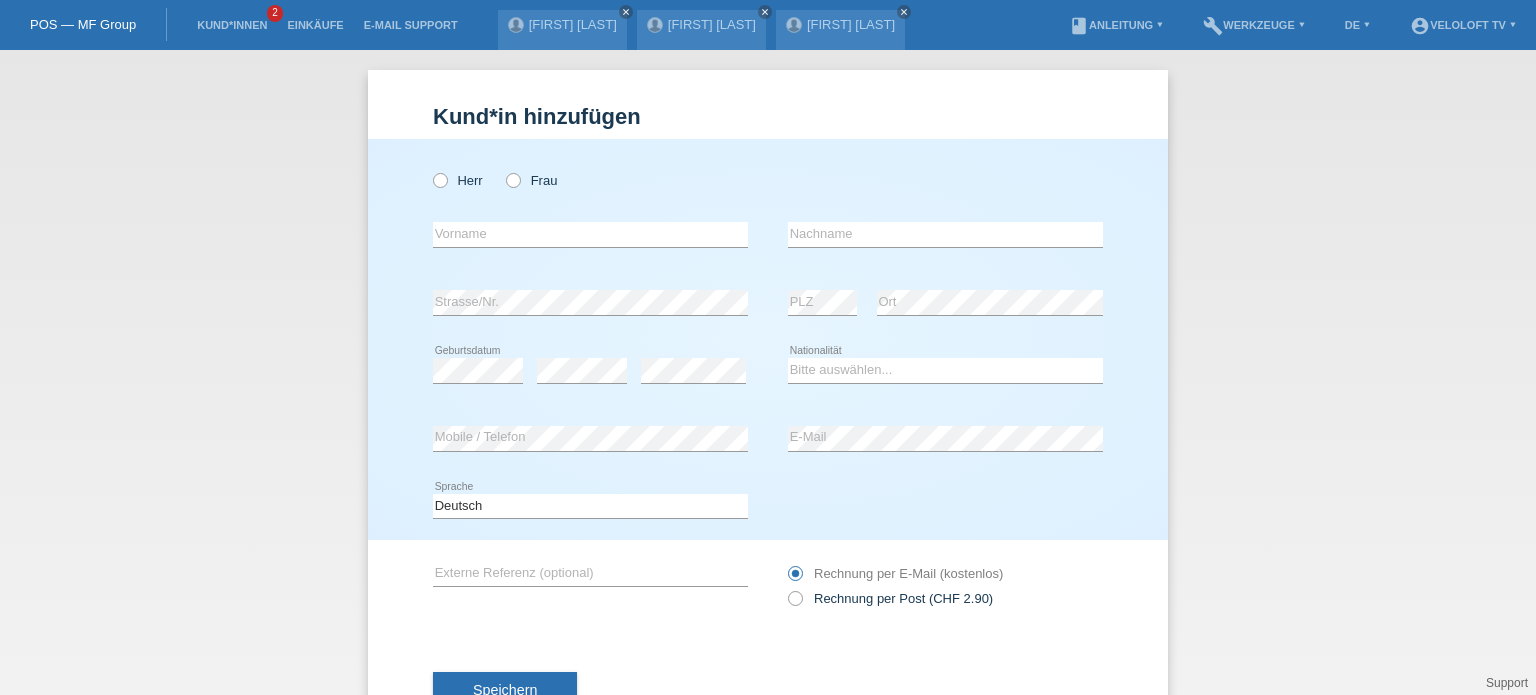 scroll, scrollTop: 0, scrollLeft: 0, axis: both 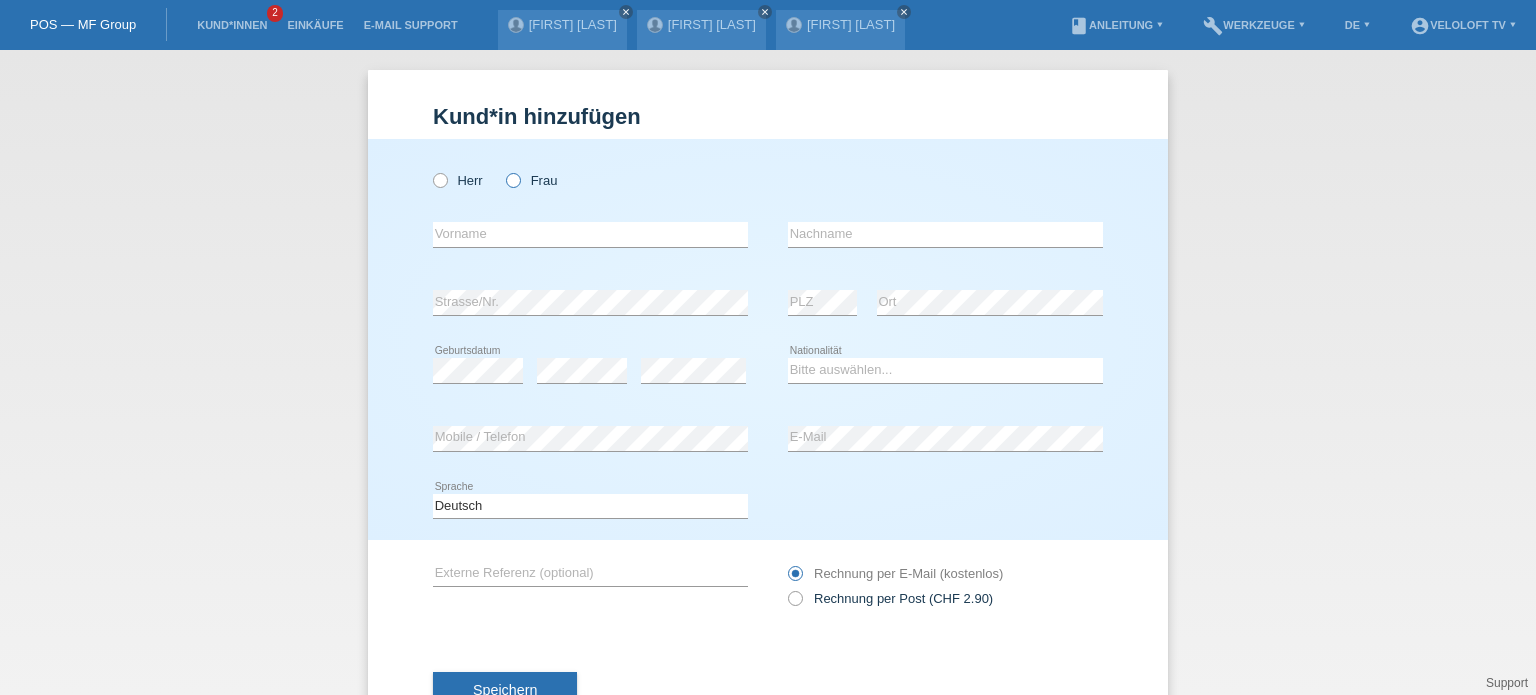 click at bounding box center [503, 170] 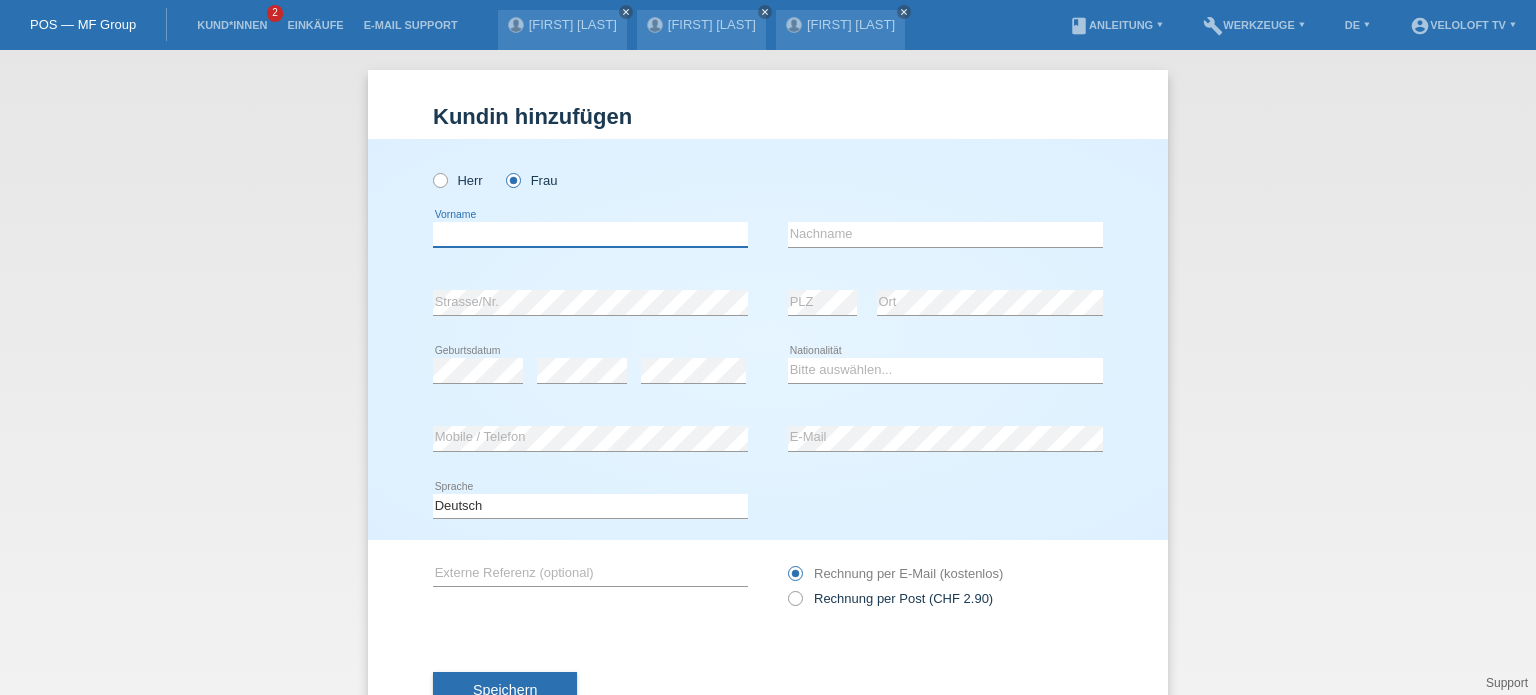 click at bounding box center [590, 234] 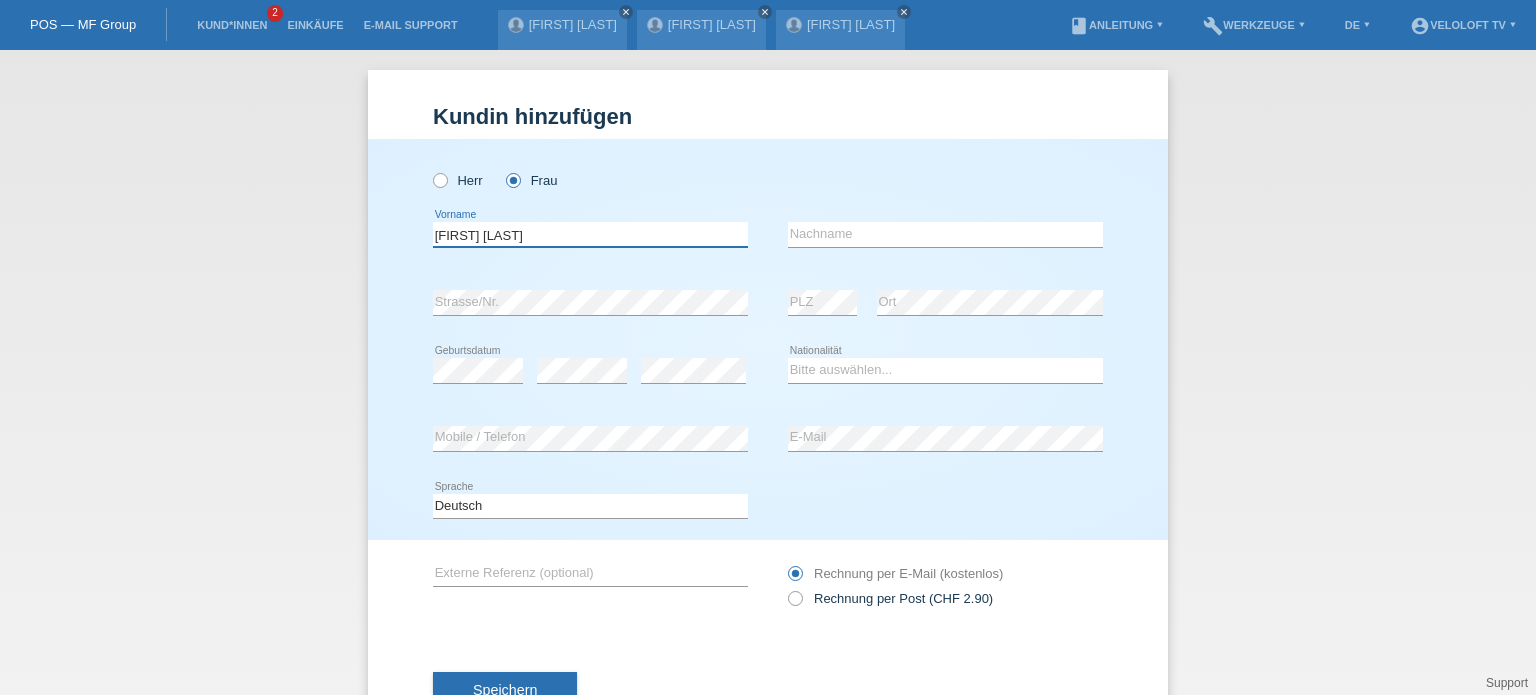 click on "[FIRST] [LAST]" at bounding box center [590, 234] 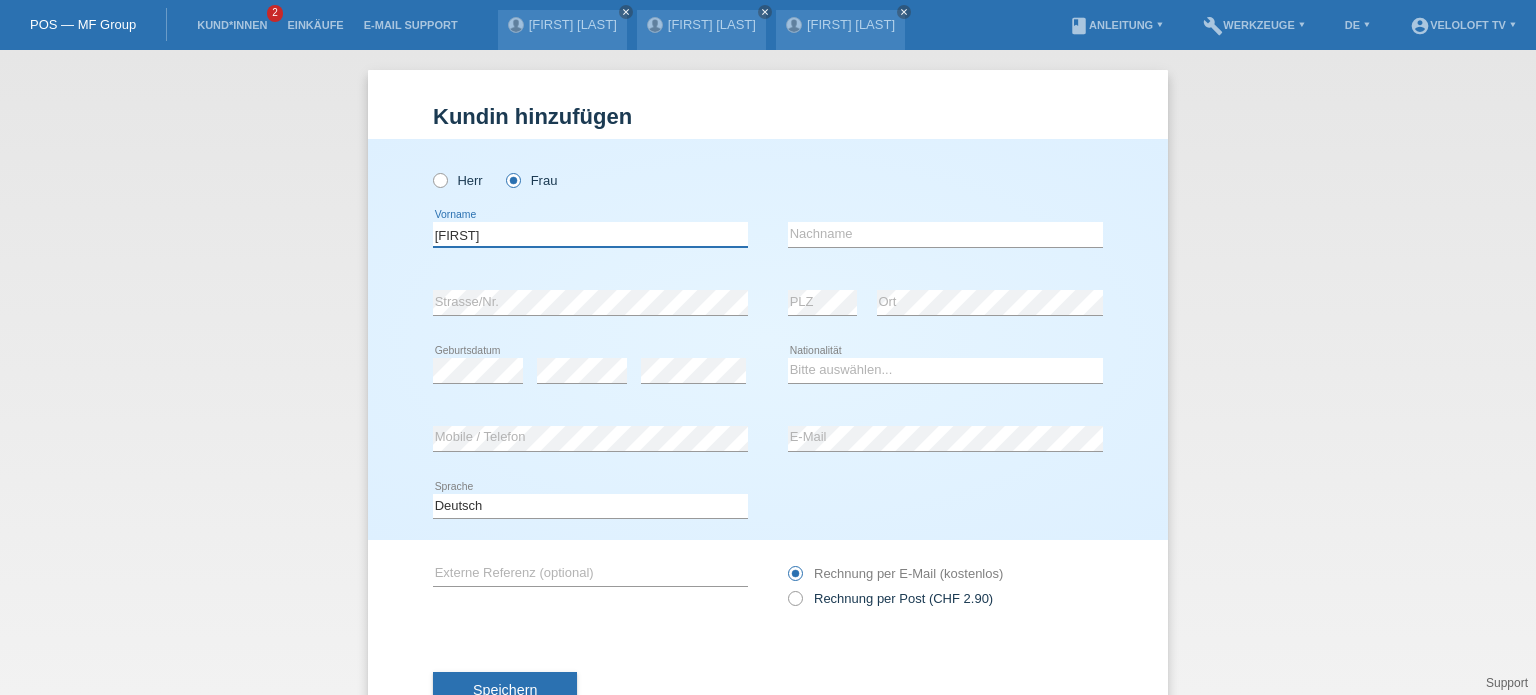 type on "Ivica" 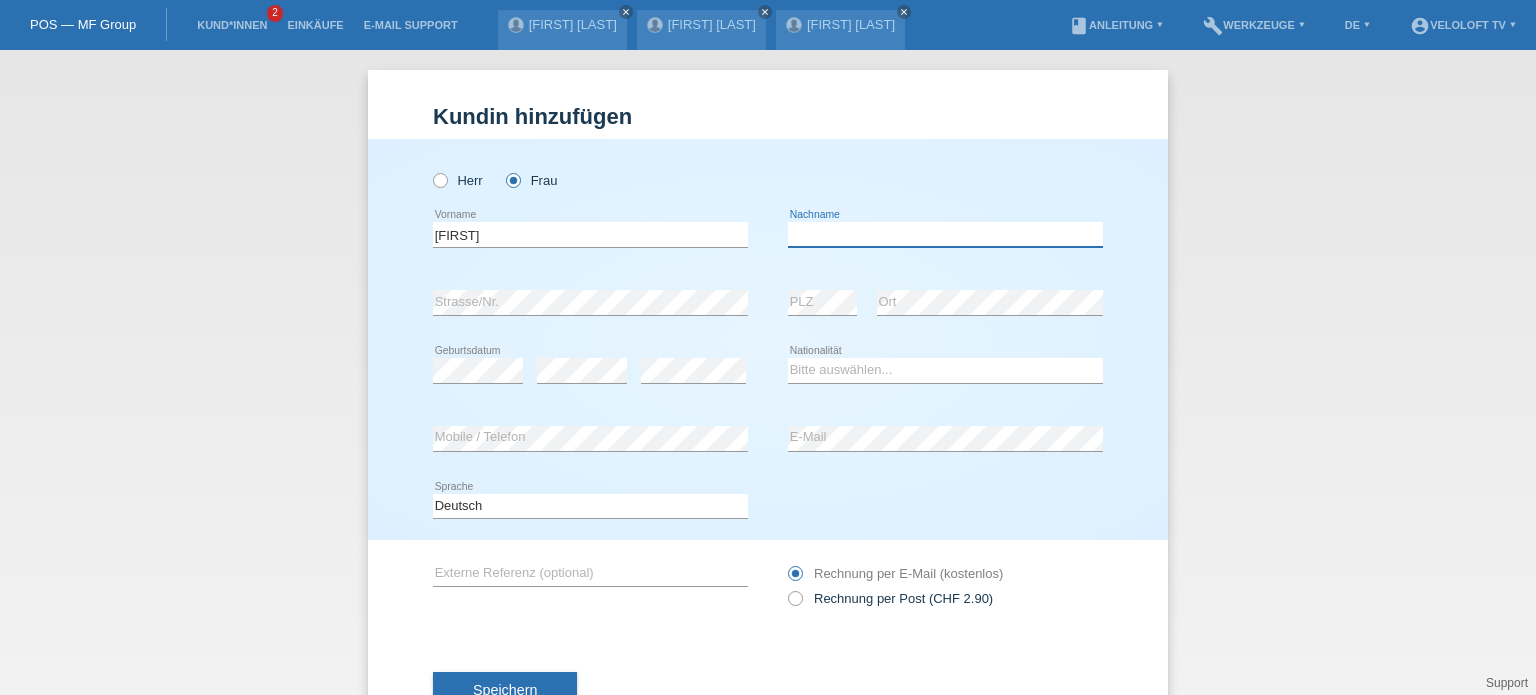 click at bounding box center (945, 234) 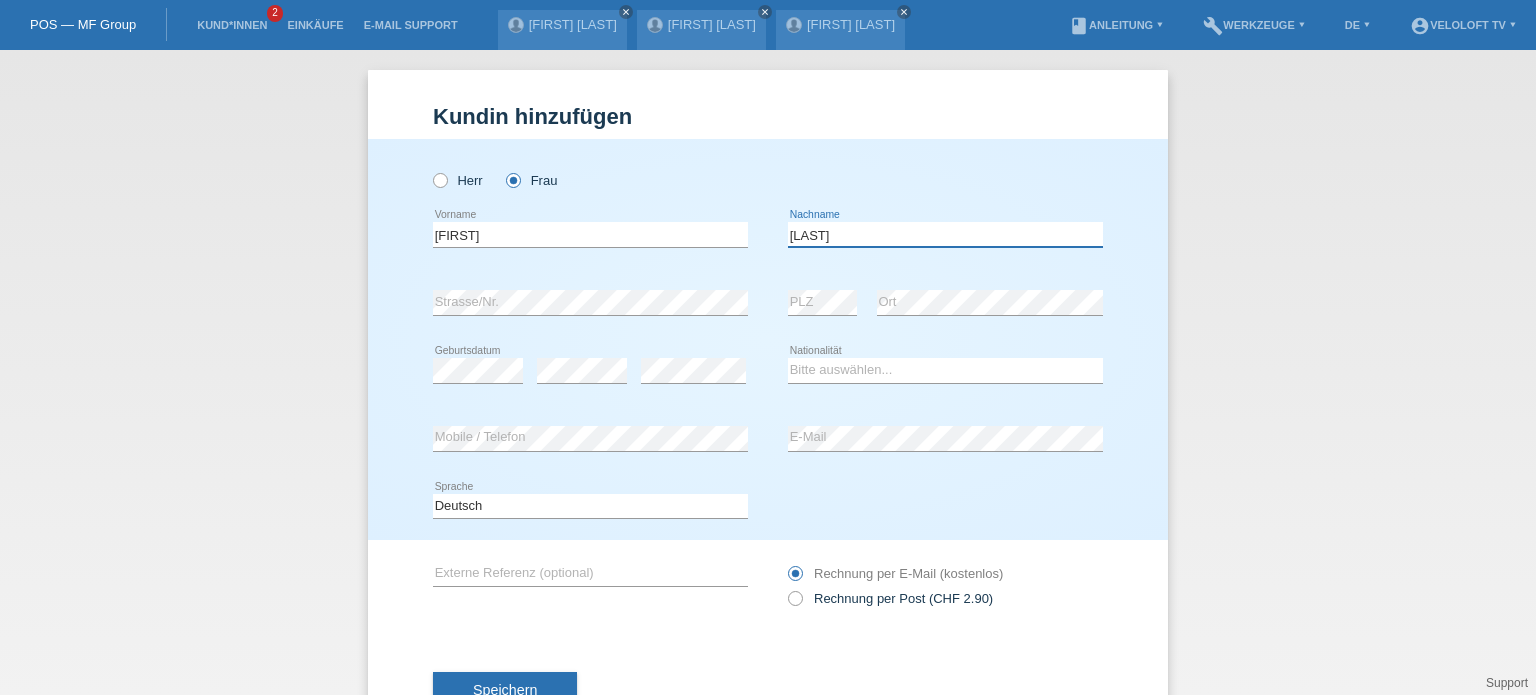 type on "Toplek" 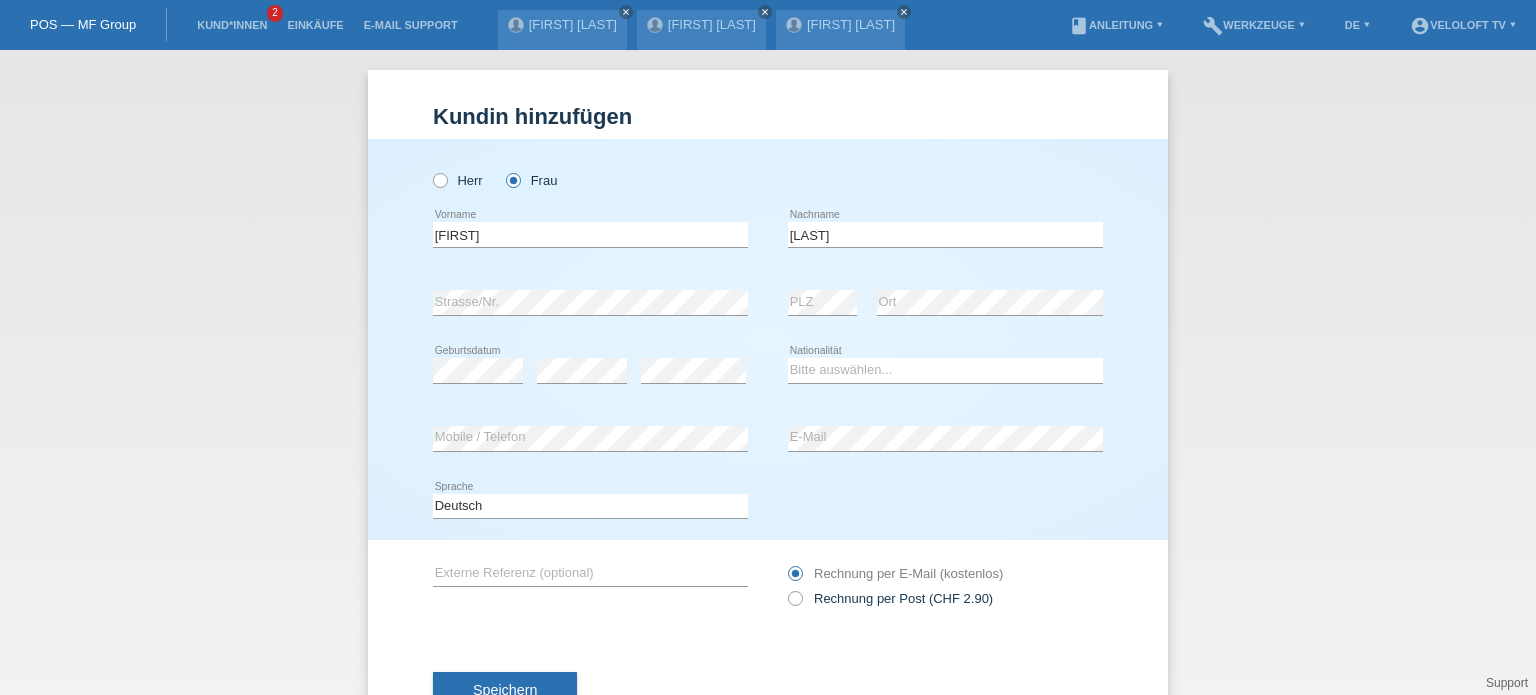 click on "Speichern" at bounding box center (768, 691) 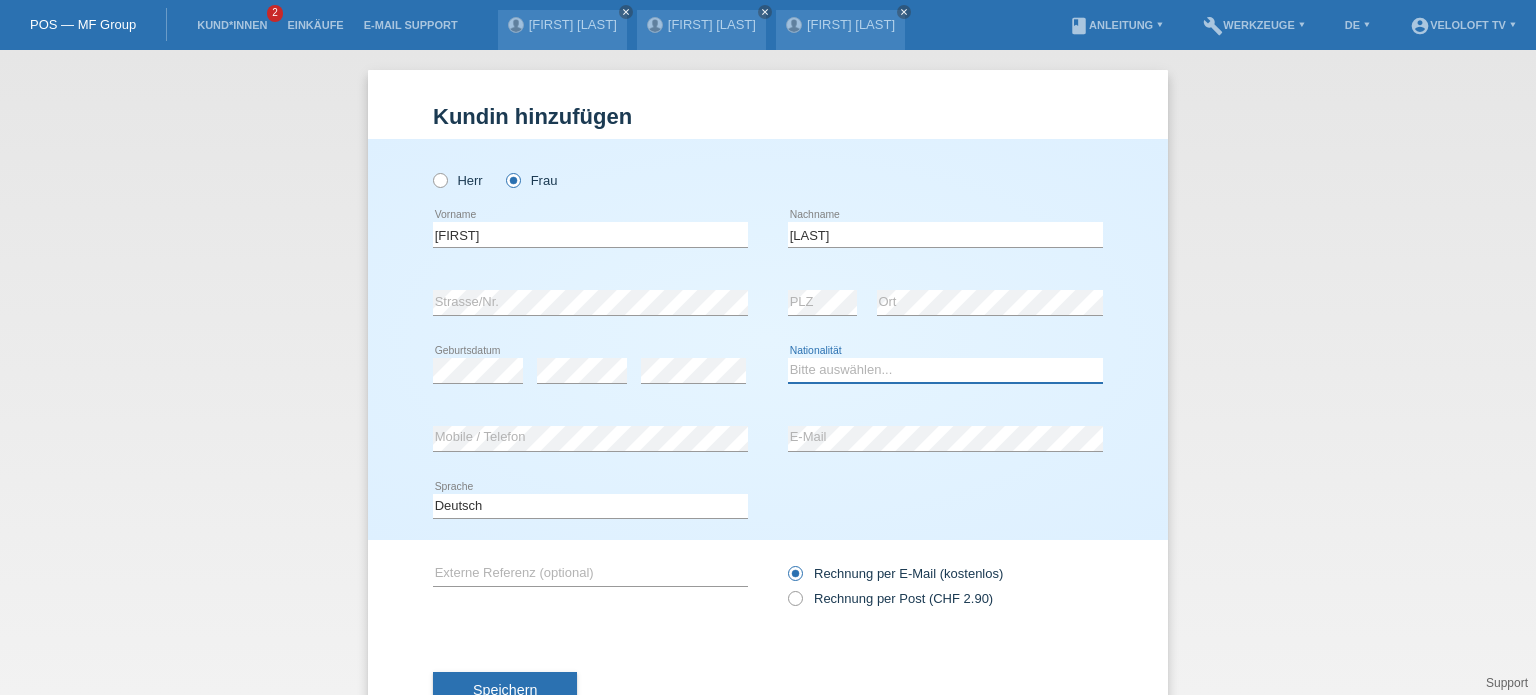 click on "Bitte auswählen...
Schweiz
Deutschland
Liechtenstein
Österreich
------------
Afghanistan
Ägypten
Åland
Albanien
Algerien" at bounding box center (945, 370) 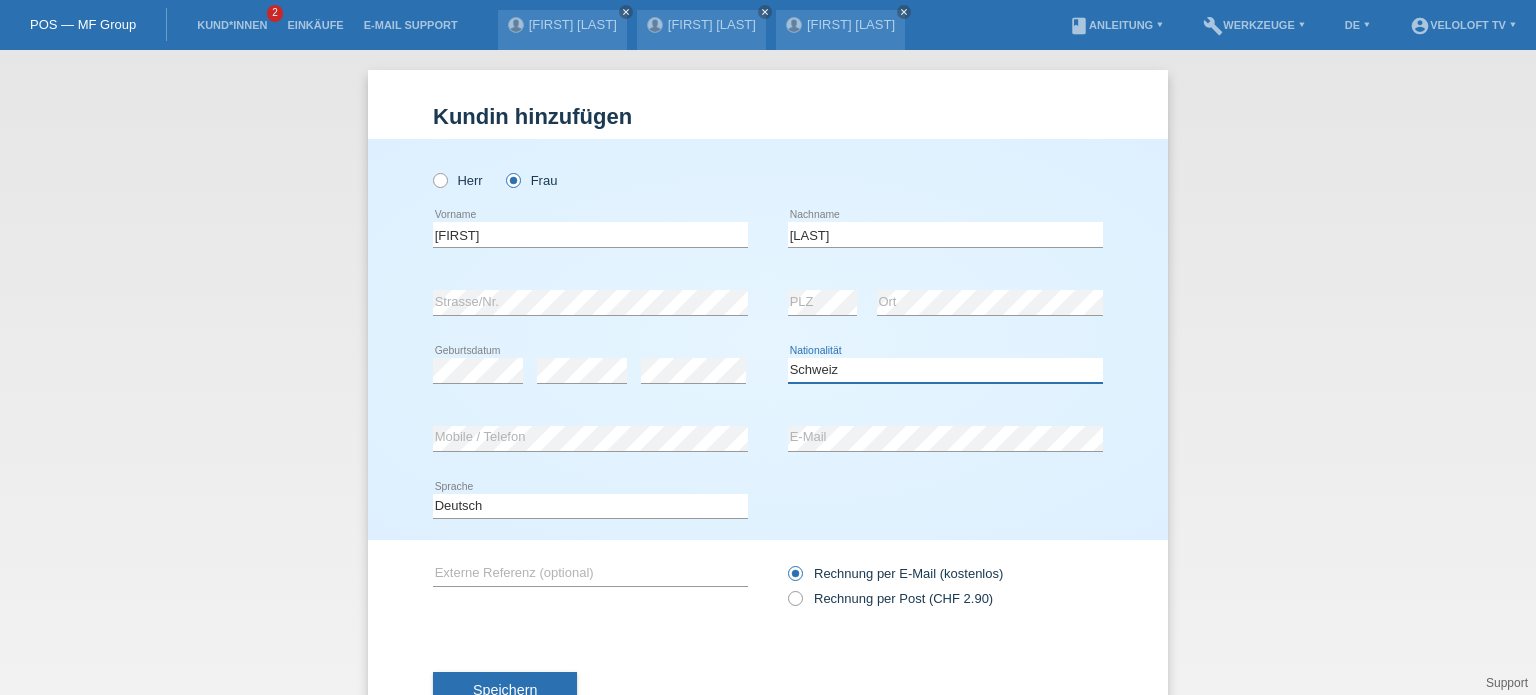 click on "Bitte auswählen...
Schweiz
Deutschland
Liechtenstein
Österreich
------------
Afghanistan
Ägypten
Åland
Albanien
Algerien" at bounding box center (945, 370) 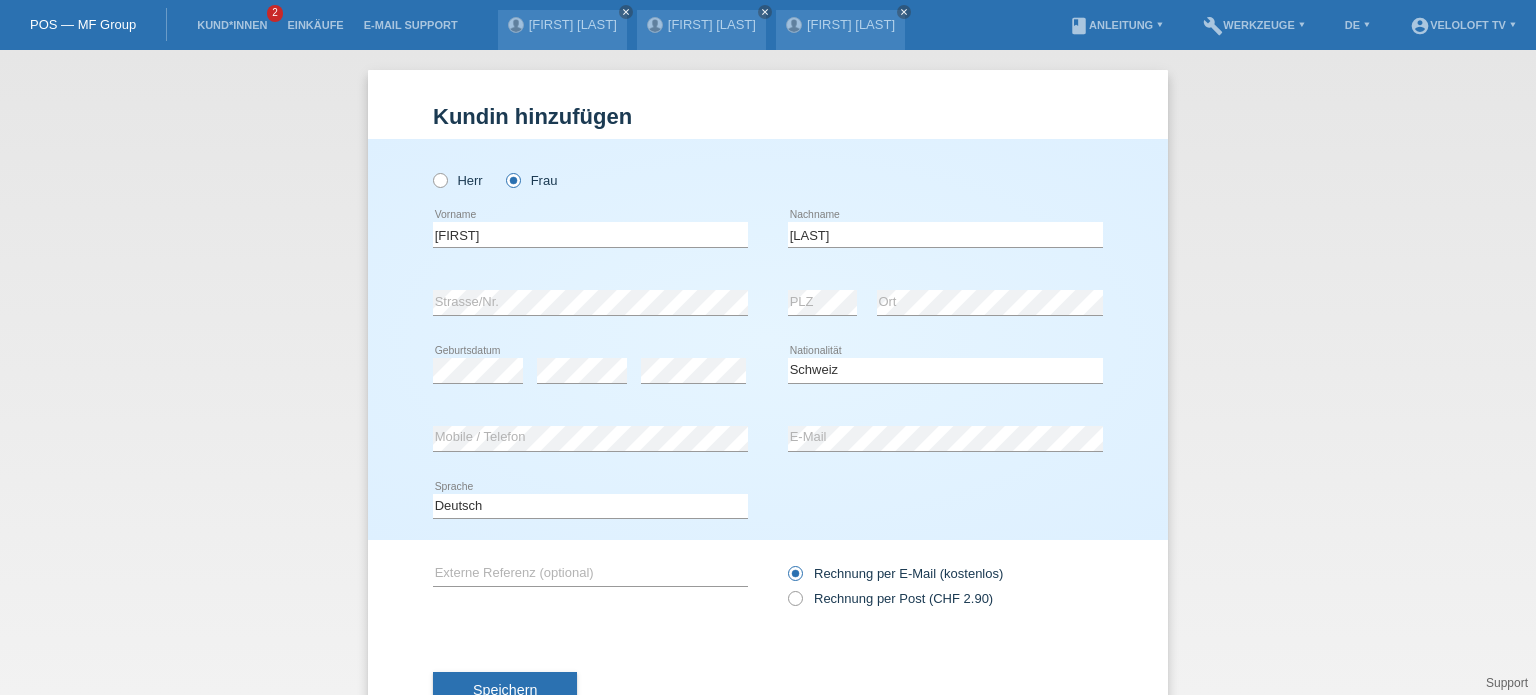 drag, startPoint x: 197, startPoint y: 320, endPoint x: 213, endPoint y: 373, distance: 55.362442 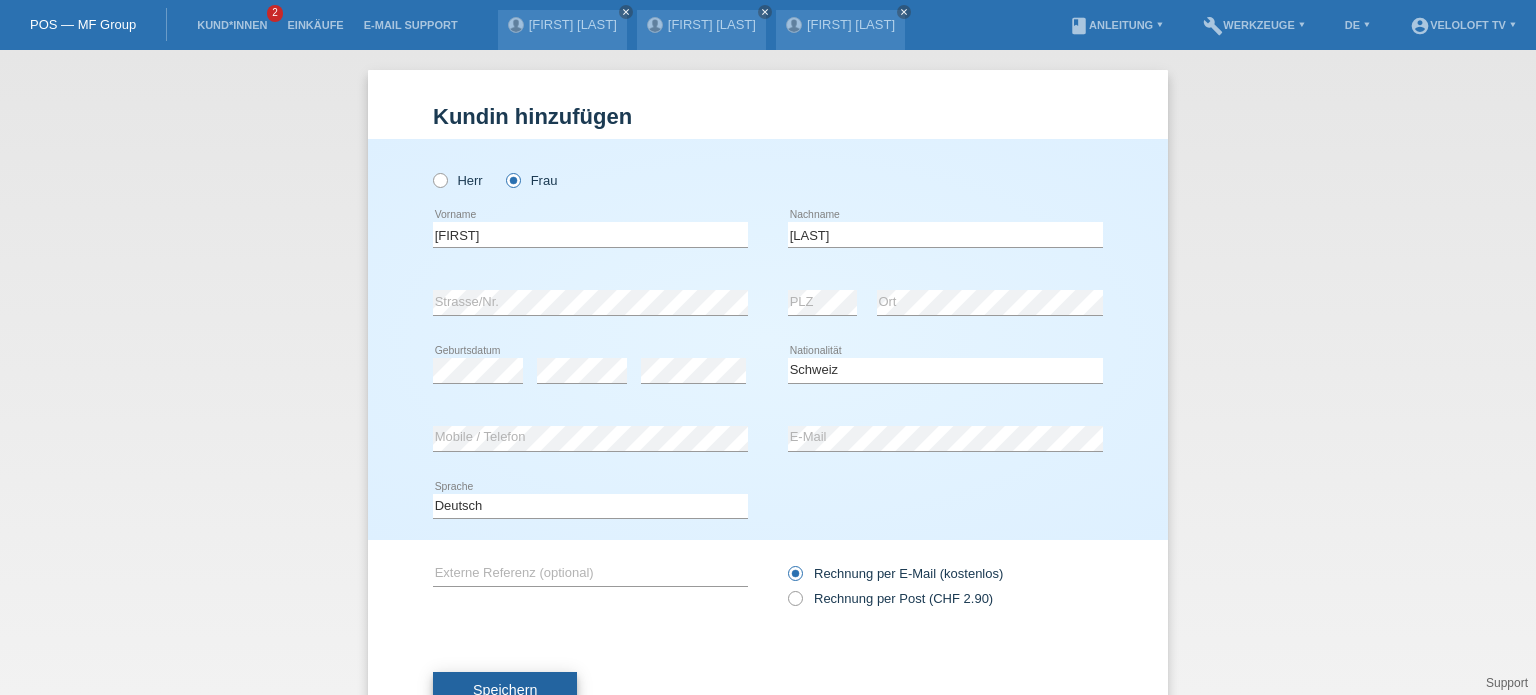 click on "Speichern" at bounding box center (505, 691) 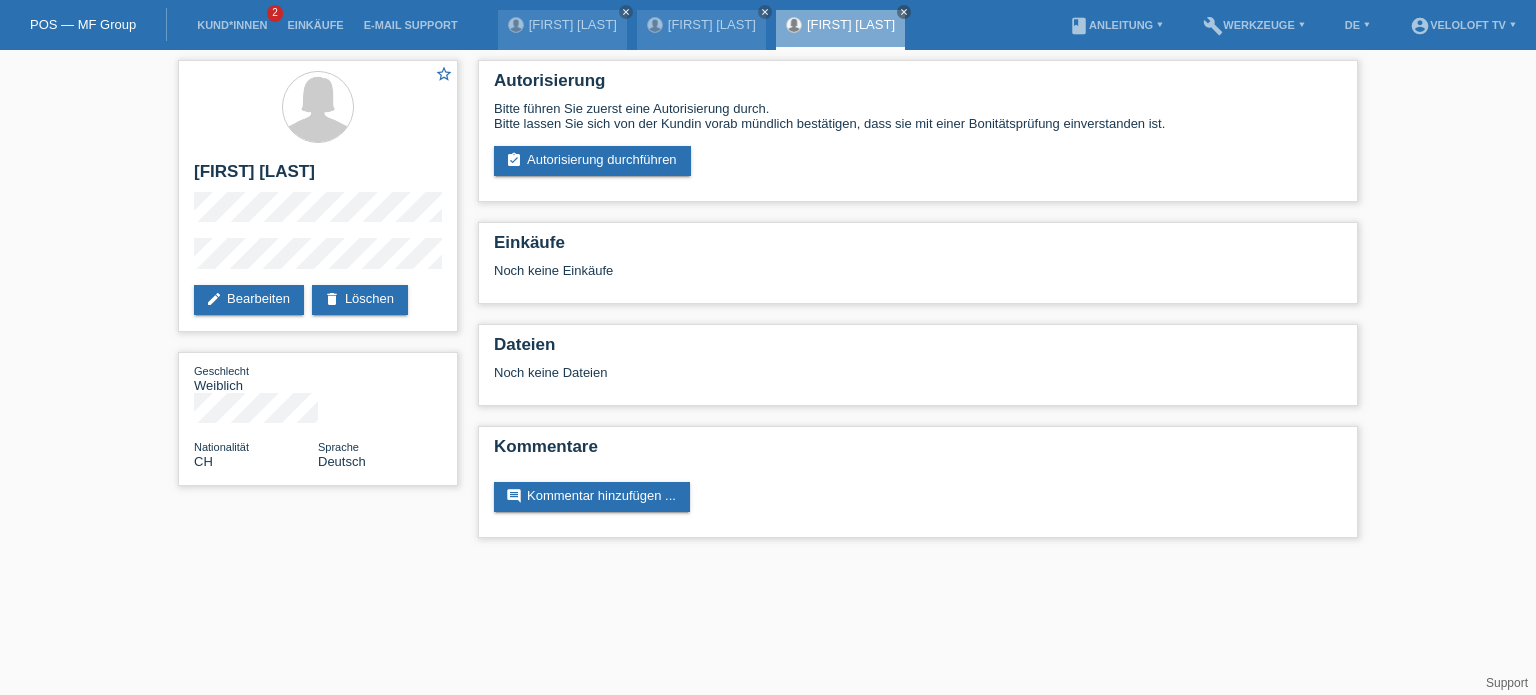 scroll, scrollTop: 0, scrollLeft: 0, axis: both 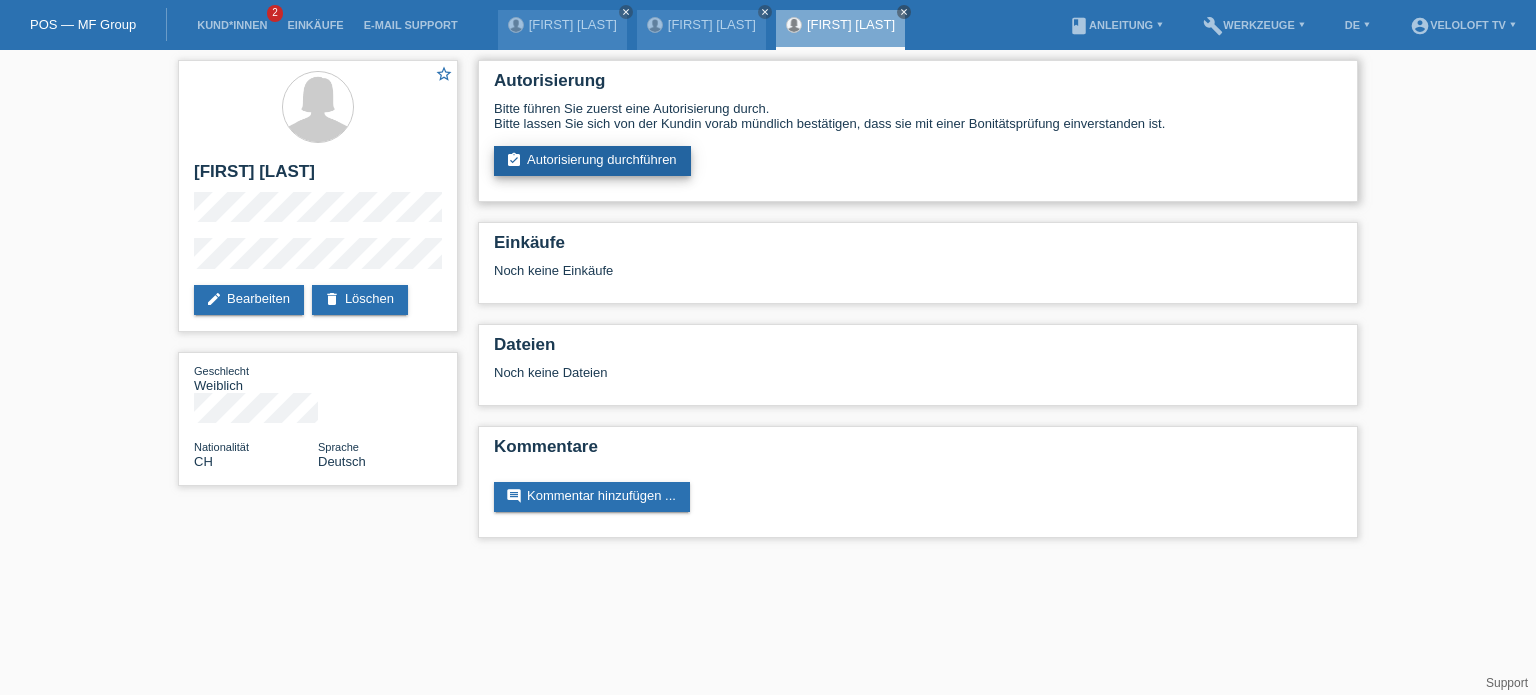 click on "assignment_turned_in  Autorisierung durchführen" at bounding box center [592, 161] 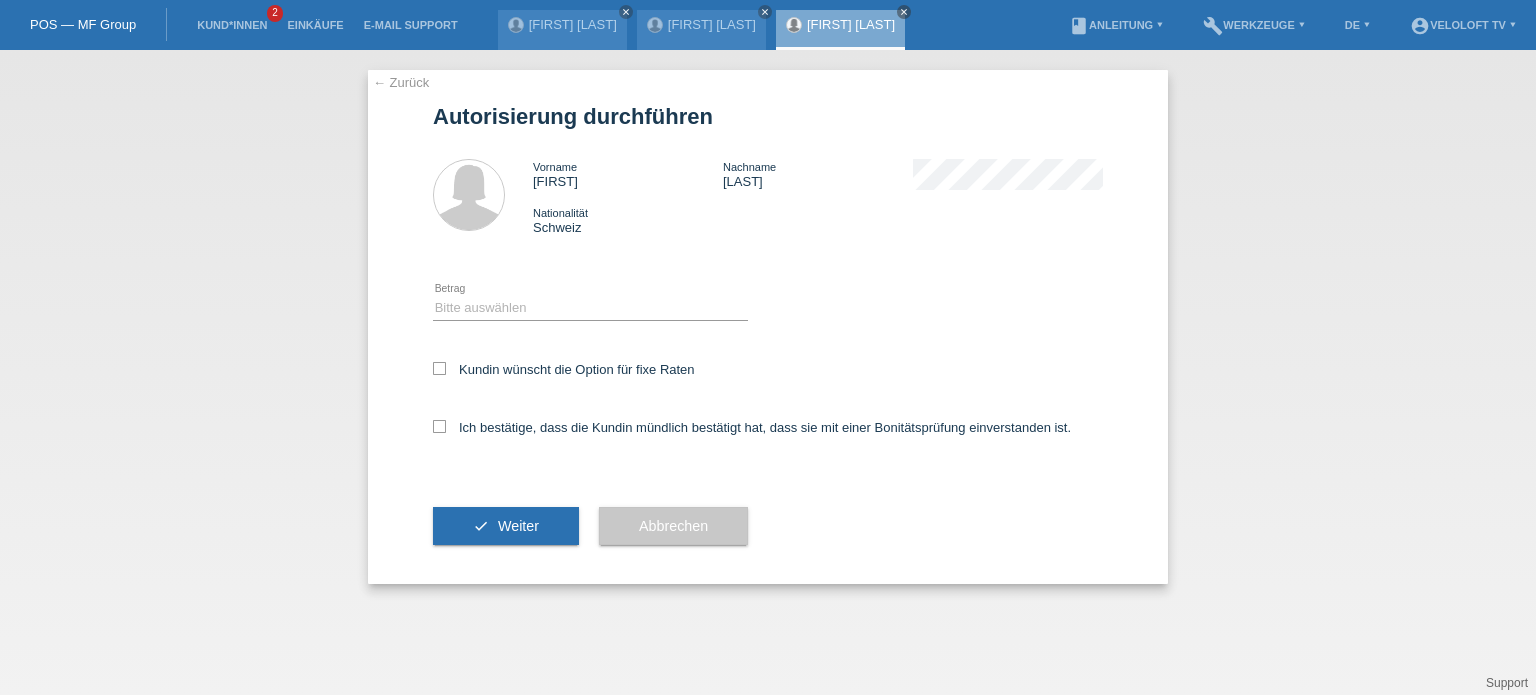 scroll, scrollTop: 0, scrollLeft: 0, axis: both 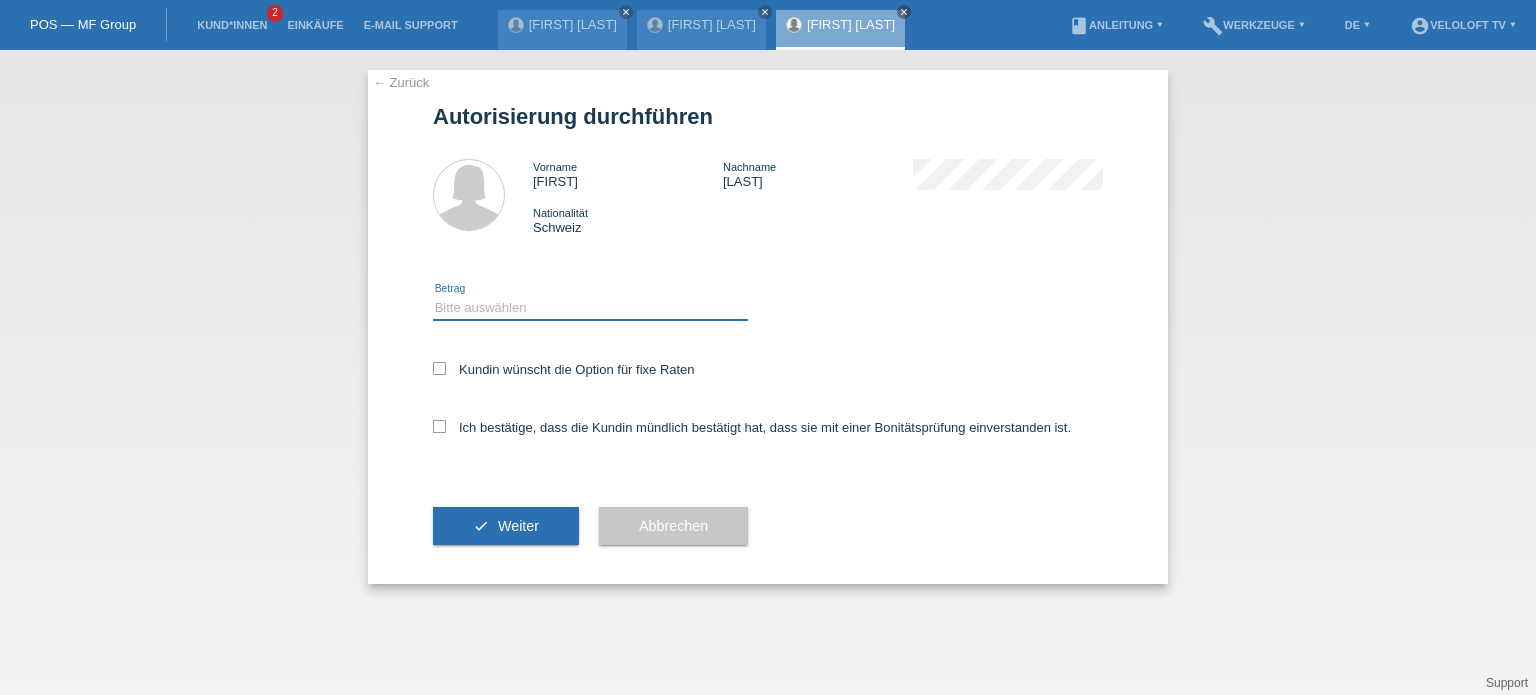 click on "Bitte auswählen
CHF 1.00 - CHF 499.00
CHF 500.00 - CHF 1'999.00
CHF 2'000.00 - CHF 15'000.00" at bounding box center (590, 308) 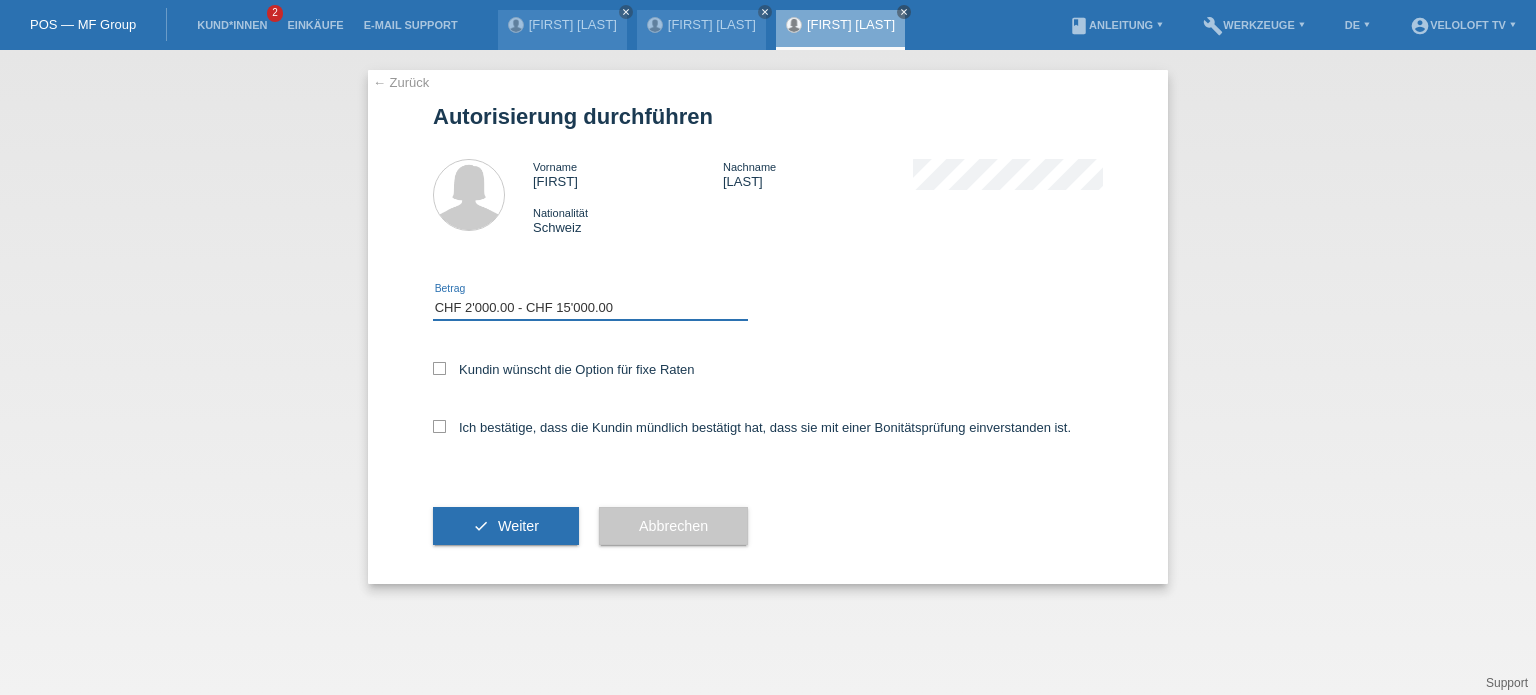 click on "Bitte auswählen
CHF 1.00 - CHF 499.00
CHF 500.00 - CHF 1'999.00
CHF 2'000.00 - CHF 15'000.00" at bounding box center (590, 308) 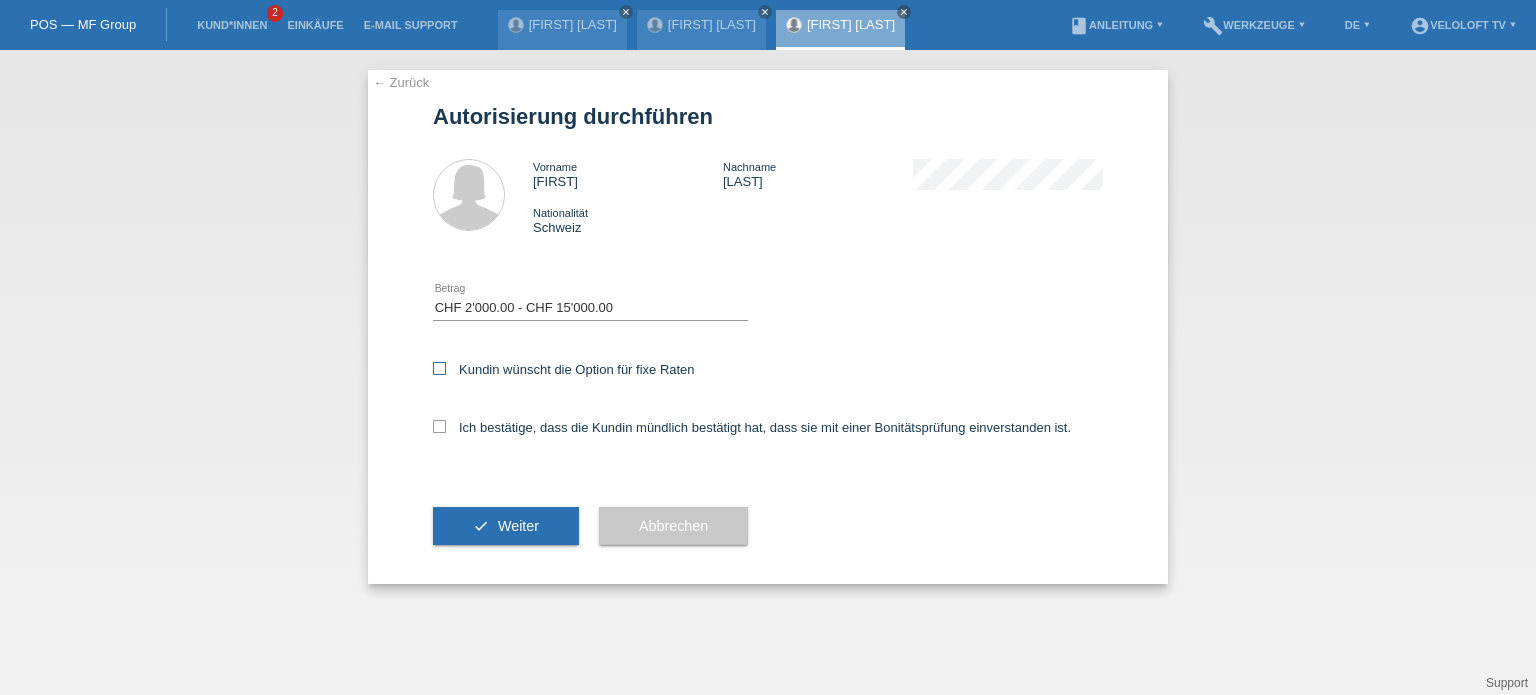 click at bounding box center [439, 368] 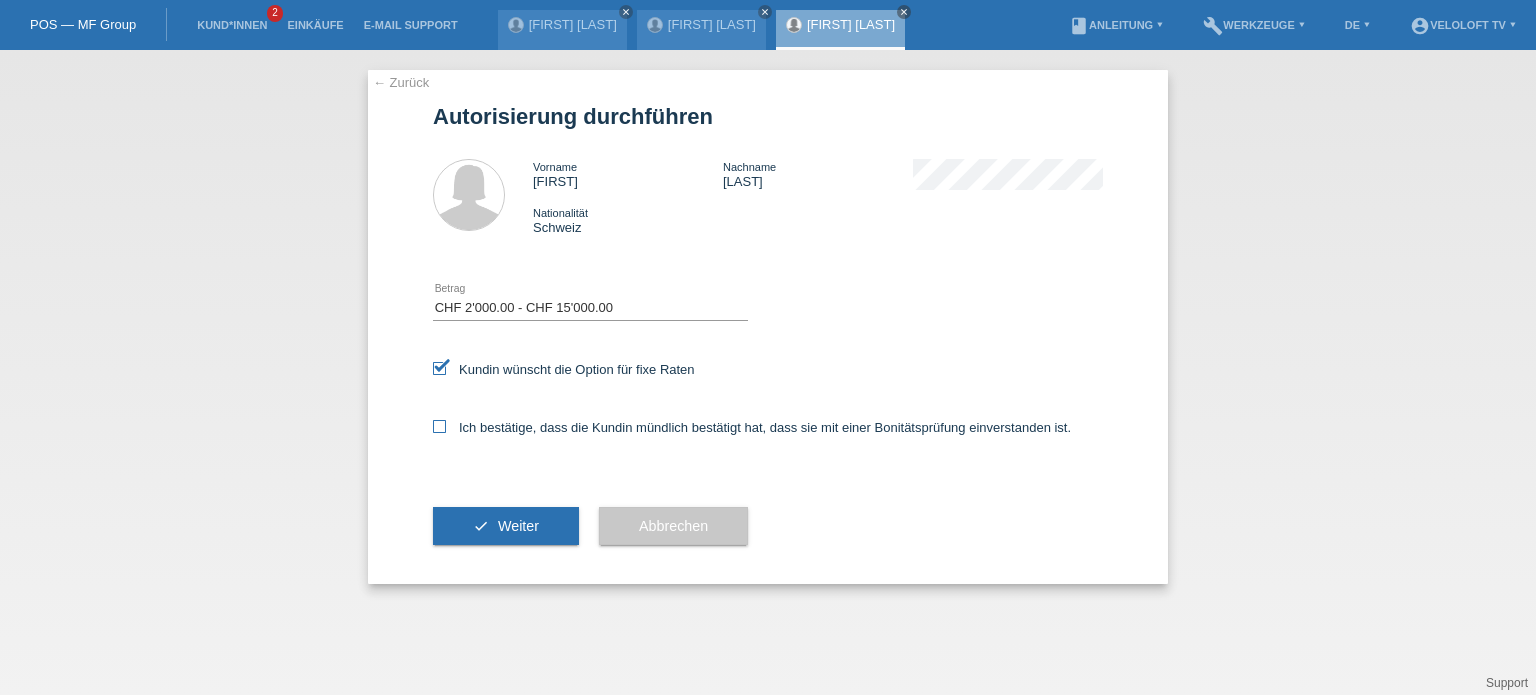 click at bounding box center (439, 426) 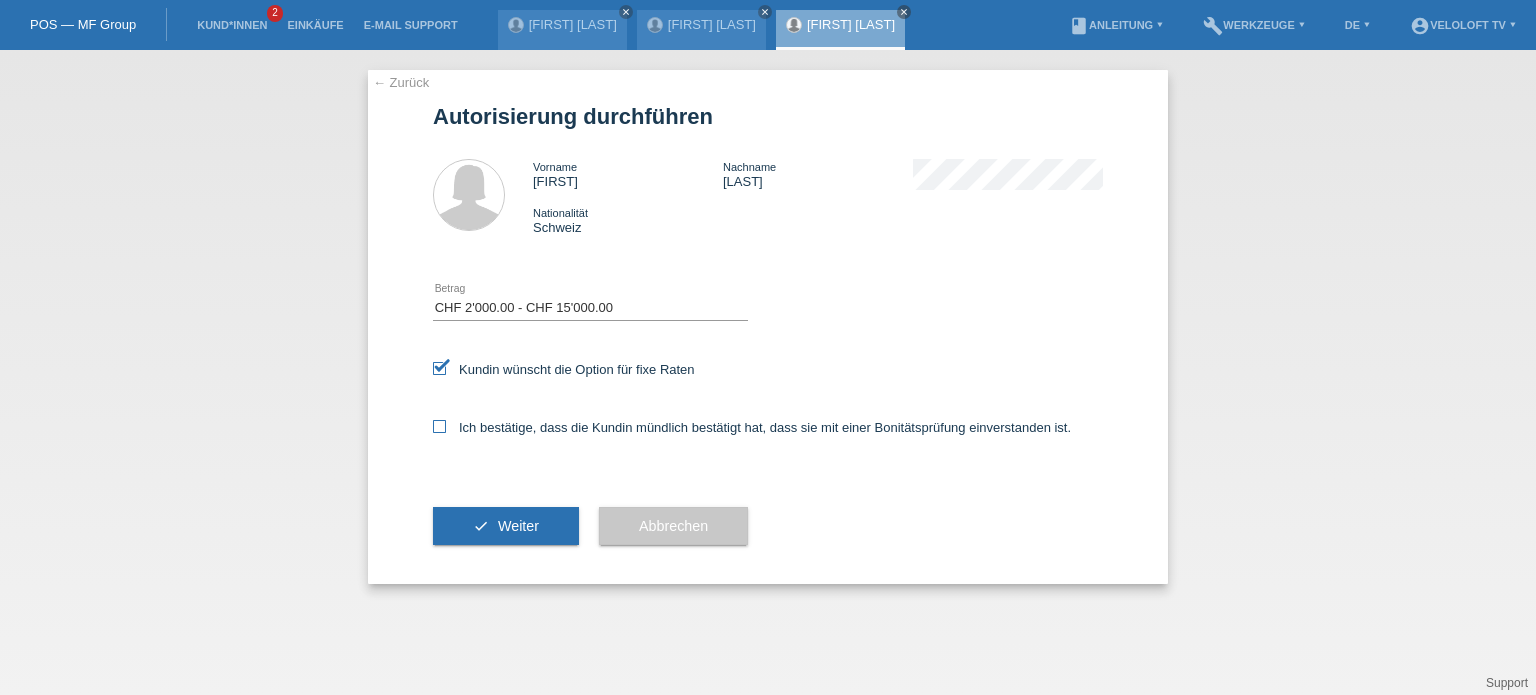 click on "Ich bestätige, dass die Kundin mündlich bestätigt hat, dass sie mit einer Bonitätsprüfung einverstanden ist." at bounding box center (439, 426) 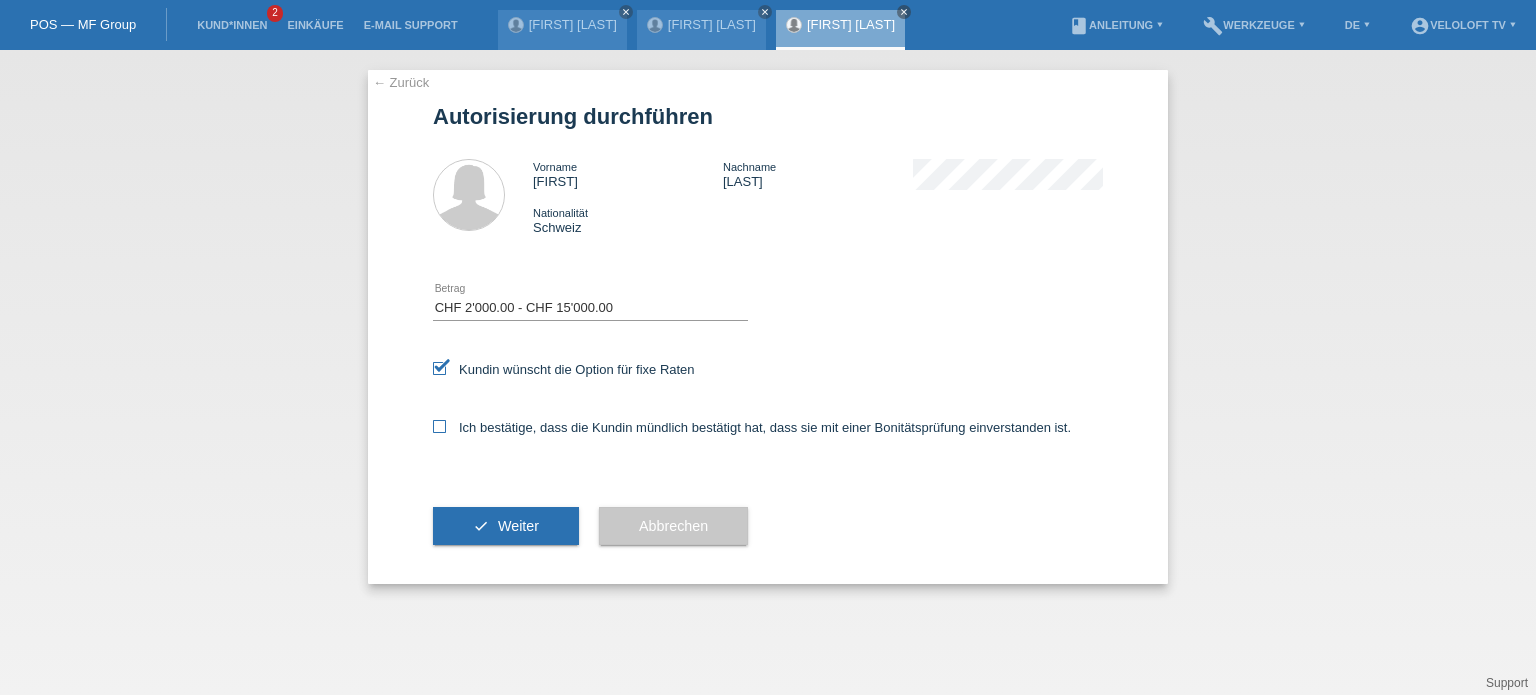 checkbox on "true" 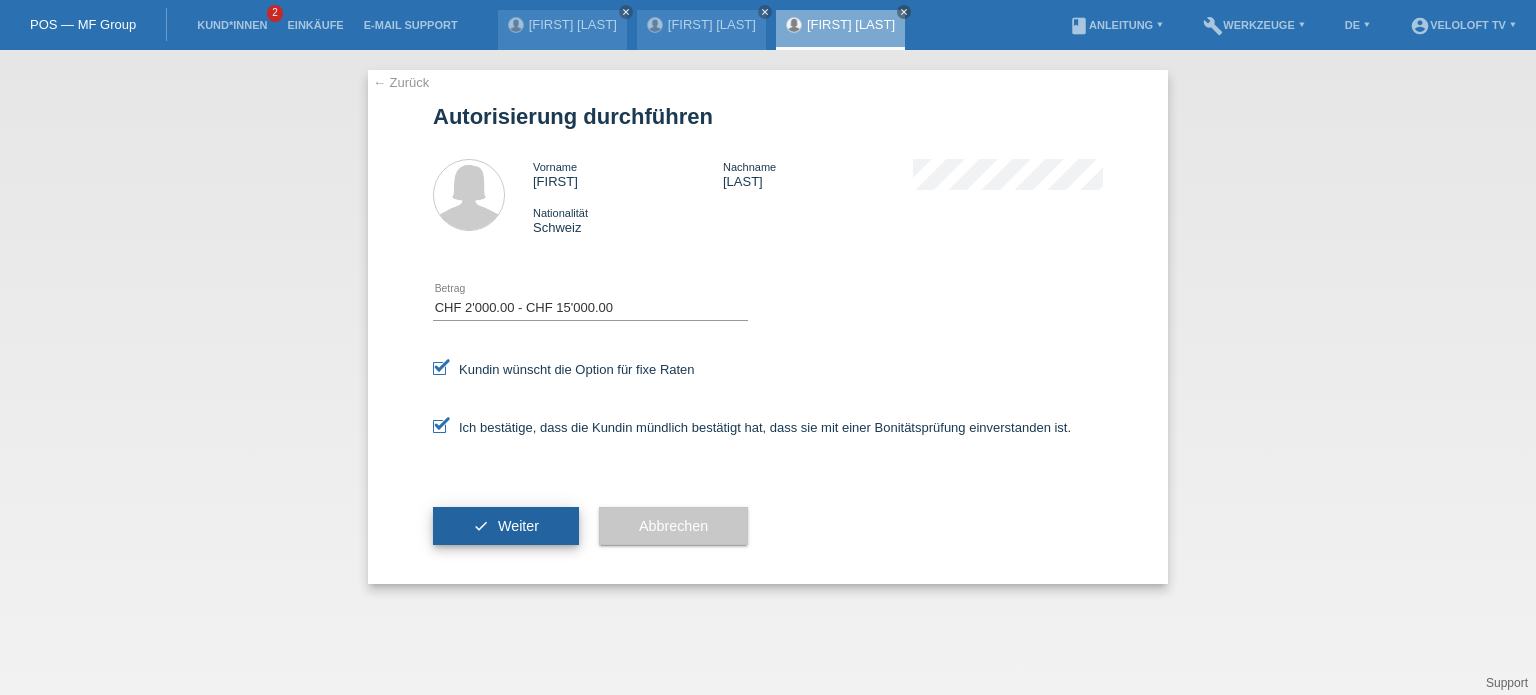 click on "check   Weiter" at bounding box center [506, 526] 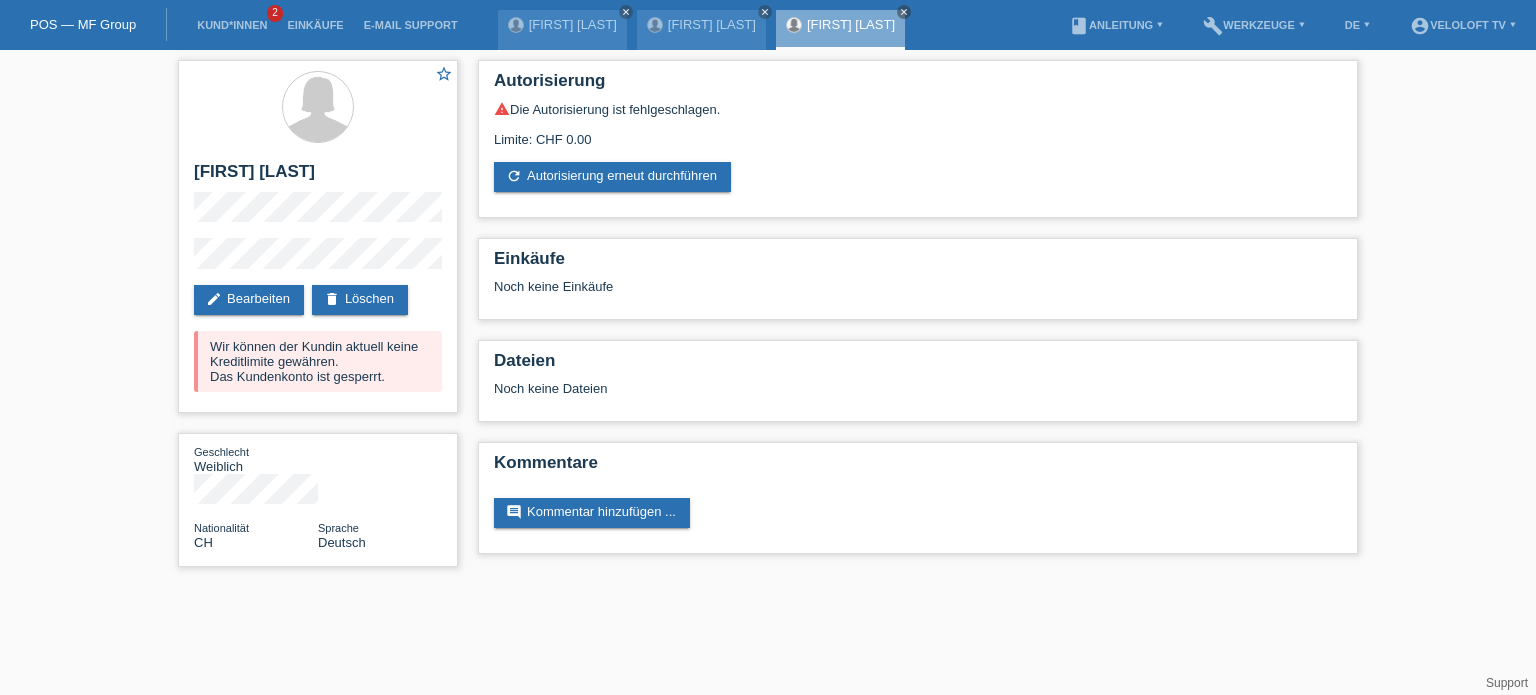 scroll, scrollTop: 0, scrollLeft: 0, axis: both 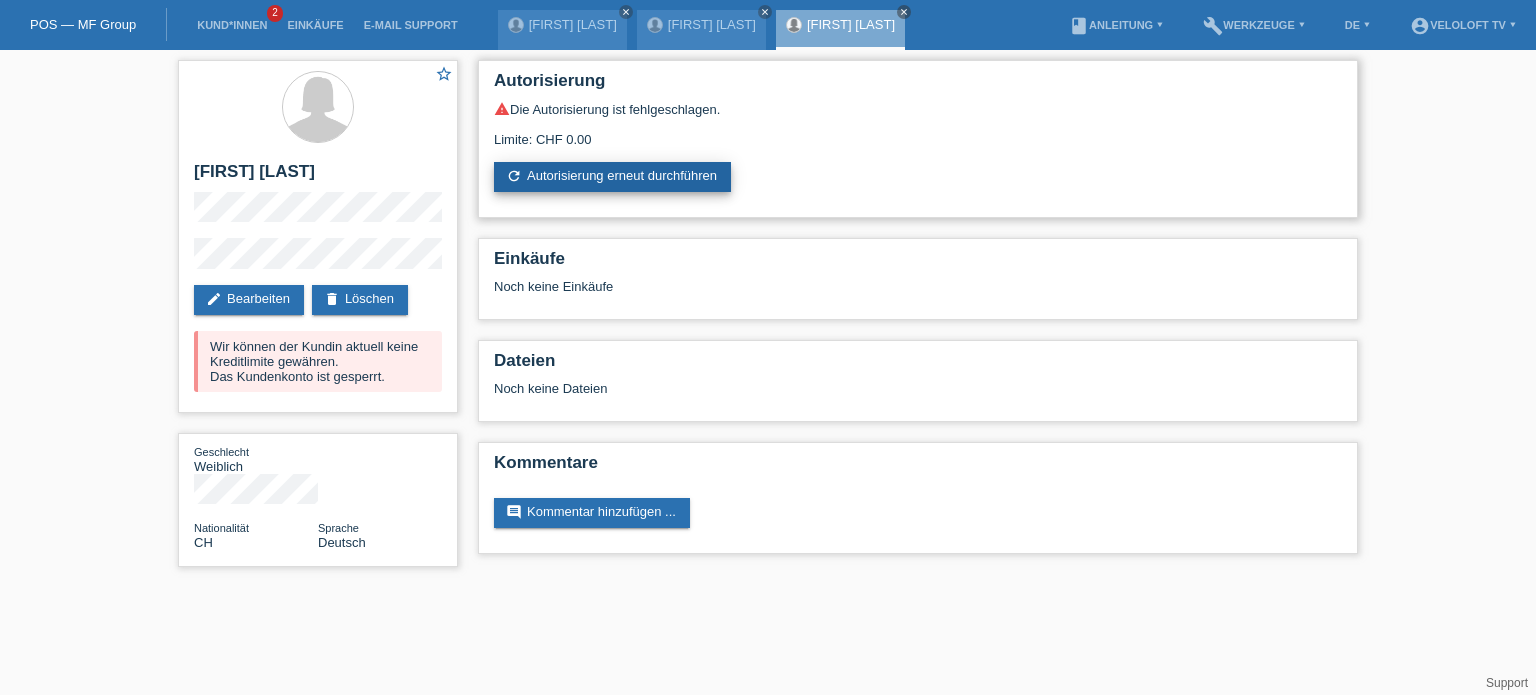 click on "refresh  Autorisierung erneut durchführen" at bounding box center (612, 177) 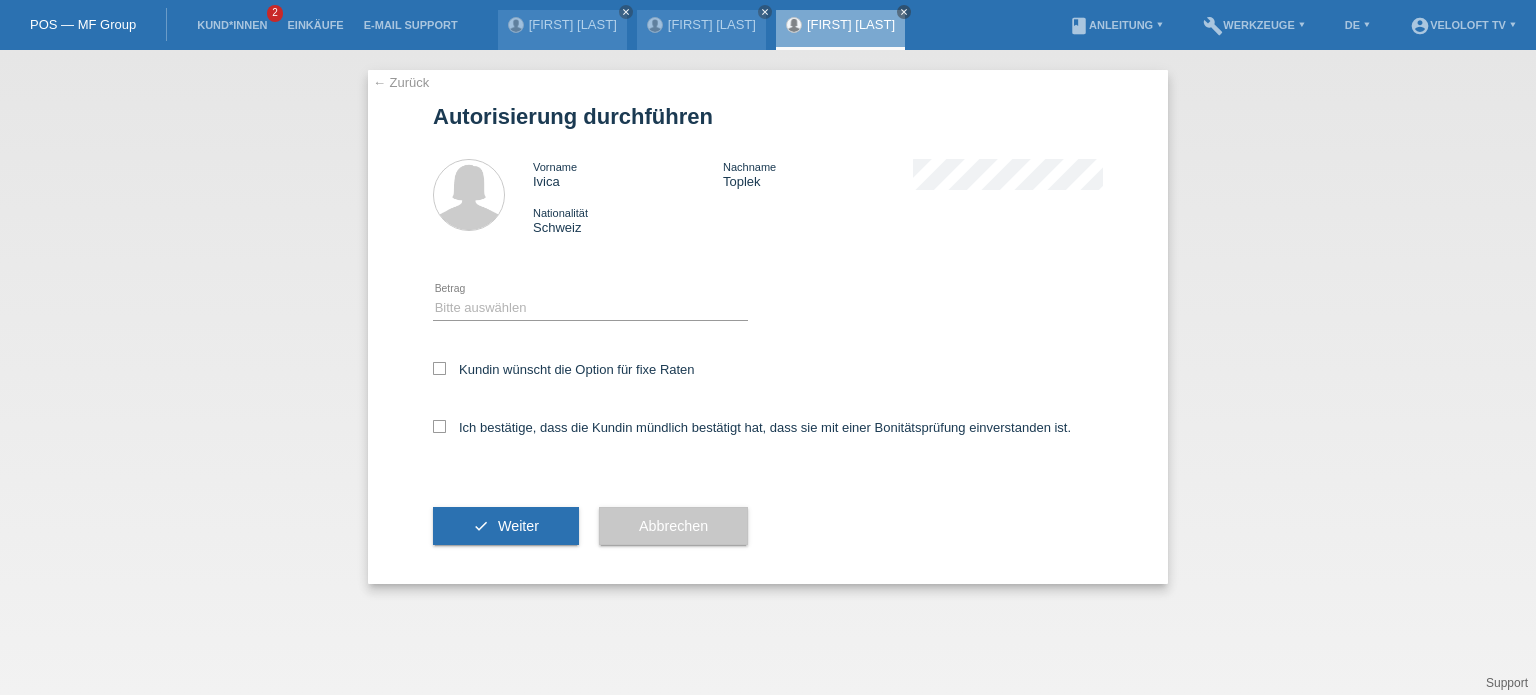 scroll, scrollTop: 0, scrollLeft: 0, axis: both 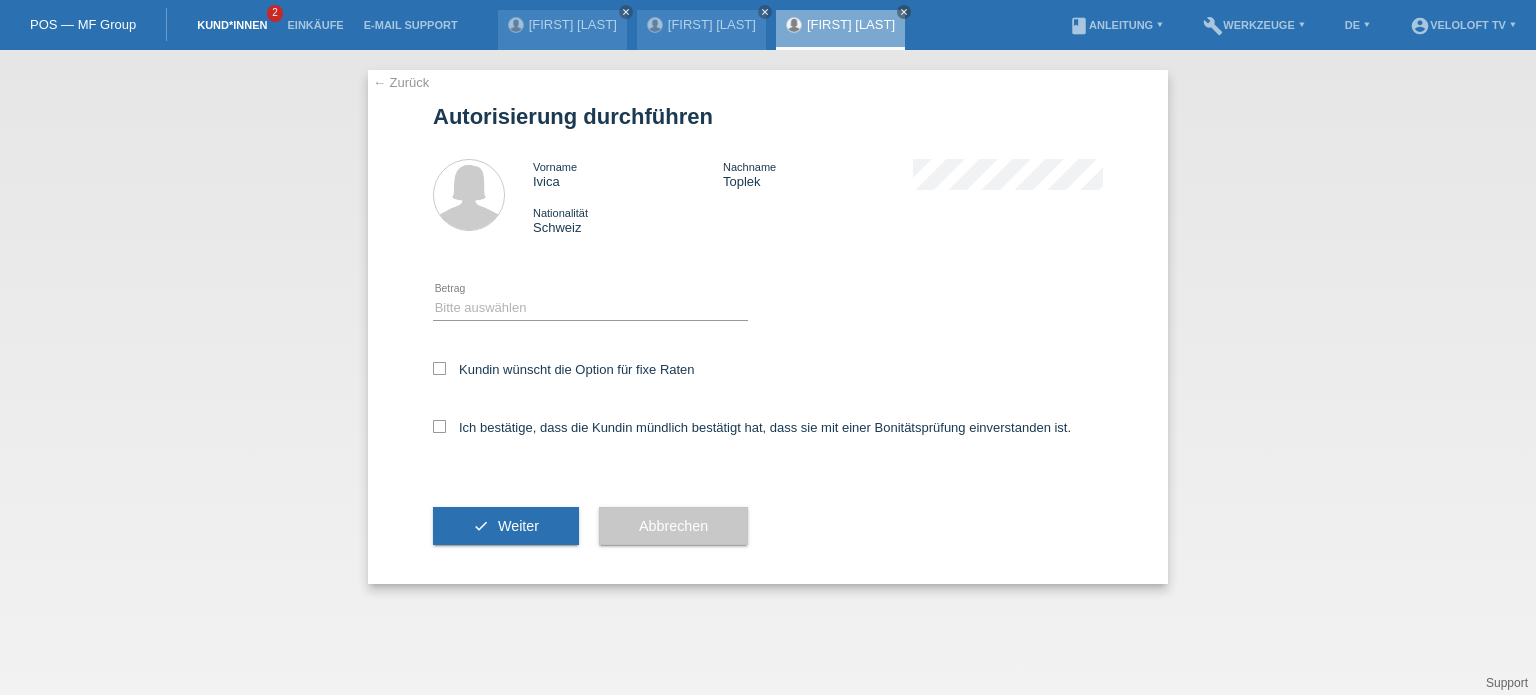 click on "Kund*innen" at bounding box center (232, 25) 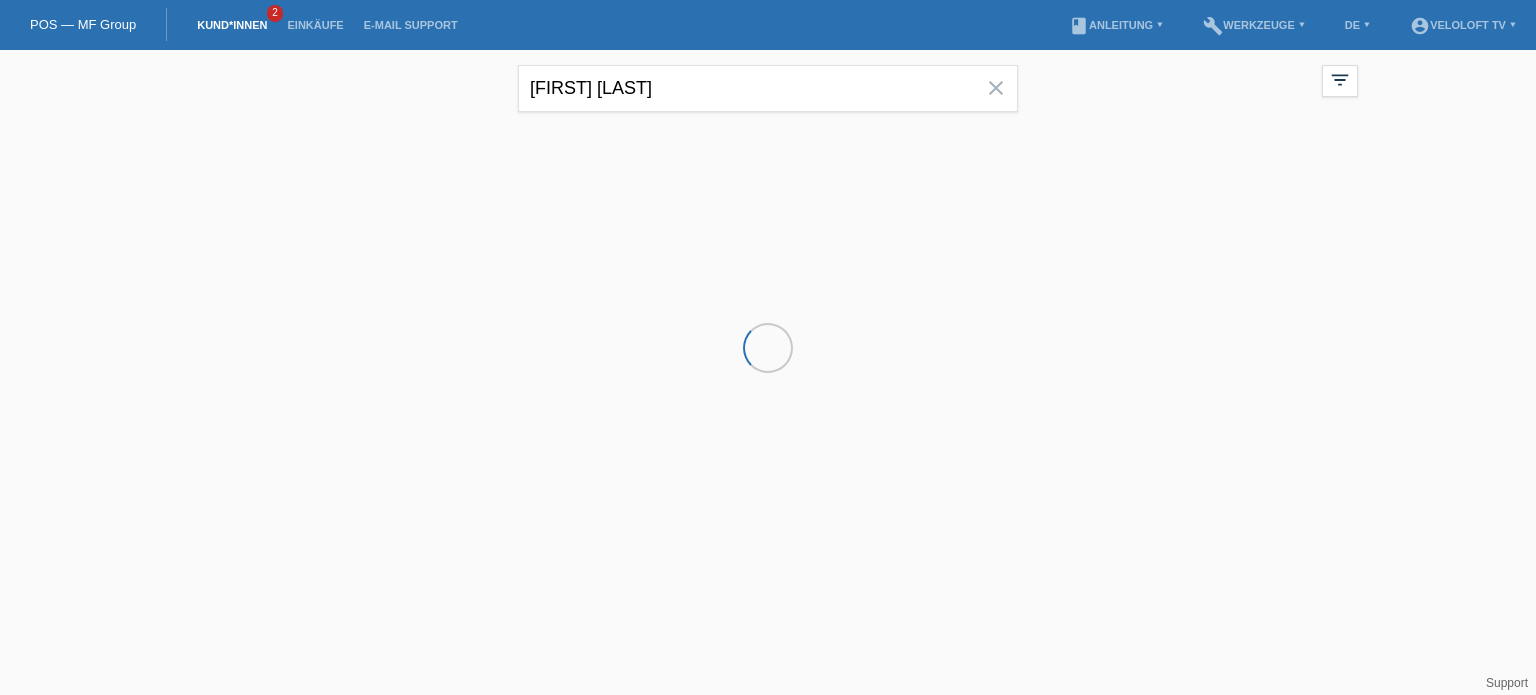 scroll, scrollTop: 0, scrollLeft: 0, axis: both 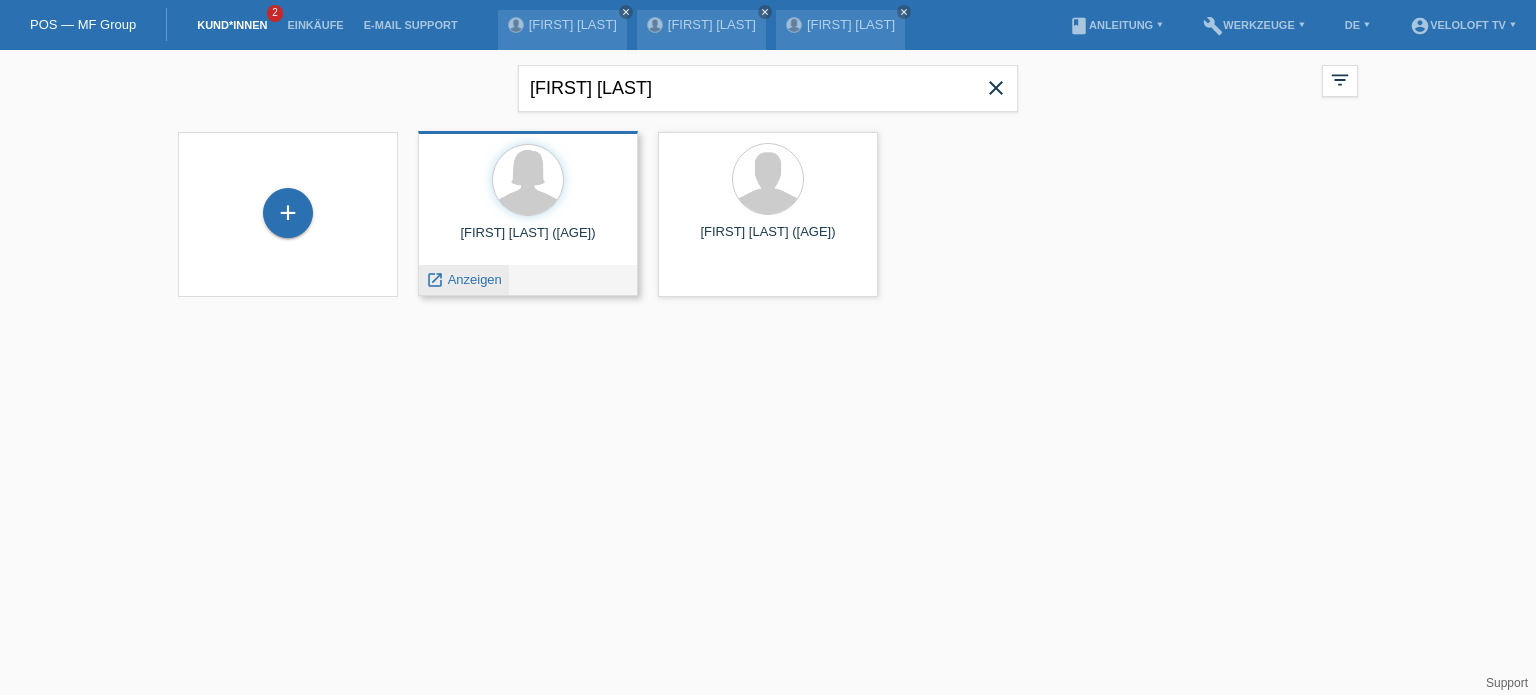 click on "Anzeigen" at bounding box center (475, 279) 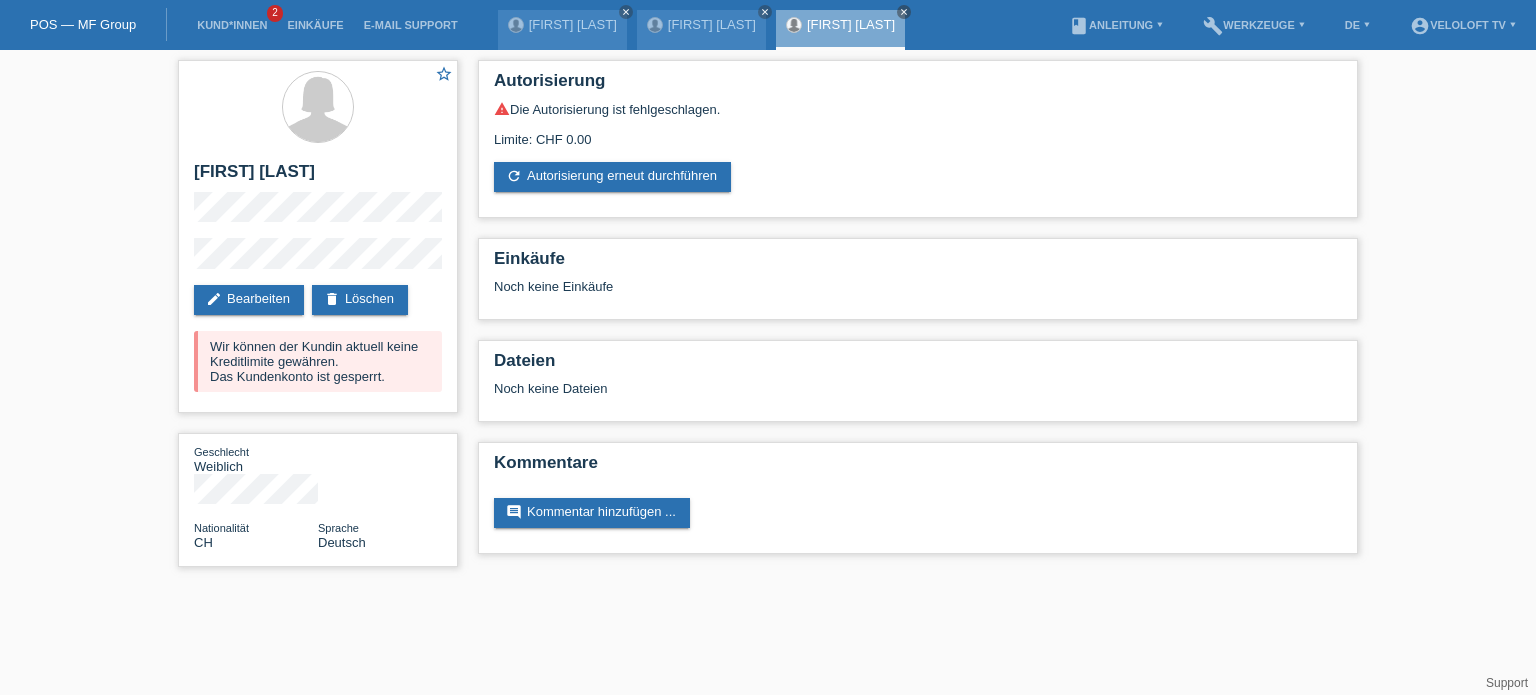 scroll, scrollTop: 0, scrollLeft: 0, axis: both 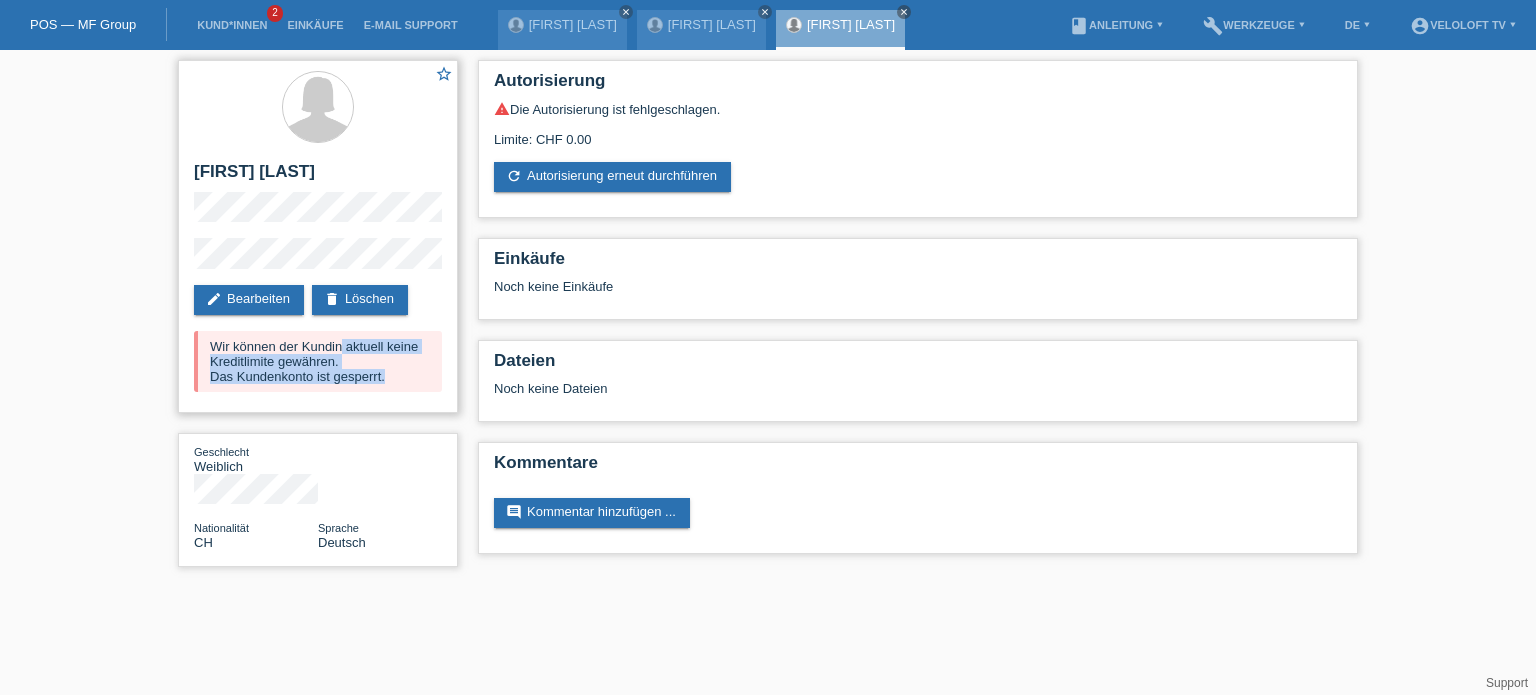 drag, startPoint x: 209, startPoint y: 353, endPoint x: 387, endPoint y: 387, distance: 181.2181 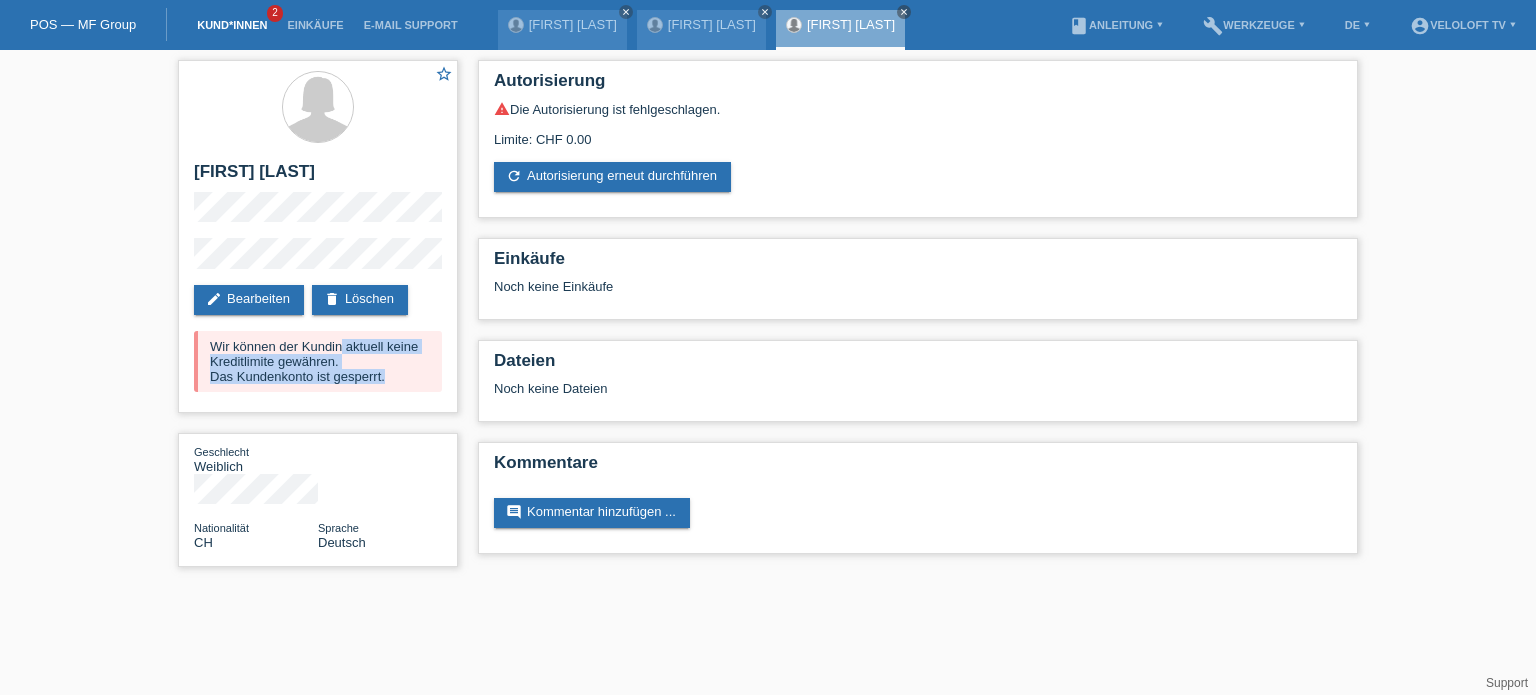 click on "Kund*innen" at bounding box center [232, 25] 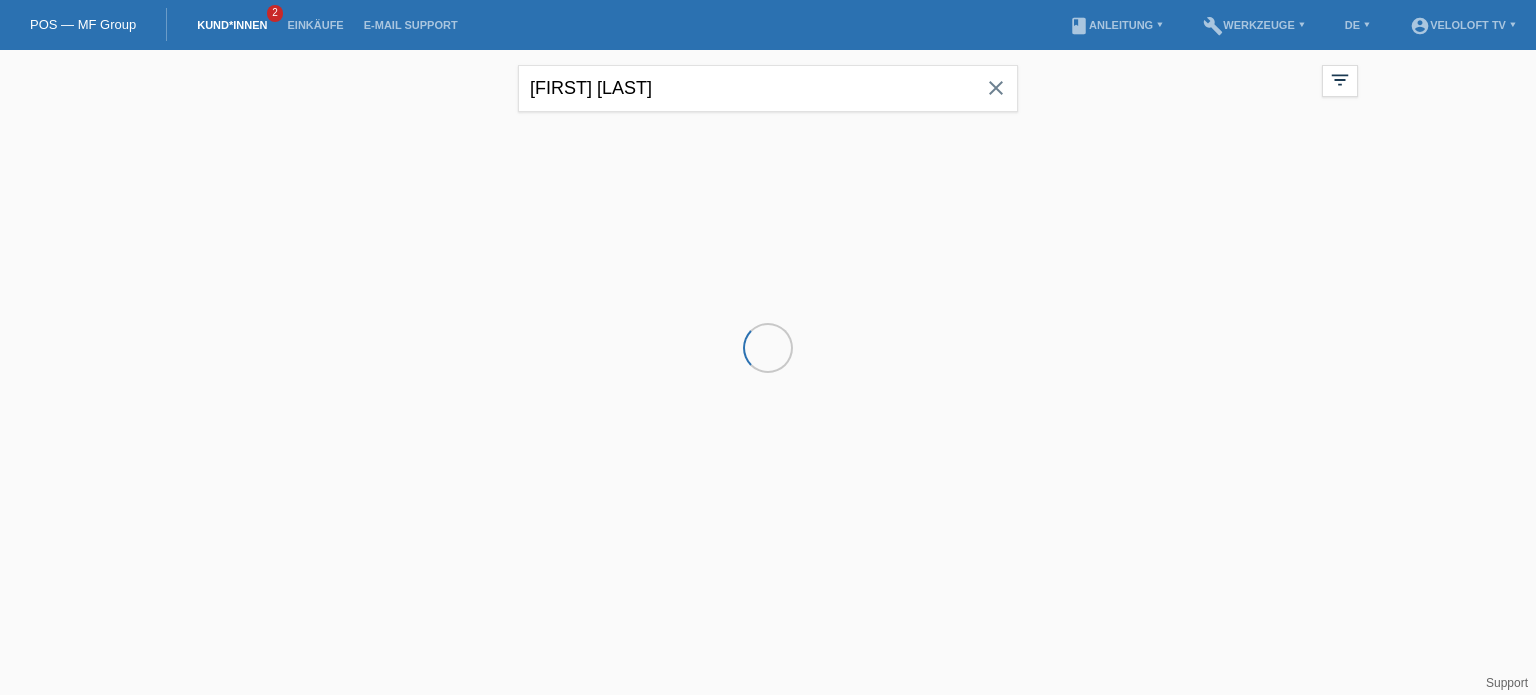 scroll, scrollTop: 0, scrollLeft: 0, axis: both 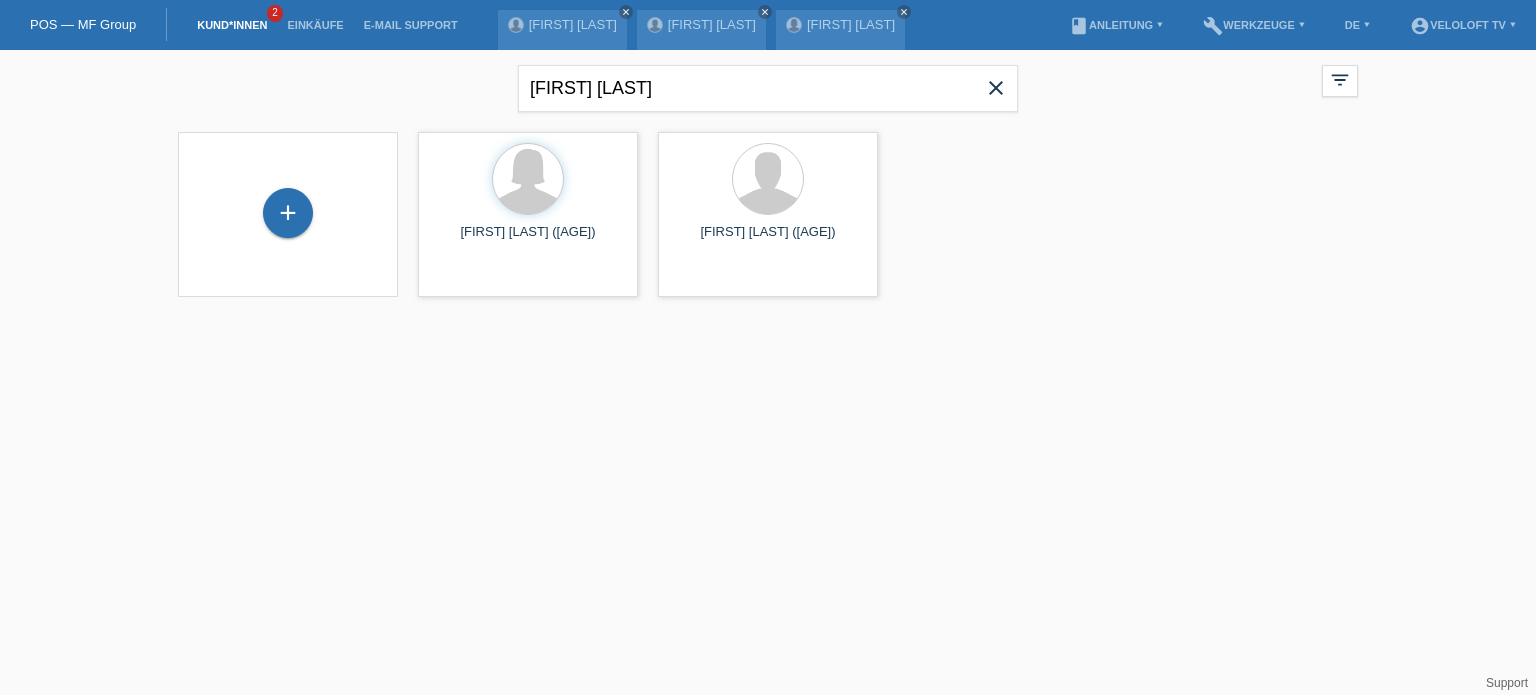 click on "close" at bounding box center (996, 88) 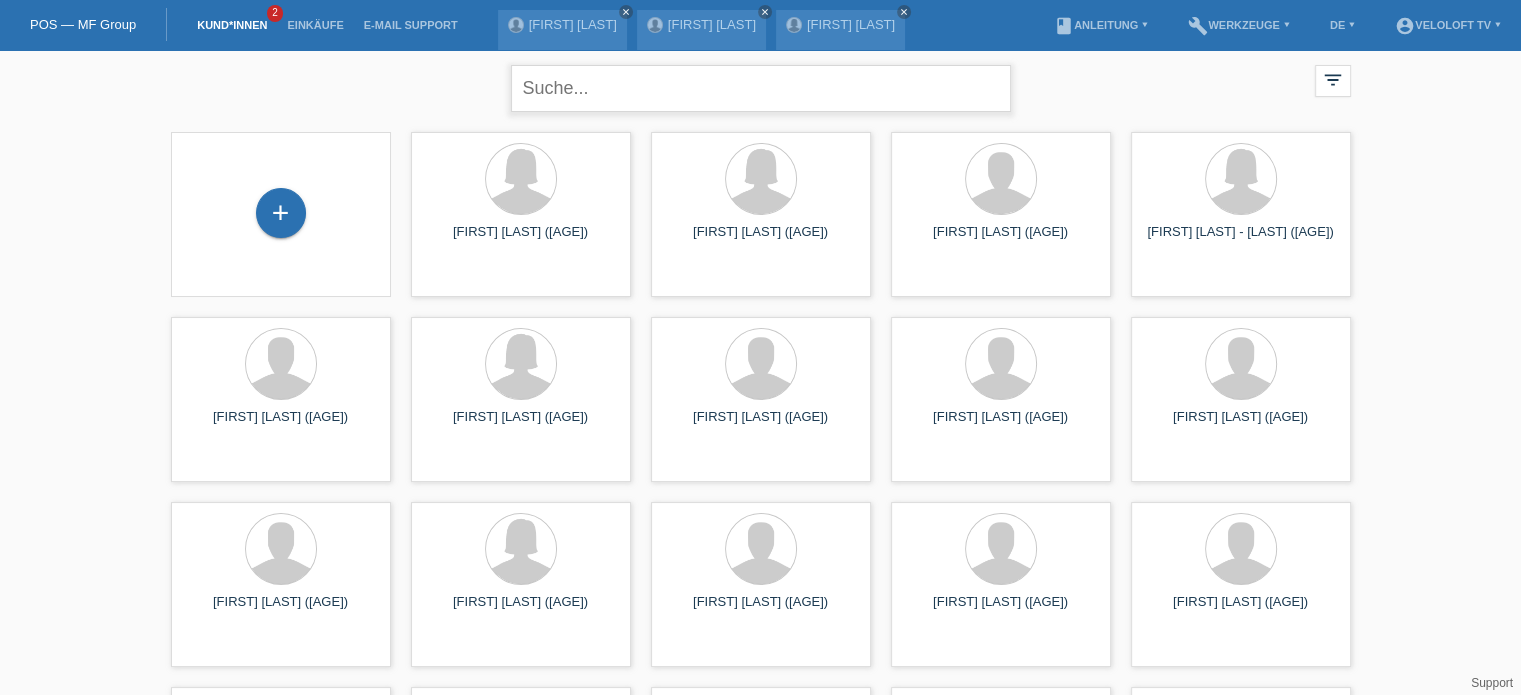 click at bounding box center [761, 88] 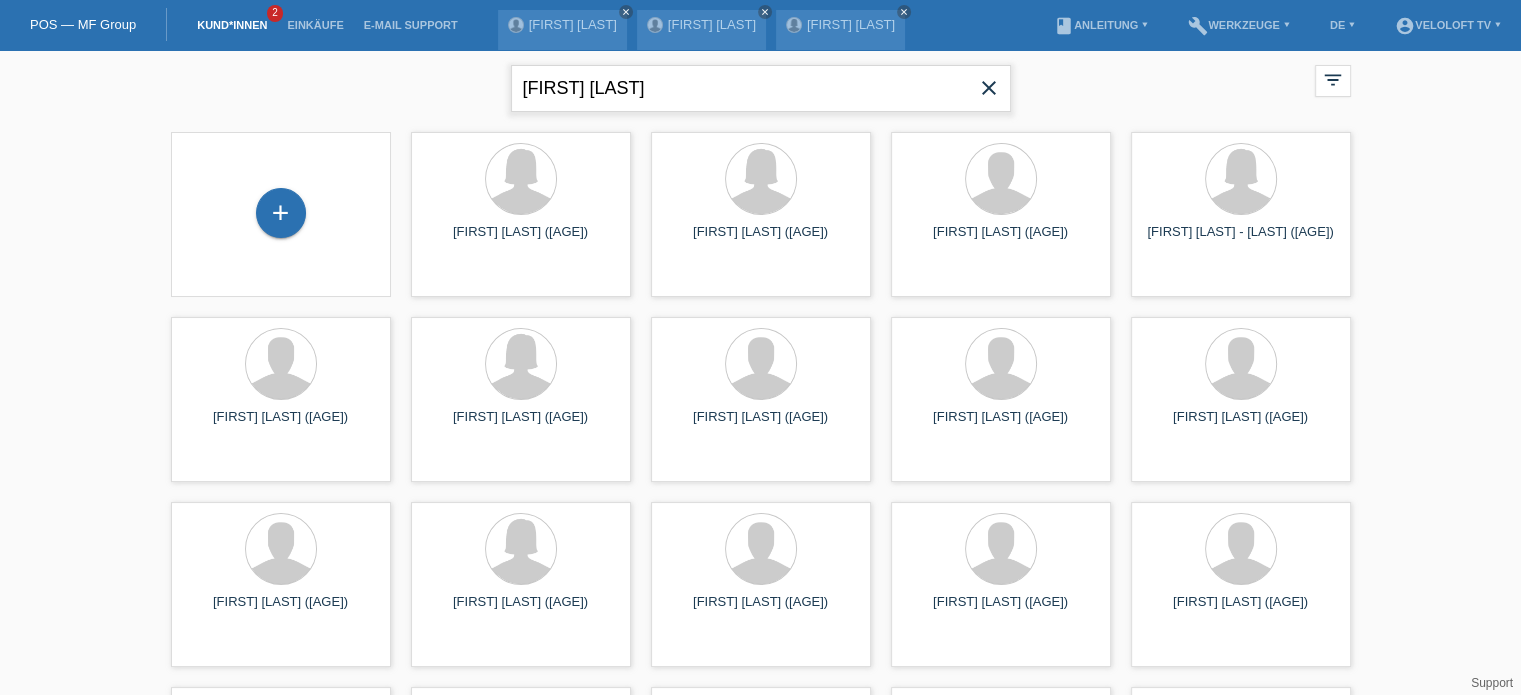 type on "[FIRST] [LAST]" 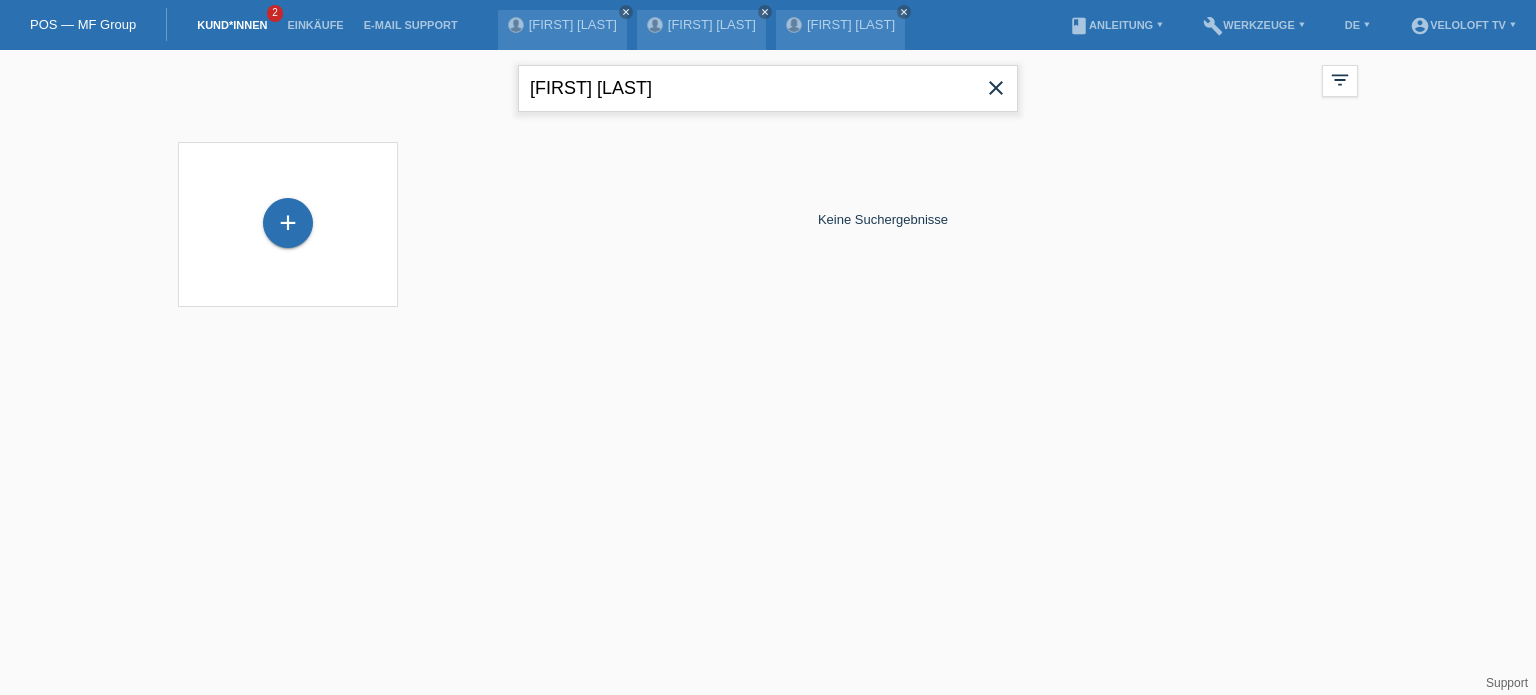 click on "[FIRST] [LAST]" at bounding box center (768, 88) 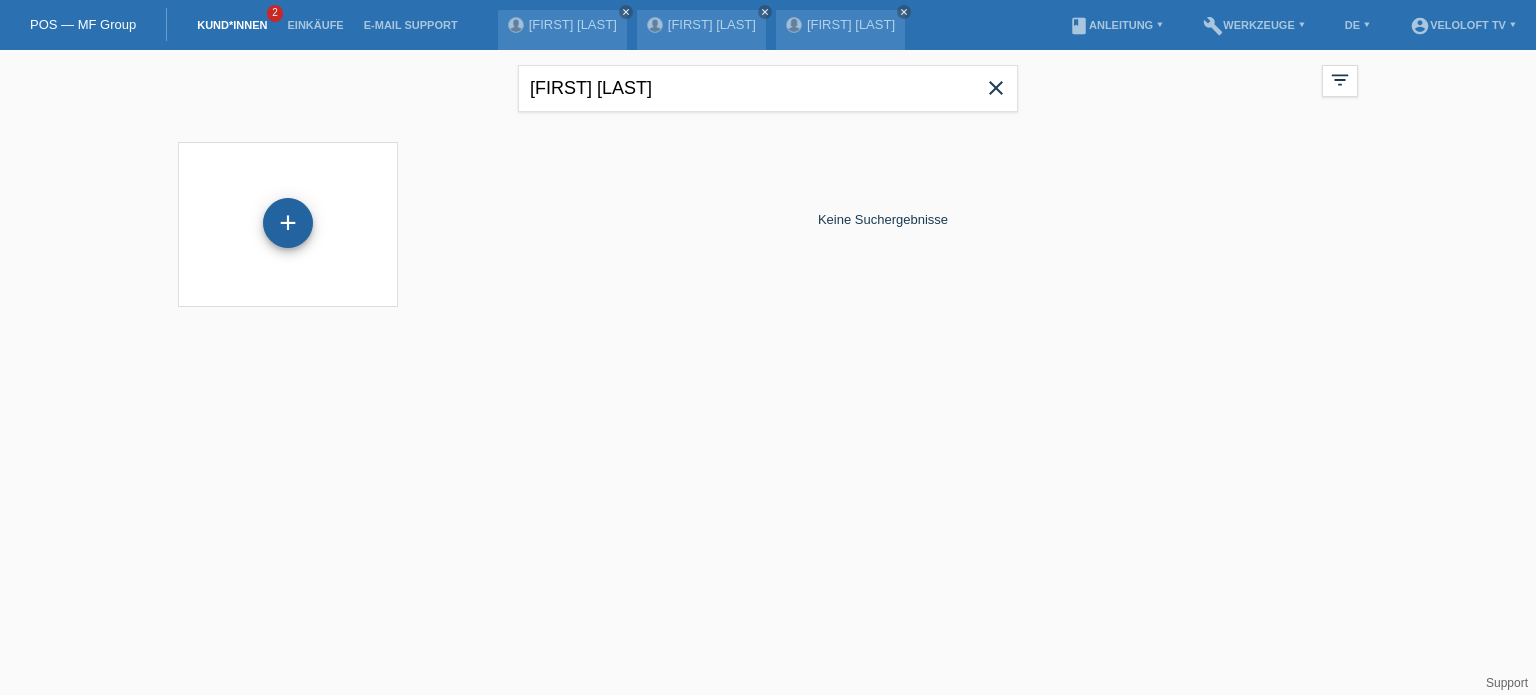click on "+" at bounding box center [288, 223] 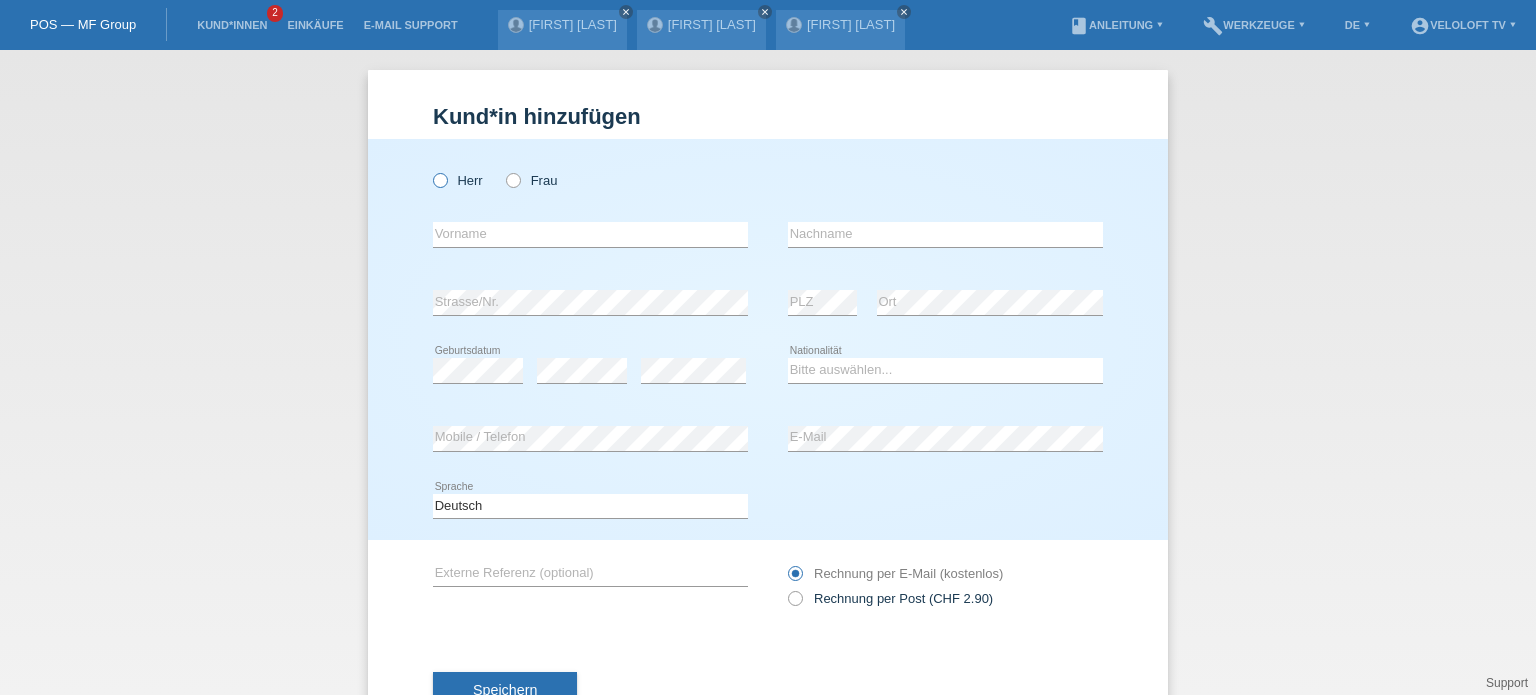 scroll, scrollTop: 0, scrollLeft: 0, axis: both 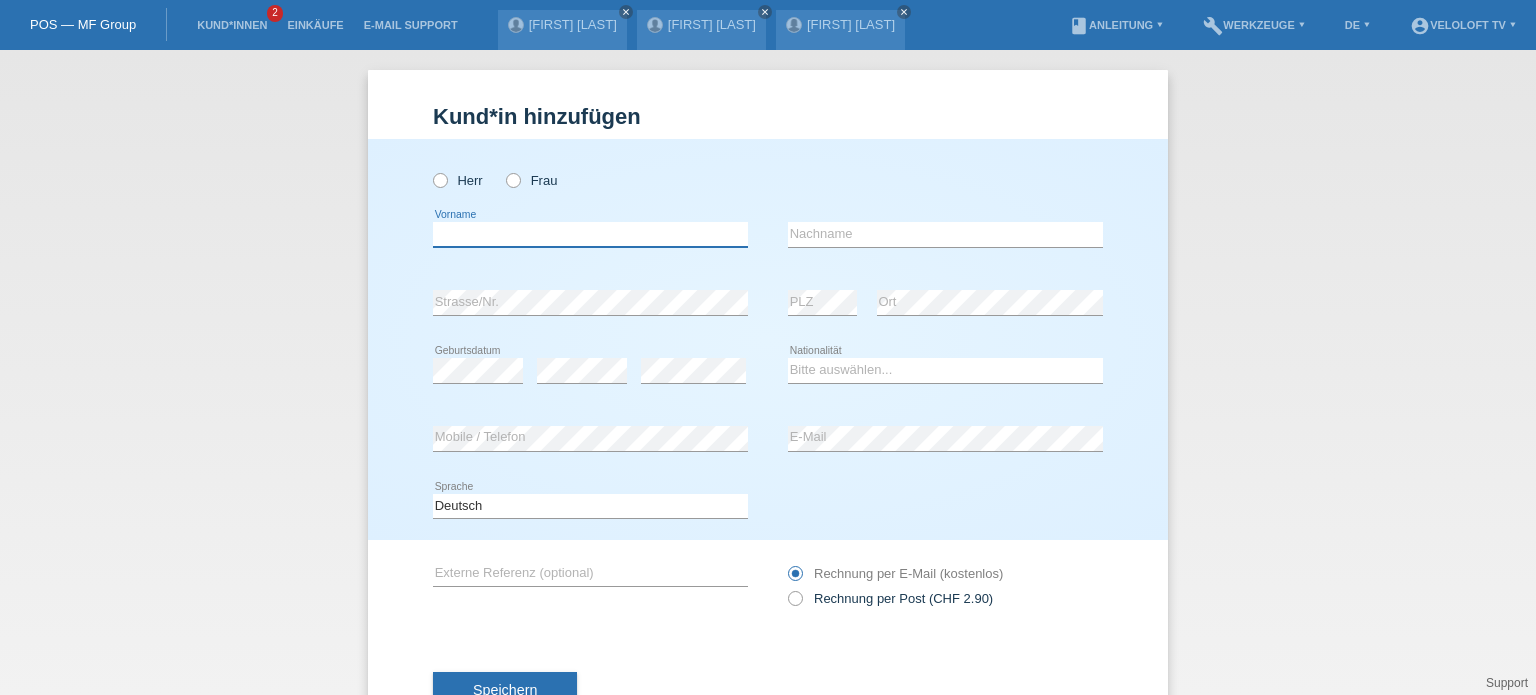 click at bounding box center [590, 234] 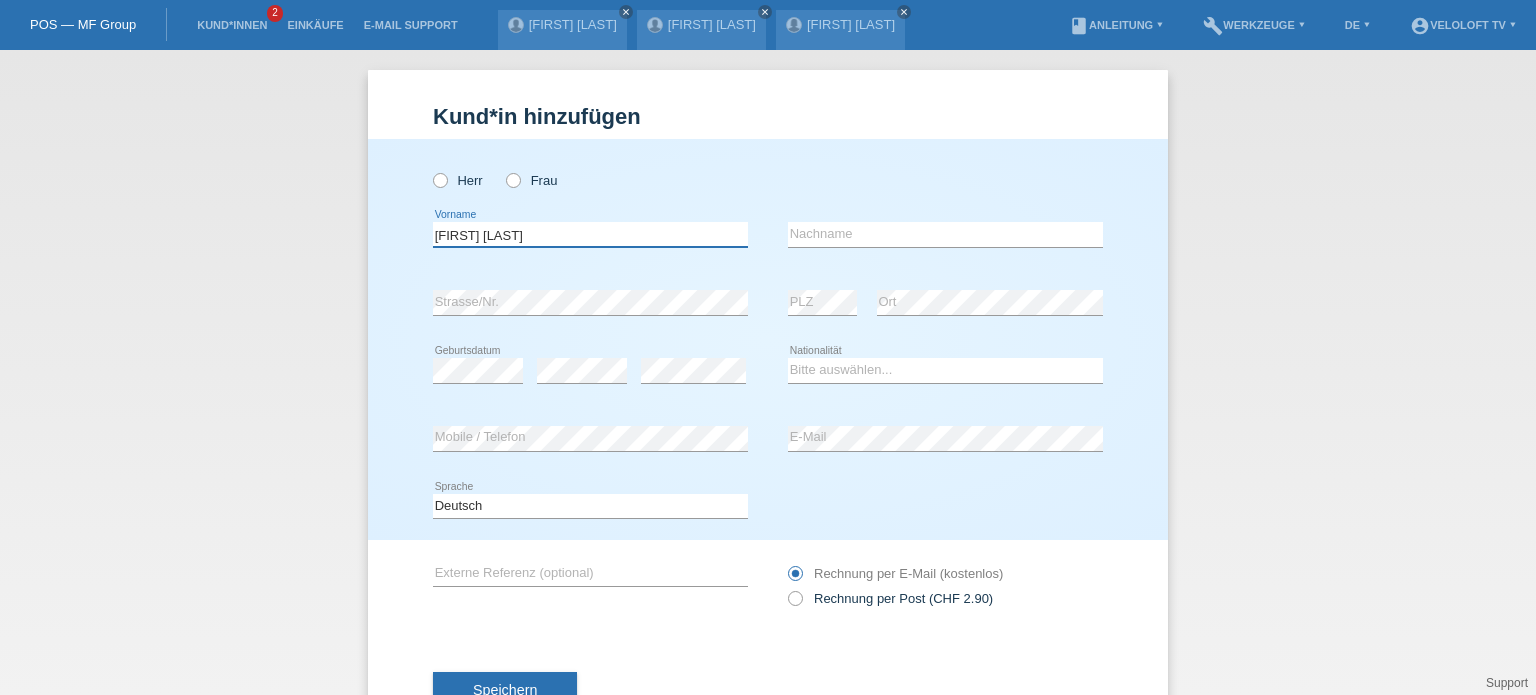 click on "[FIRST] [LAST]" at bounding box center [590, 234] 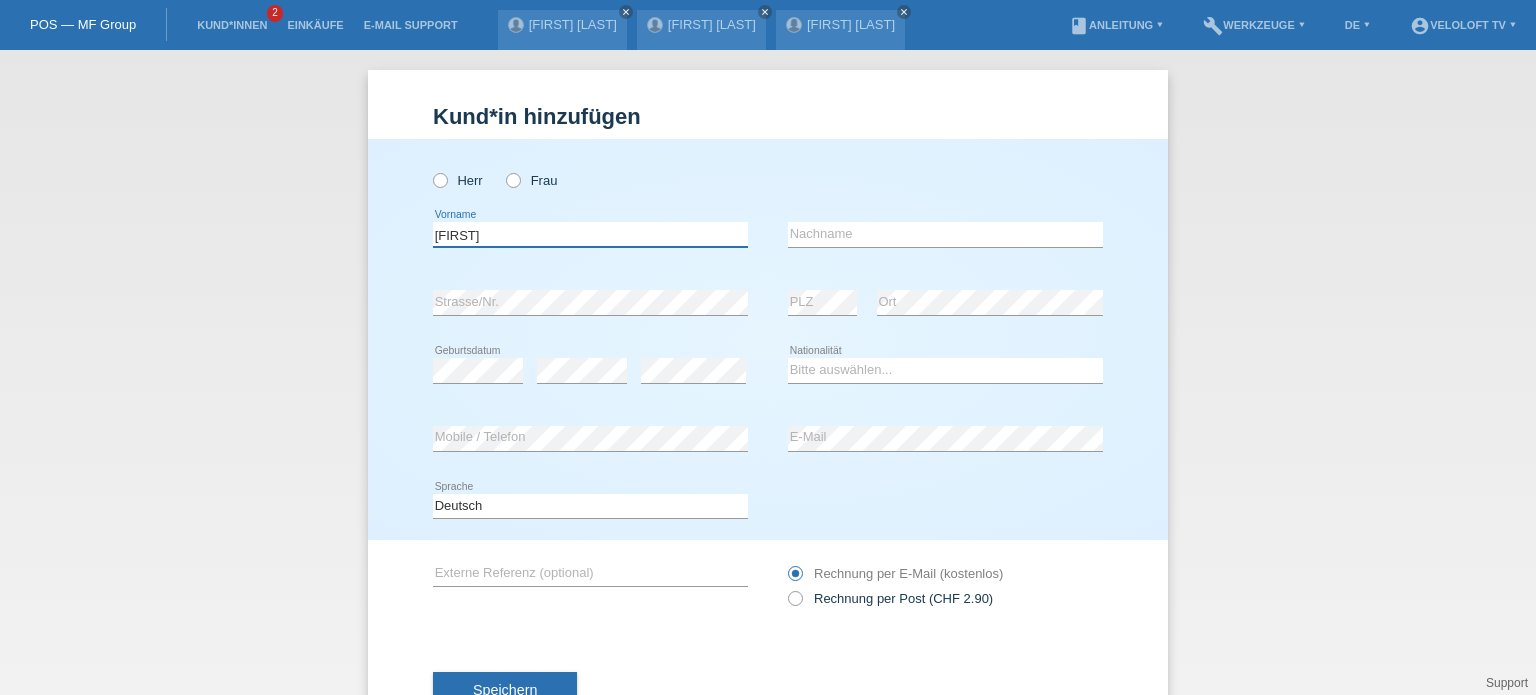 type on "[FIRST]" 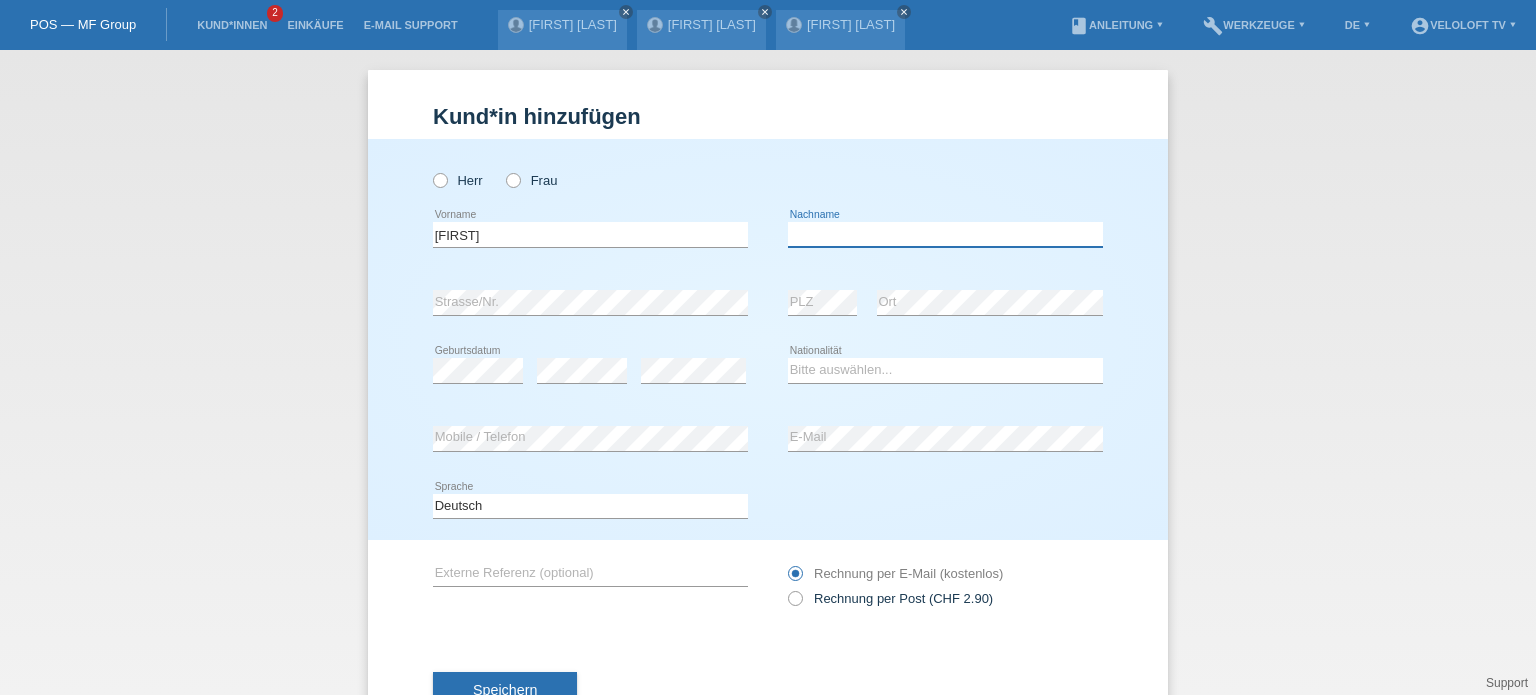 click at bounding box center [945, 234] 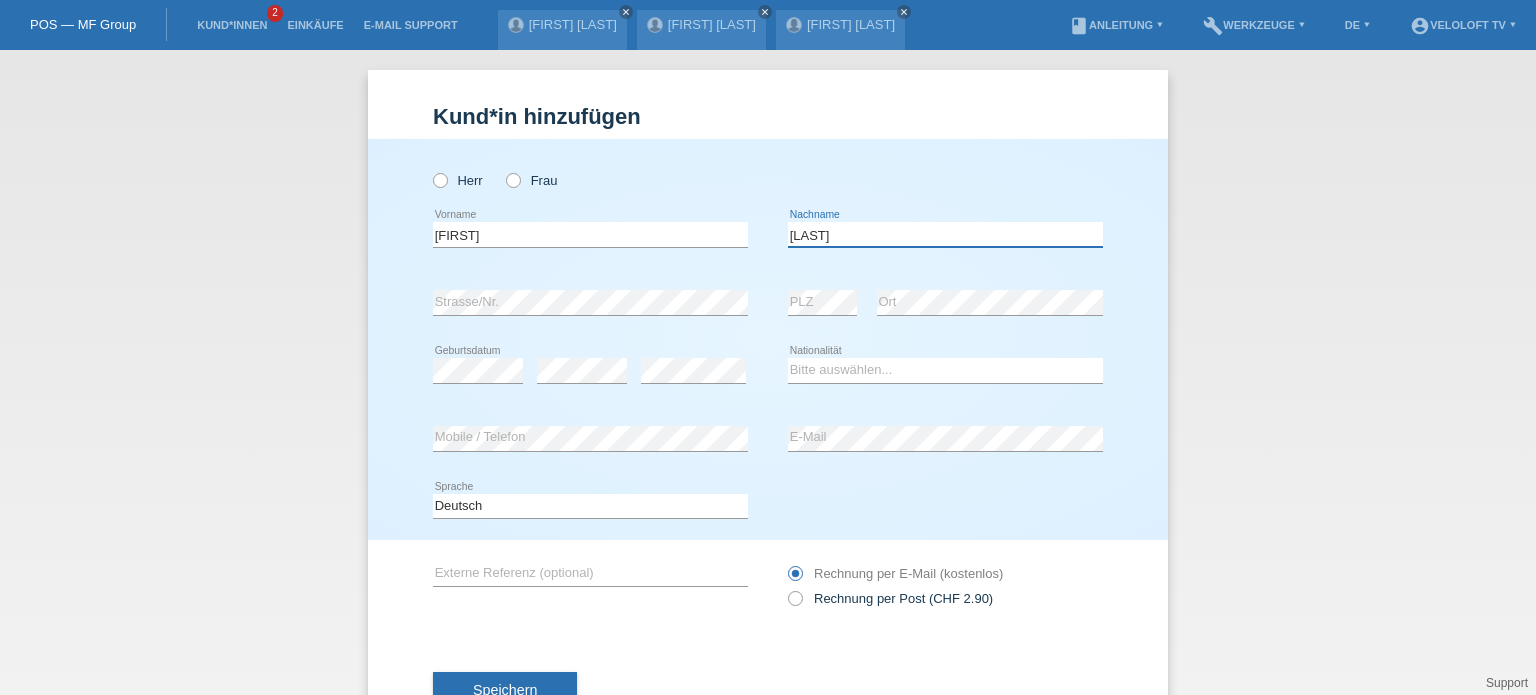 type on "[LAST]" 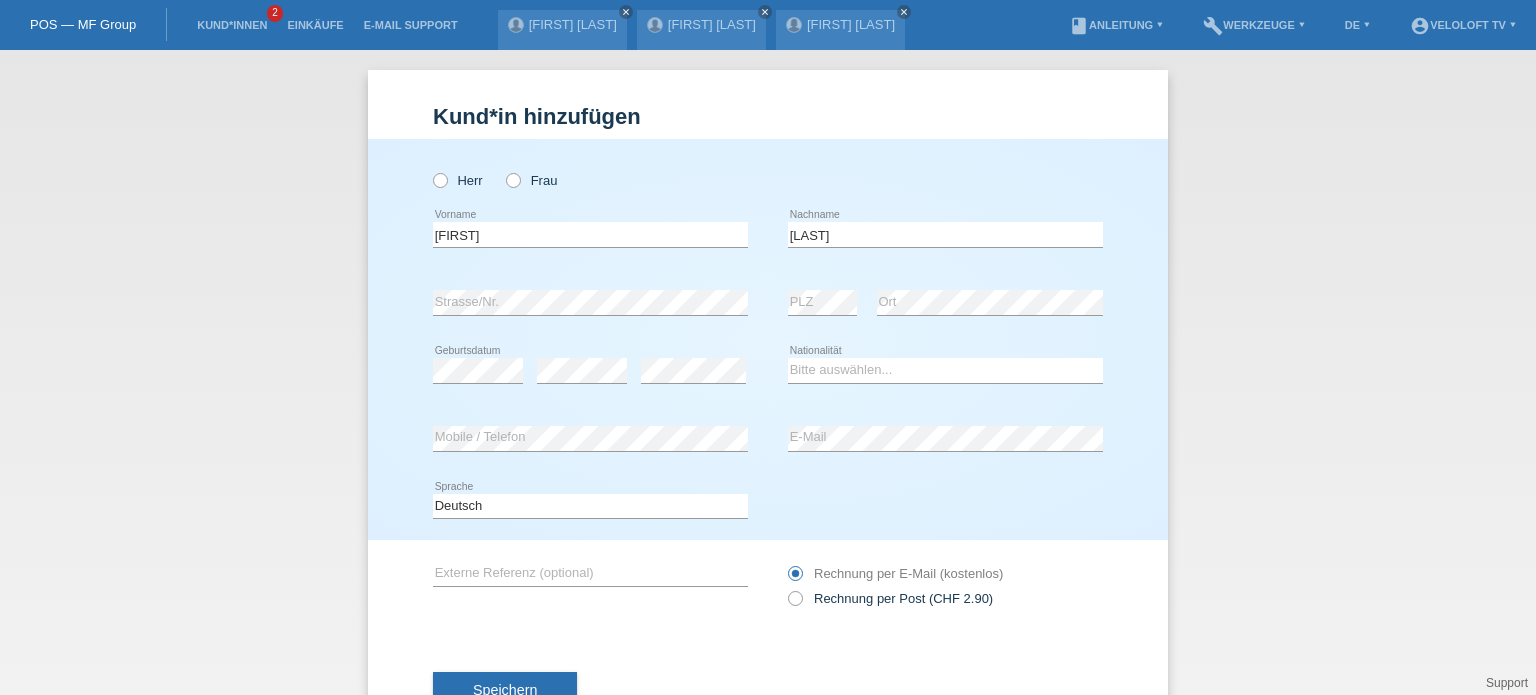 drag, startPoint x: 815, startPoint y: 683, endPoint x: 830, endPoint y: 652, distance: 34.43835 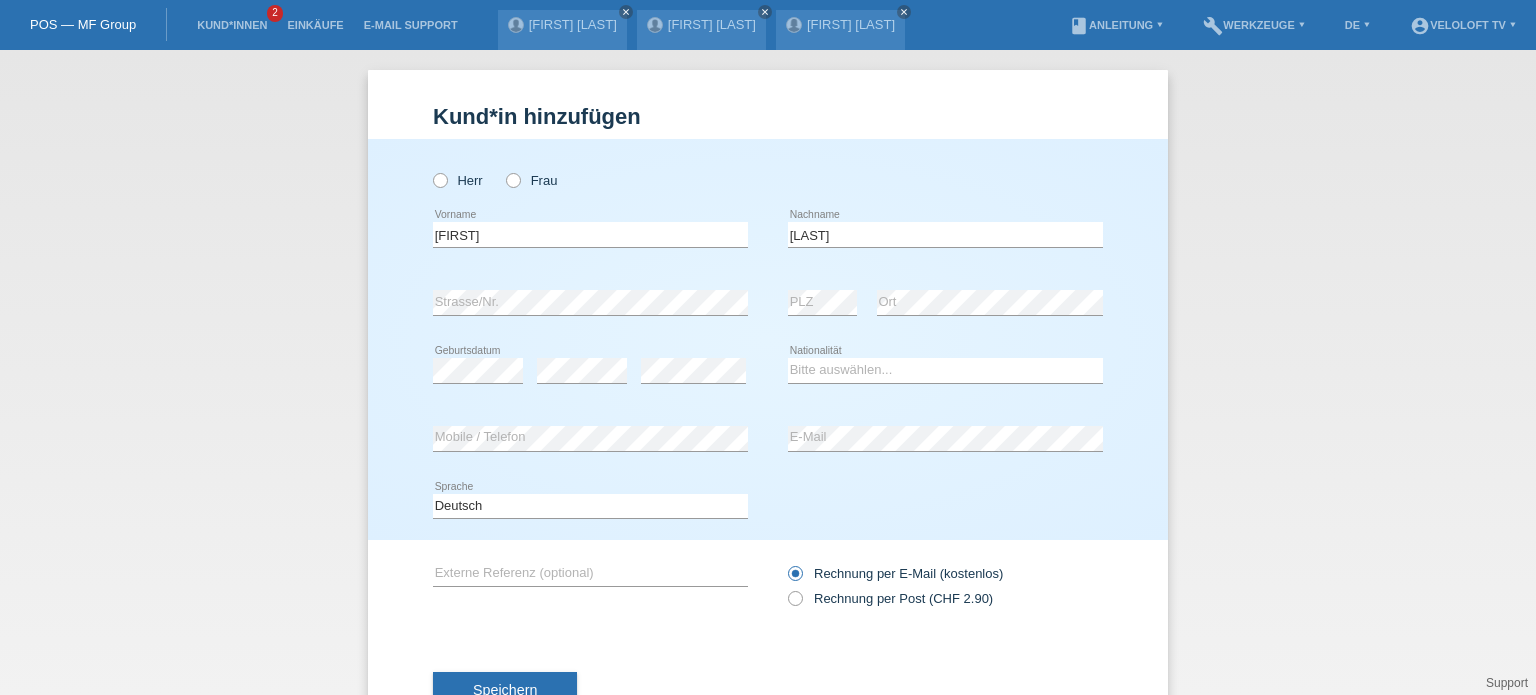 drag, startPoint x: 884, startPoint y: 674, endPoint x: 884, endPoint y: 663, distance: 11 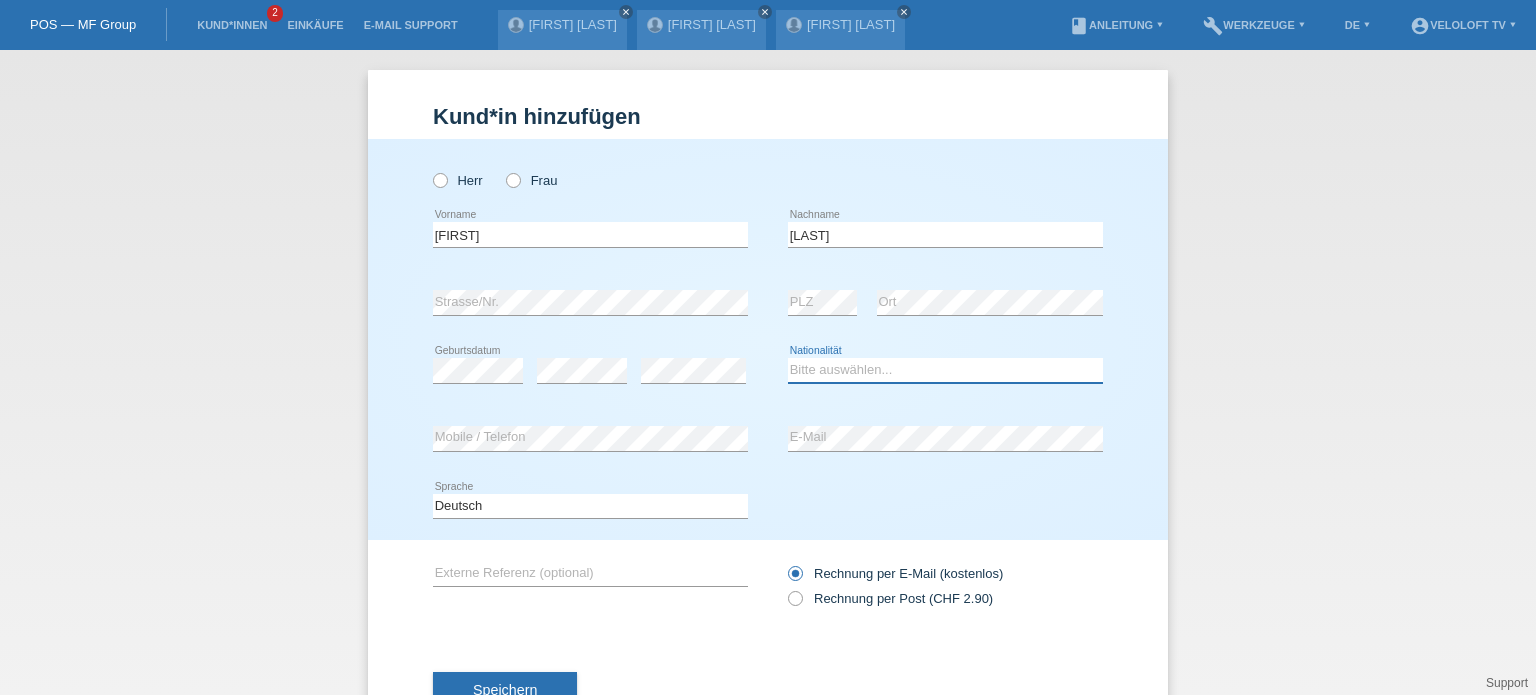 click on "Bitte auswählen...
Schweiz
Deutschland
Liechtenstein
Österreich
------------
Afghanistan
Ägypten
Åland
Albanien
Algerien" at bounding box center (945, 370) 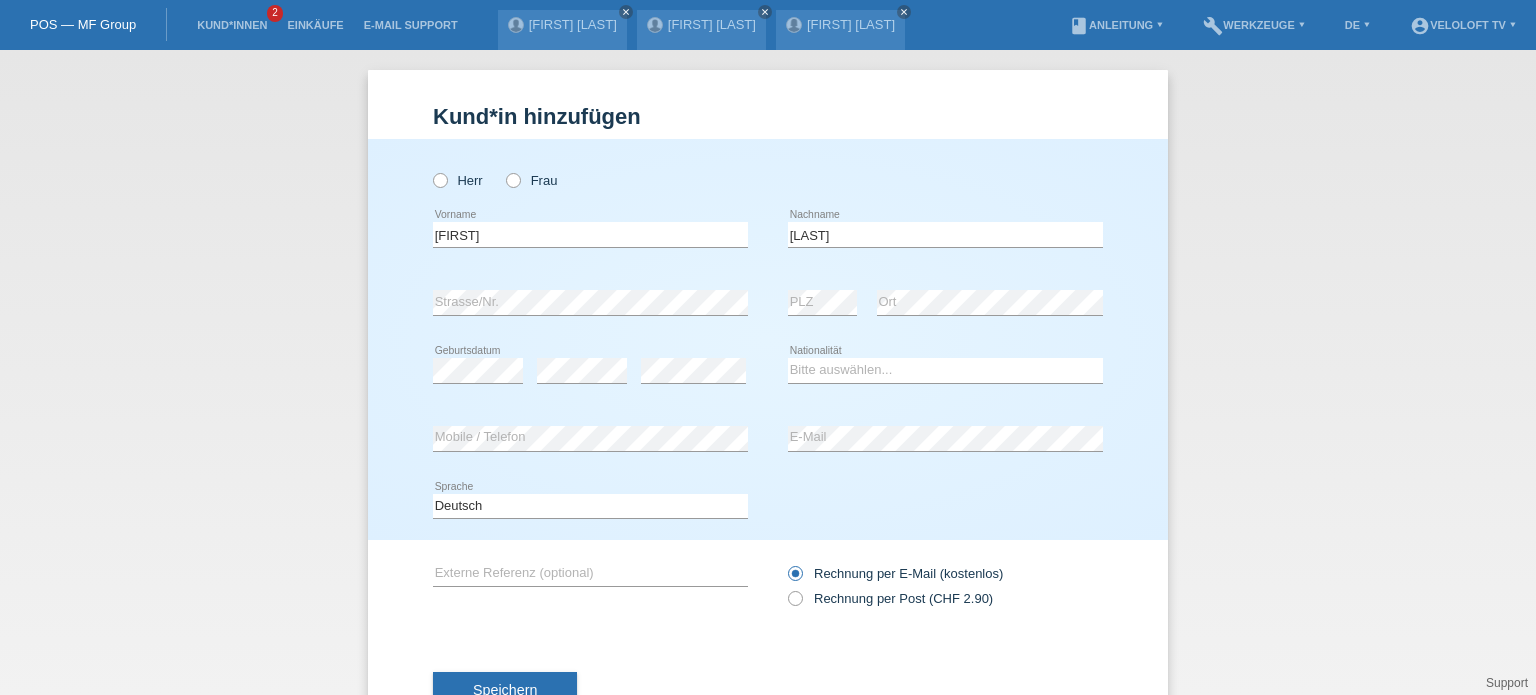 click on "Herr
Frau
Marcin
error
Vorname
C" at bounding box center (768, 339) 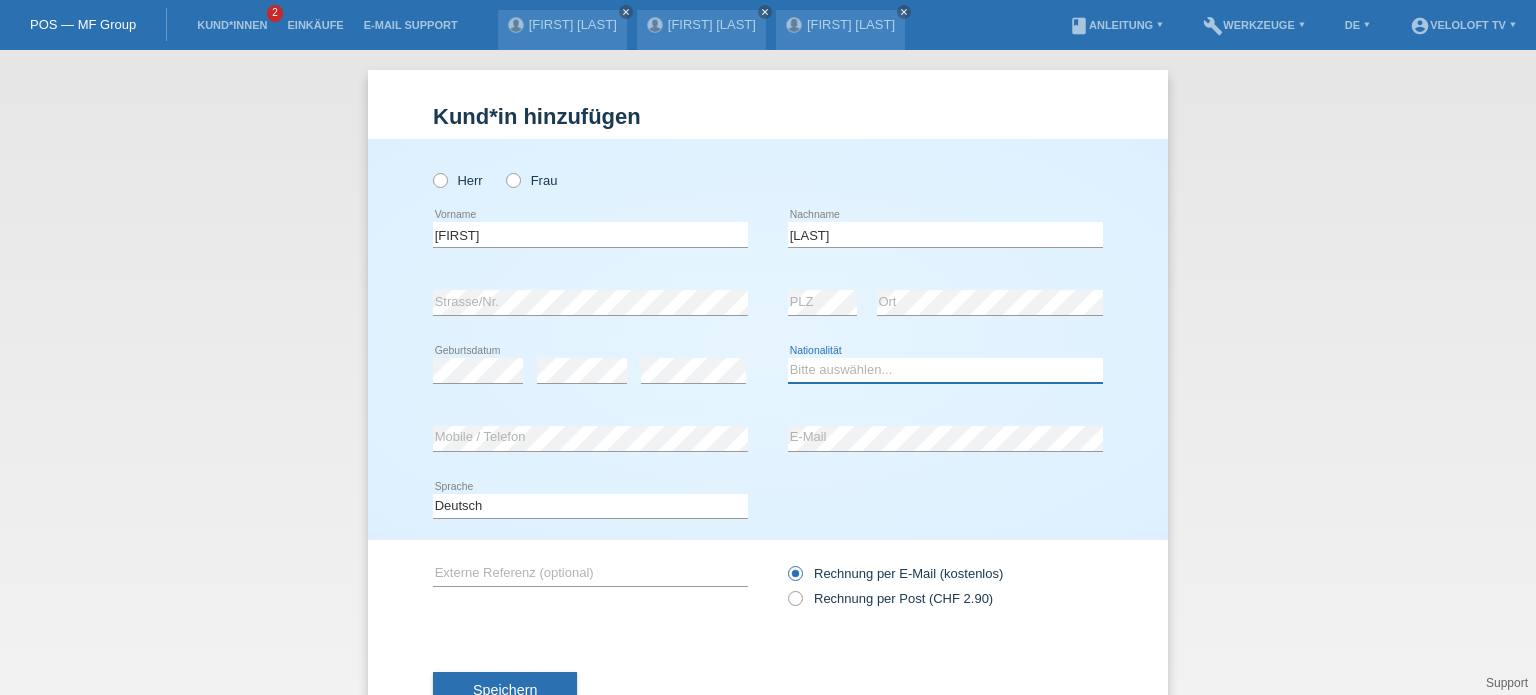 click on "Bitte auswählen...
Schweiz
Deutschland
Liechtenstein
Österreich
------------
Afghanistan
Ägypten
Åland
Albanien
Algerien" at bounding box center [945, 370] 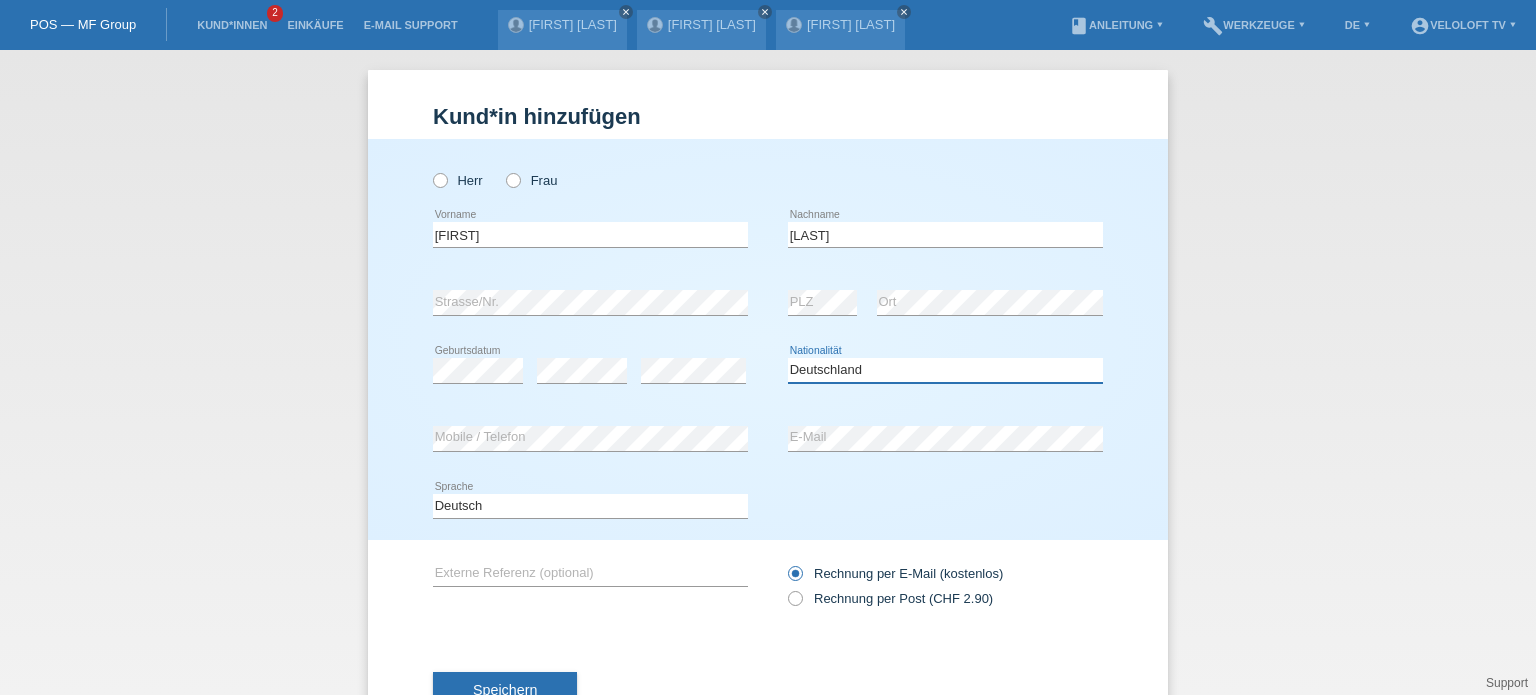 click on "Bitte auswählen...
Schweiz
Deutschland
Liechtenstein
Österreich
------------
Afghanistan
Ägypten
Åland
Albanien
Algerien" at bounding box center (945, 370) 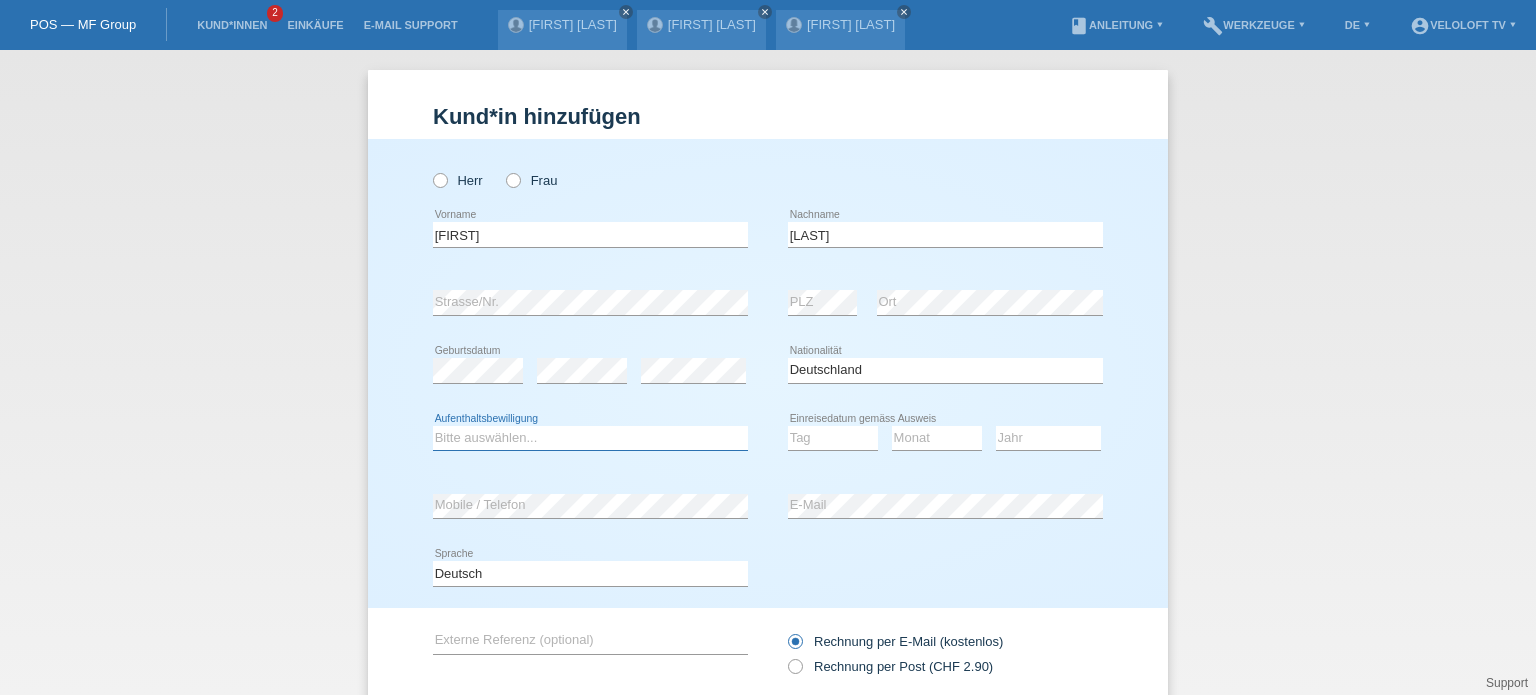 click on "Bitte auswählen...
C
B
B - Flüchtlingsstatus
Andere" at bounding box center (590, 438) 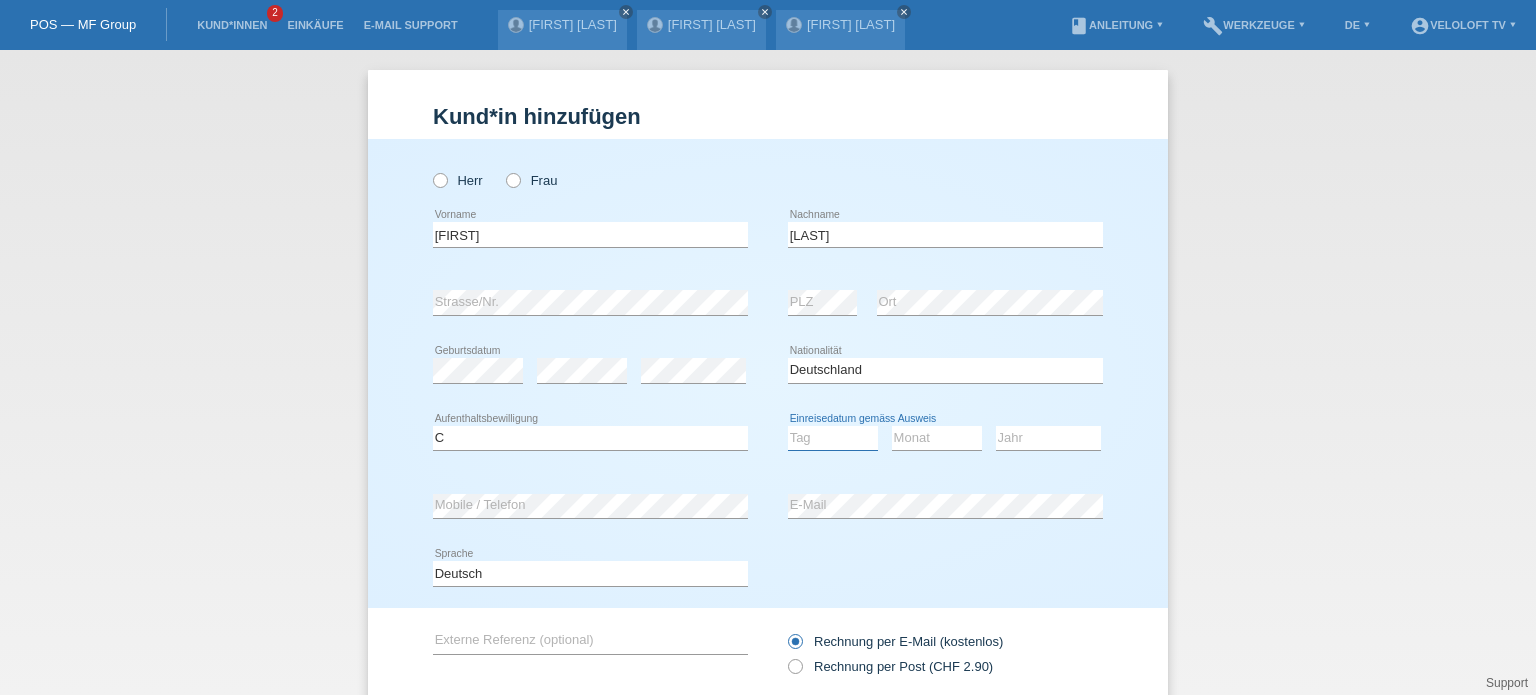 click on "Tag
01
02
03
04
05
06
07
08
09
10 11" at bounding box center [833, 438] 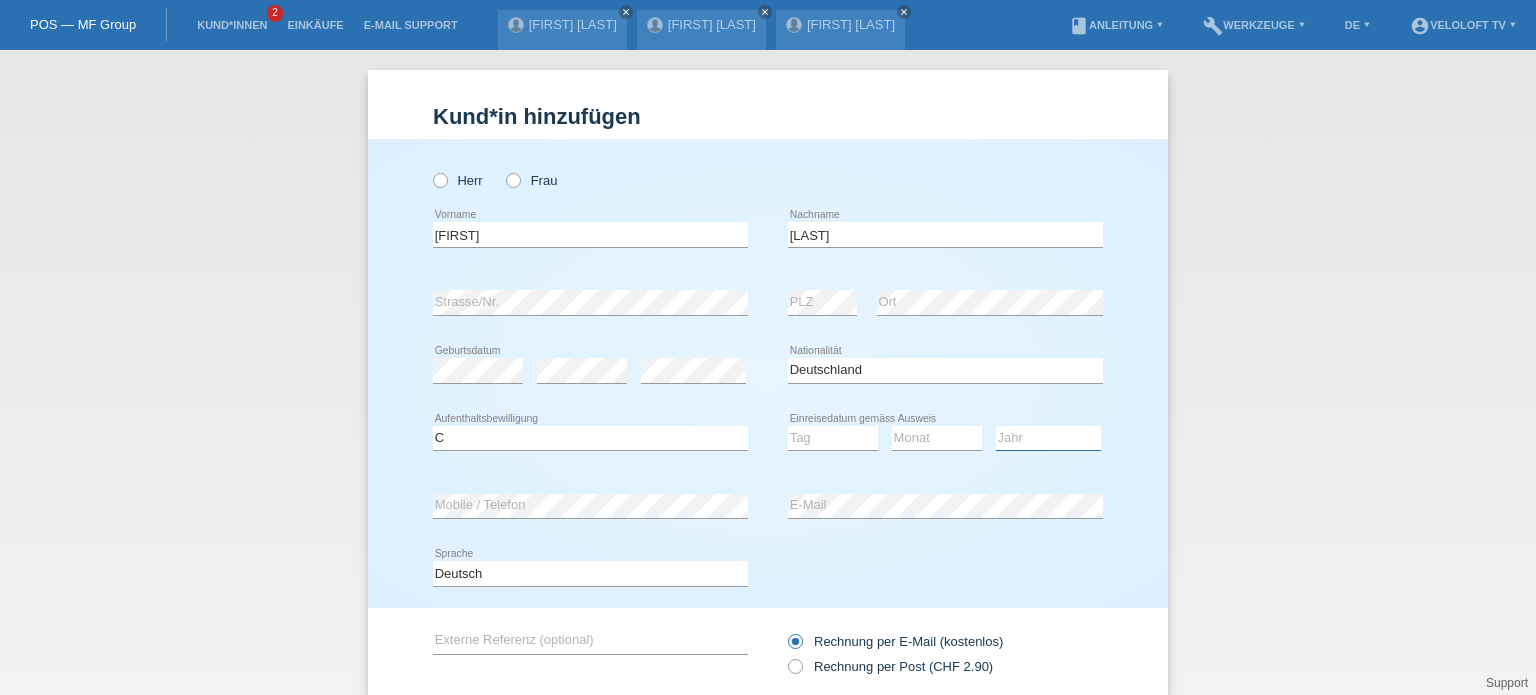 click on "Jahr
2025
2024
2023
2022
2021
2020
2019
2018
2017 2016 2015 2014 2013 2012 2011 2010 2009 2008 2007 2006 2005 2004 2003 2002 2001" at bounding box center (1048, 438) 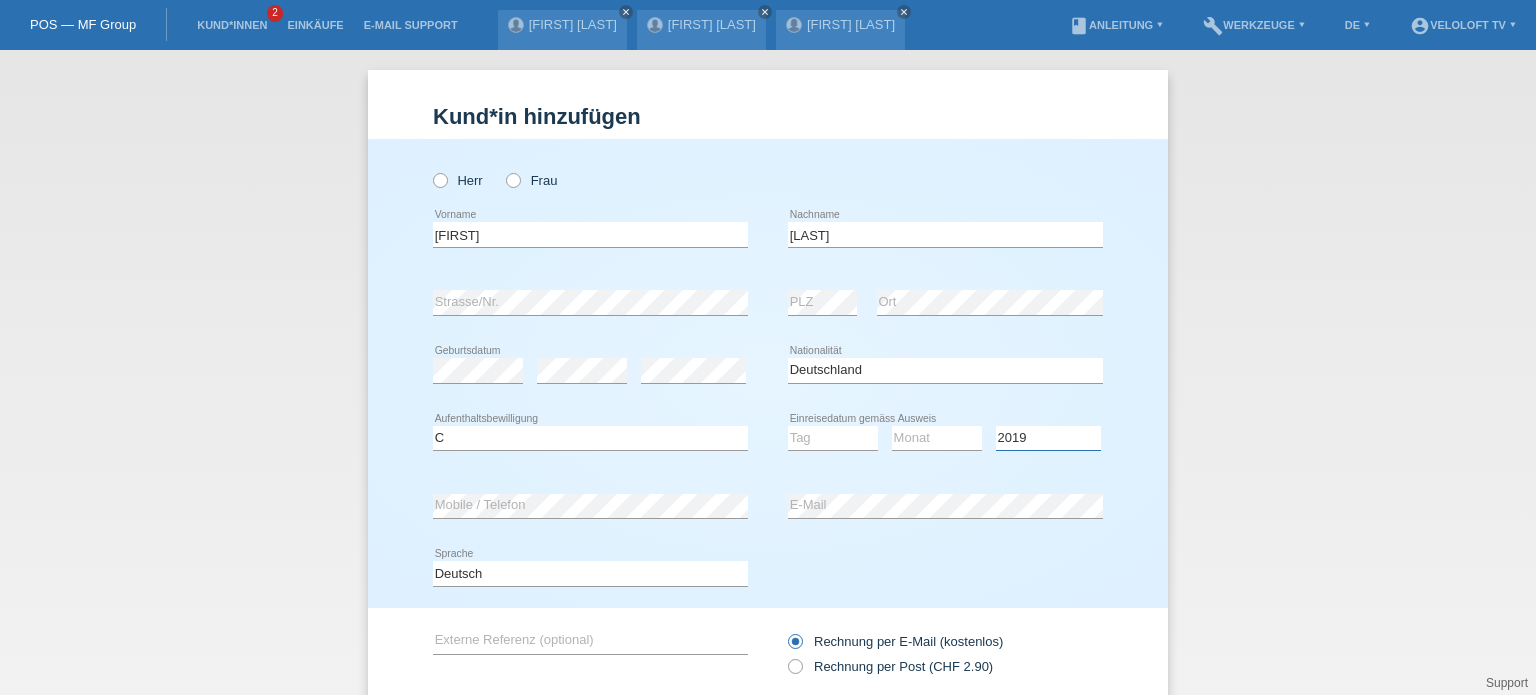 click on "Jahr
2025
2024
2023
2022
2021
2020
2019
2018
2017 2016 2015 2014 2013 2012 2011 2010 2009 2008 2007 2006 2005 2004 2003 2002 2001" at bounding box center (1048, 438) 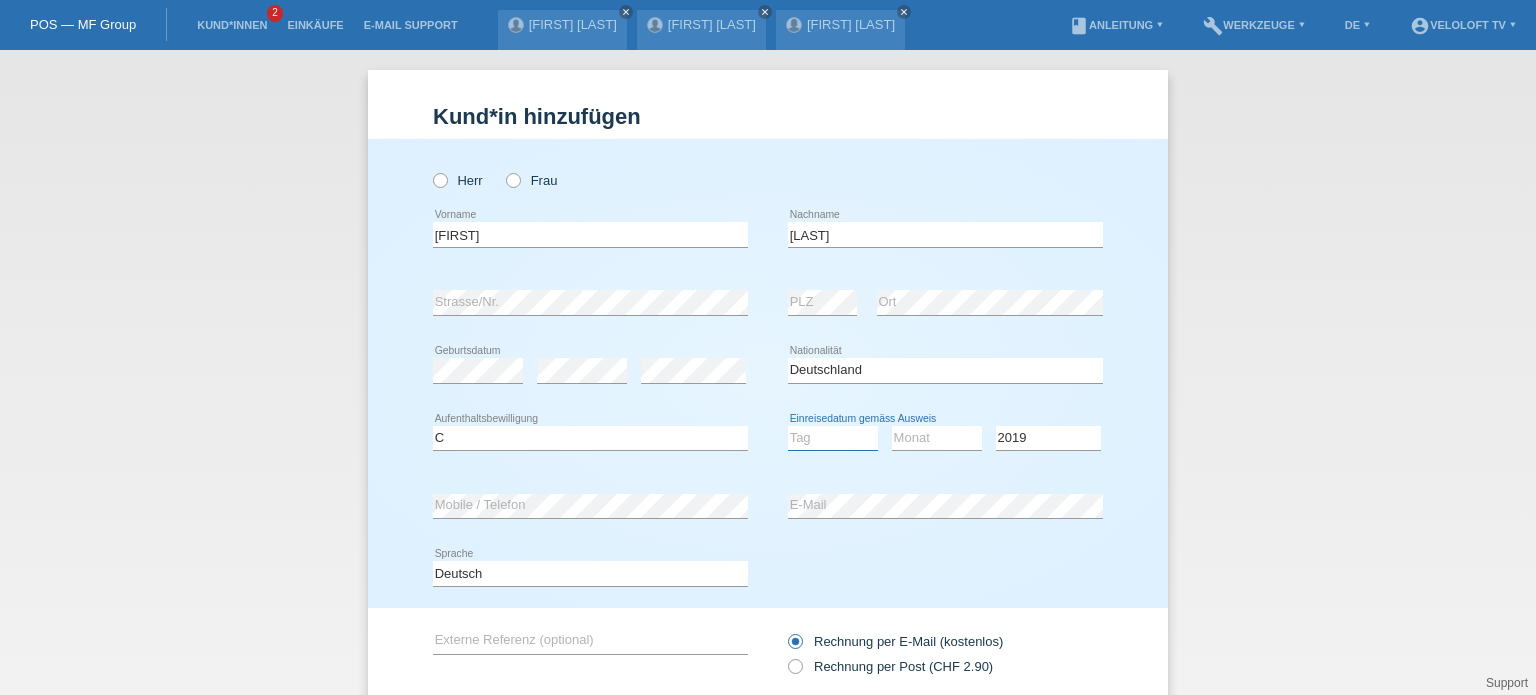 click on "Tag
01
02
03
04
05
06
07
08
09
10 11" at bounding box center (833, 438) 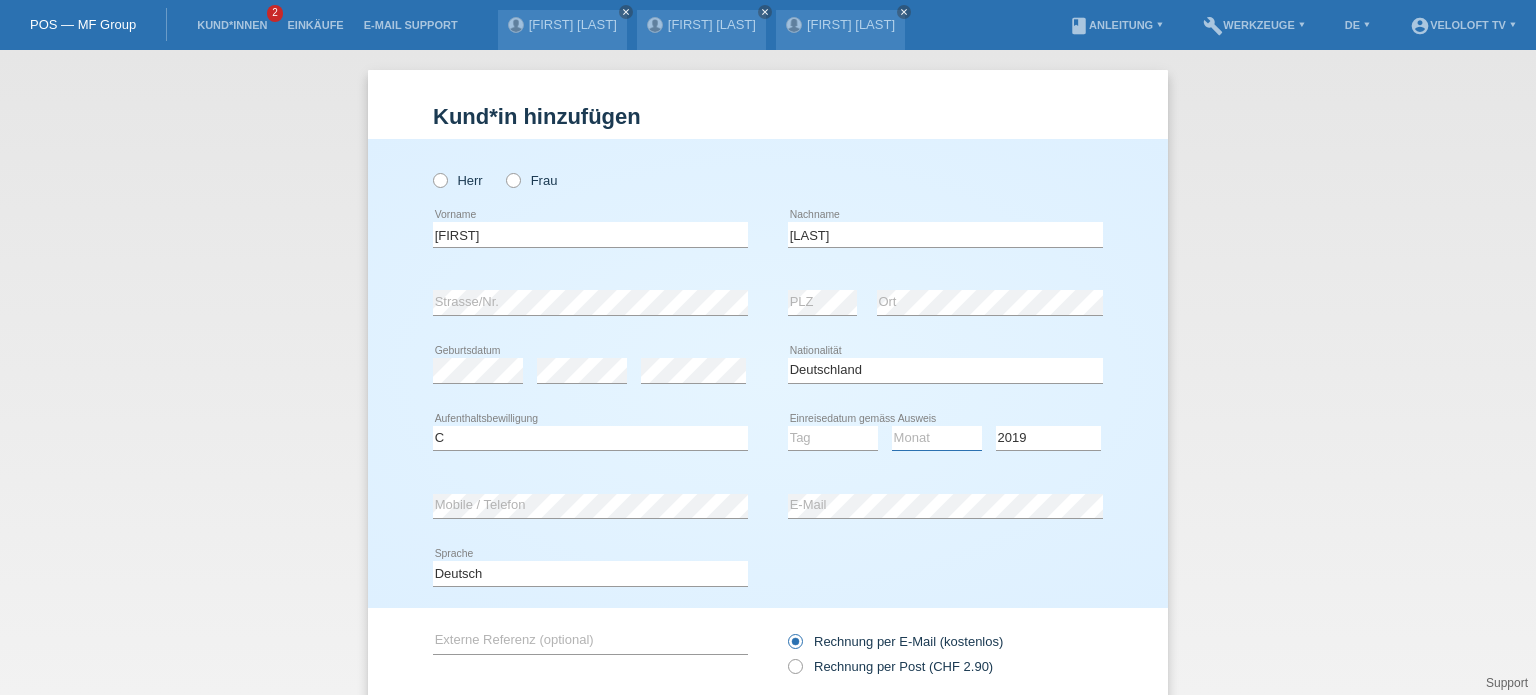 click on "Monat
01
02
03
04
05
06
07
08
09
10 11" at bounding box center [937, 438] 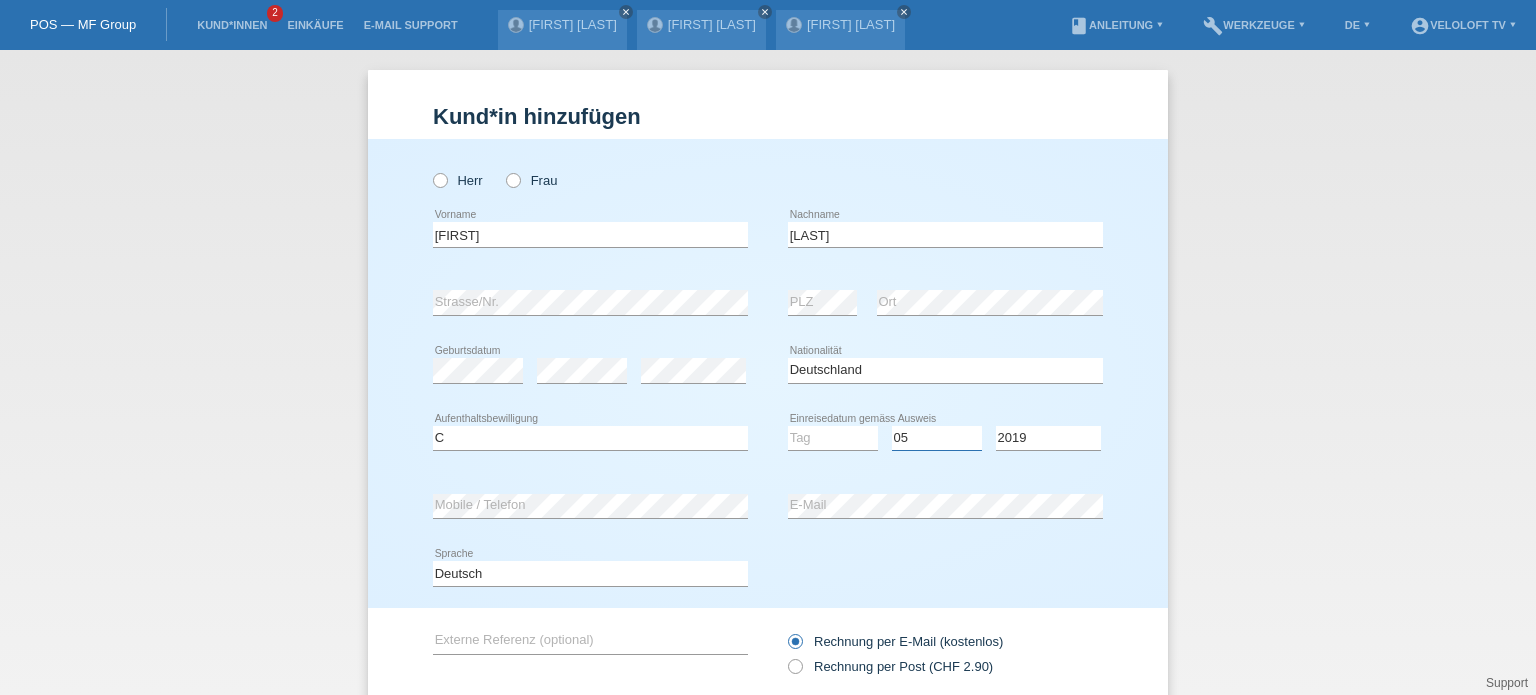 click on "Monat
01
02
03
04
05
06
07
08
09
10 11" at bounding box center (937, 438) 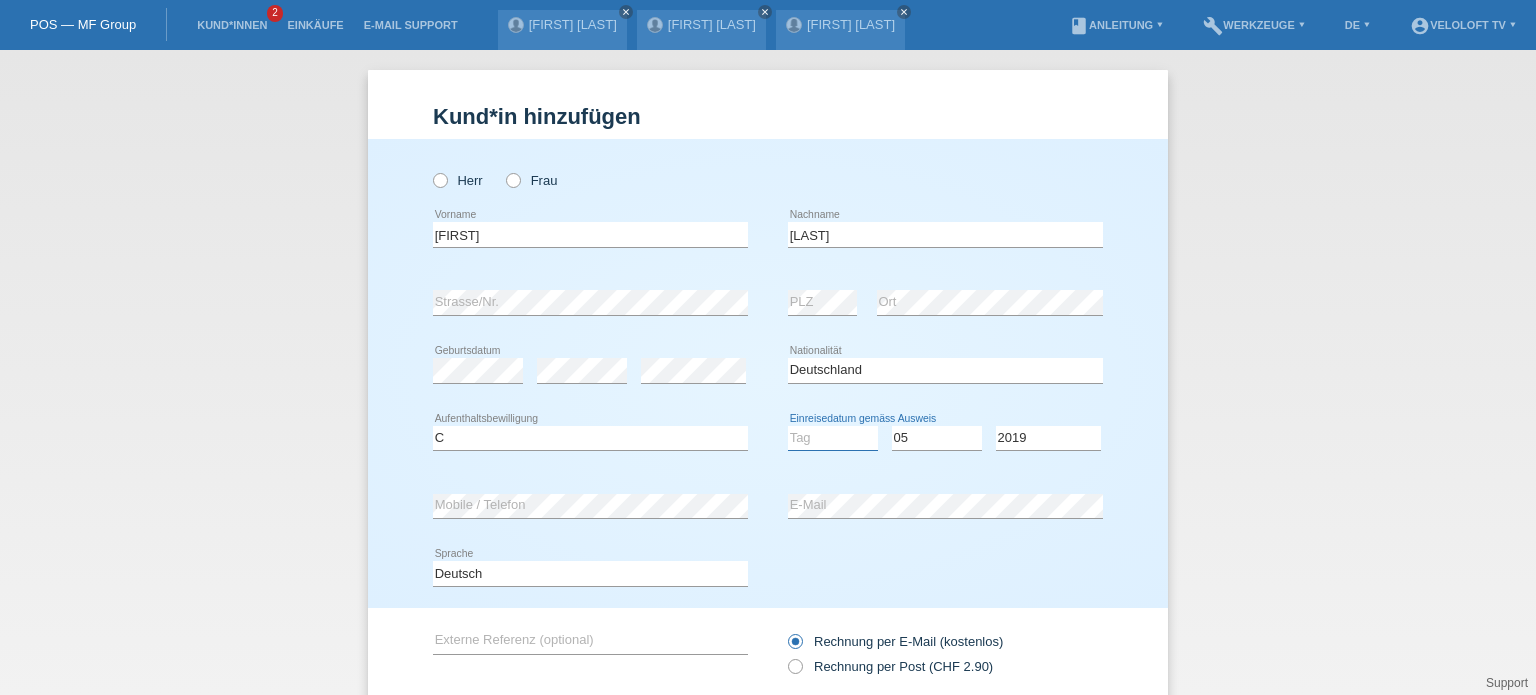 click on "Tag
01
02
03
04
05
06
07
08
09
10 11" at bounding box center (833, 438) 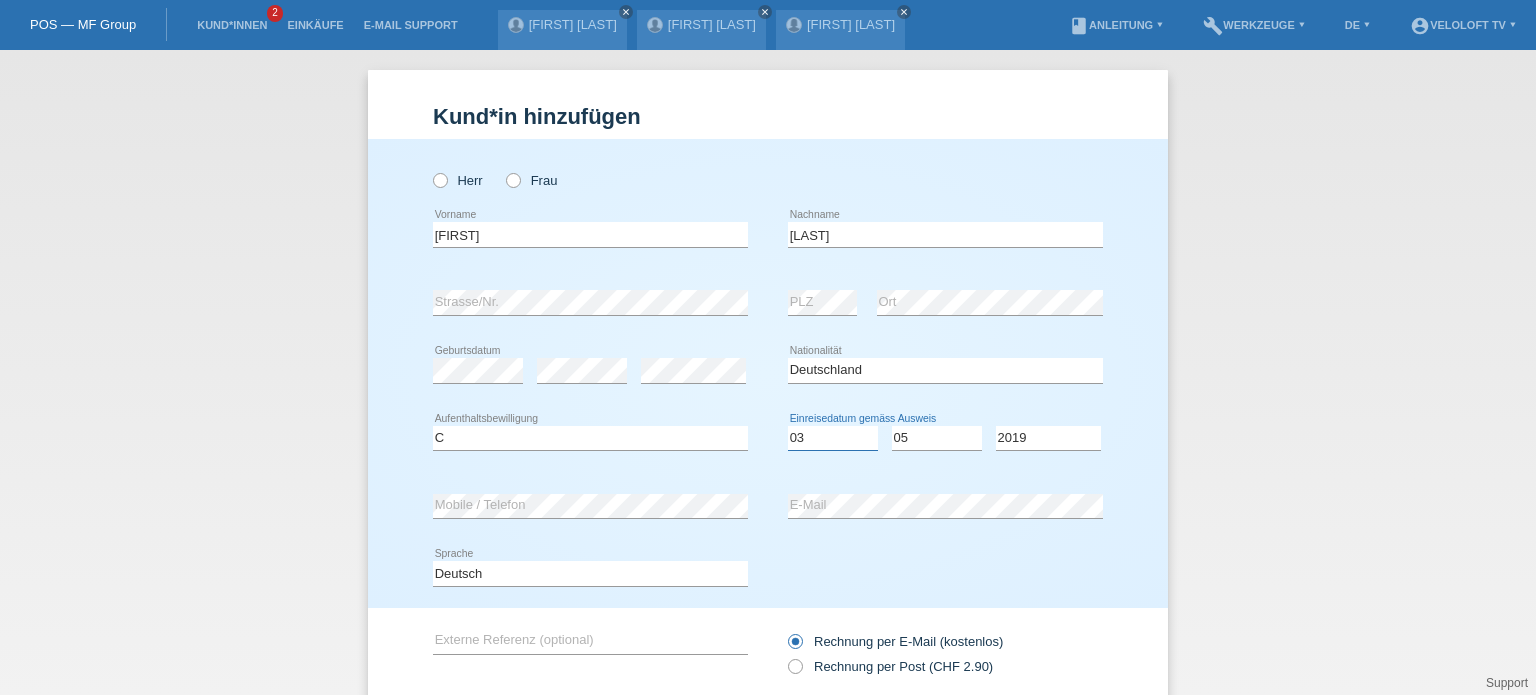 click on "Tag
01
02
03
04
05
06
07
08
09
10 11" at bounding box center [833, 438] 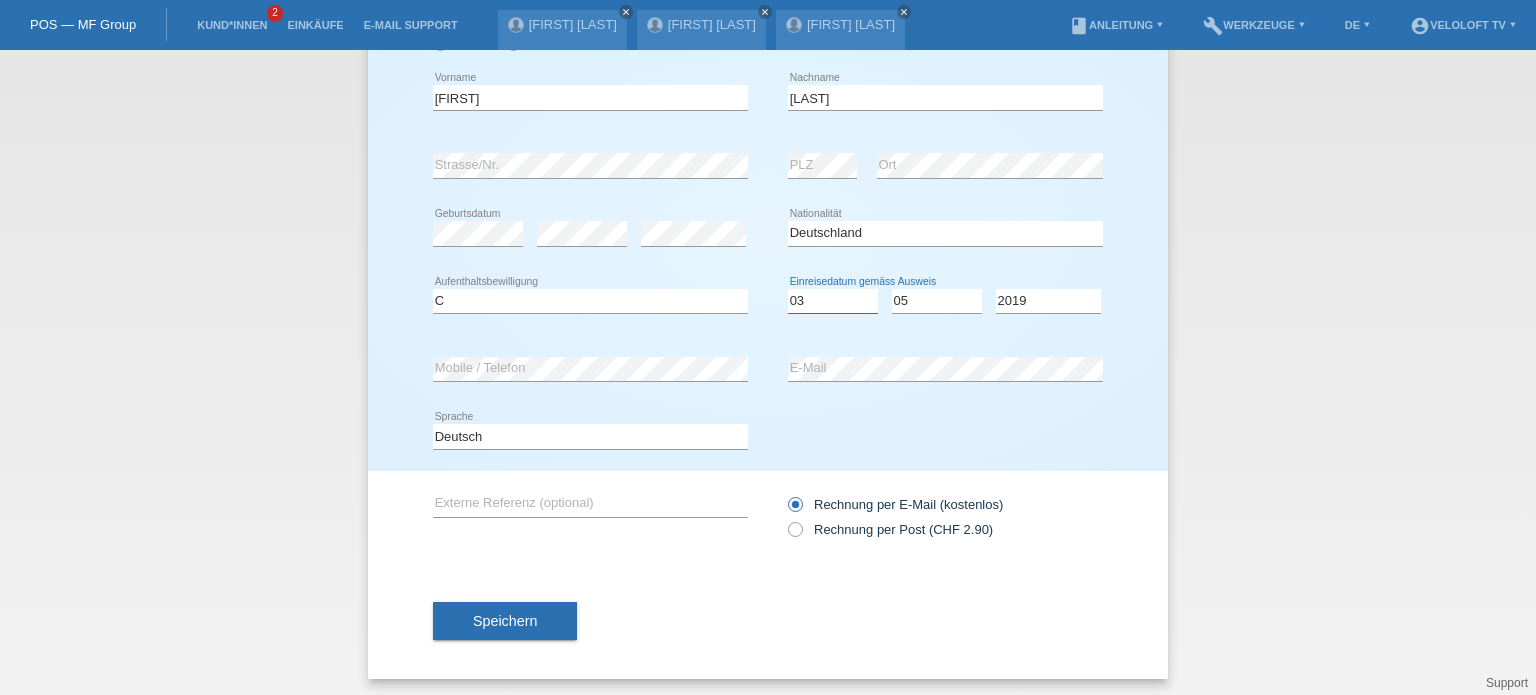 scroll, scrollTop: 140, scrollLeft: 0, axis: vertical 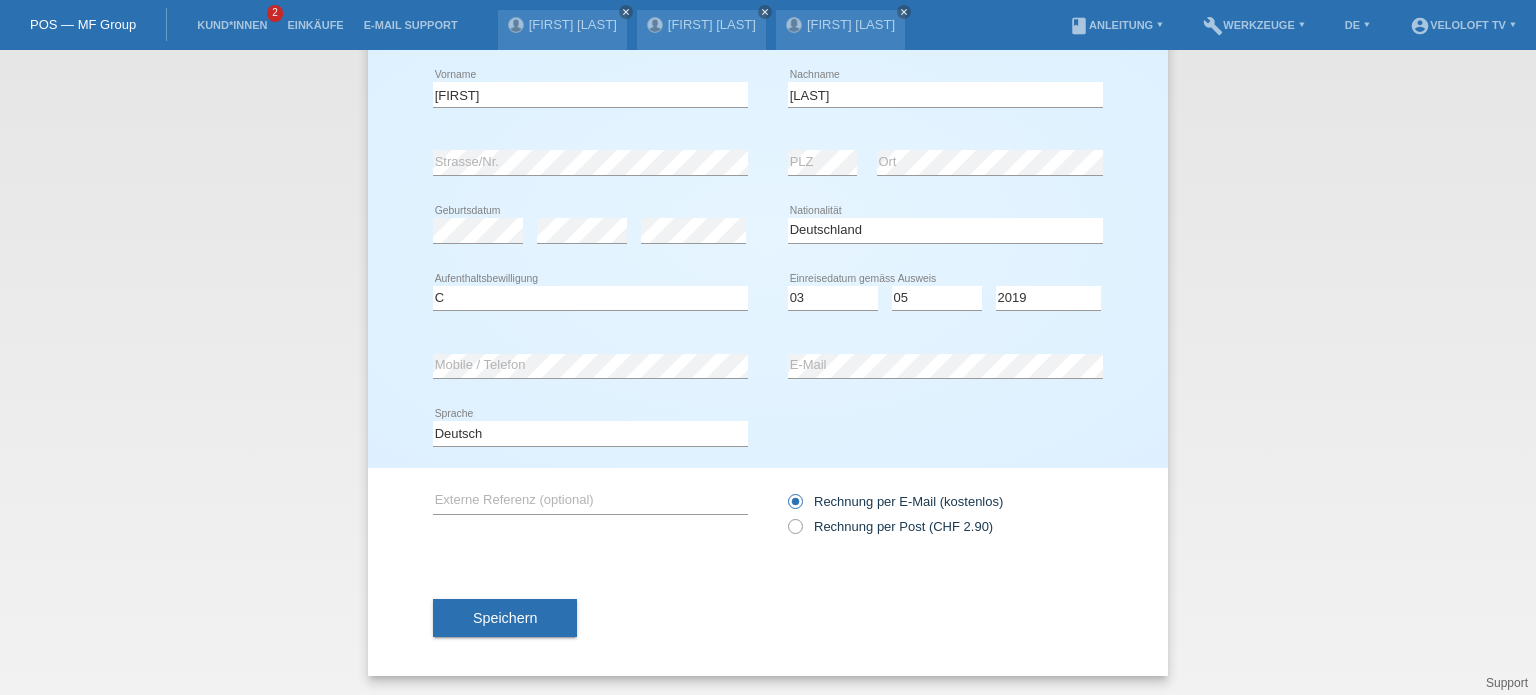 click on "Speichern" at bounding box center [768, 618] 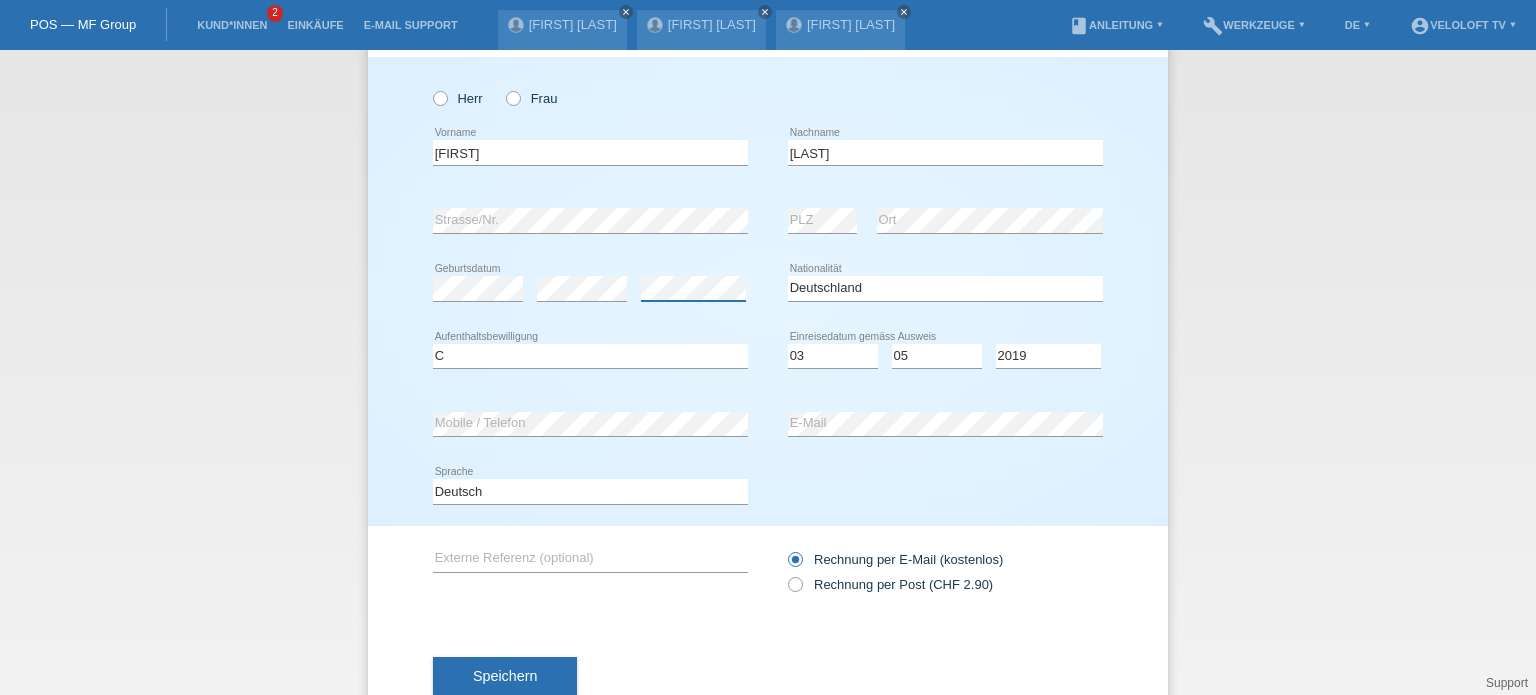 scroll, scrollTop: 0, scrollLeft: 0, axis: both 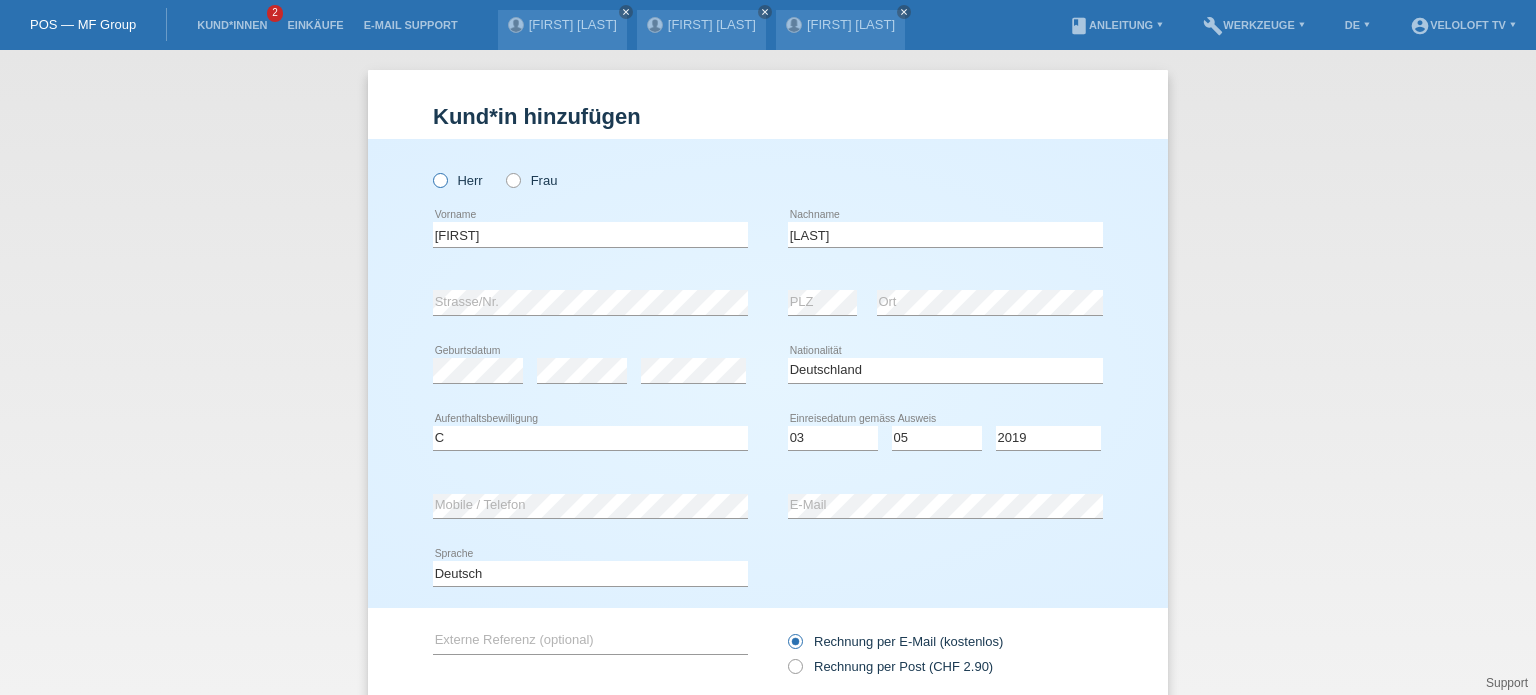 click at bounding box center (430, 170) 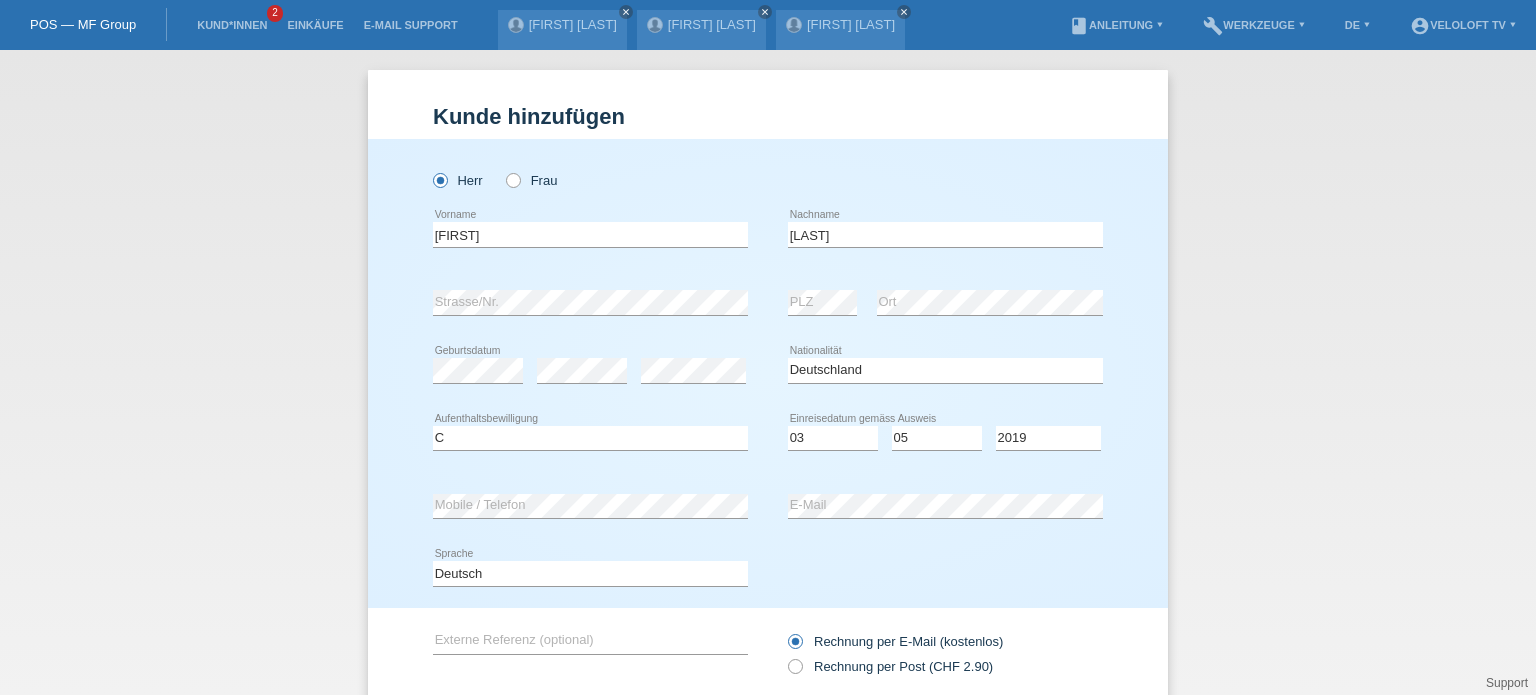 scroll, scrollTop: 140, scrollLeft: 0, axis: vertical 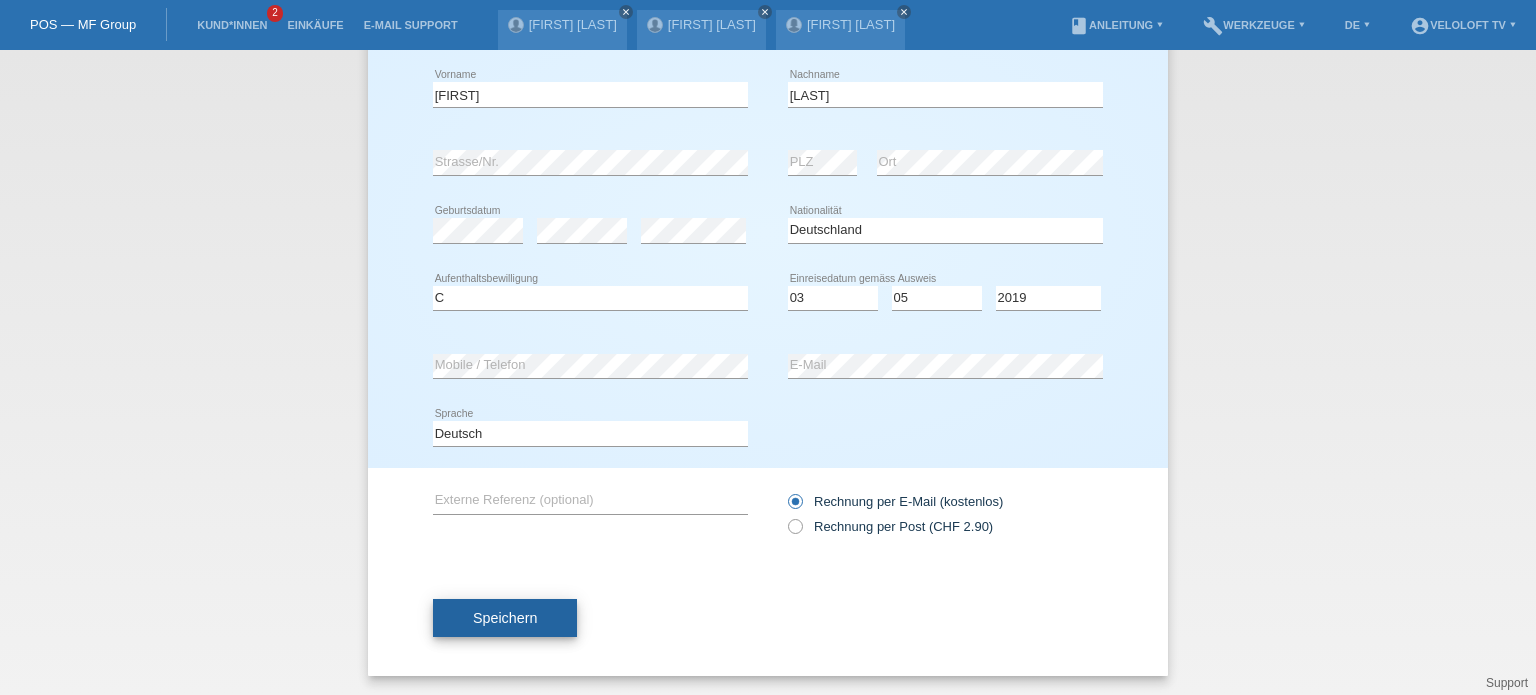 click on "Speichern" at bounding box center [505, 618] 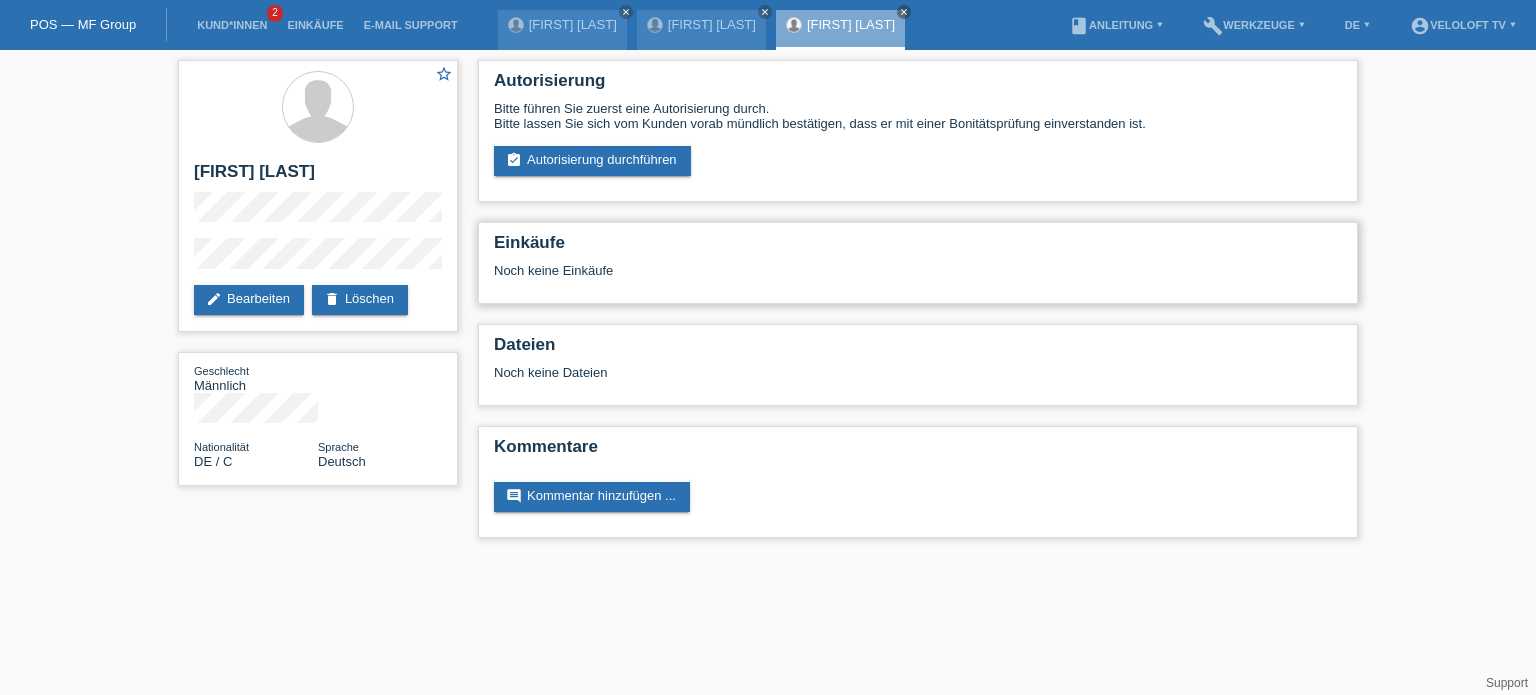 scroll, scrollTop: 0, scrollLeft: 0, axis: both 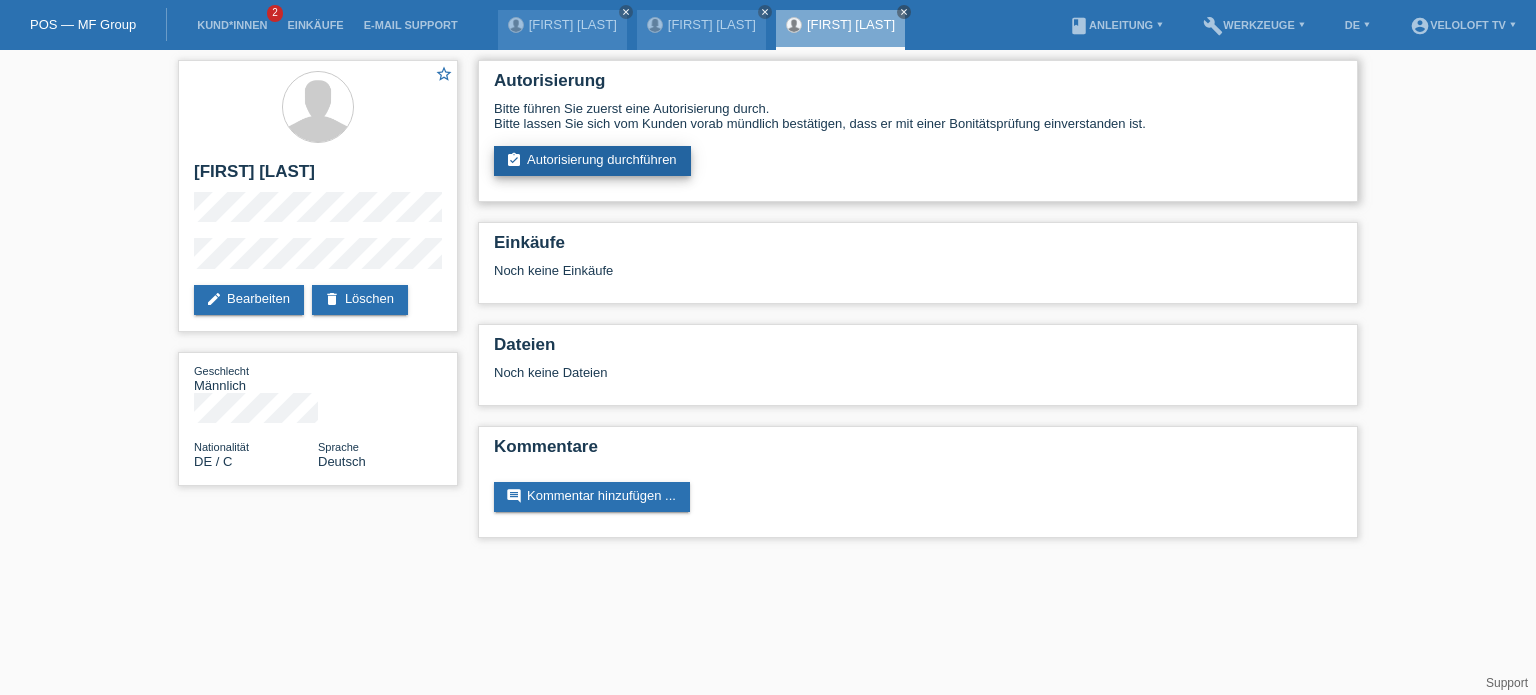 click on "assignment_turned_in  Autorisierung durchführen" at bounding box center [592, 161] 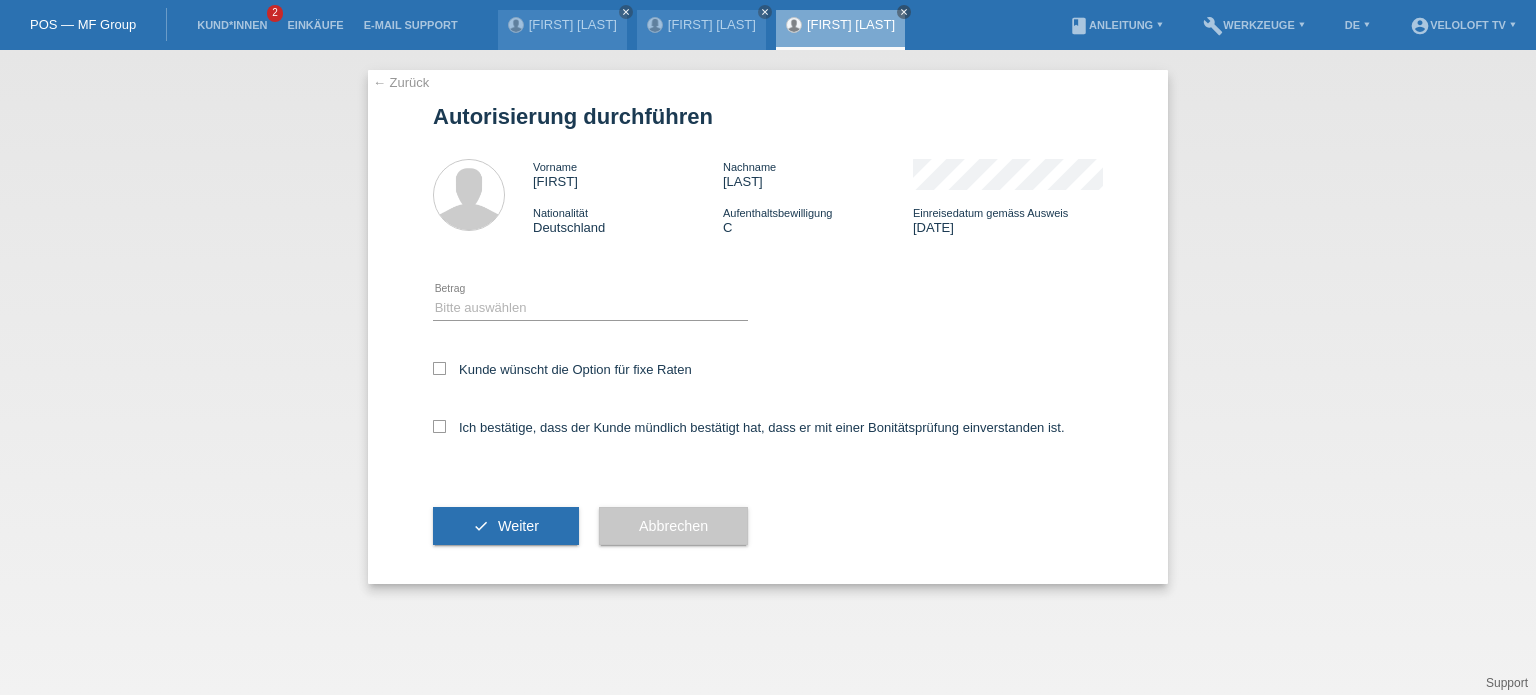 scroll, scrollTop: 0, scrollLeft: 0, axis: both 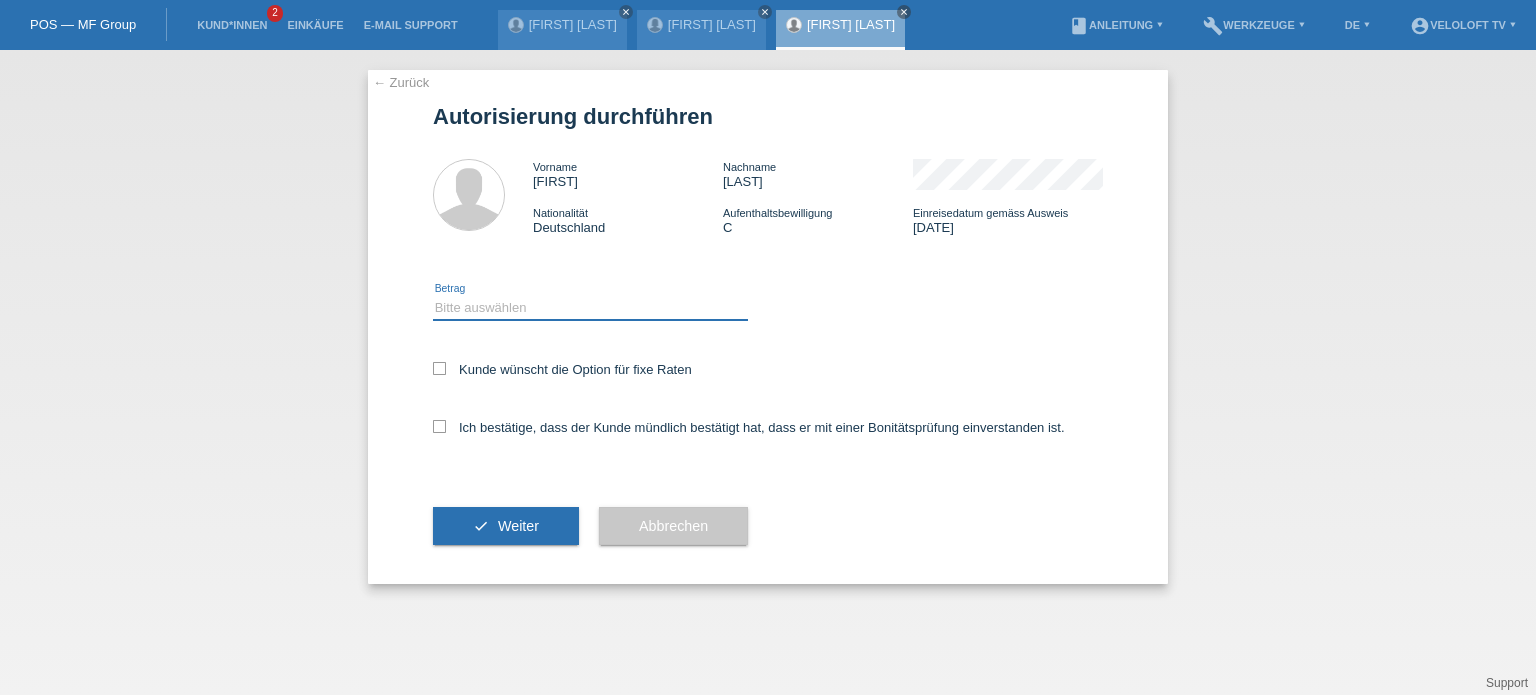 click on "Bitte auswählen
CHF 1.00 - CHF 499.00
CHF 500.00 - CHF 1'999.00
CHF 2'000.00 - CHF 15'000.00" at bounding box center (590, 308) 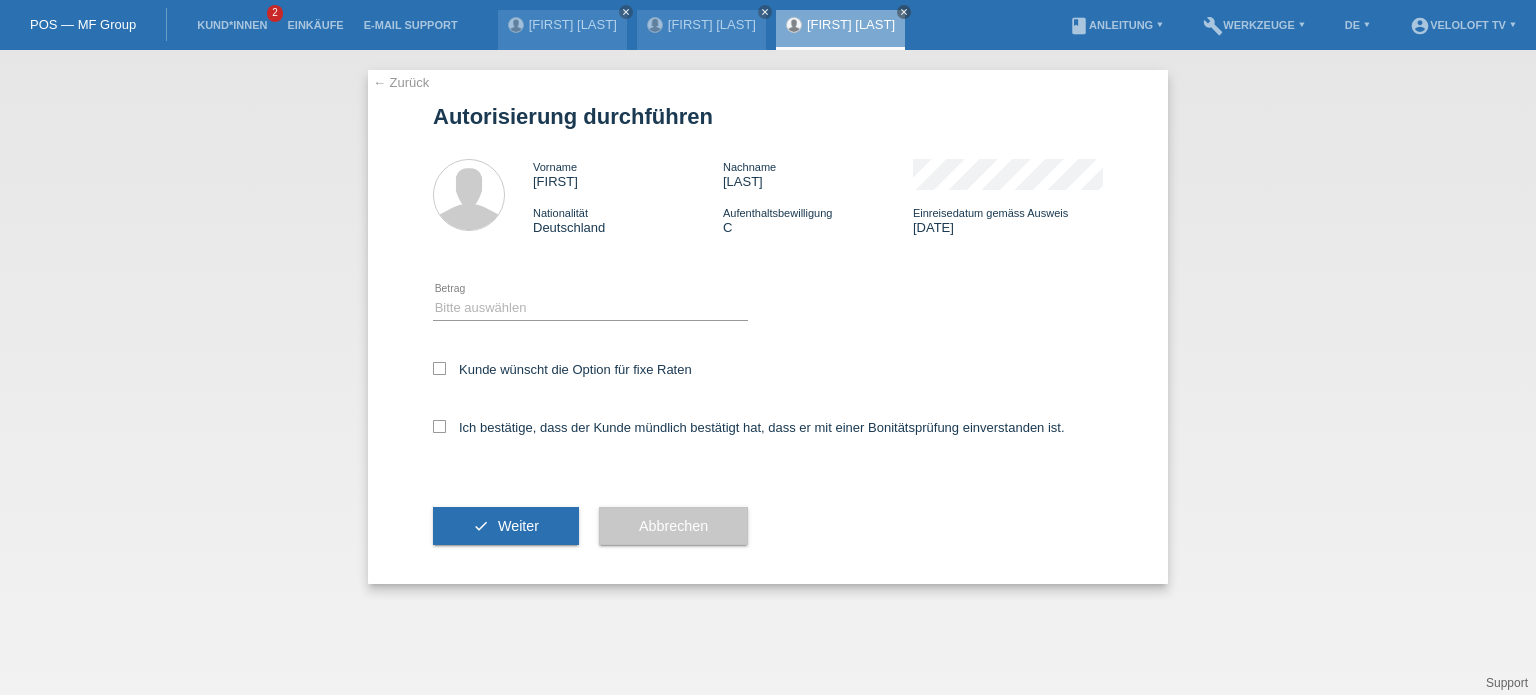 click on "← Zurück
Autorisierung durchführen
Vorname
Marcin
Nachname
Bednarek
Nationalität
Deutschland
Aufenthaltsbewilligung" at bounding box center (768, 372) 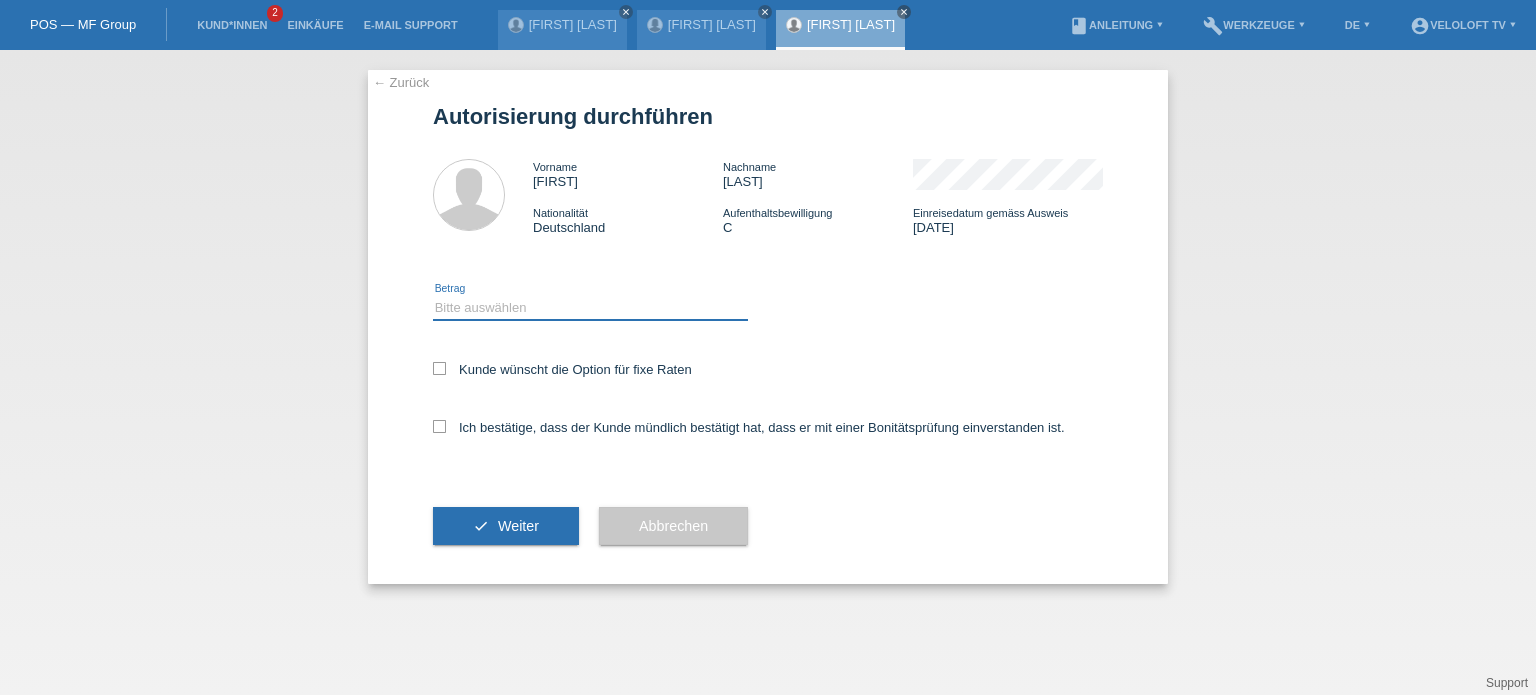 click on "Bitte auswählen
CHF 1.00 - CHF 499.00
CHF 500.00 - CHF 1'999.00
CHF 2'000.00 - CHF 15'000.00" at bounding box center [590, 308] 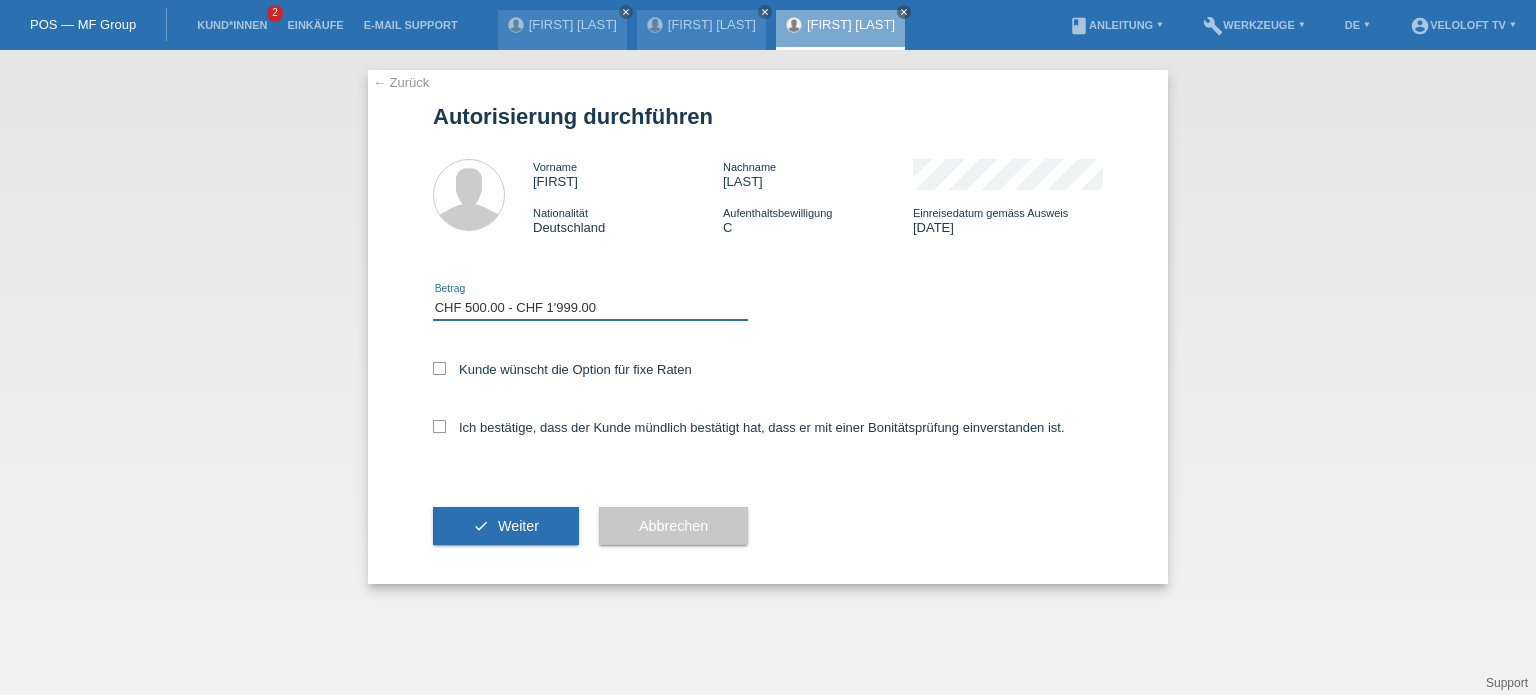 click on "Bitte auswählen
CHF 1.00 - CHF 499.00
CHF 500.00 - CHF 1'999.00
CHF 2'000.00 - CHF 15'000.00" at bounding box center [590, 308] 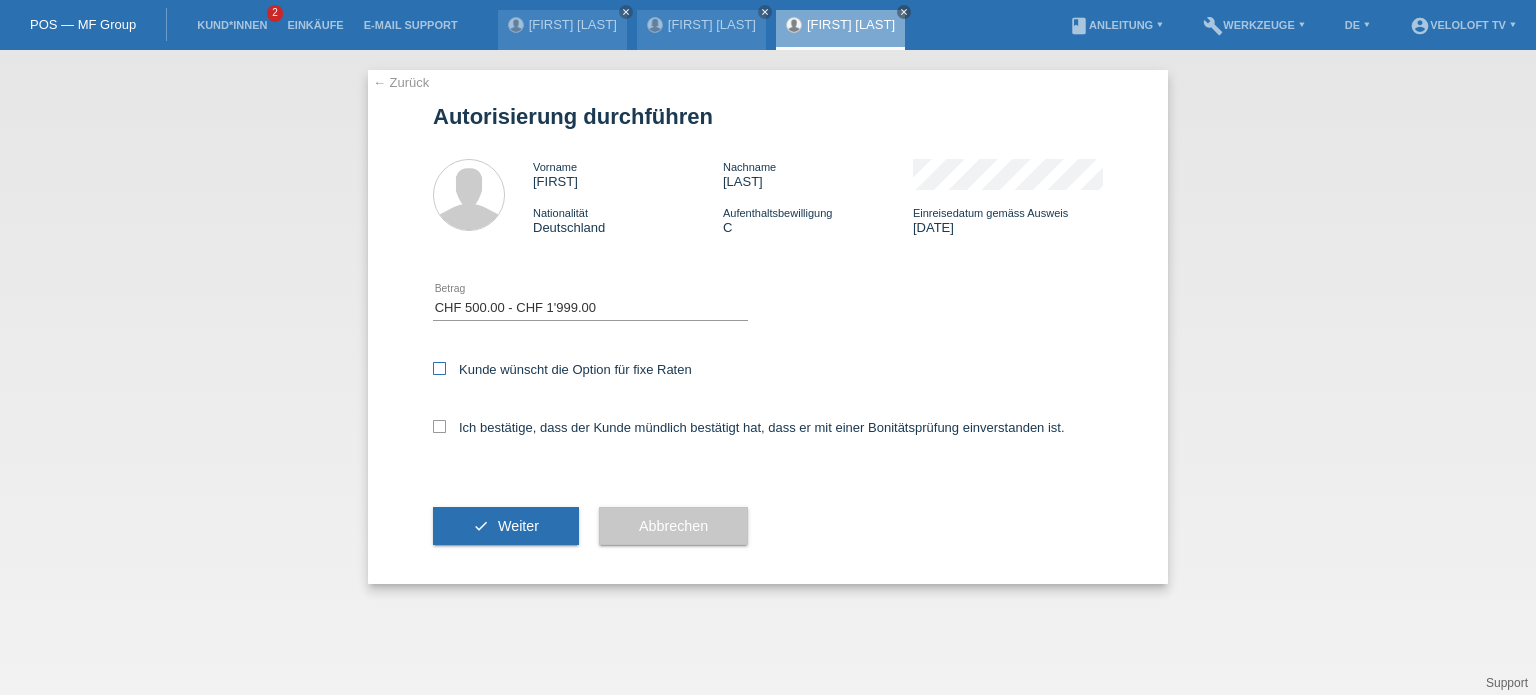 click at bounding box center (439, 368) 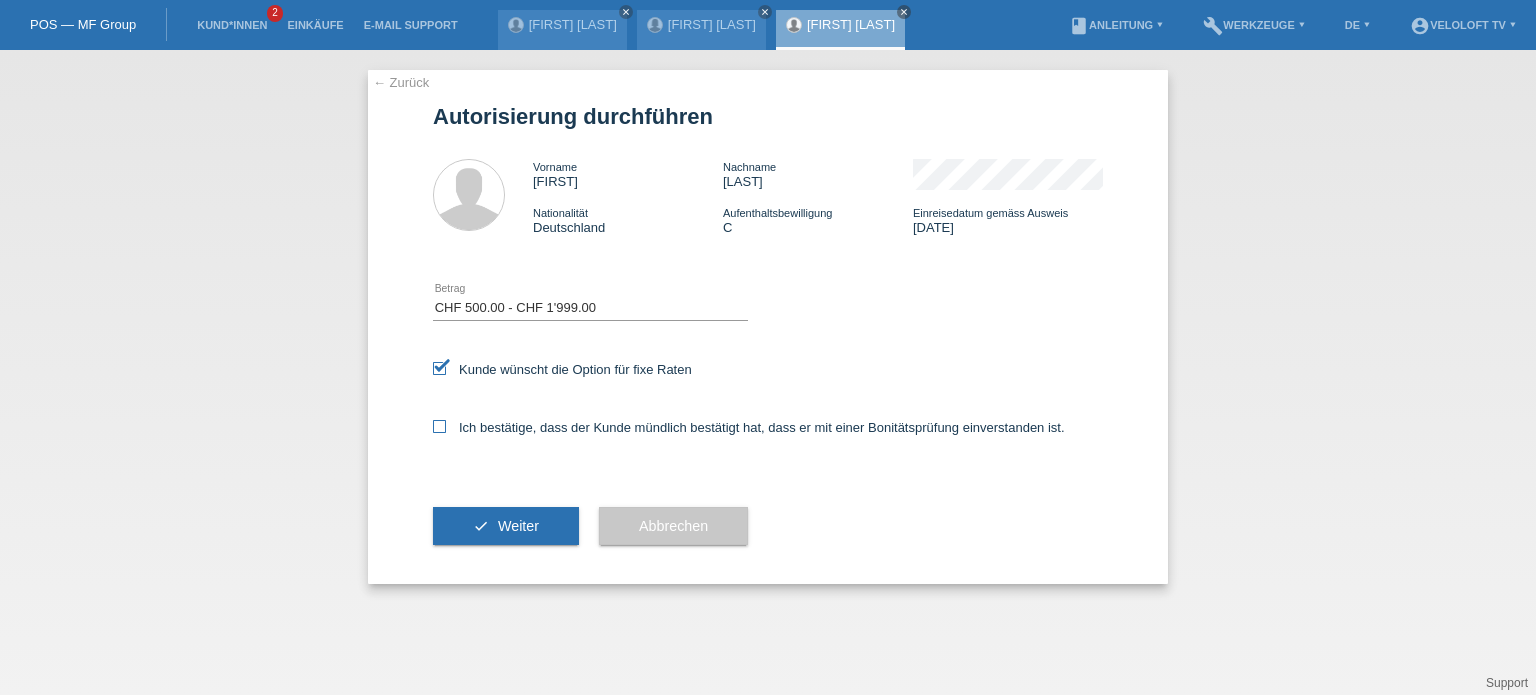 click at bounding box center [439, 426] 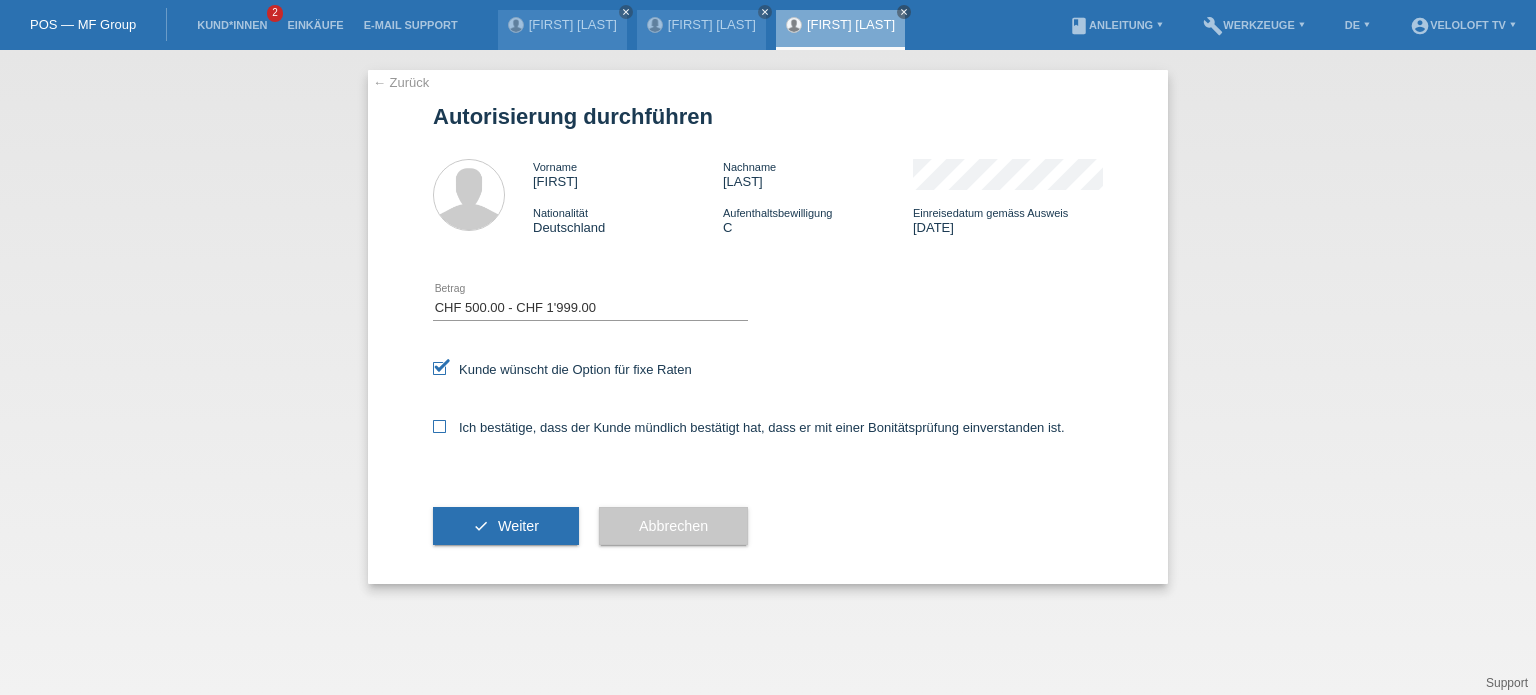 click on "Ich bestätige, dass der Kunde mündlich bestätigt hat, dass er mit einer Bonitätsprüfung einverstanden ist." at bounding box center [439, 426] 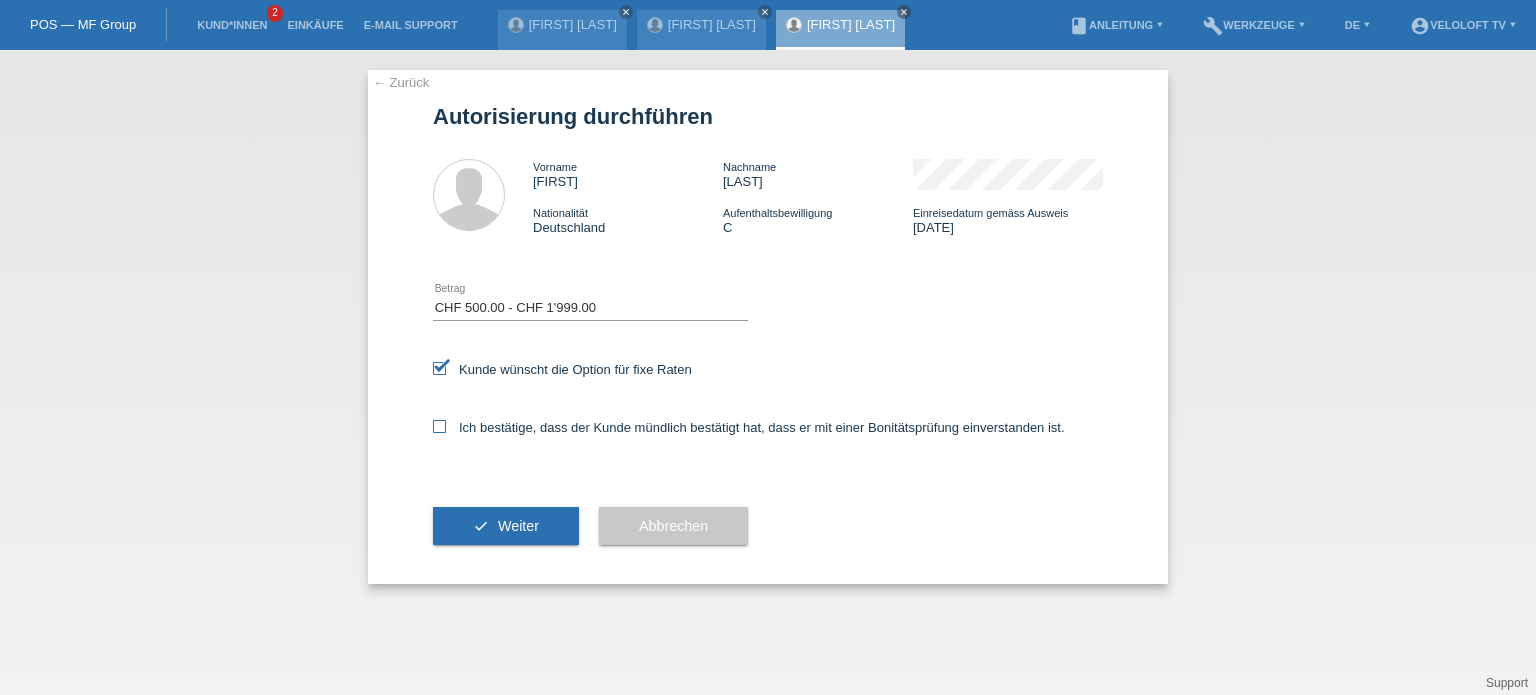checkbox on "true" 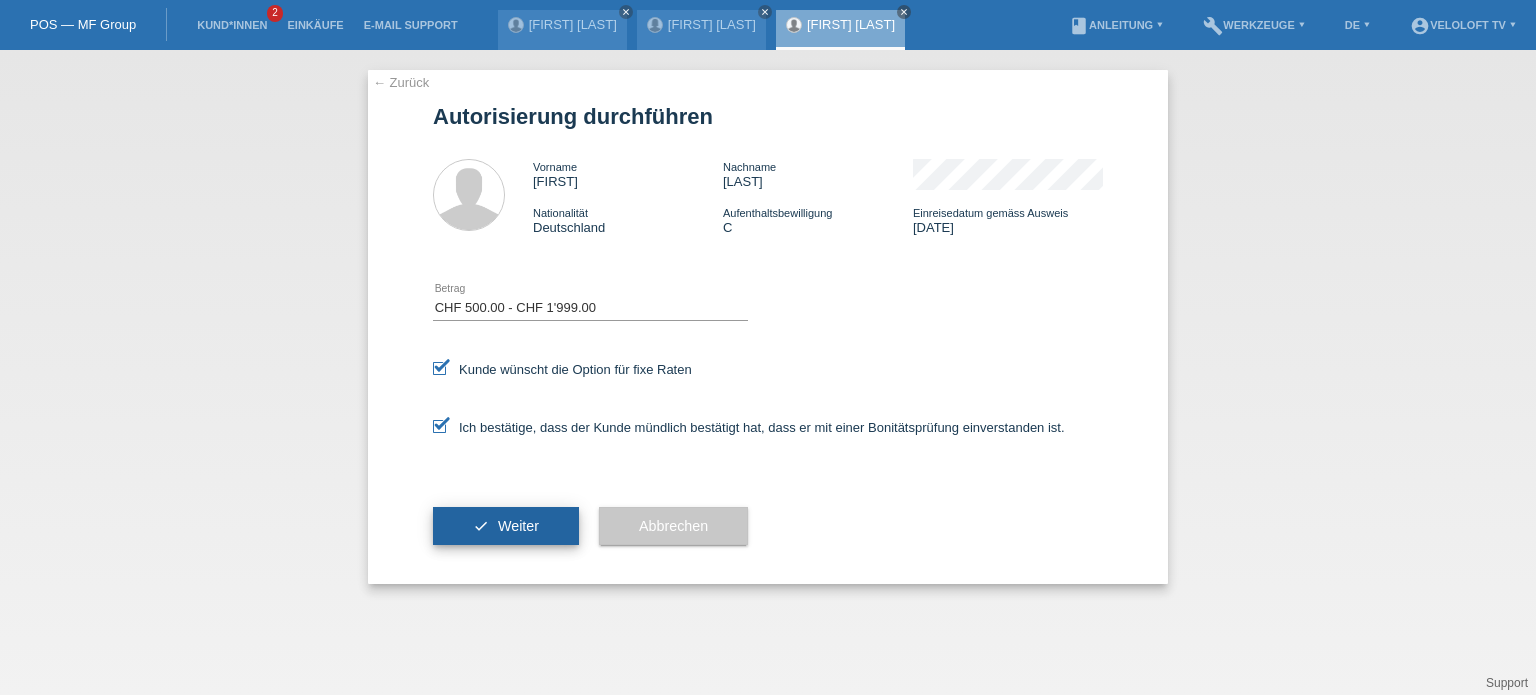 click on "check   Weiter" at bounding box center [506, 526] 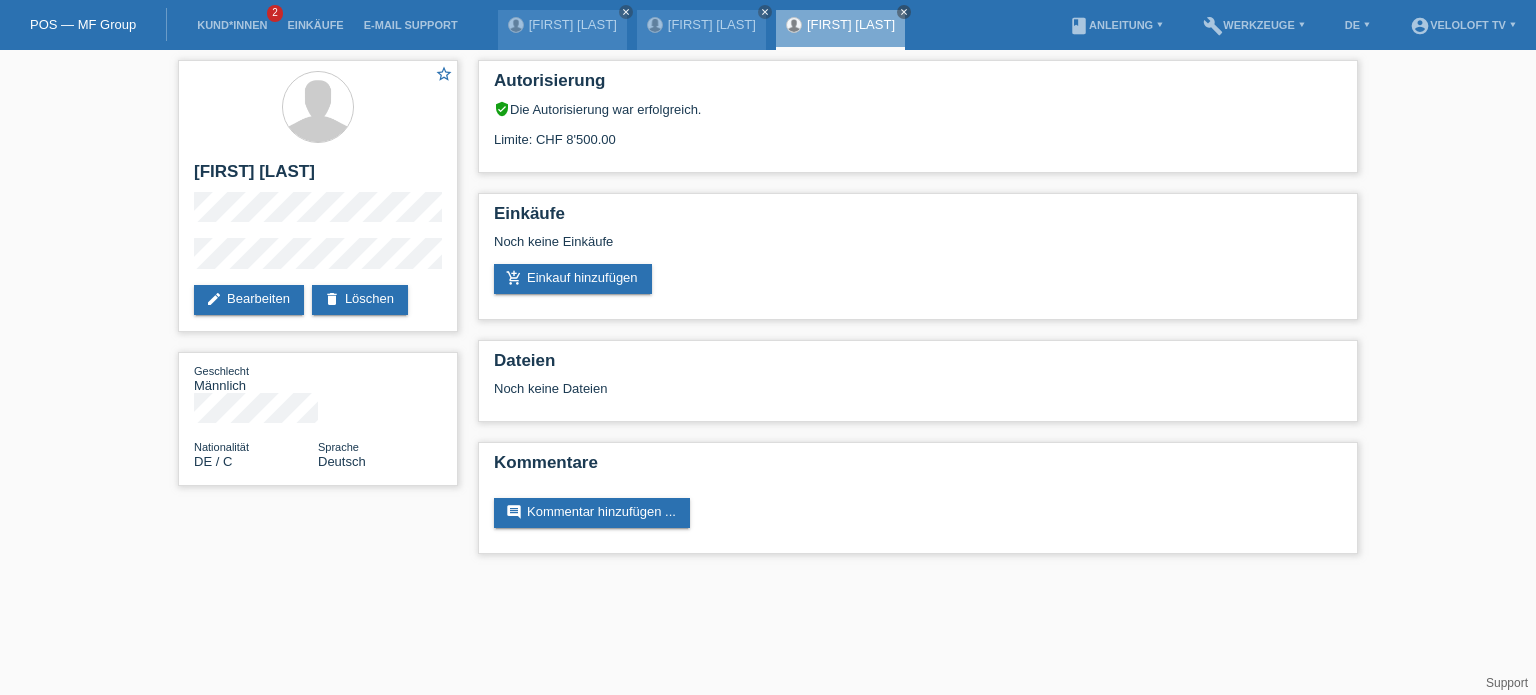 scroll, scrollTop: 0, scrollLeft: 0, axis: both 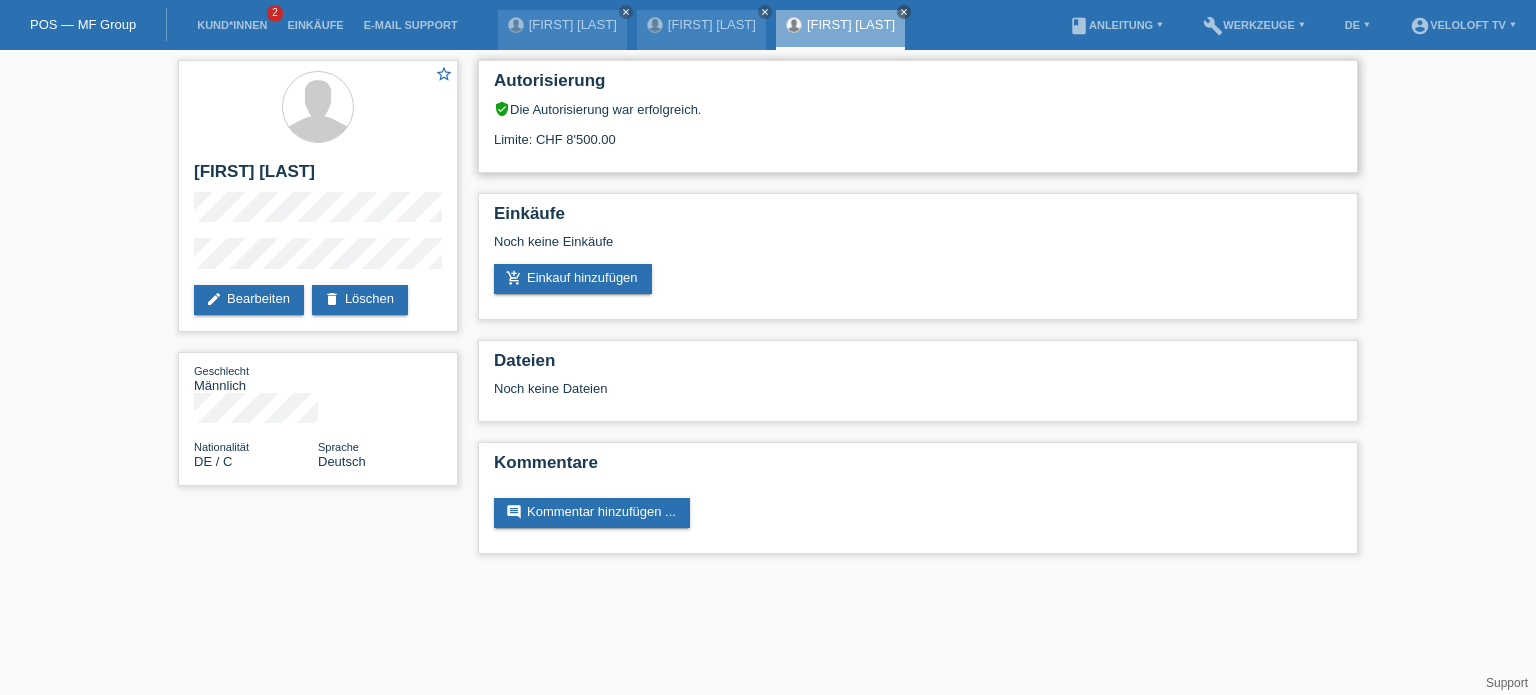 drag, startPoint x: 636, startPoint y: 141, endPoint x: 492, endPoint y: 145, distance: 144.05554 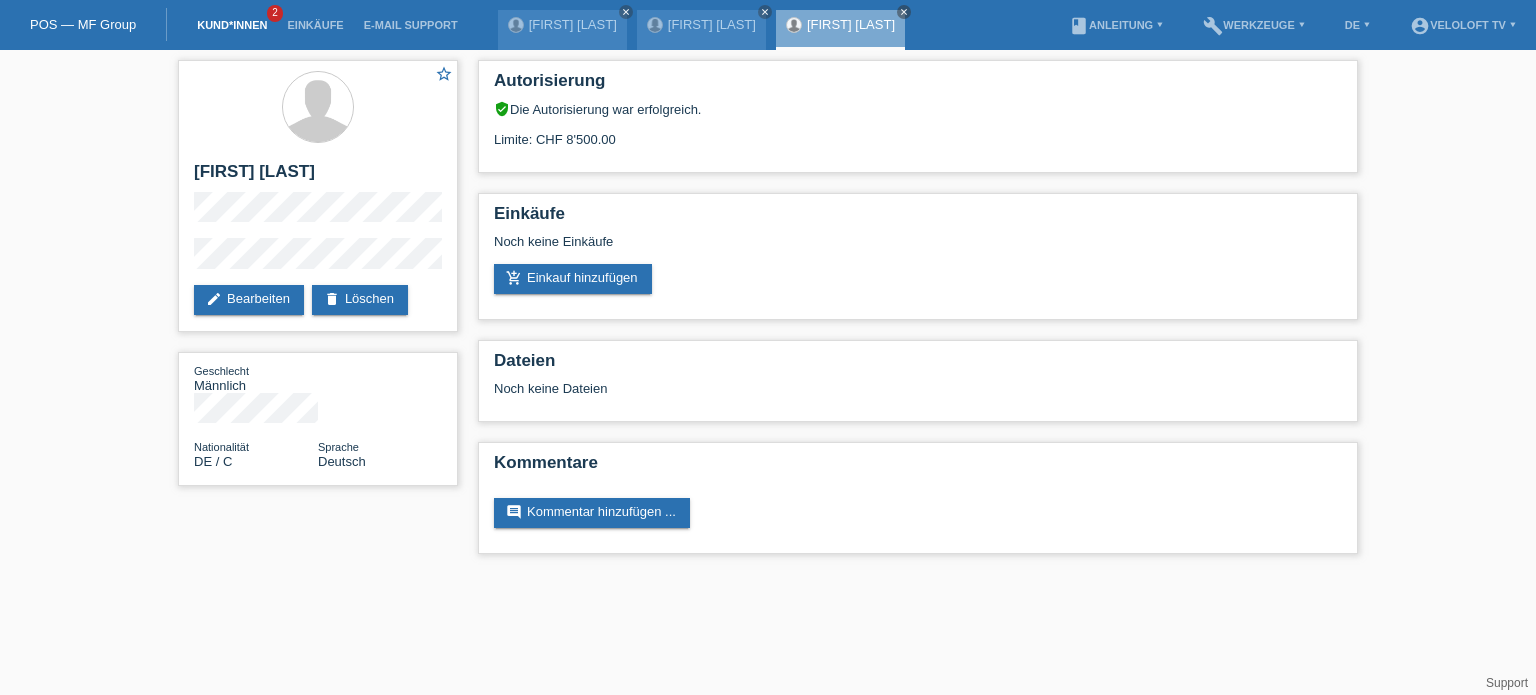 click on "Kund*innen" at bounding box center [232, 25] 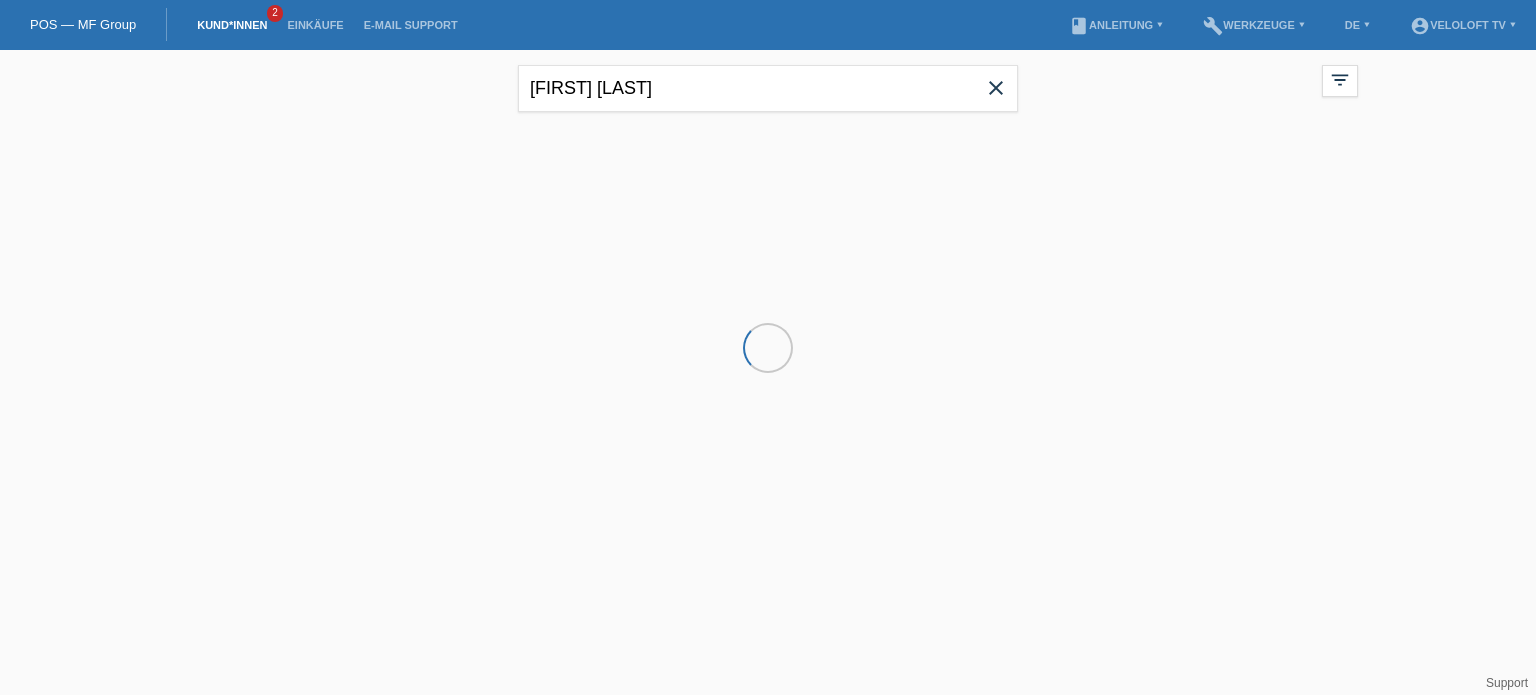 scroll, scrollTop: 0, scrollLeft: 0, axis: both 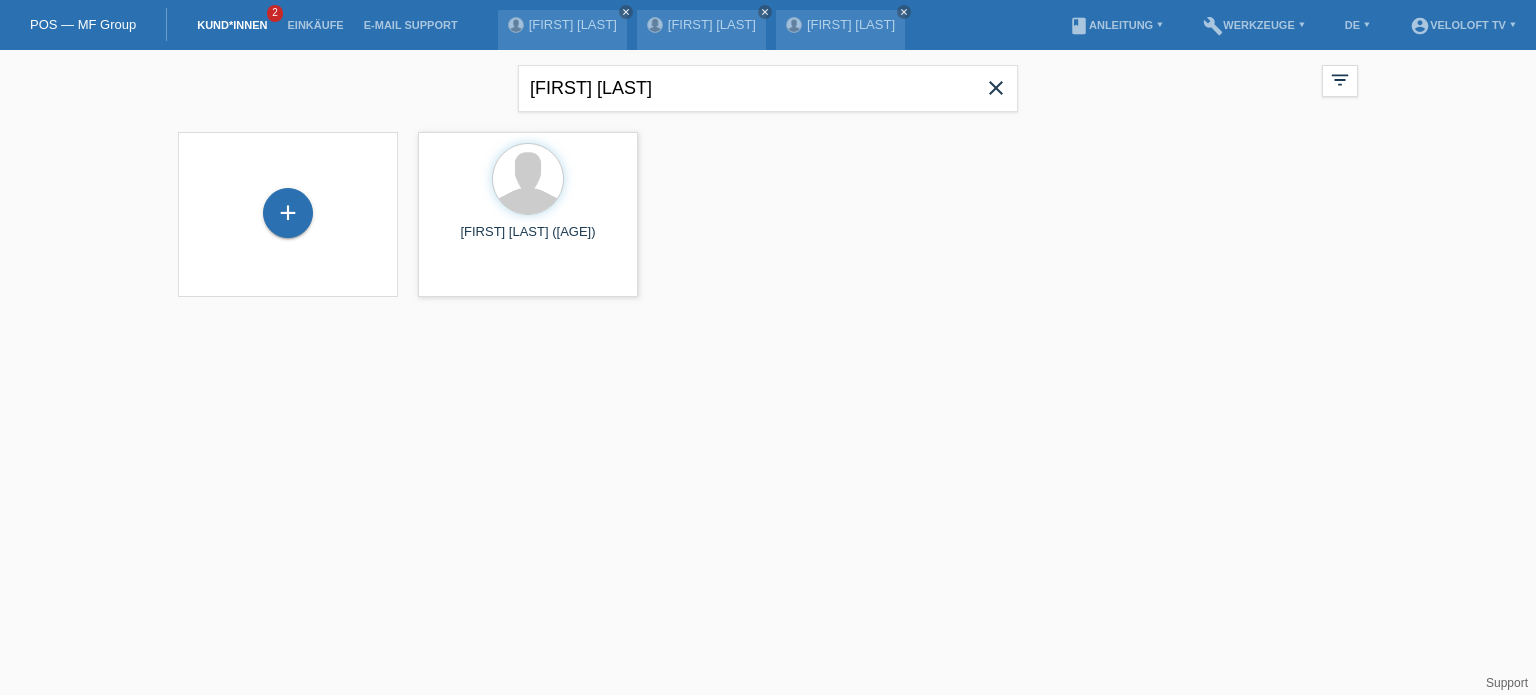 click on "close" at bounding box center (996, 88) 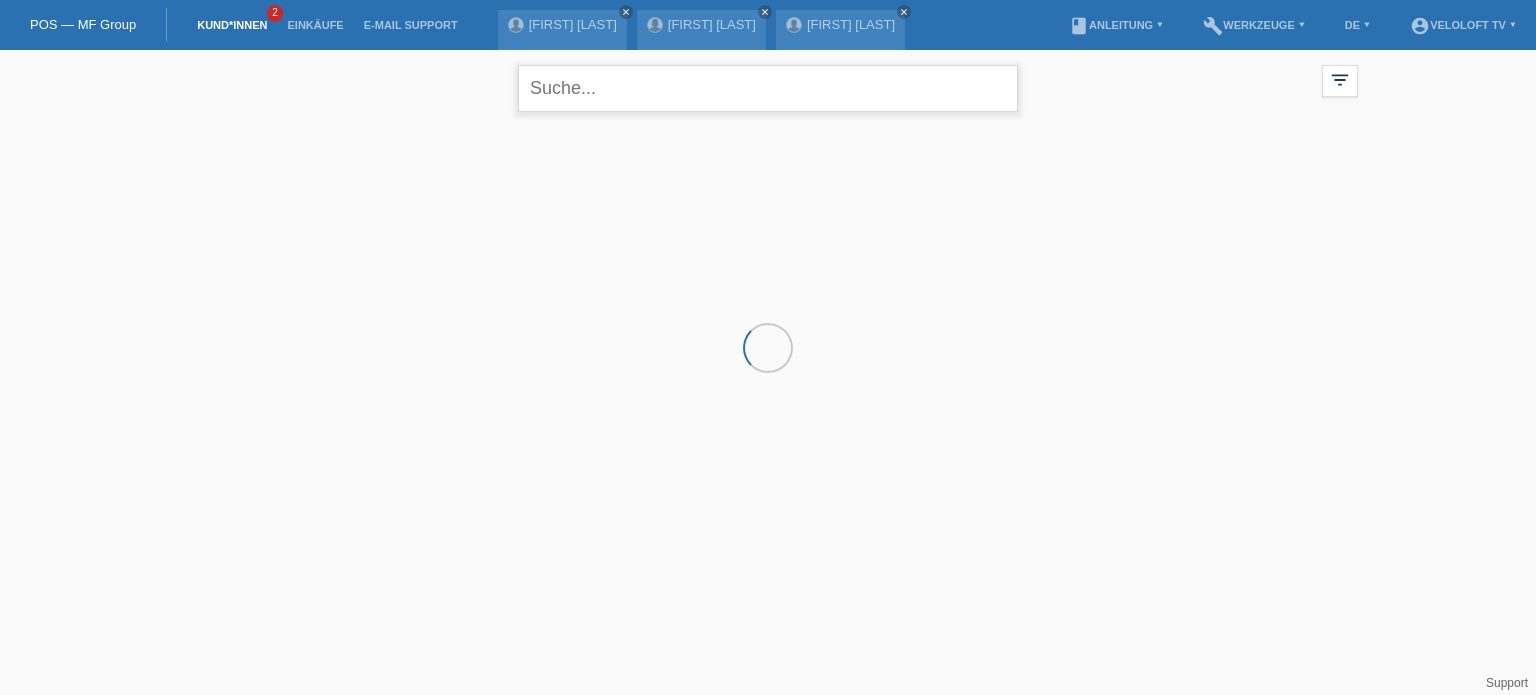 click at bounding box center (768, 88) 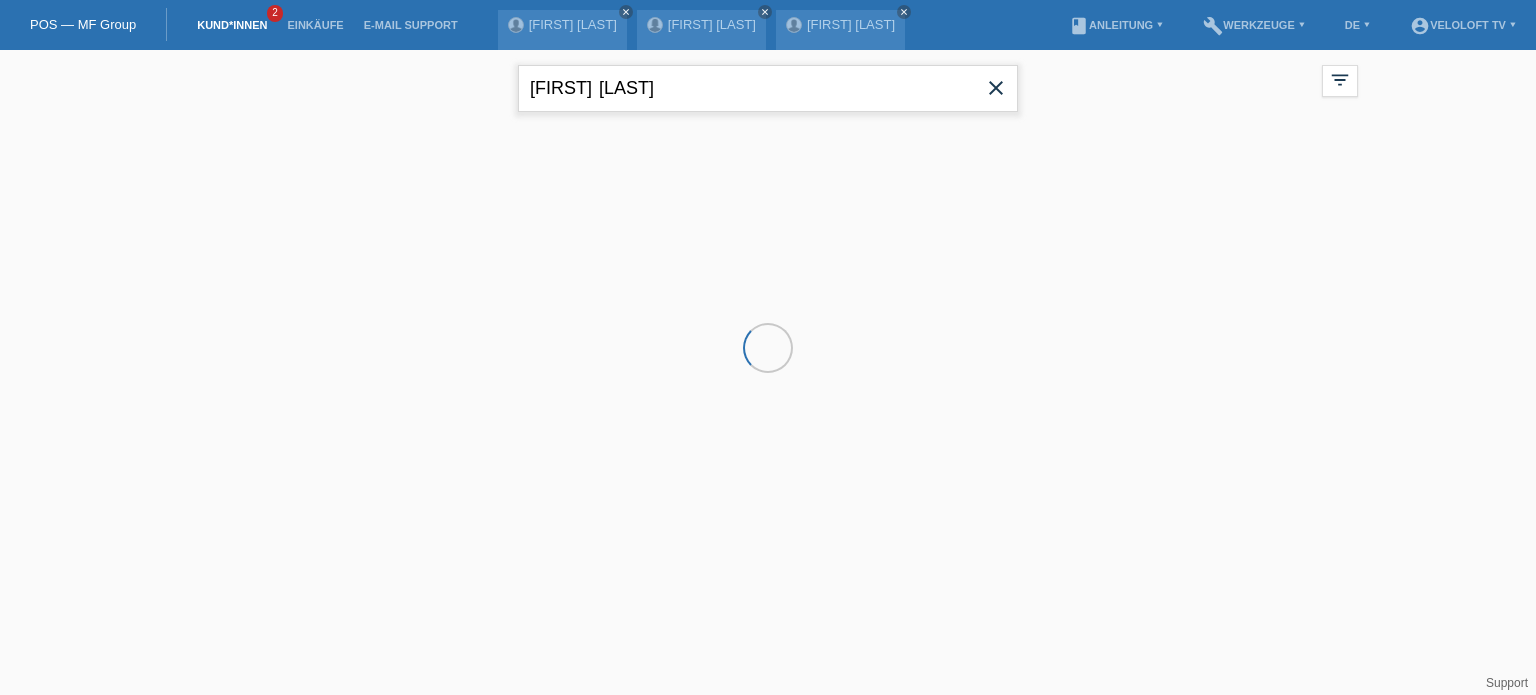type on "Giuliano	Grassi" 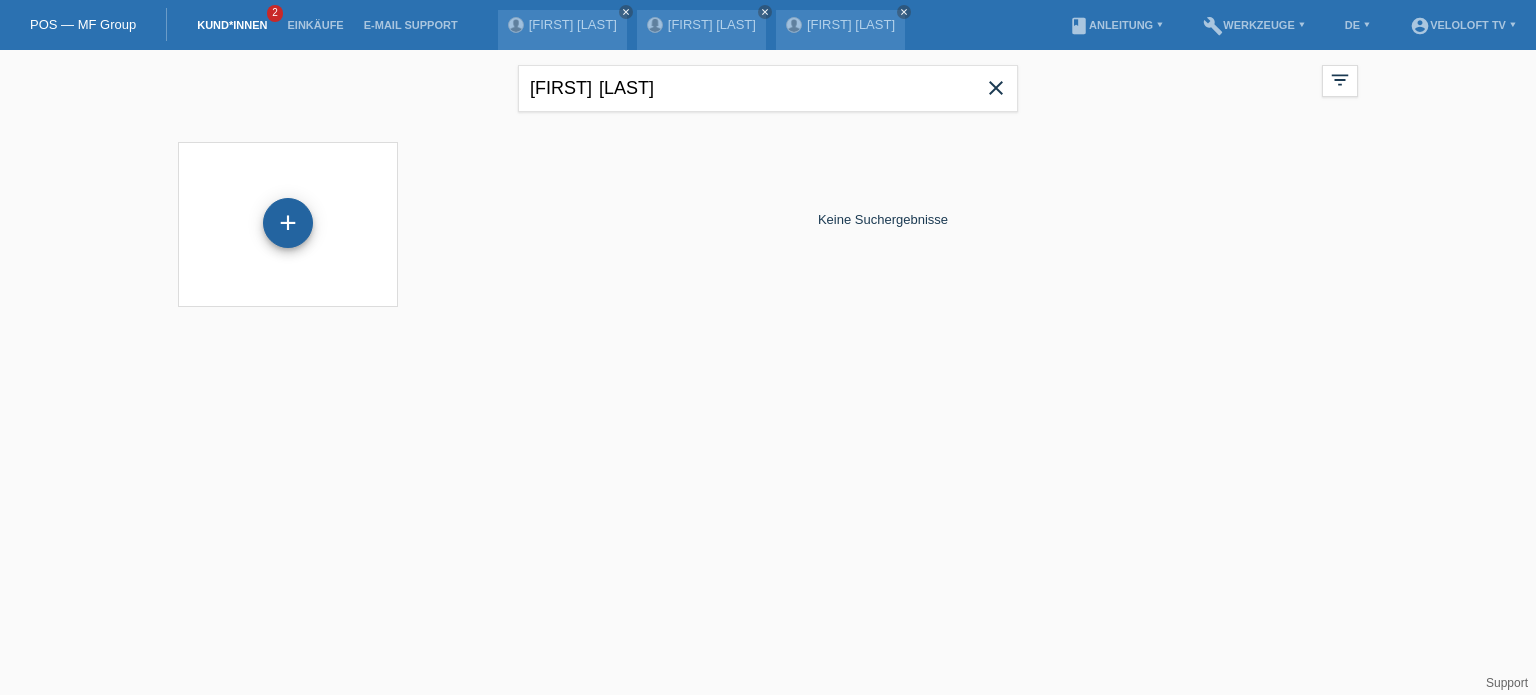 click on "+" at bounding box center [288, 223] 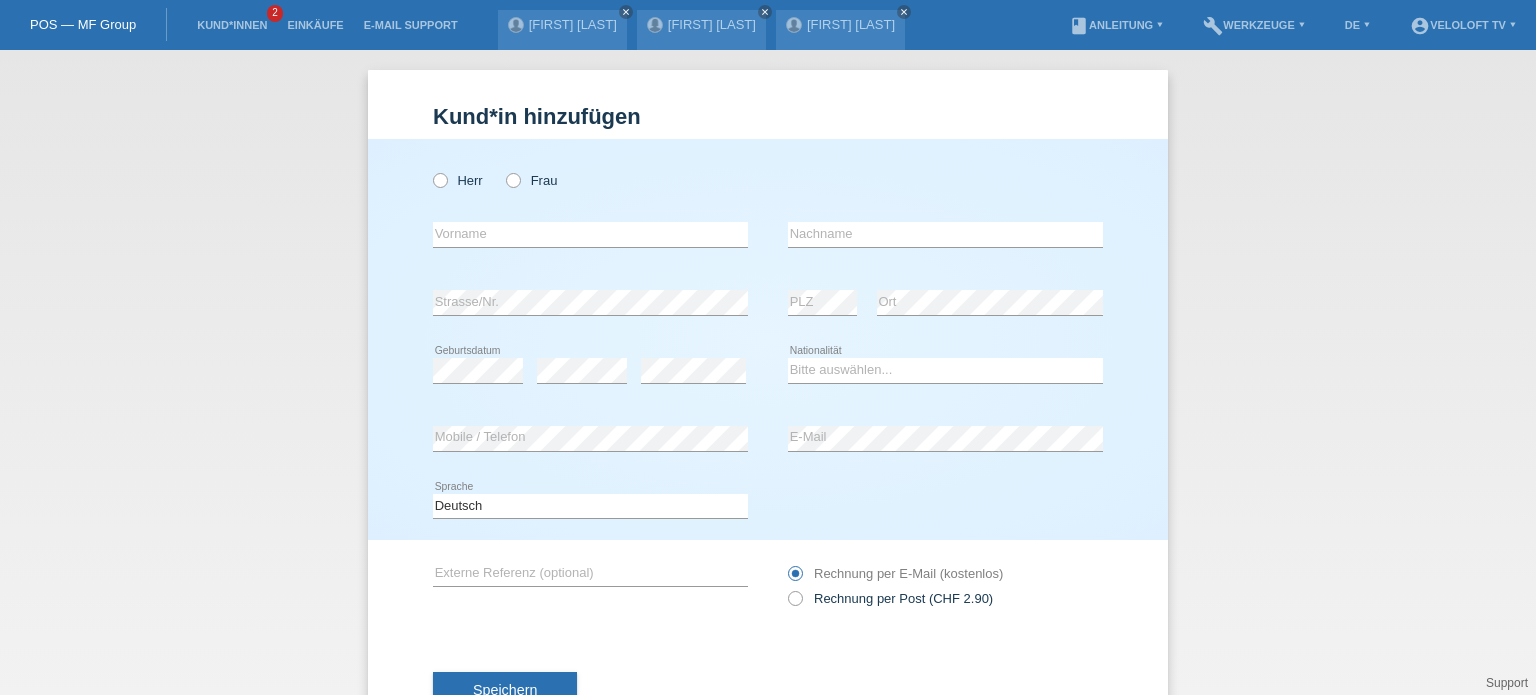 scroll, scrollTop: 0, scrollLeft: 0, axis: both 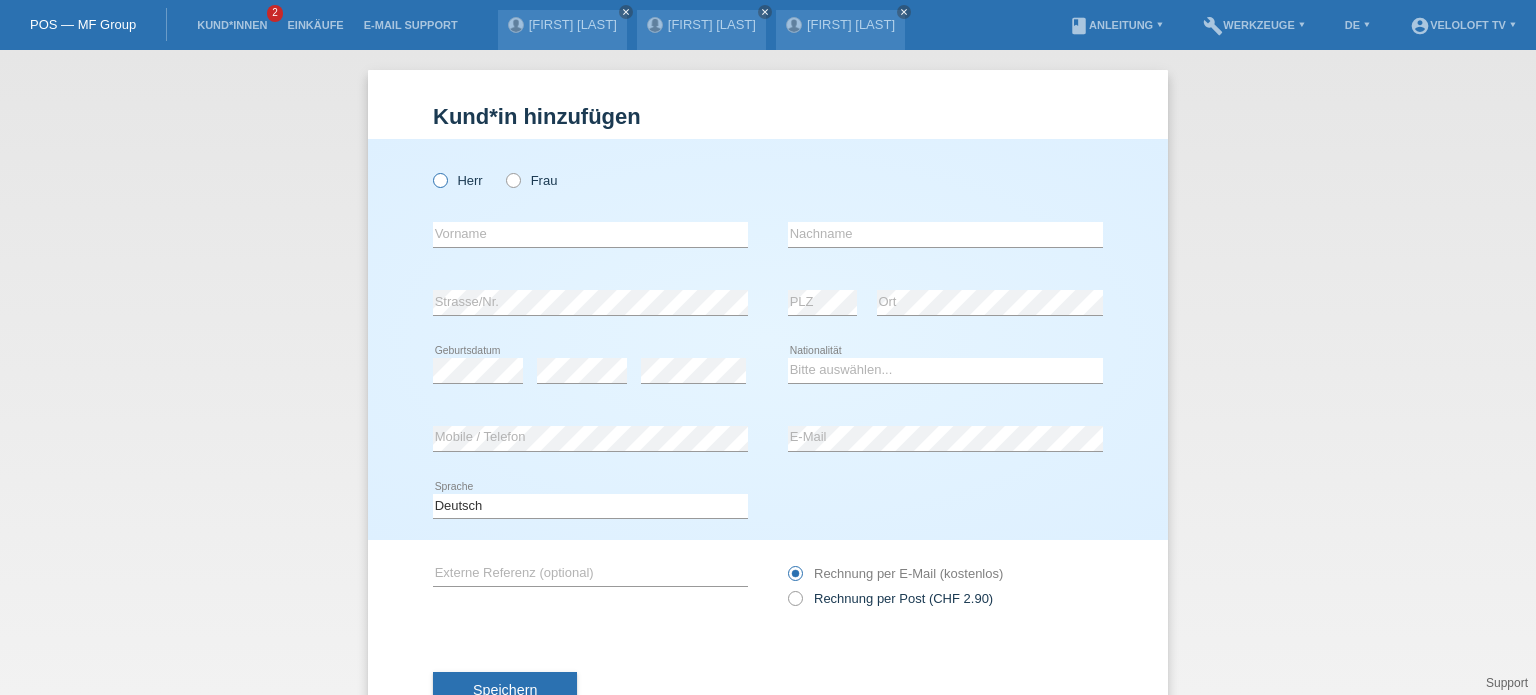 click at bounding box center [430, 170] 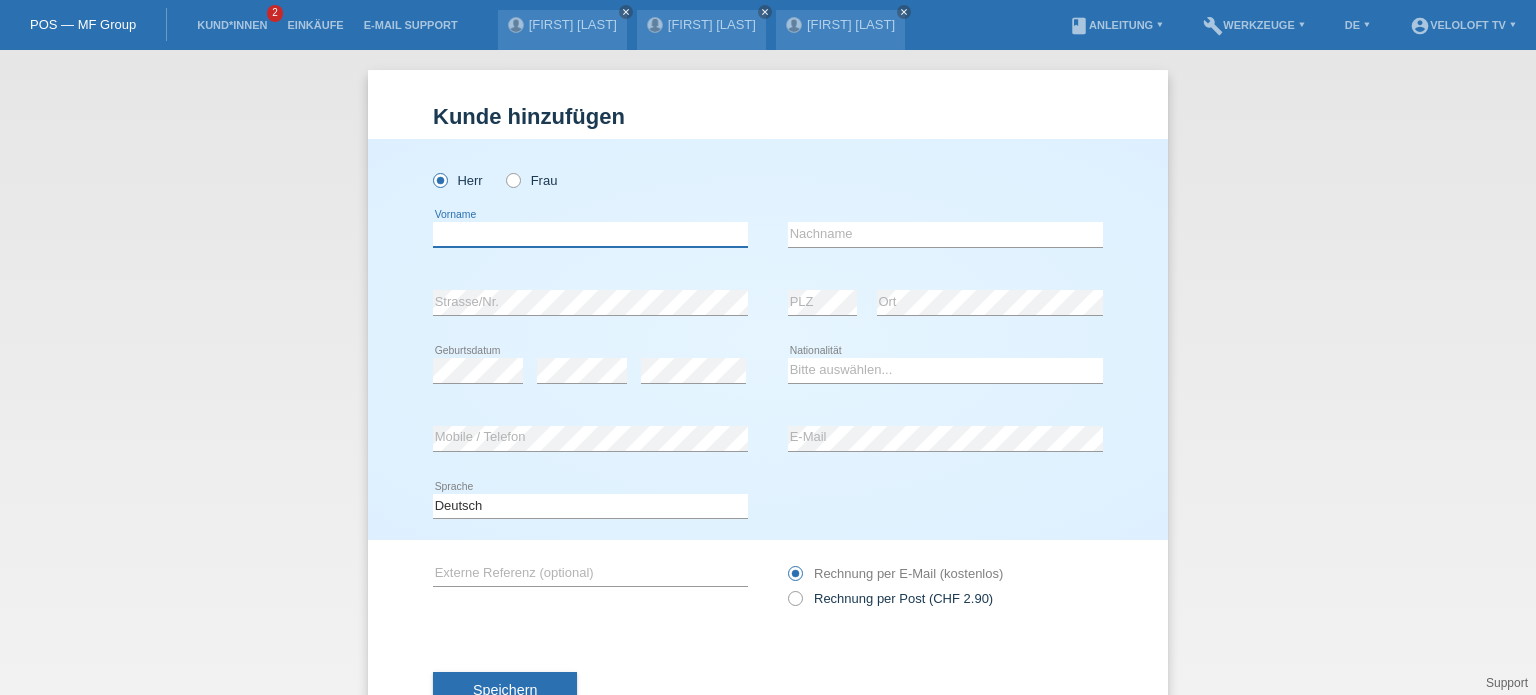 click at bounding box center (590, 234) 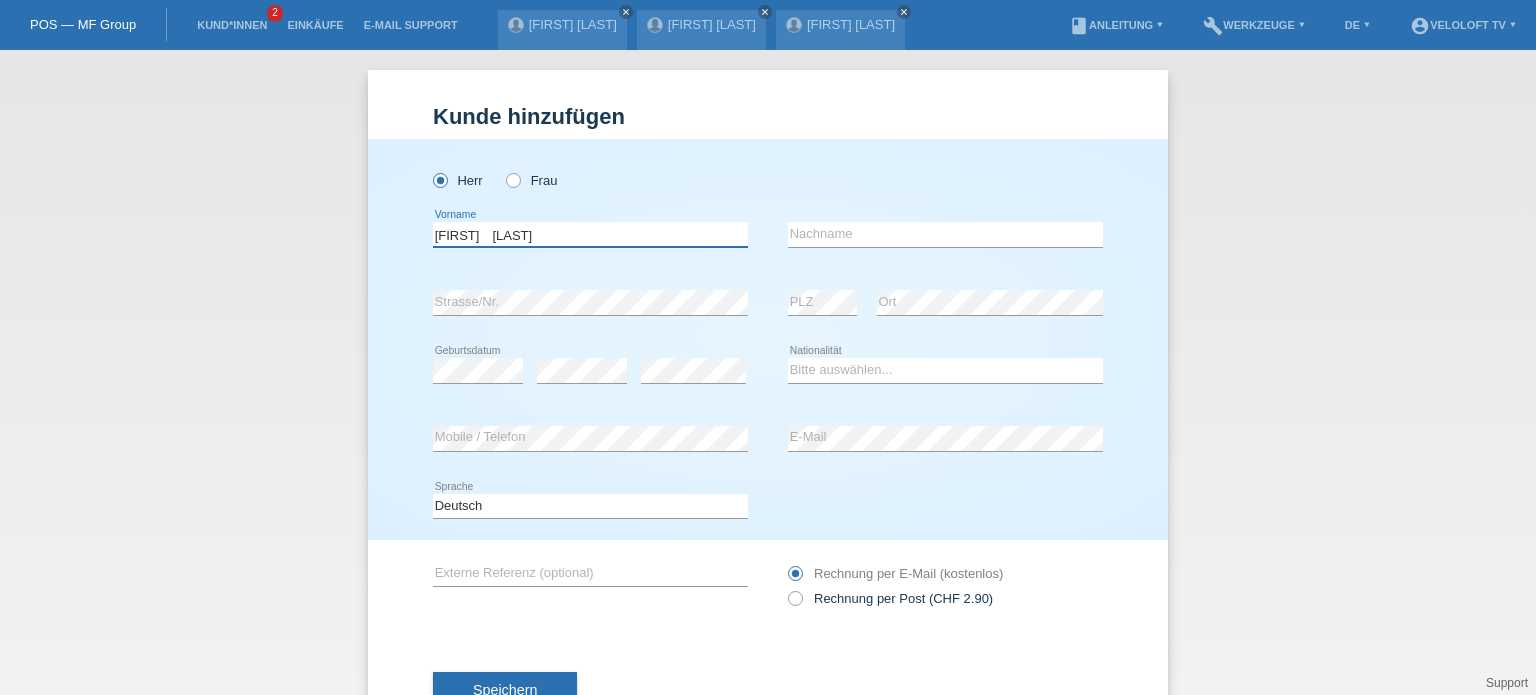 click on "Giuliano	Grassi" at bounding box center (590, 234) 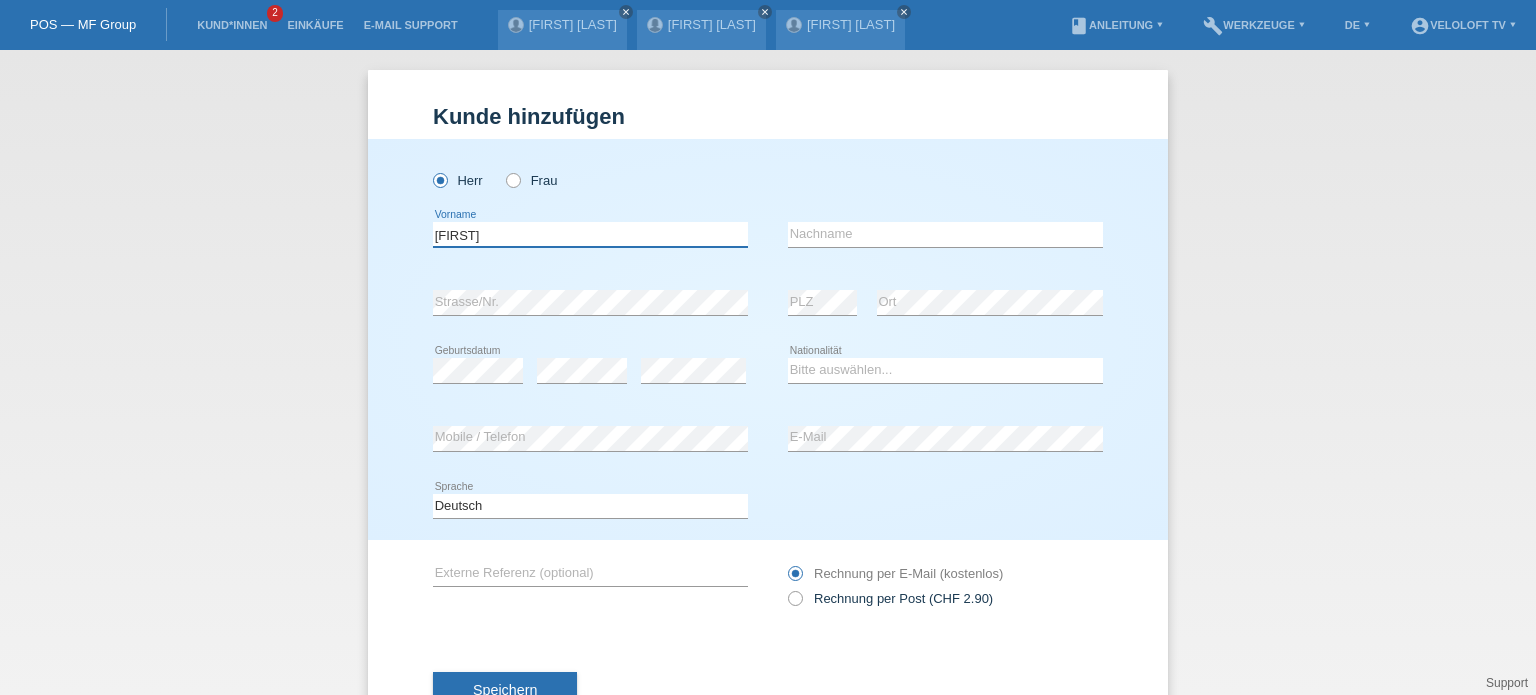 type on "Giuliano" 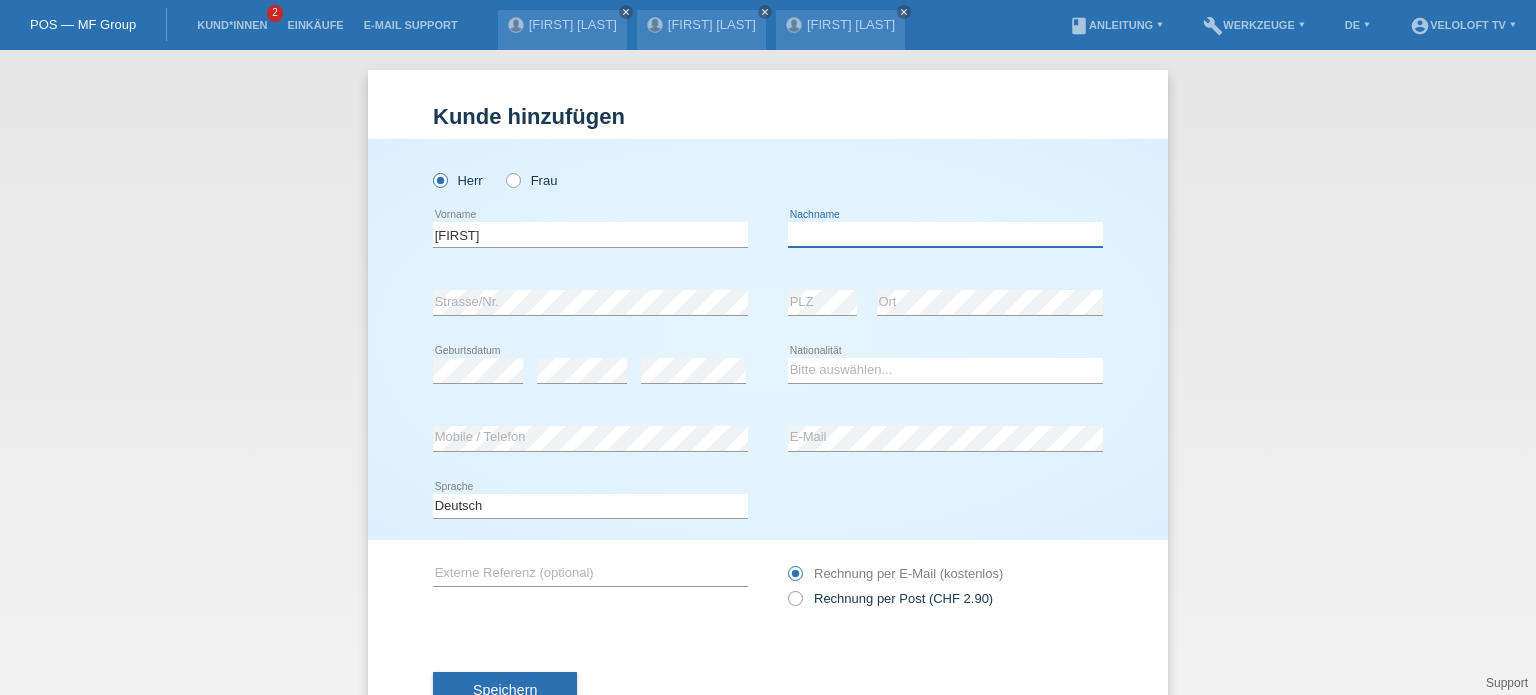 click at bounding box center [945, 234] 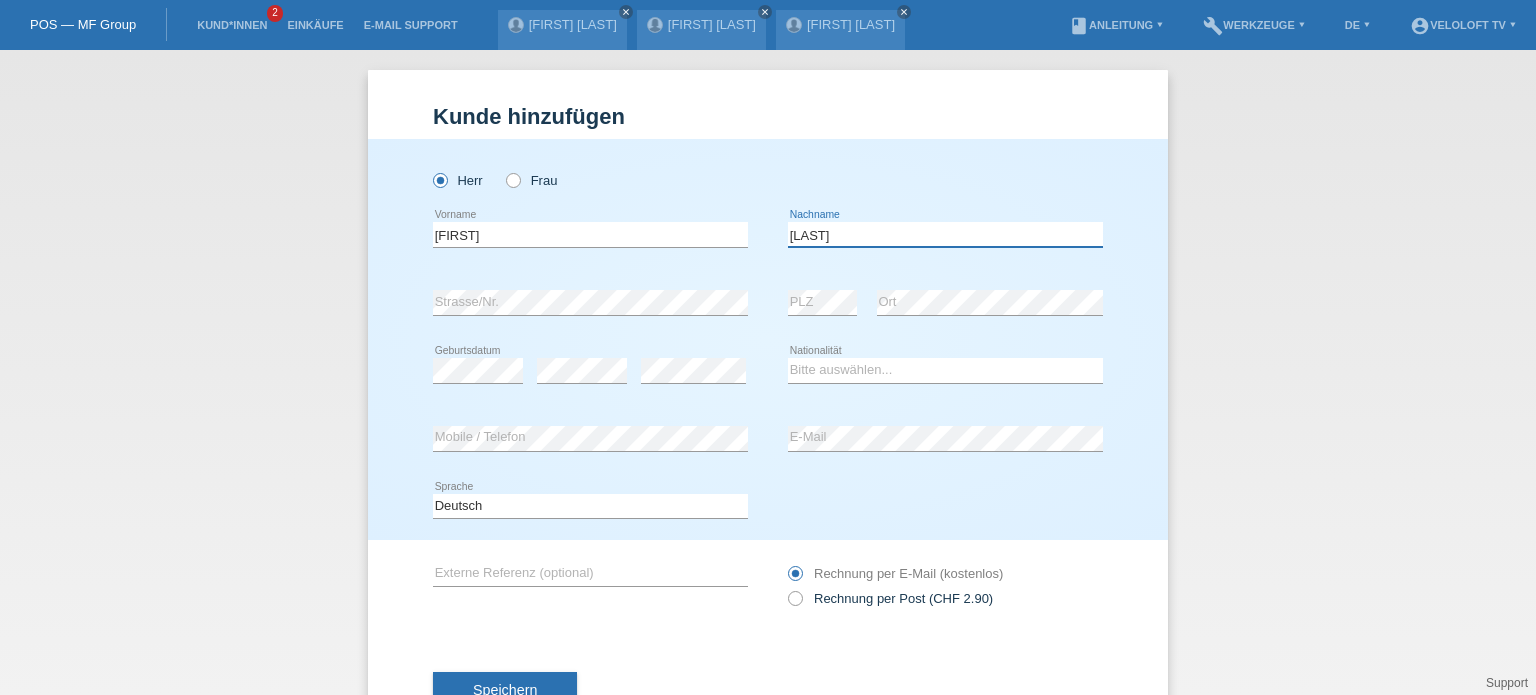 type on "Grassi" 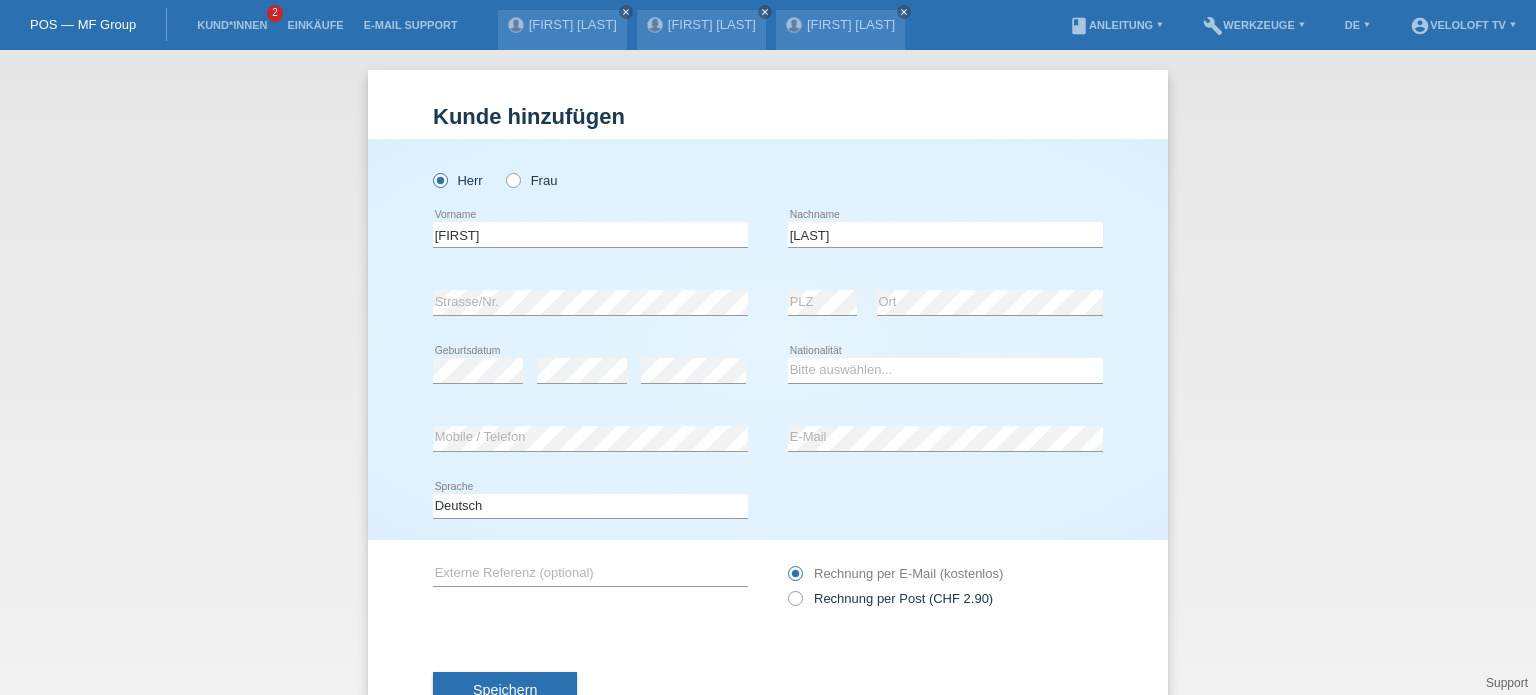 click on "Kund*in hinzufügen
Kunde hinzufügen
Kundin hinzufügen
Herr
Frau
Giuliano error Grassi" at bounding box center (768, 372) 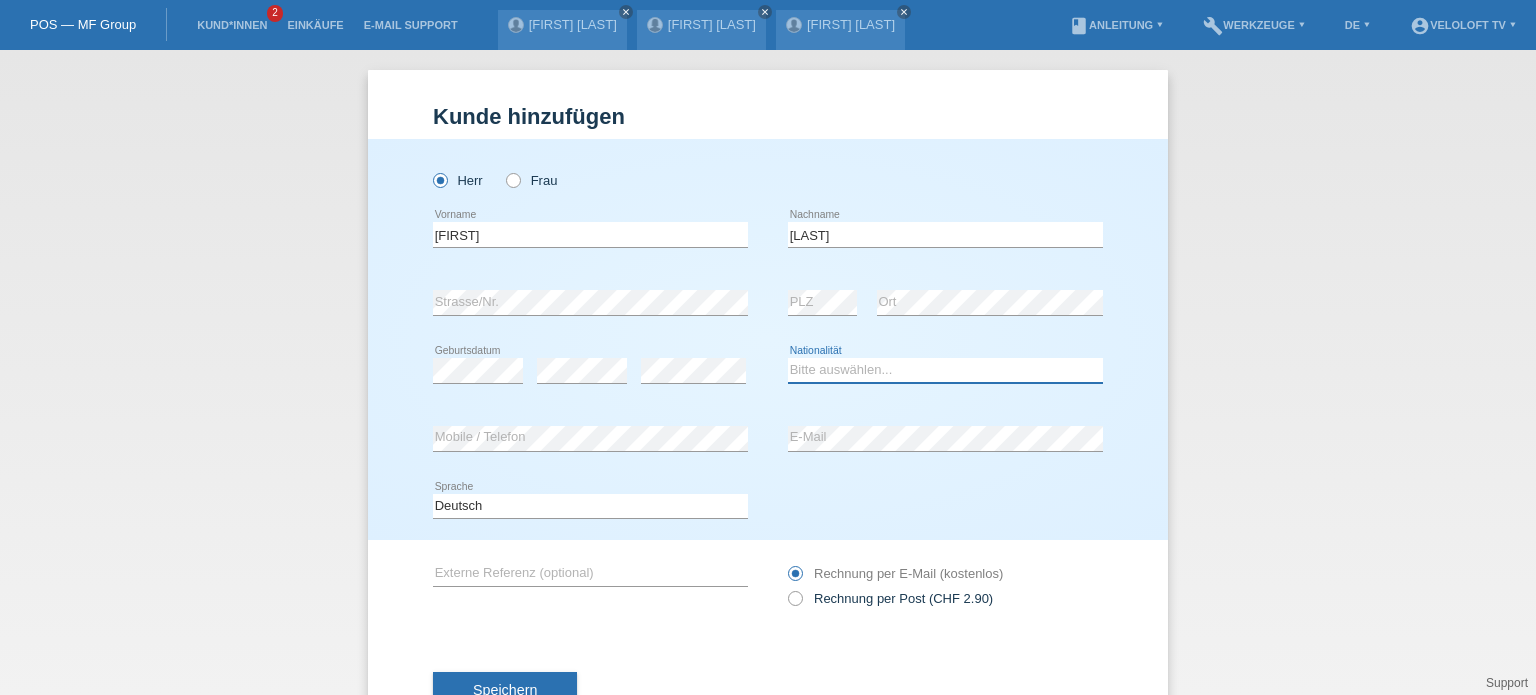 click on "Bitte auswählen...
Schweiz
Deutschland
Liechtenstein
Österreich
------------
Afghanistan
Ägypten
Åland
Albanien
Algerien" at bounding box center (945, 370) 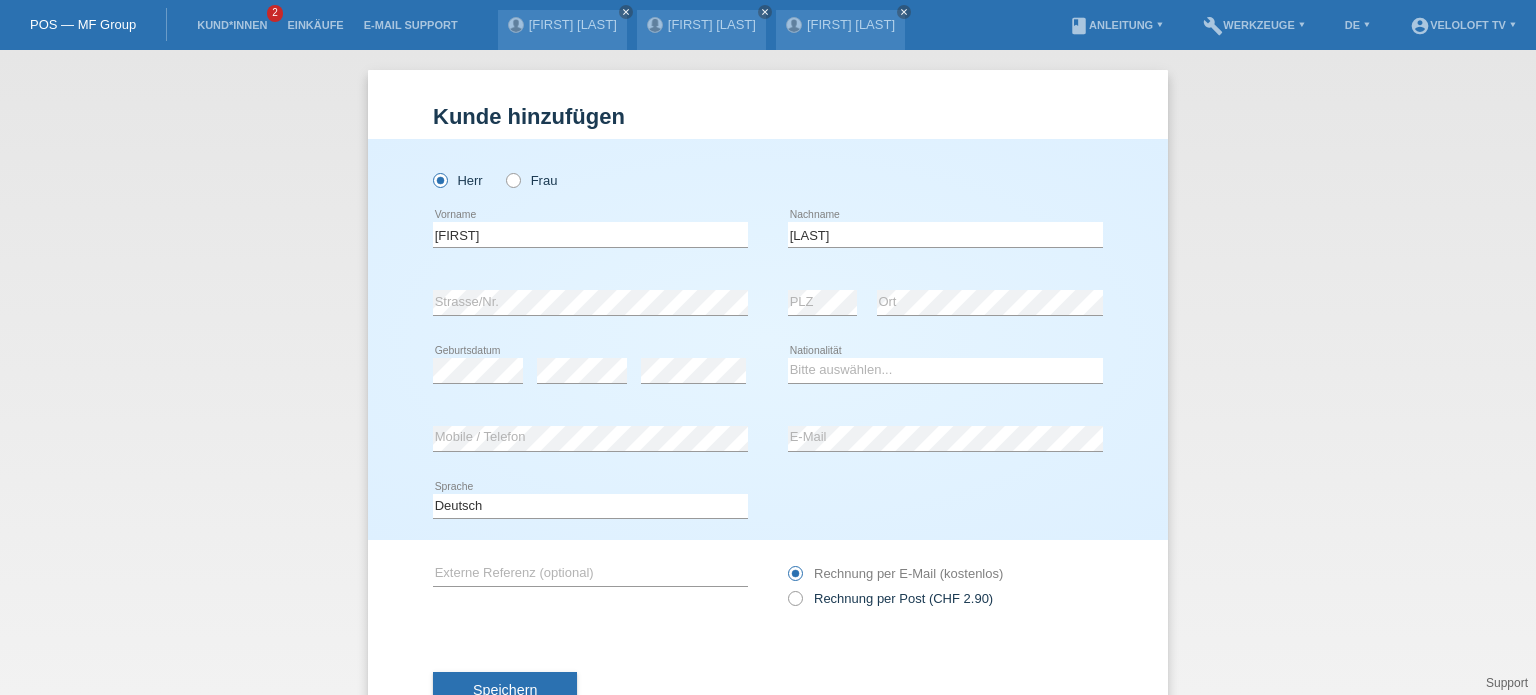 click on "Kunde hinzufügen" at bounding box center [768, 116] 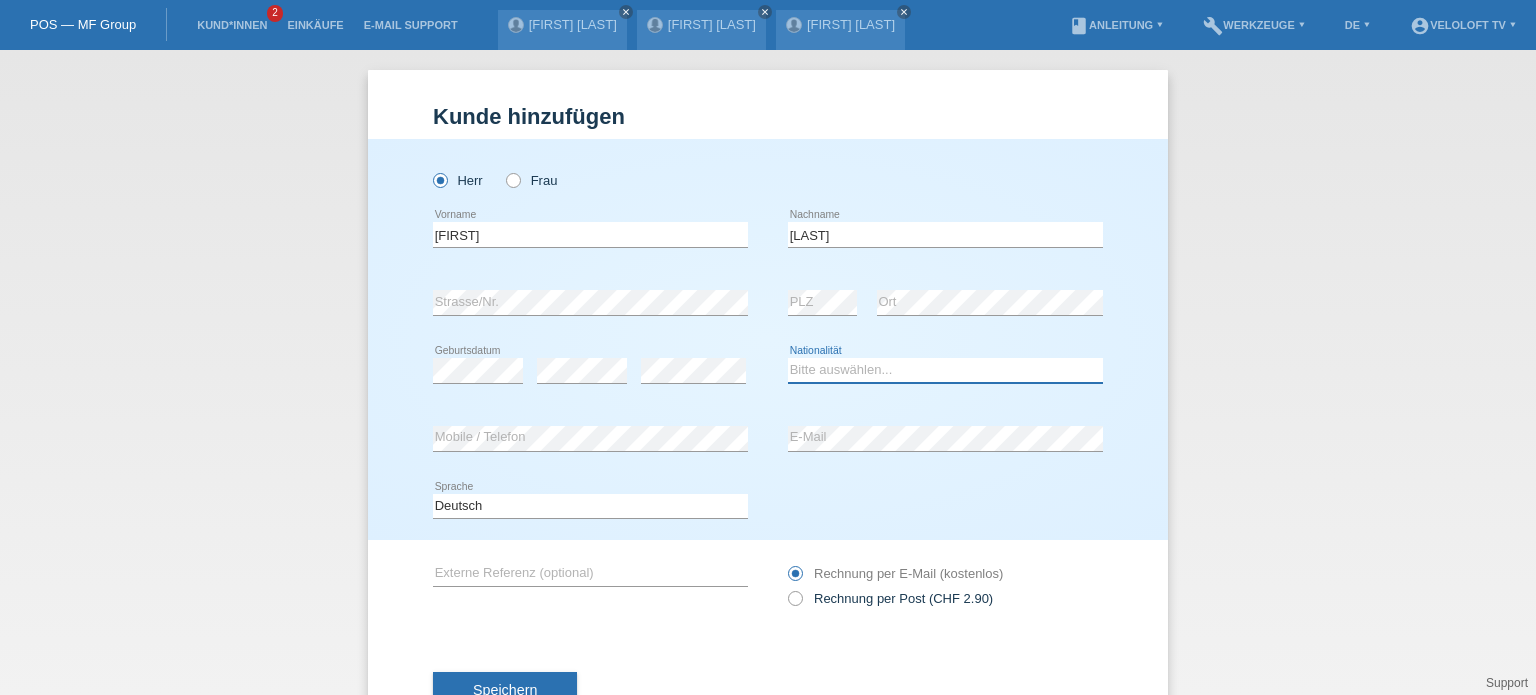 click on "Bitte auswählen...
Schweiz
Deutschland
Liechtenstein
Österreich
------------
Afghanistan
Ägypten
Åland
Albanien
Algerien" at bounding box center [945, 370] 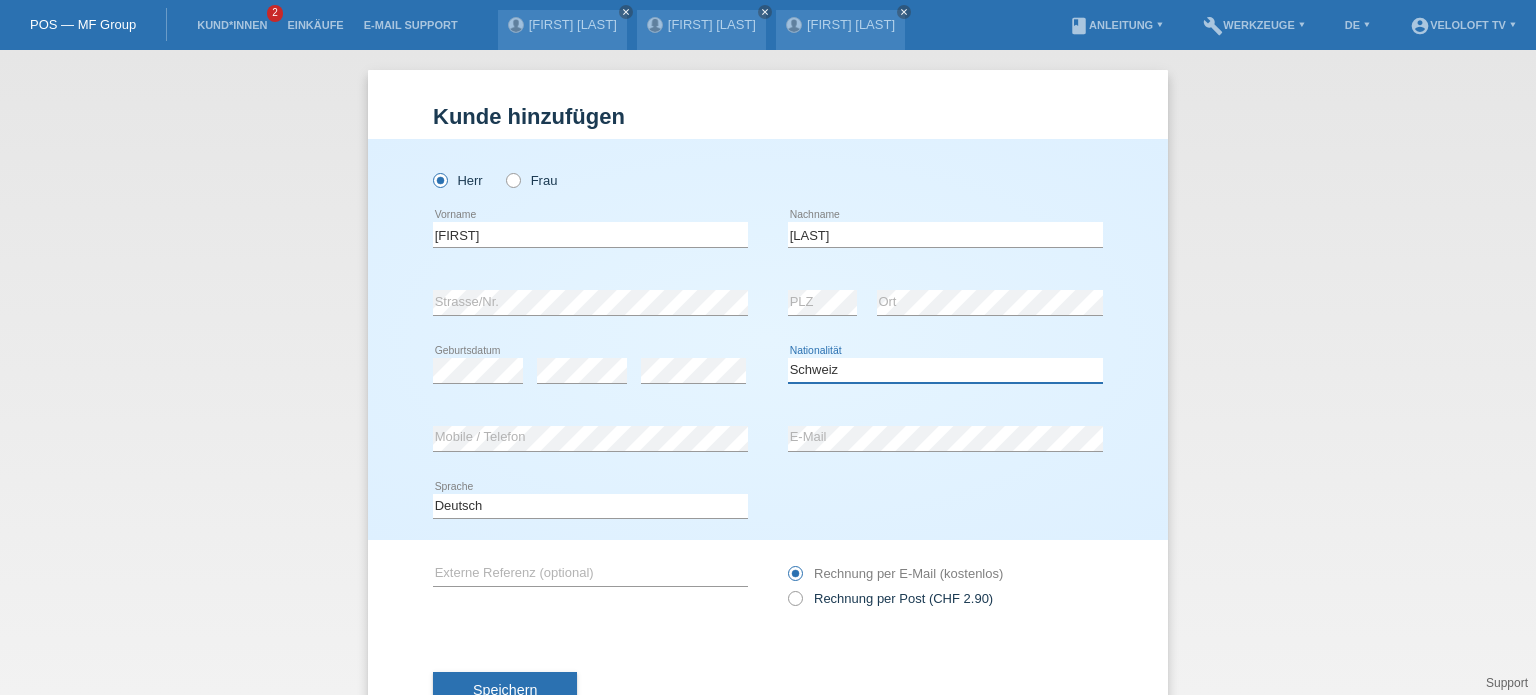 click on "Bitte auswählen...
Schweiz
Deutschland
Liechtenstein
Österreich
------------
Afghanistan
Ägypten
Åland
Albanien
Algerien" at bounding box center (945, 370) 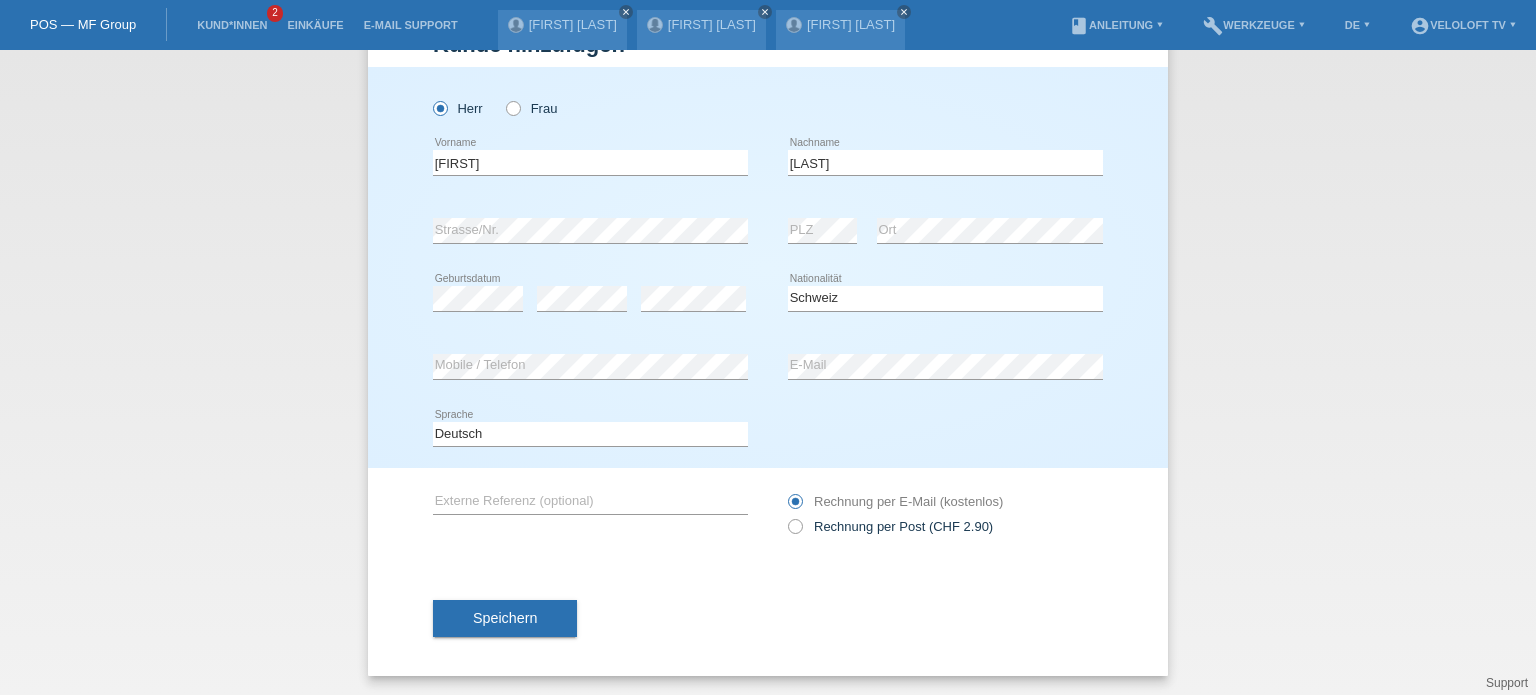 drag, startPoint x: 509, startPoint y: 621, endPoint x: 736, endPoint y: 577, distance: 231.225 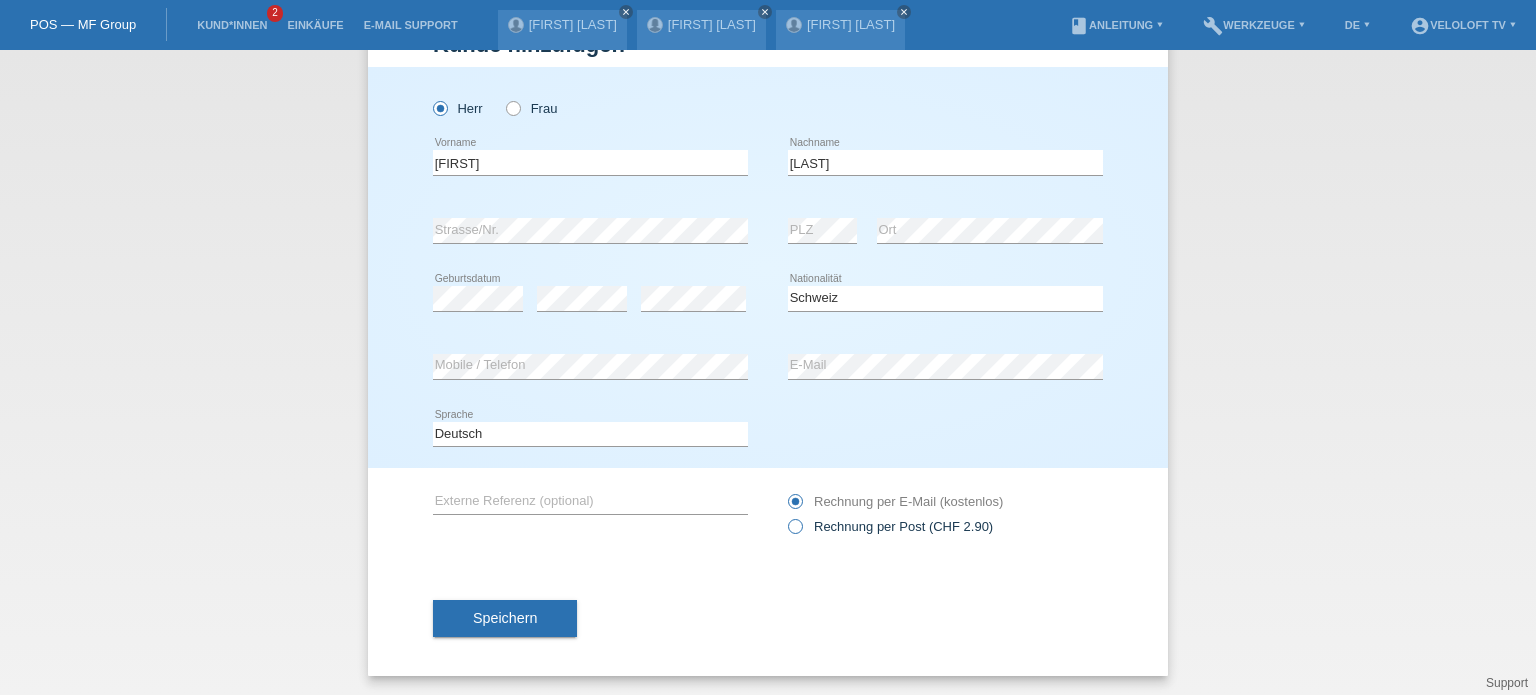 click at bounding box center (785, 516) 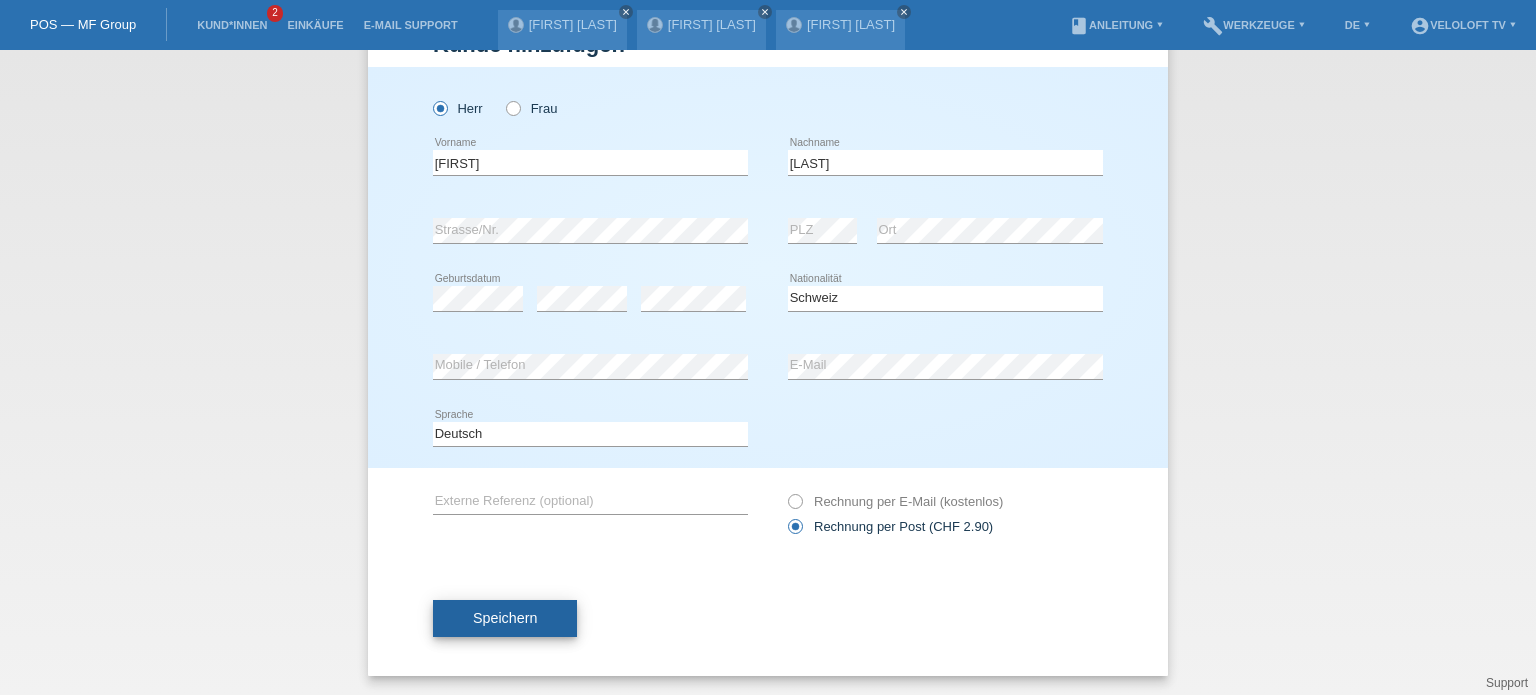 click on "Speichern" at bounding box center (505, 619) 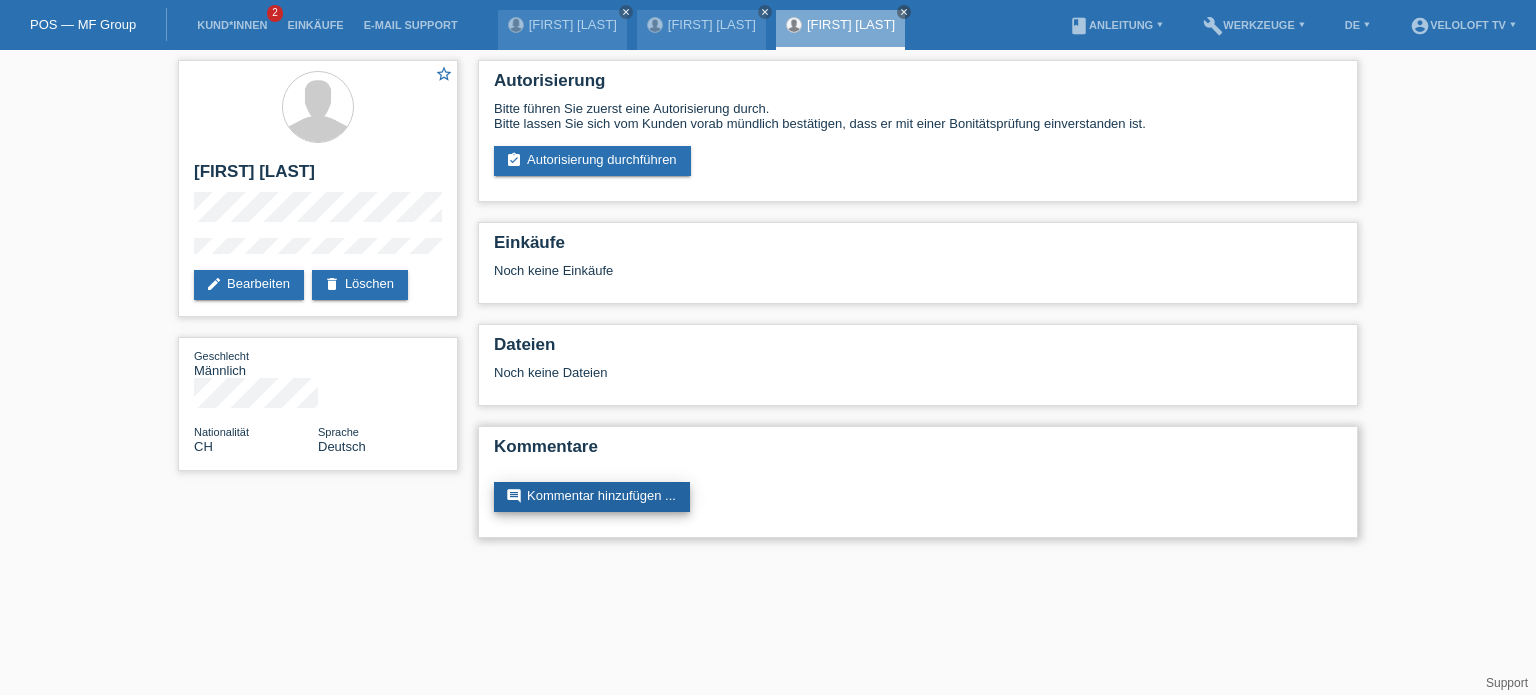 scroll, scrollTop: 0, scrollLeft: 0, axis: both 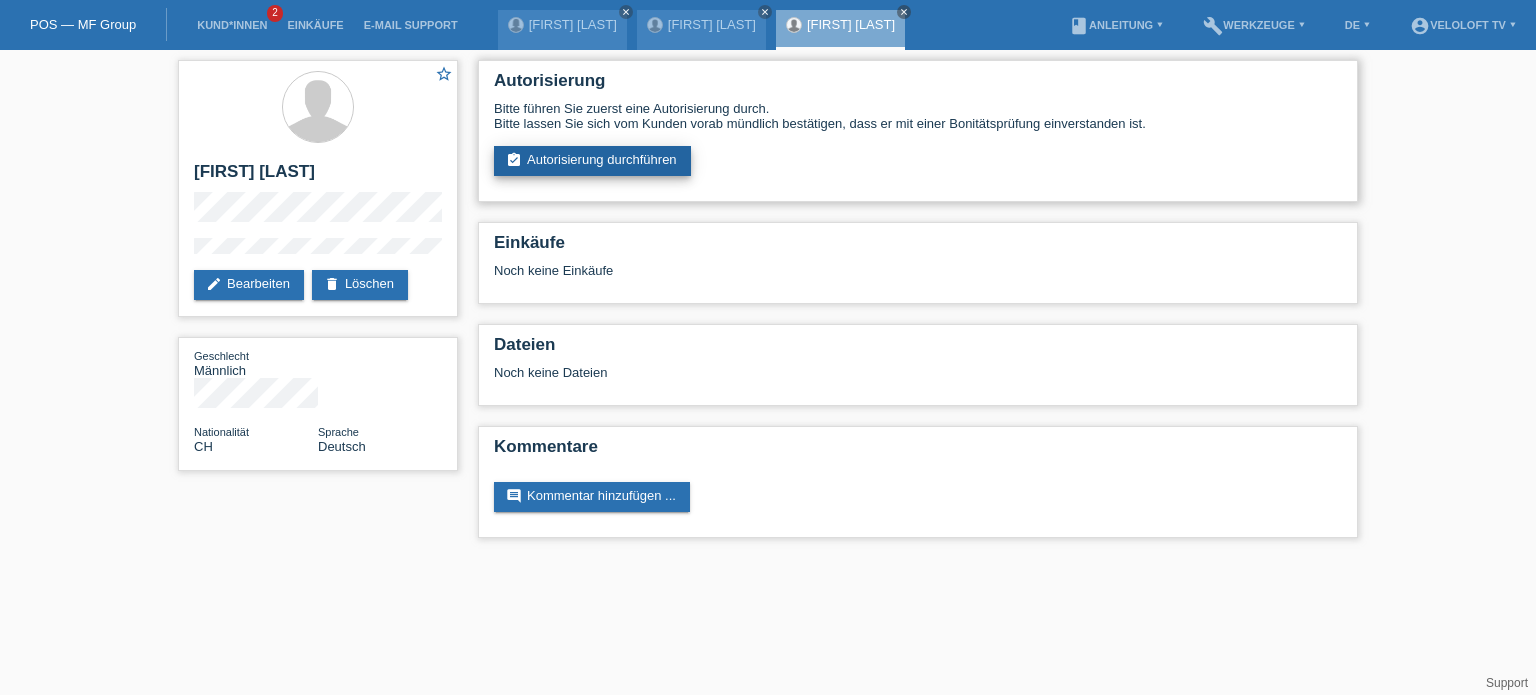 click on "assignment_turned_in  Autorisierung durchführen" at bounding box center [592, 161] 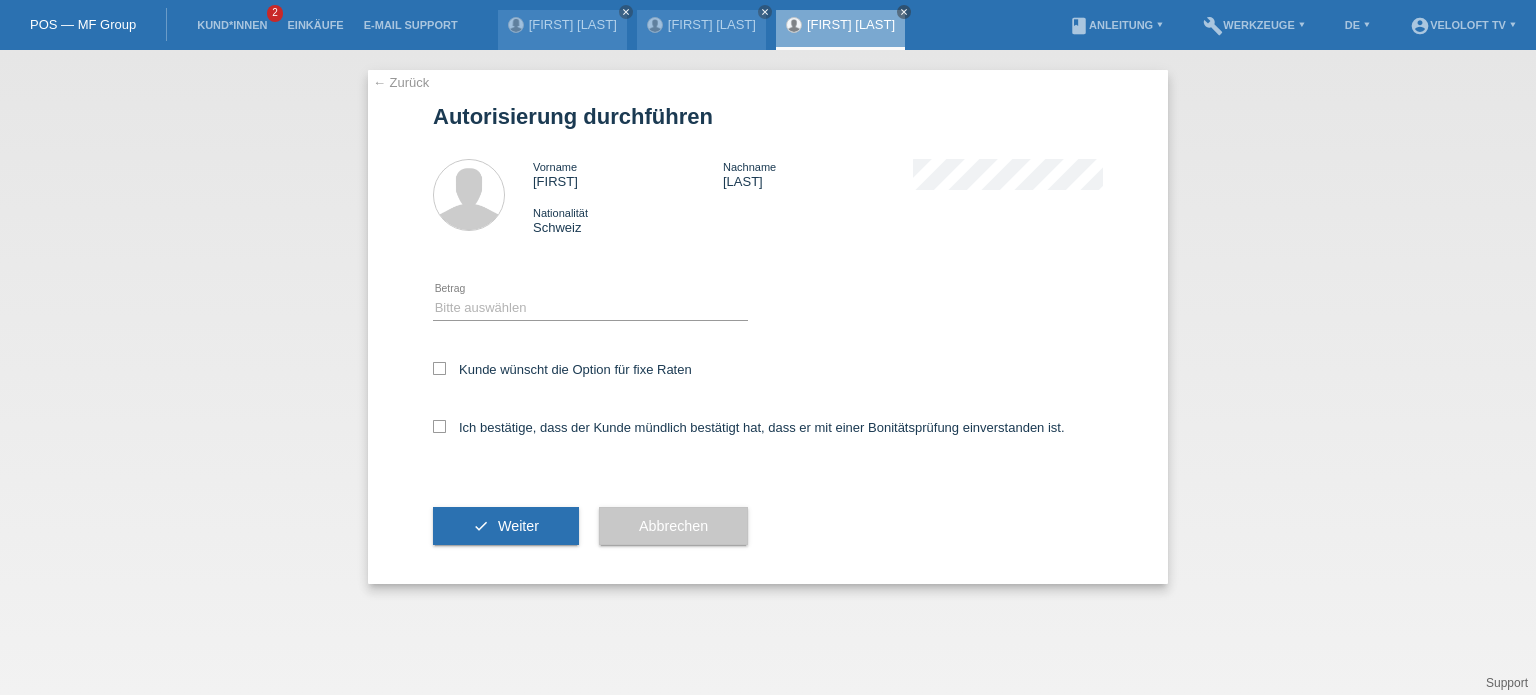 scroll, scrollTop: 0, scrollLeft: 0, axis: both 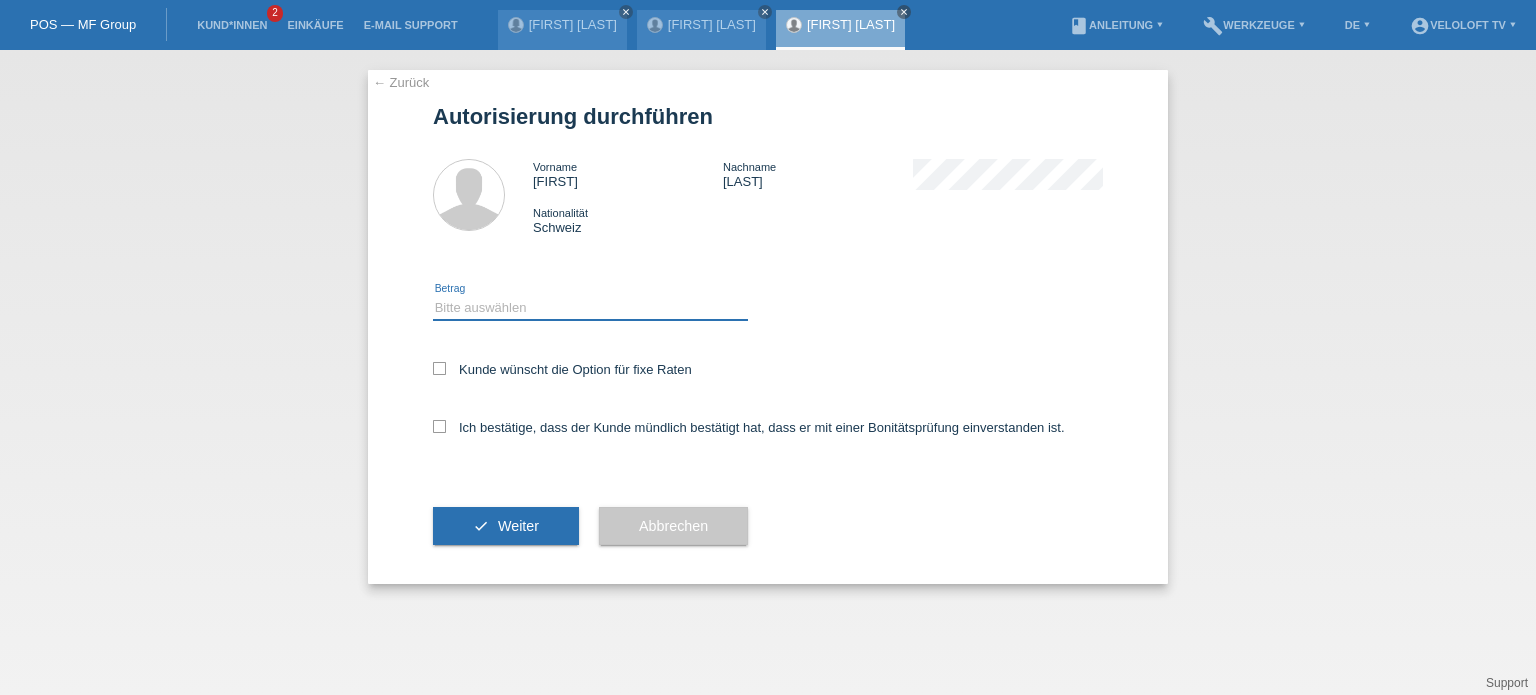 click on "Bitte auswählen
CHF 1.00 - CHF 499.00
CHF 500.00 - CHF 1'999.00
CHF 2'000.00 - CHF 15'000.00" at bounding box center (590, 308) 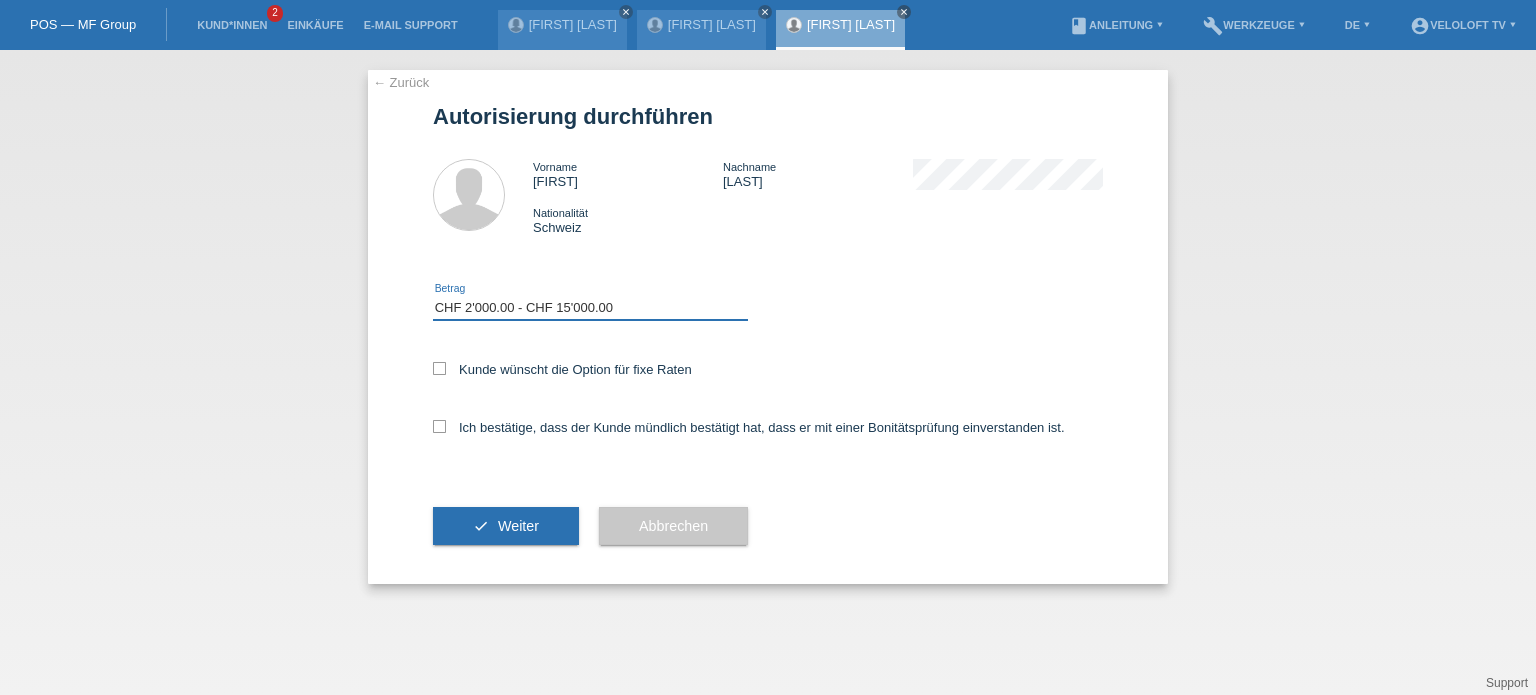 click on "Bitte auswählen
CHF 1.00 - CHF 499.00
CHF 500.00 - CHF 1'999.00
CHF 2'000.00 - CHF 15'000.00" at bounding box center [590, 308] 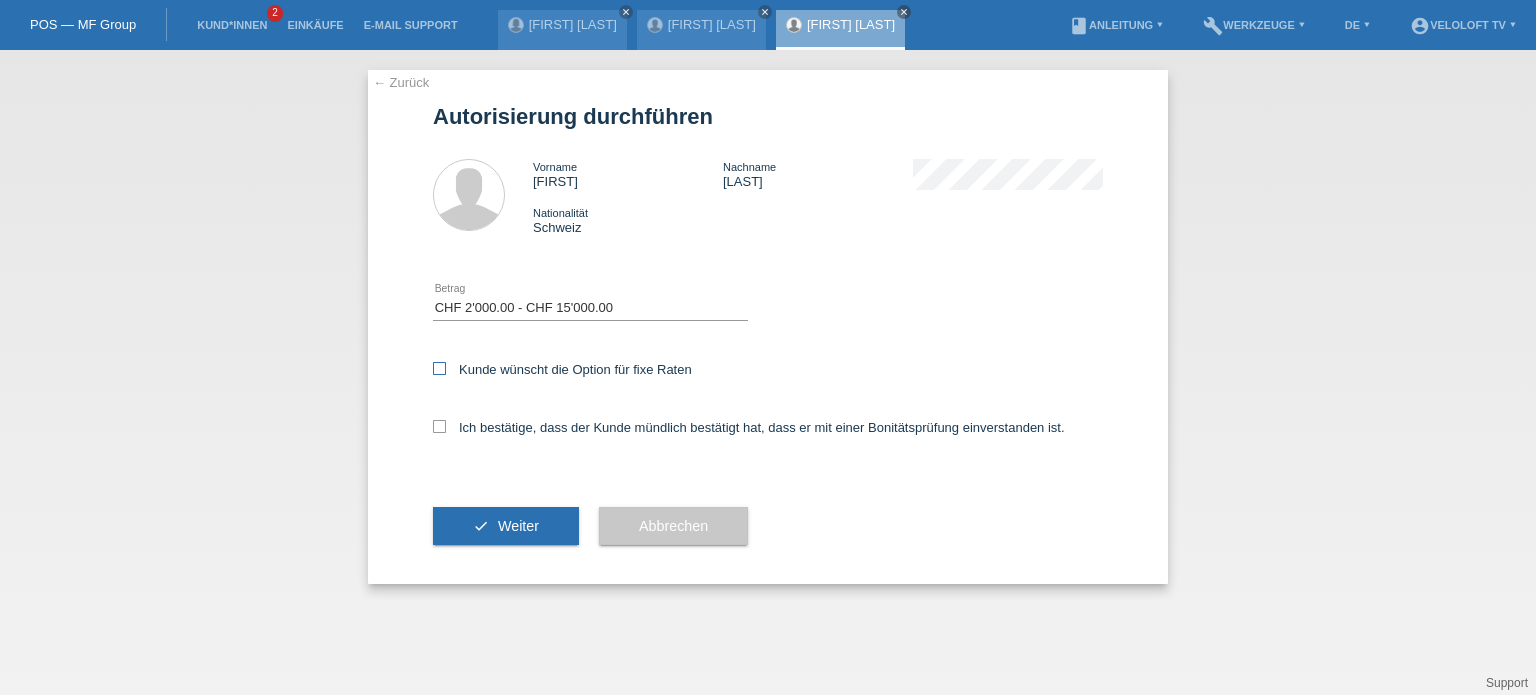 click at bounding box center (439, 368) 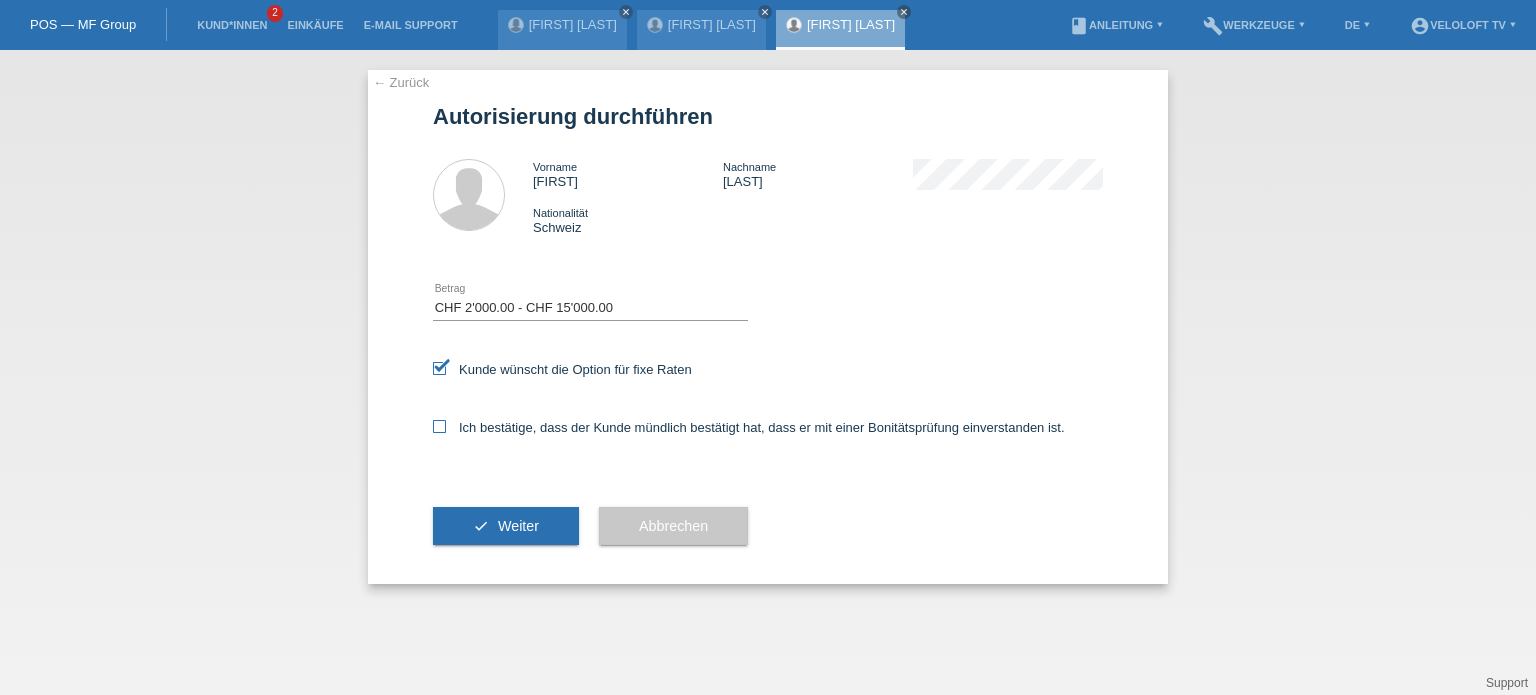 click on "Ich bestätige, dass der Kunde mündlich bestätigt hat, dass er mit einer Bonitätsprüfung einverstanden ist." at bounding box center (749, 427) 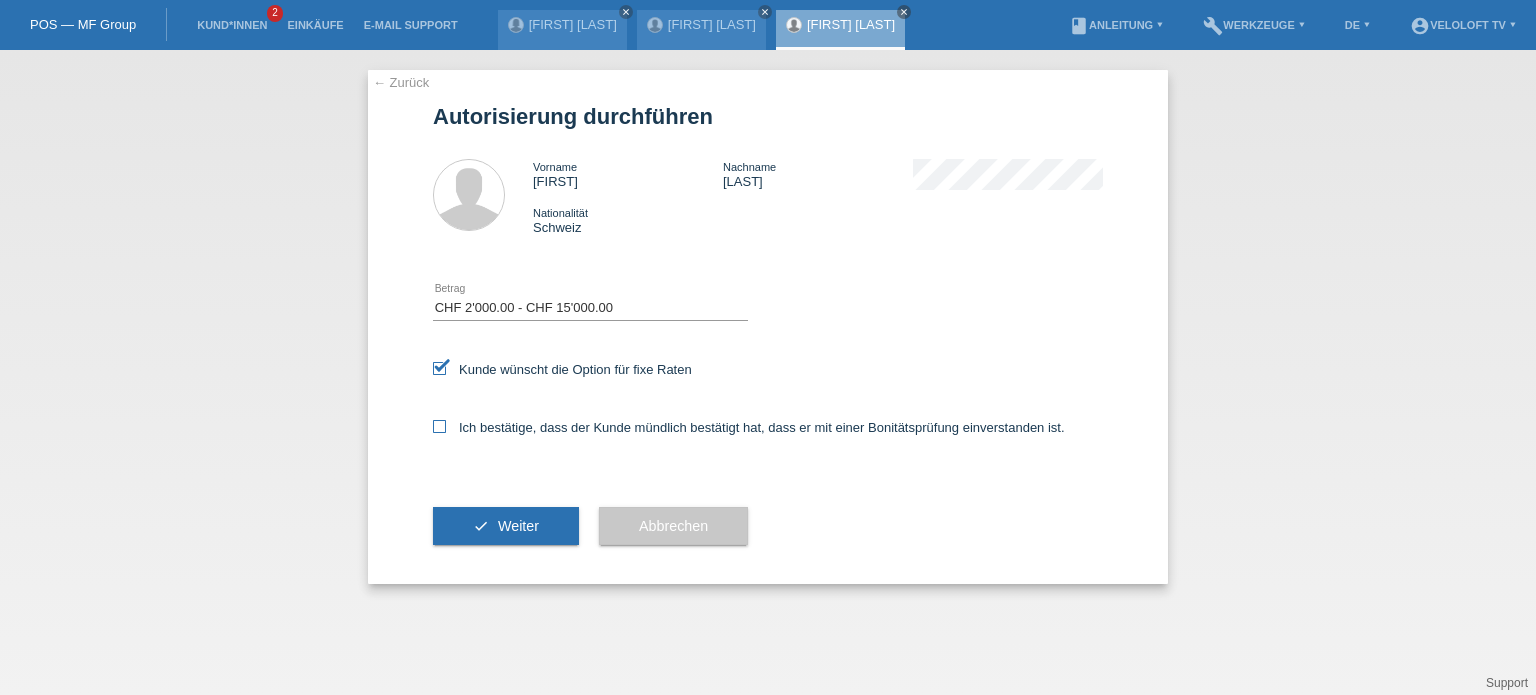 click on "Ich bestätige, dass der Kunde mündlich bestätigt hat, dass er mit einer Bonitätsprüfung einverstanden ist." at bounding box center (439, 426) 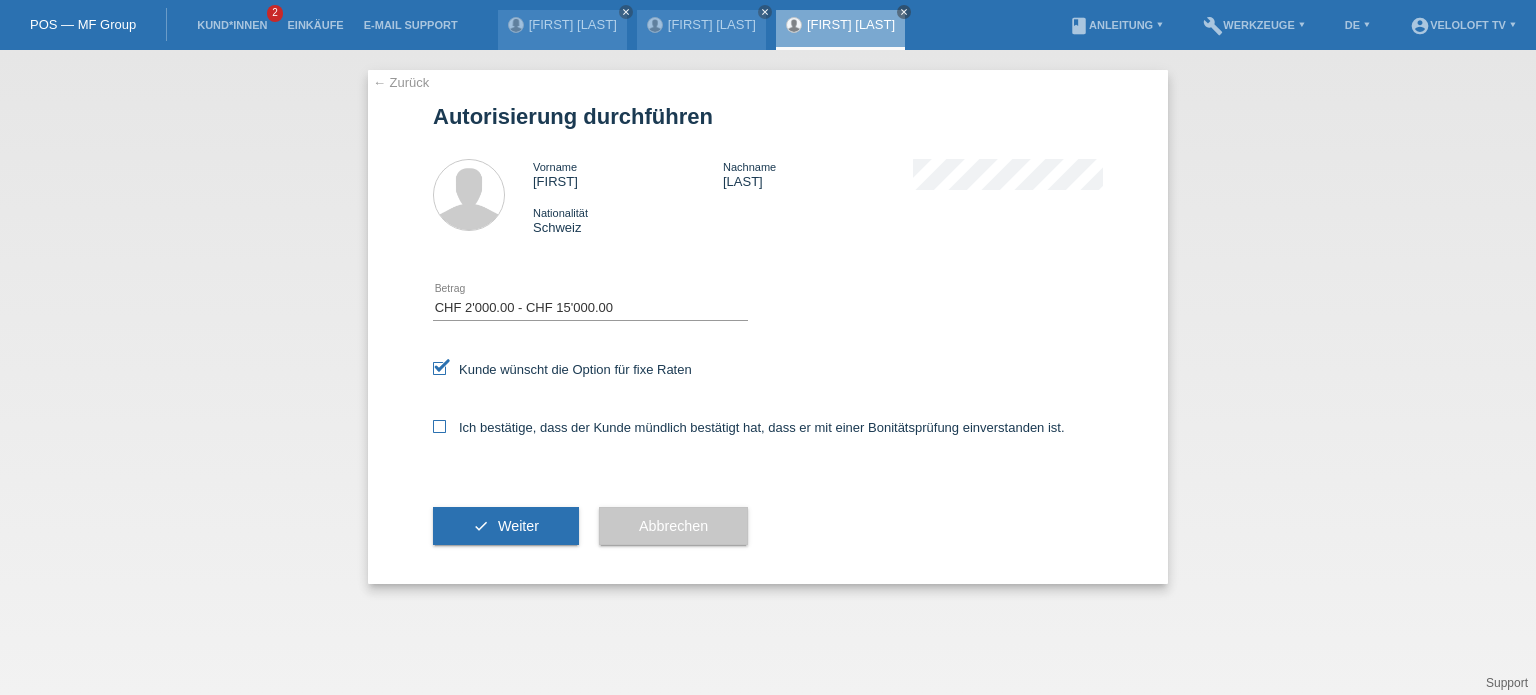 checkbox on "true" 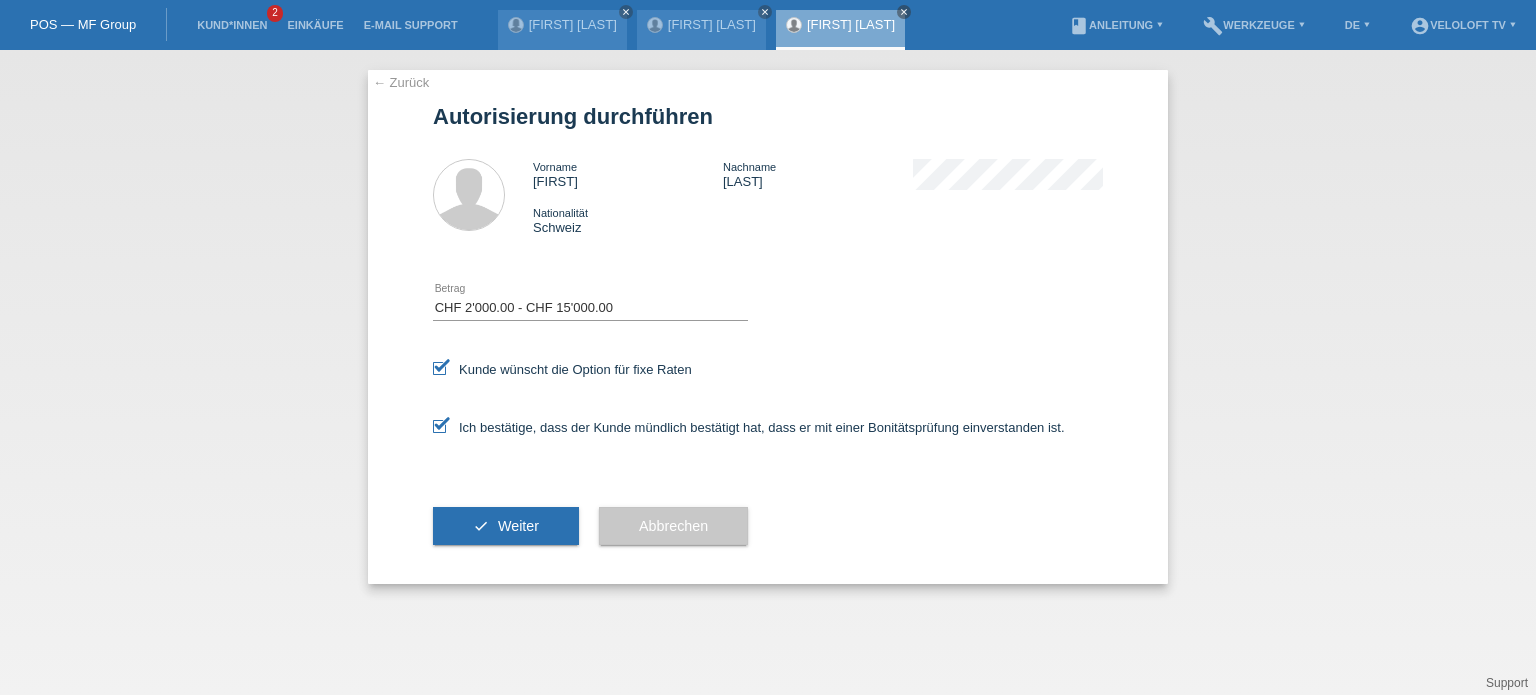 click on "← Zurück
Autorisierung durchführen
Vorname
[FIRST]
Nachname
[LAST]
Nationalität
[COUNTRY]
error Betrag" at bounding box center [768, 372] 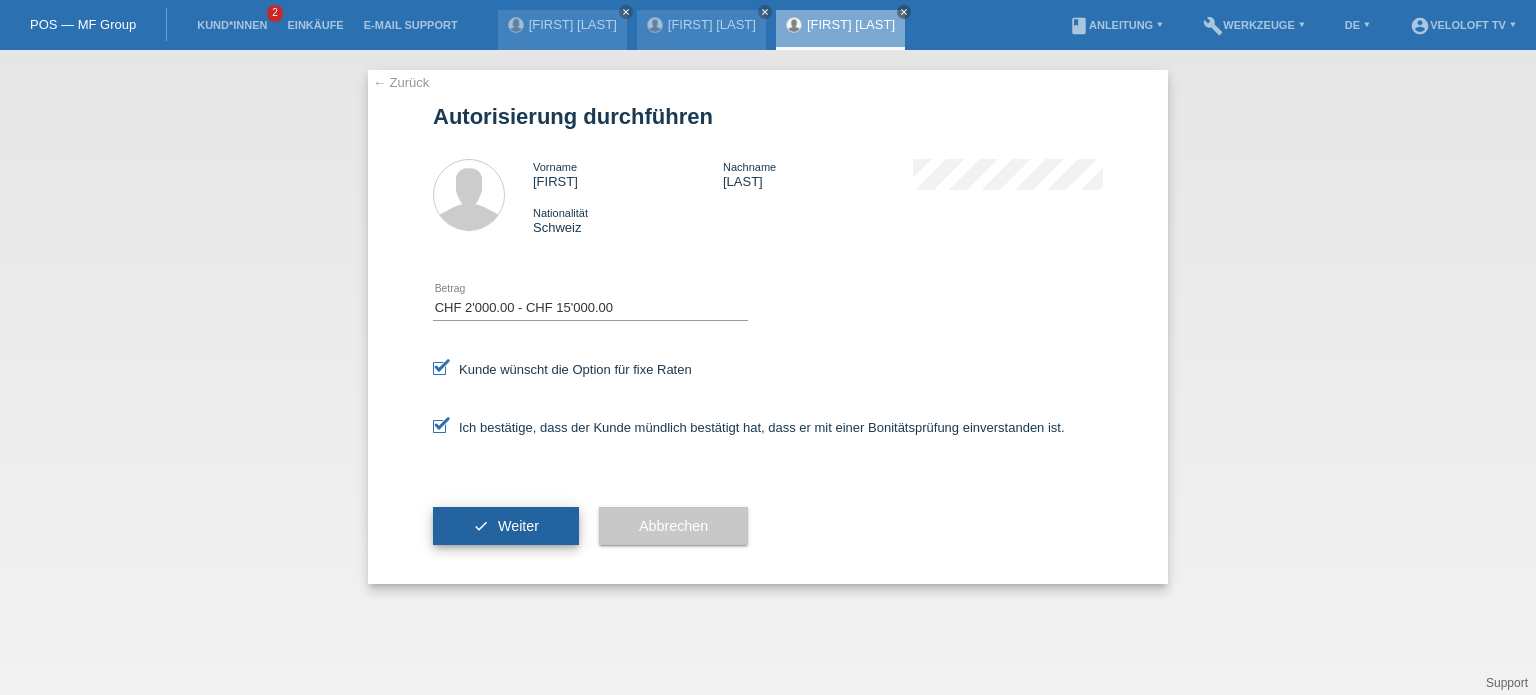 click on "Weiter" at bounding box center [518, 526] 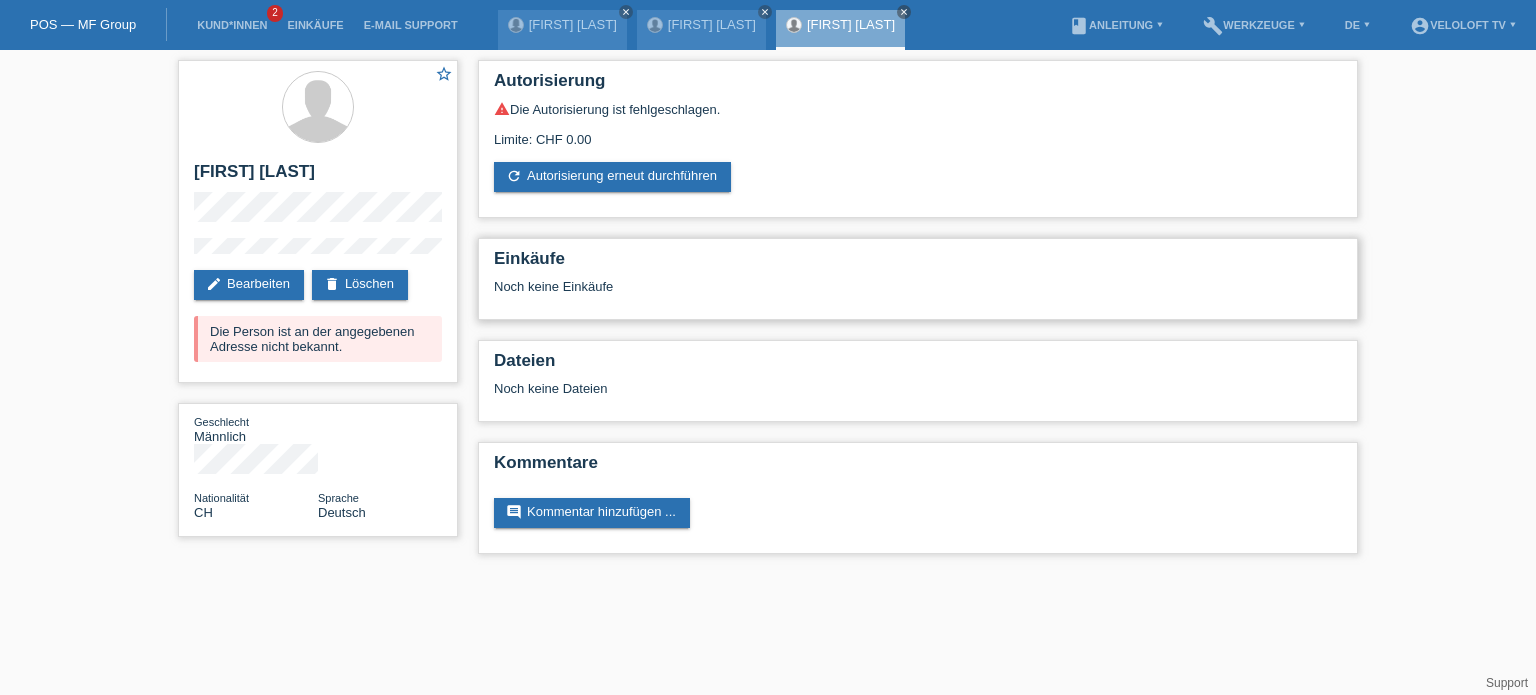 scroll, scrollTop: 0, scrollLeft: 0, axis: both 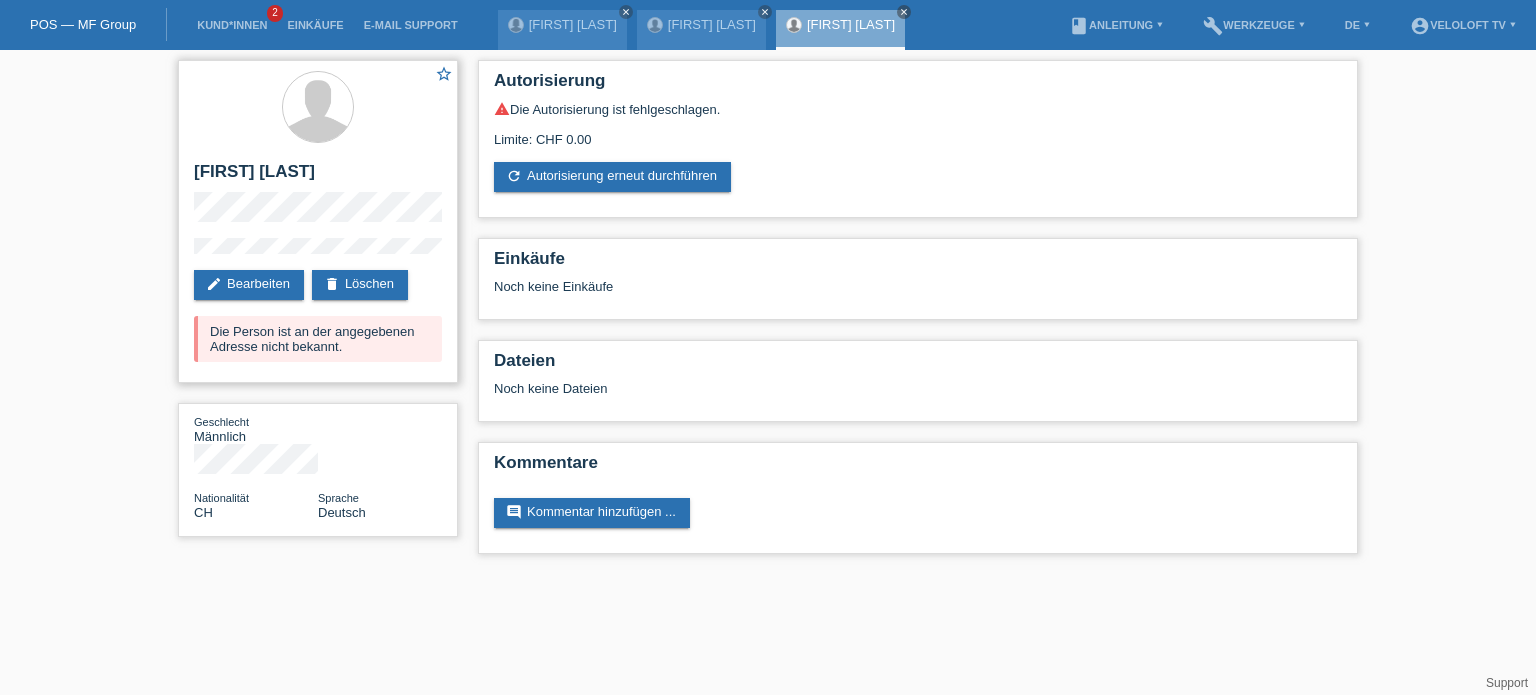 drag, startPoint x: 210, startPoint y: 335, endPoint x: 357, endPoint y: 340, distance: 147.085 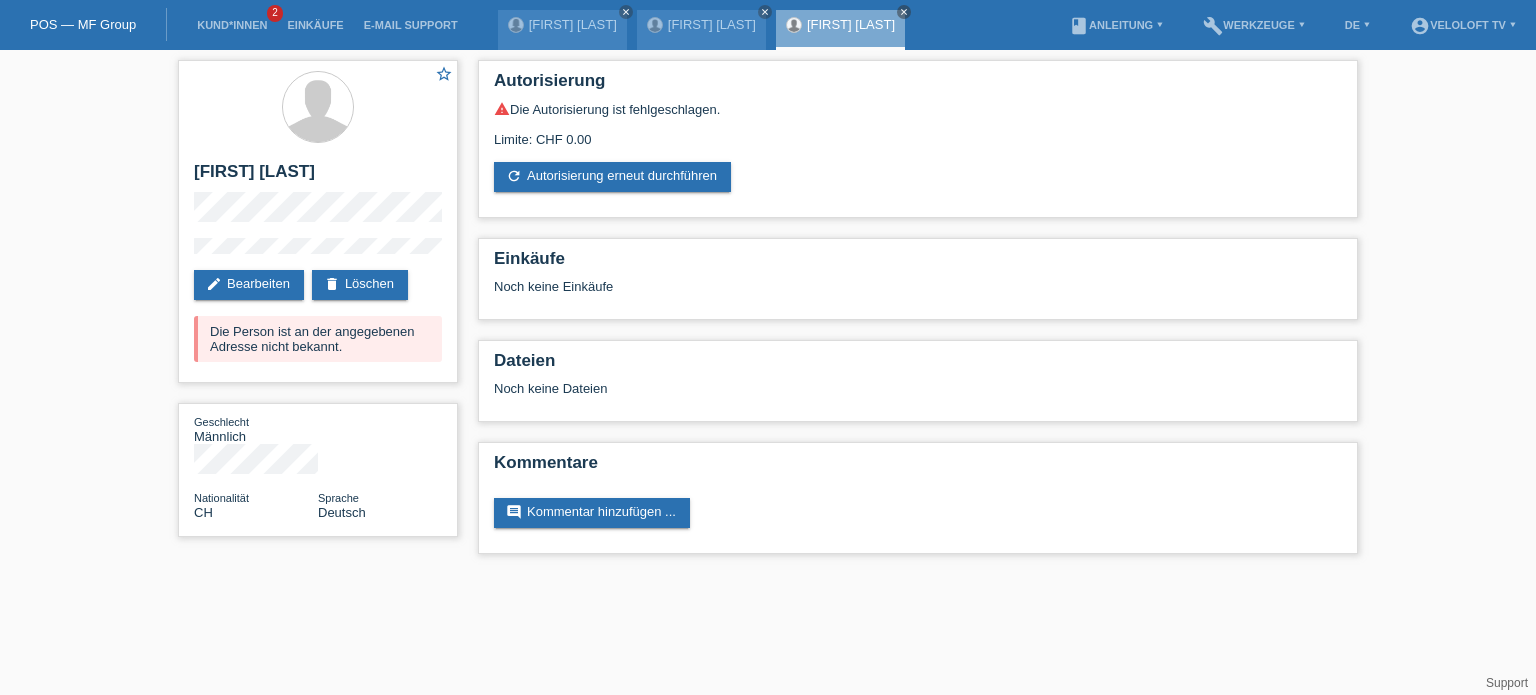 click on "POS — MF Group
Kund*innen
2
Einkäufe
E-Mail Support
Ivica Toplek
close
close close" at bounding box center [768, 287] 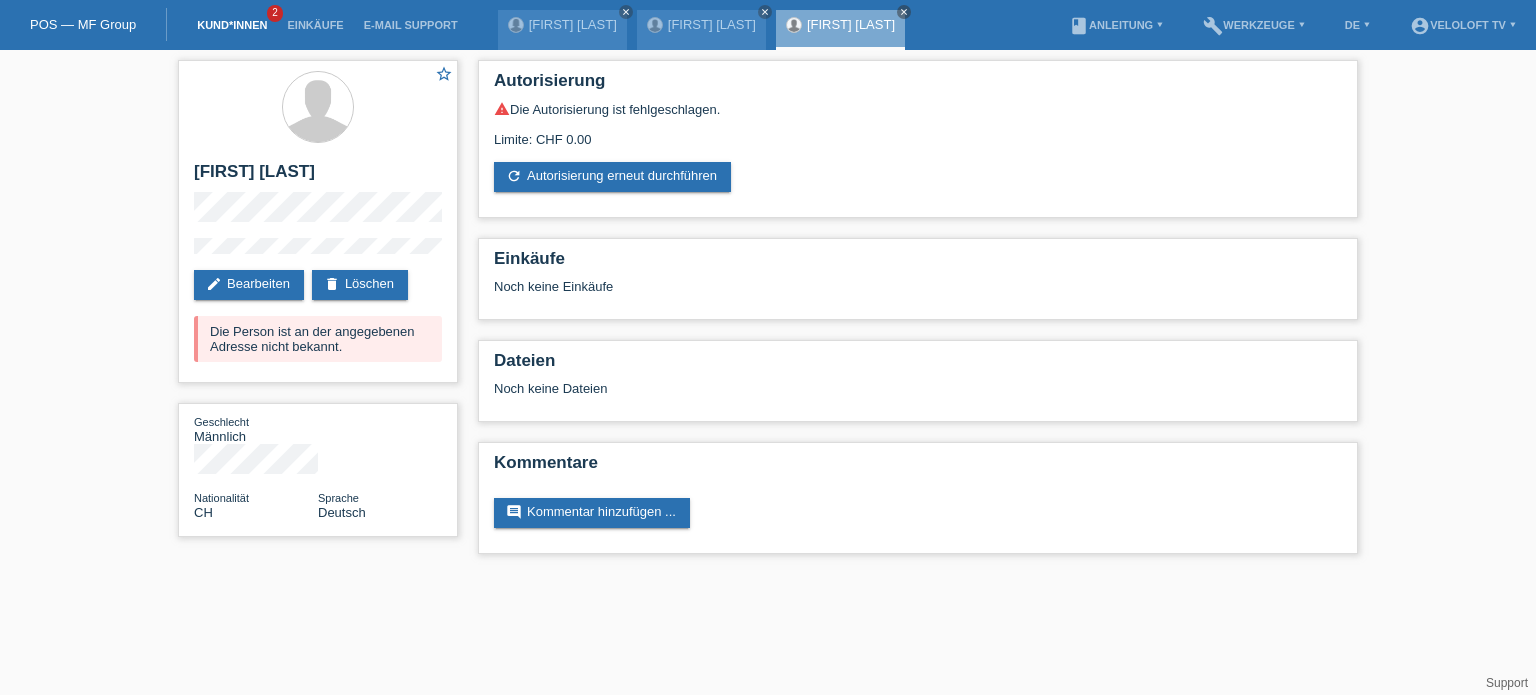 click on "Kund*innen" at bounding box center (232, 25) 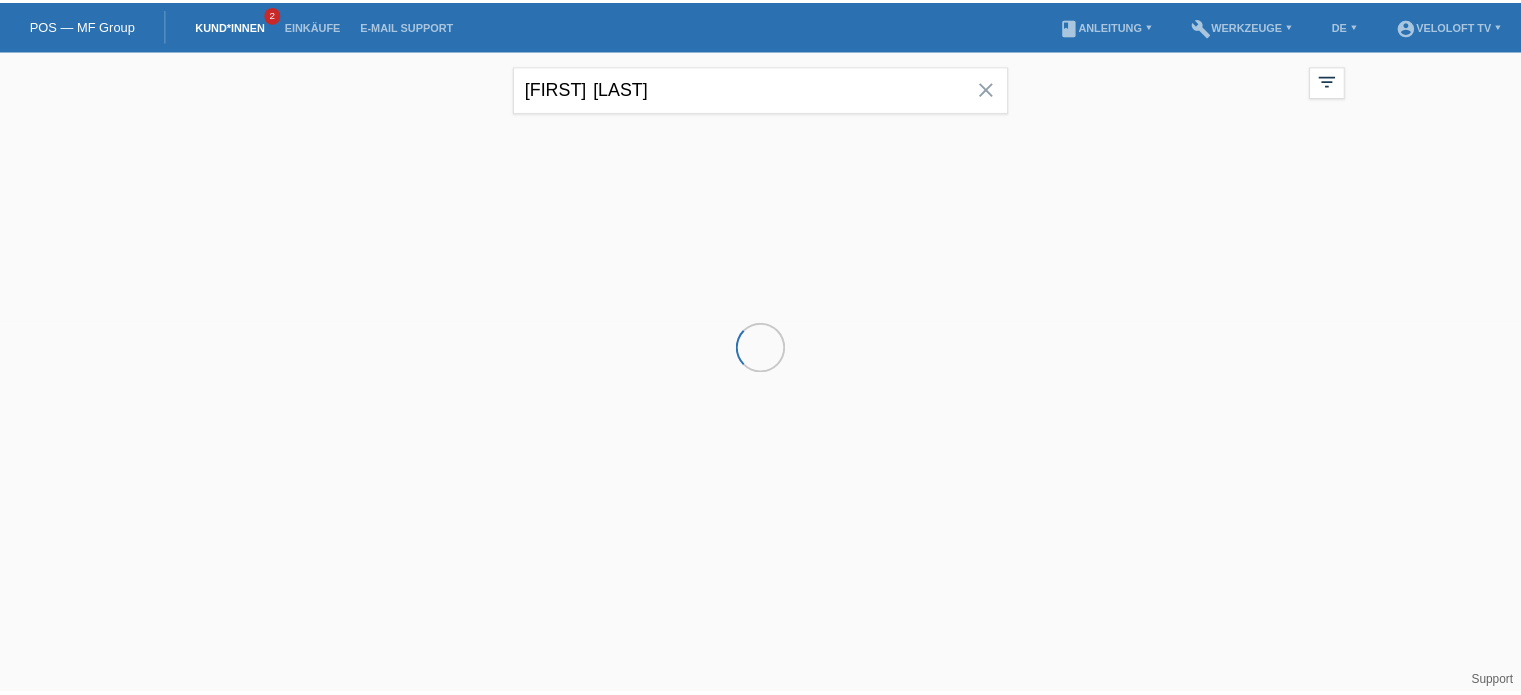 scroll, scrollTop: 0, scrollLeft: 0, axis: both 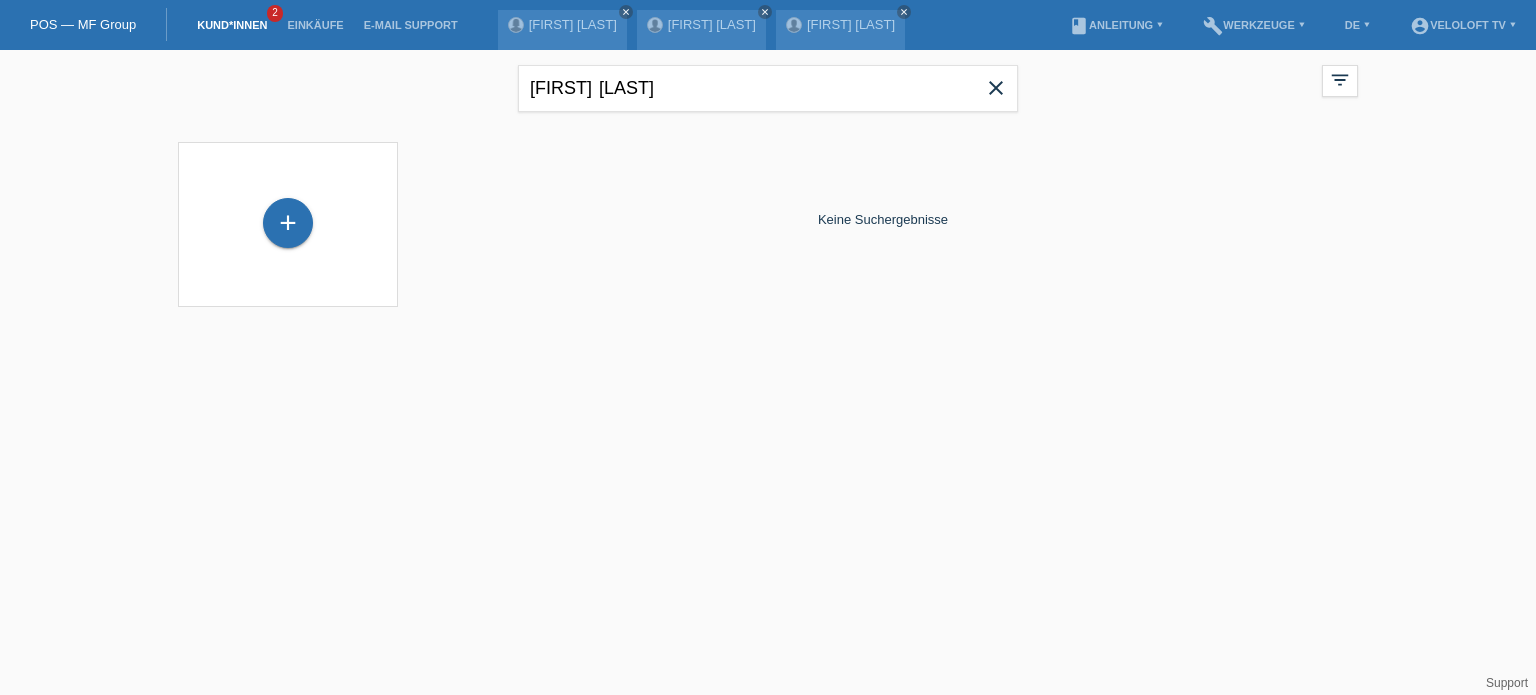 click on "close" at bounding box center [996, 88] 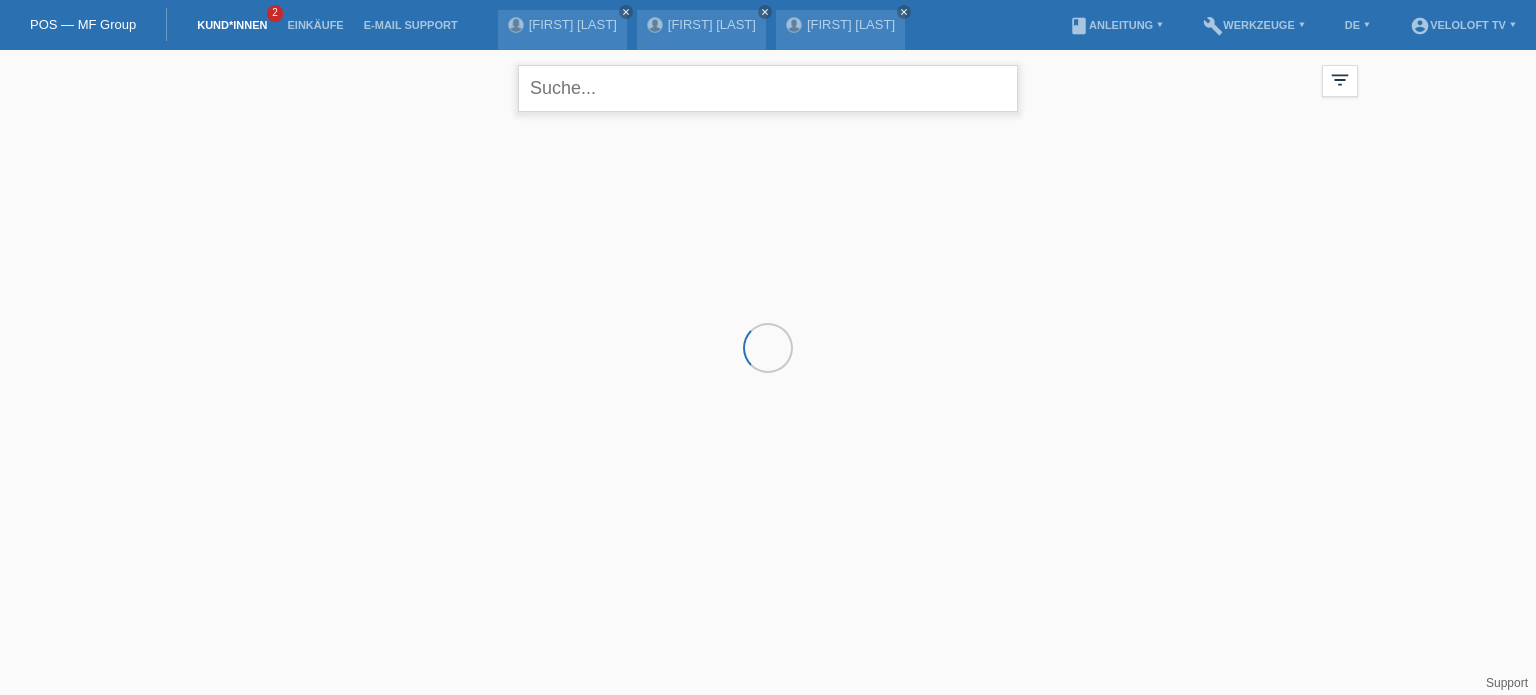 paste on "[FIRST] [LAST]" 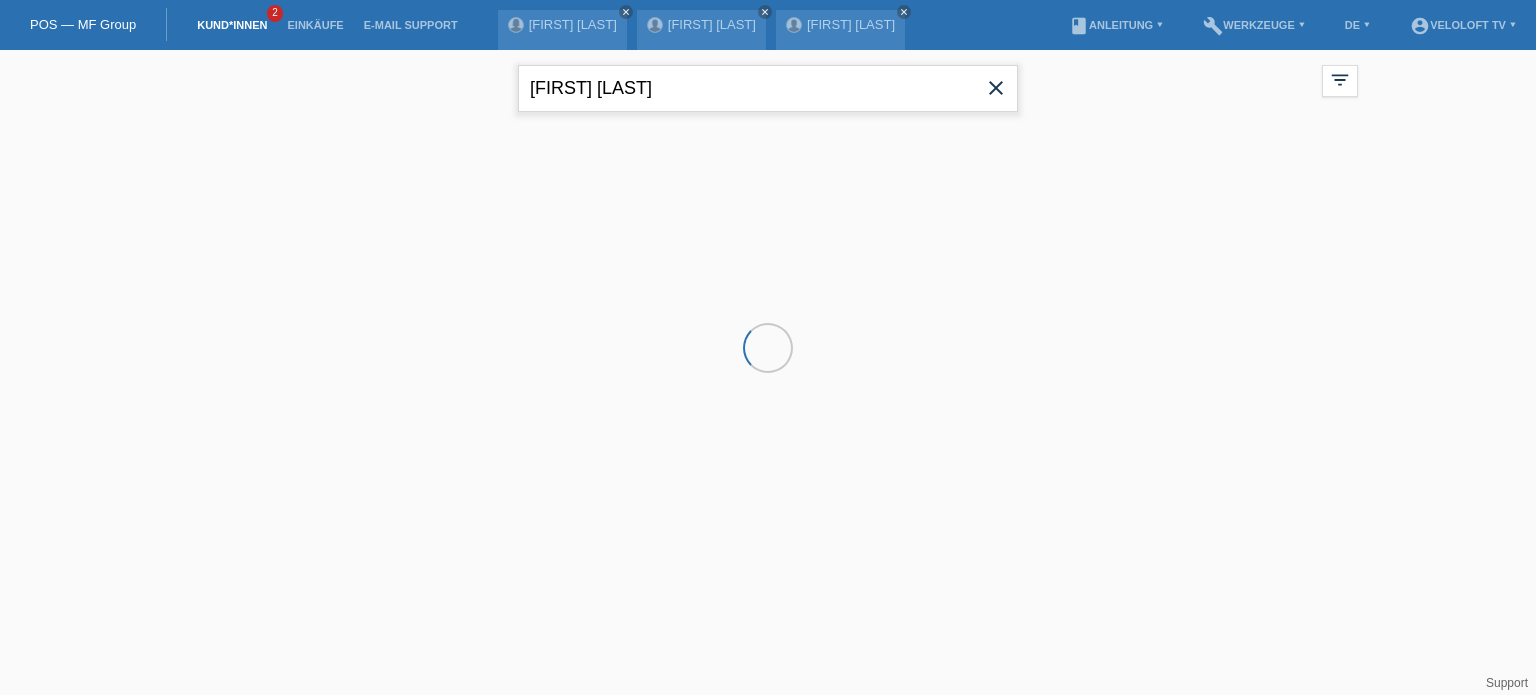 type on "[FIRST] [LAST]" 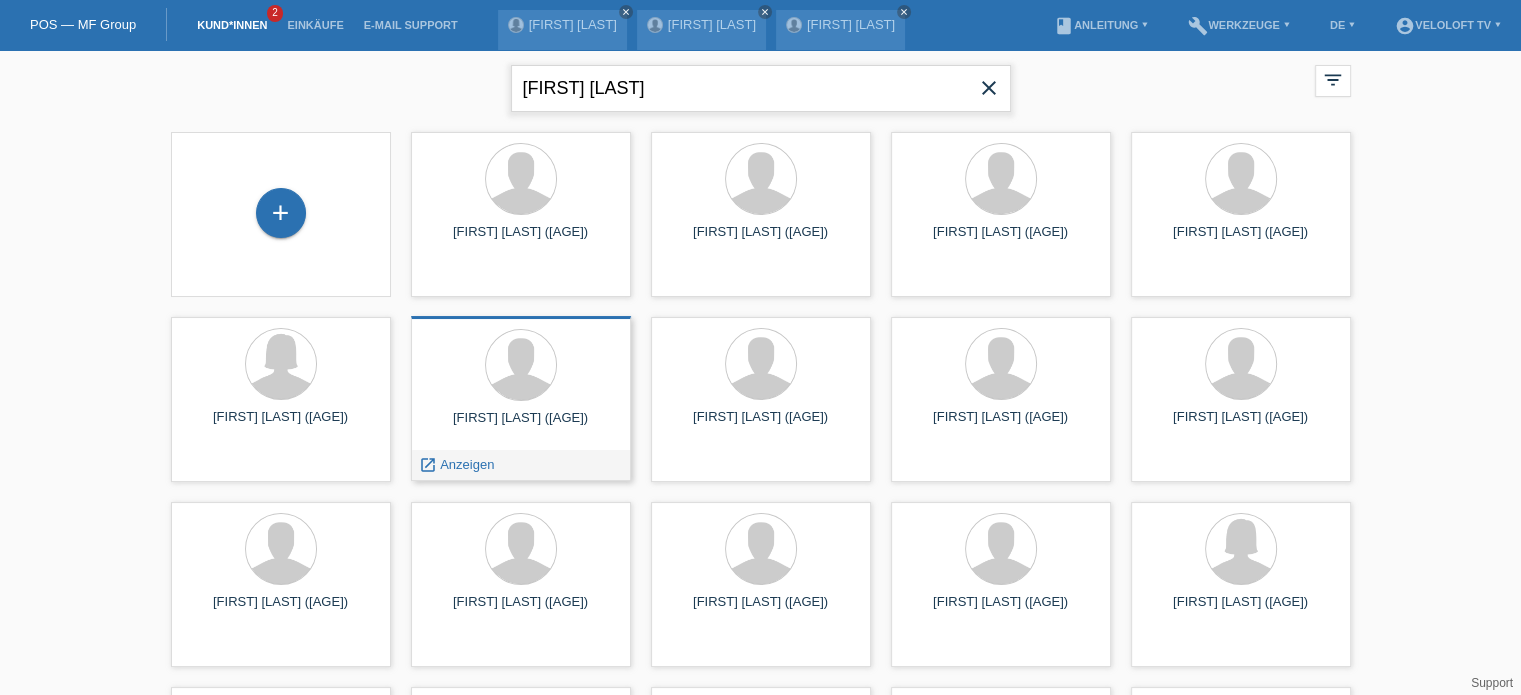 scroll, scrollTop: 0, scrollLeft: 0, axis: both 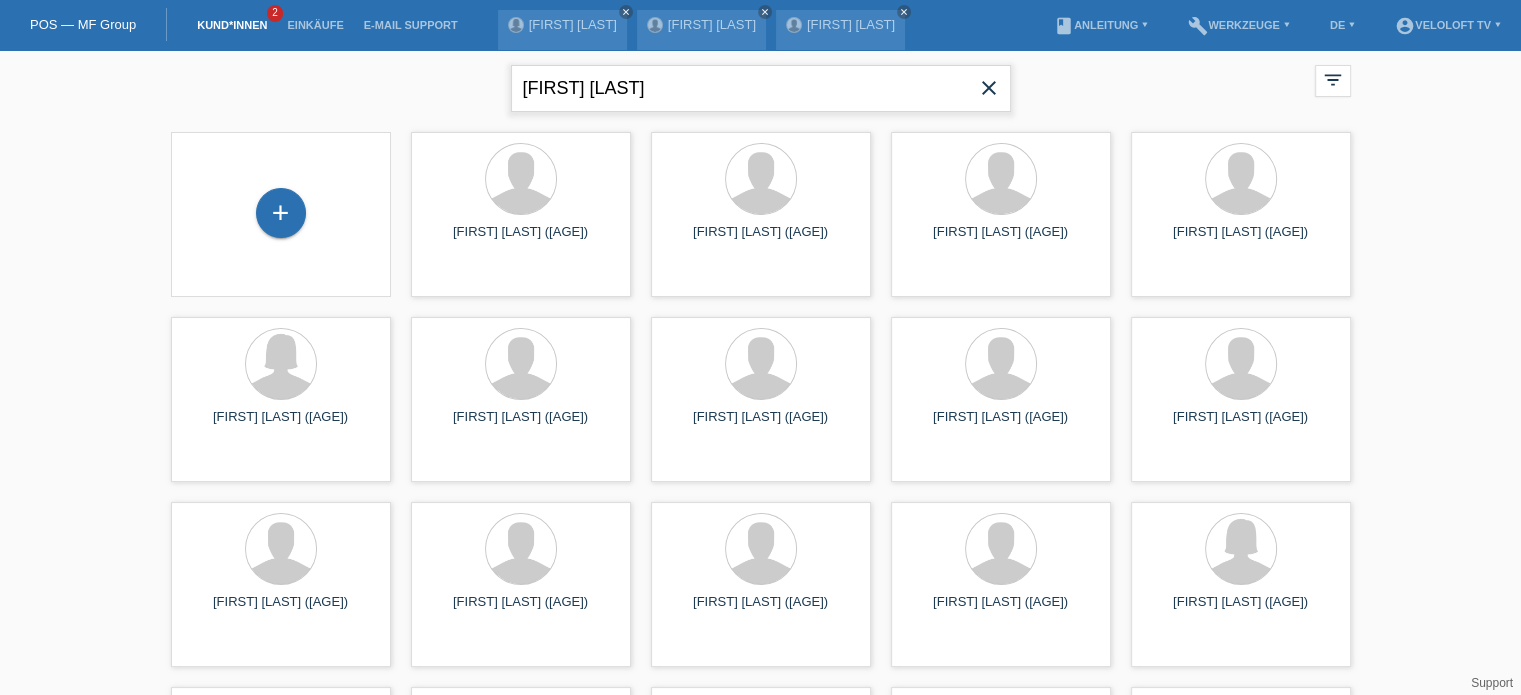 drag, startPoint x: 696, startPoint y: 97, endPoint x: 511, endPoint y: 99, distance: 185.0108 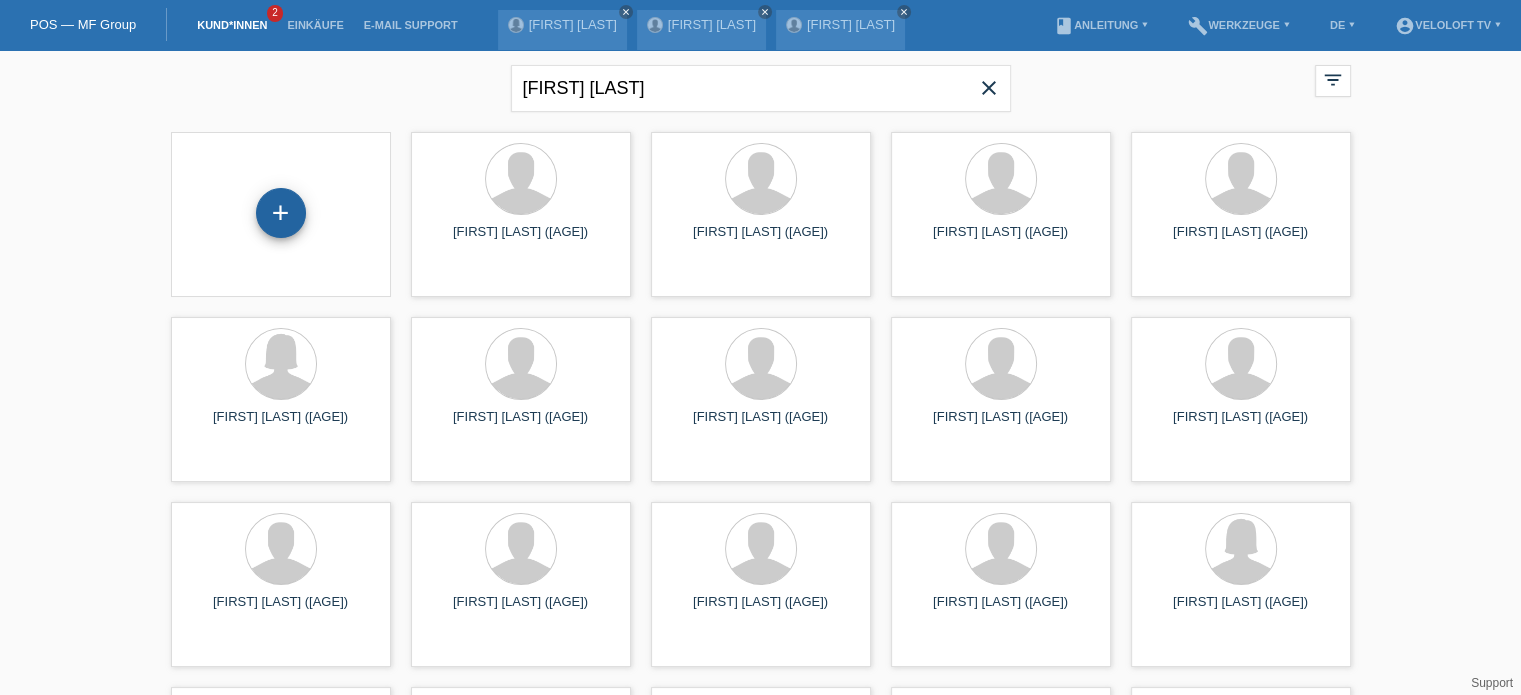 click on "+" at bounding box center [281, 213] 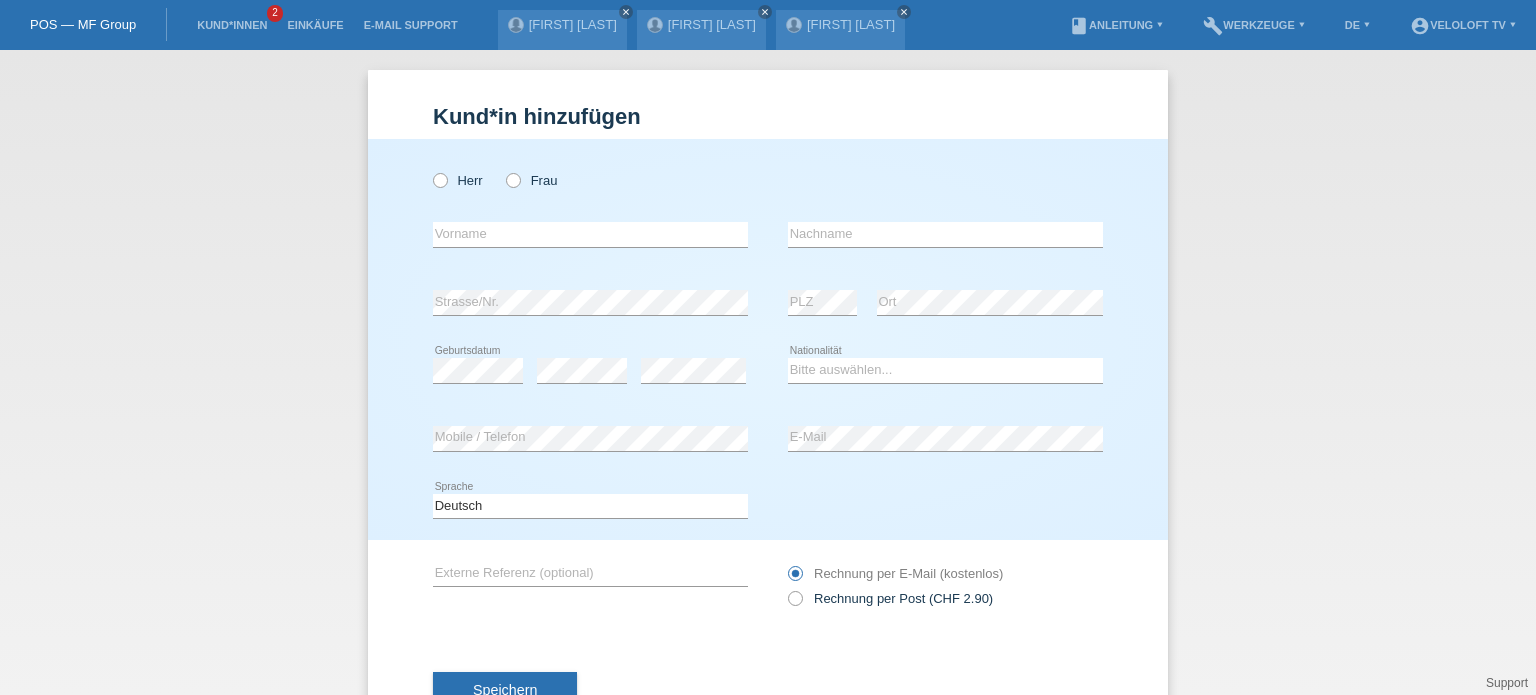 scroll, scrollTop: 0, scrollLeft: 0, axis: both 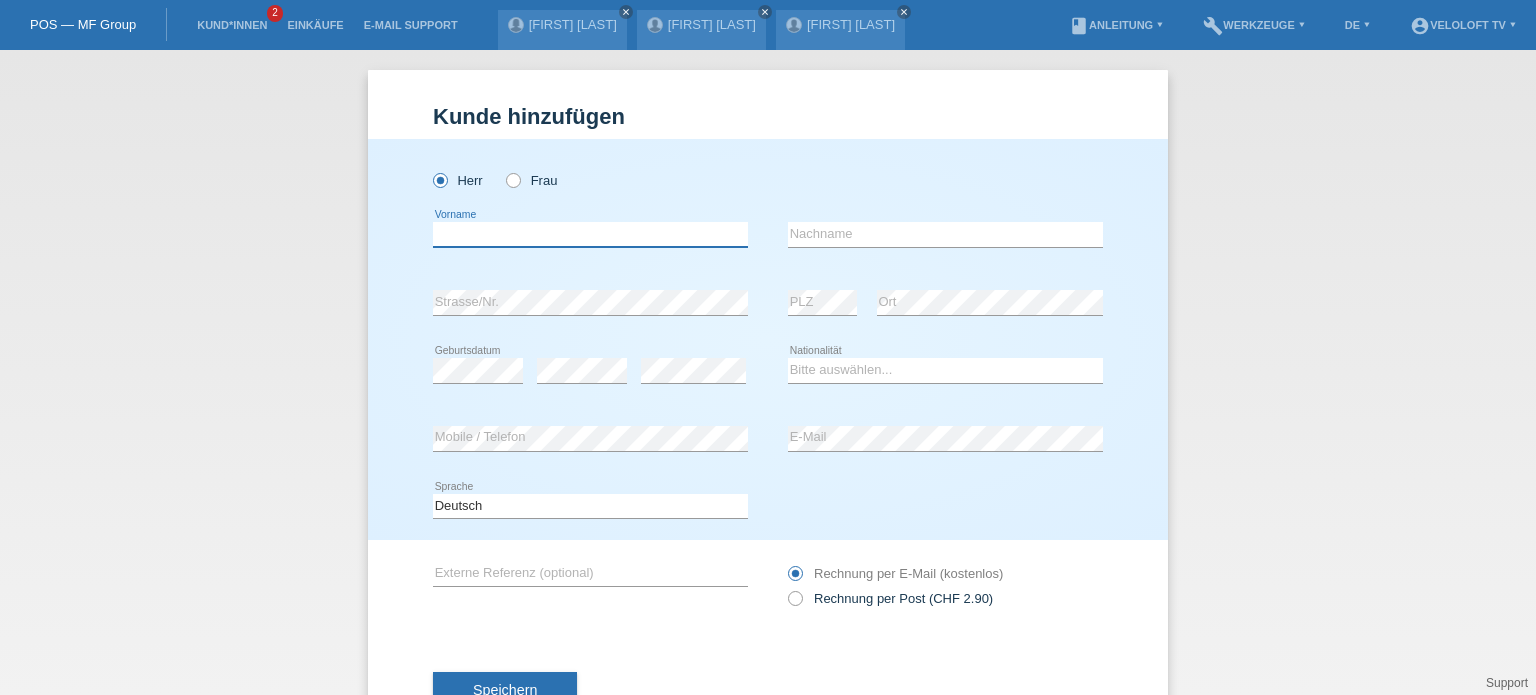 click at bounding box center (590, 234) 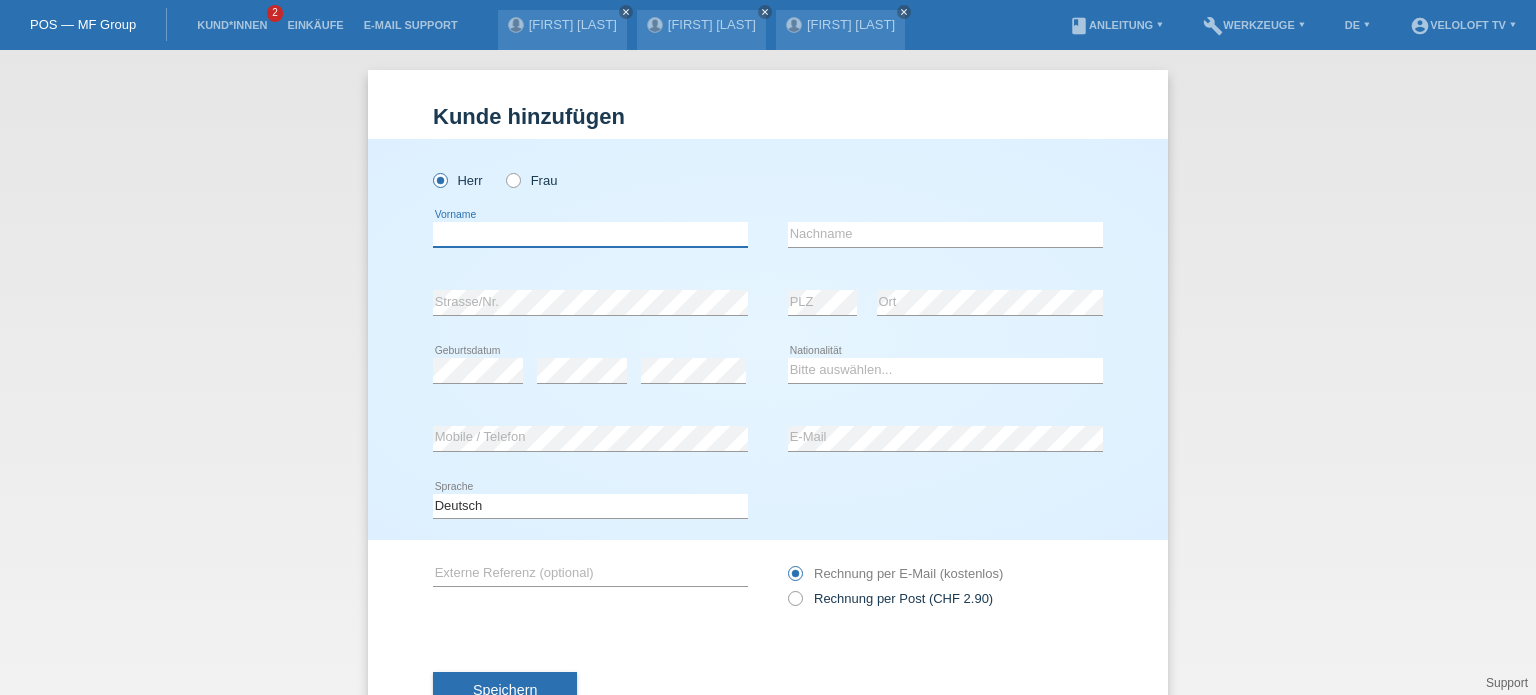 paste on "[FIRST] [LAST]" 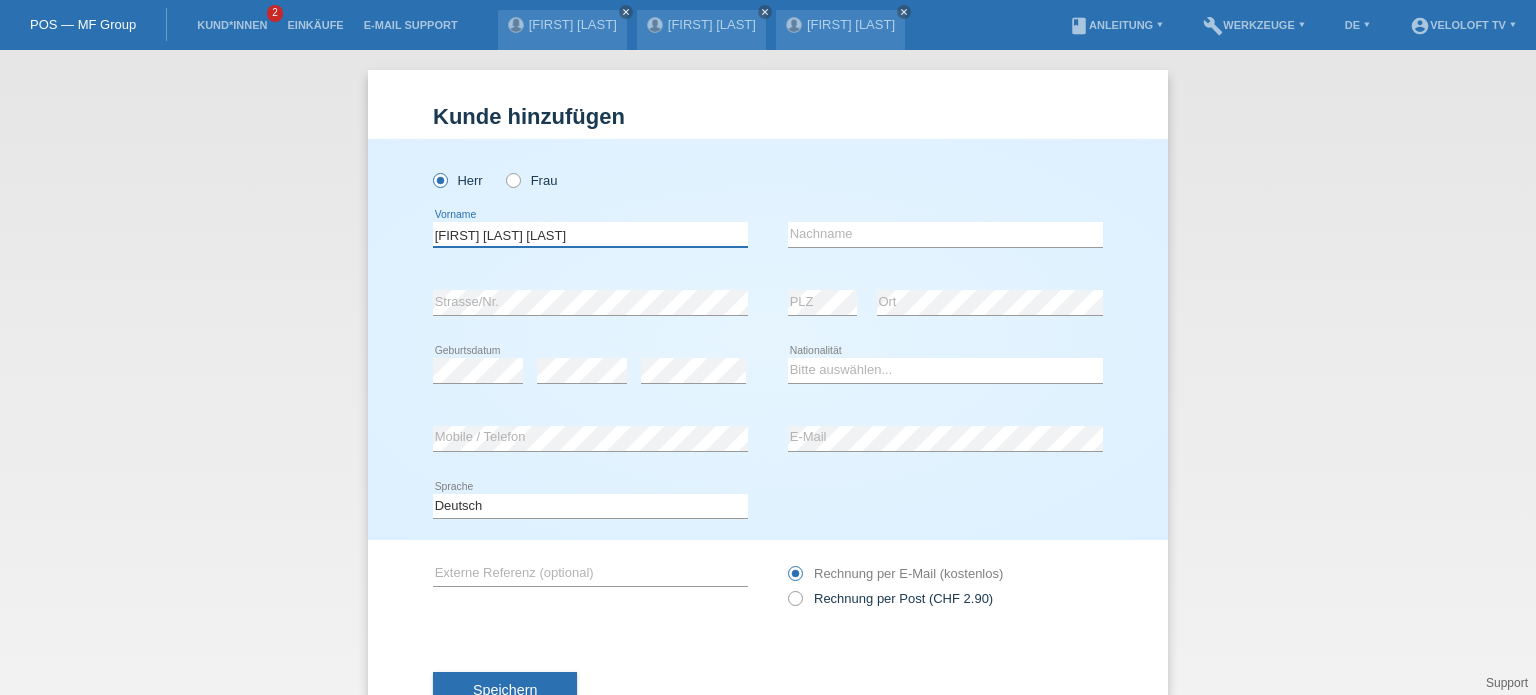 click on "[FIRST] [LAST]" at bounding box center (590, 234) 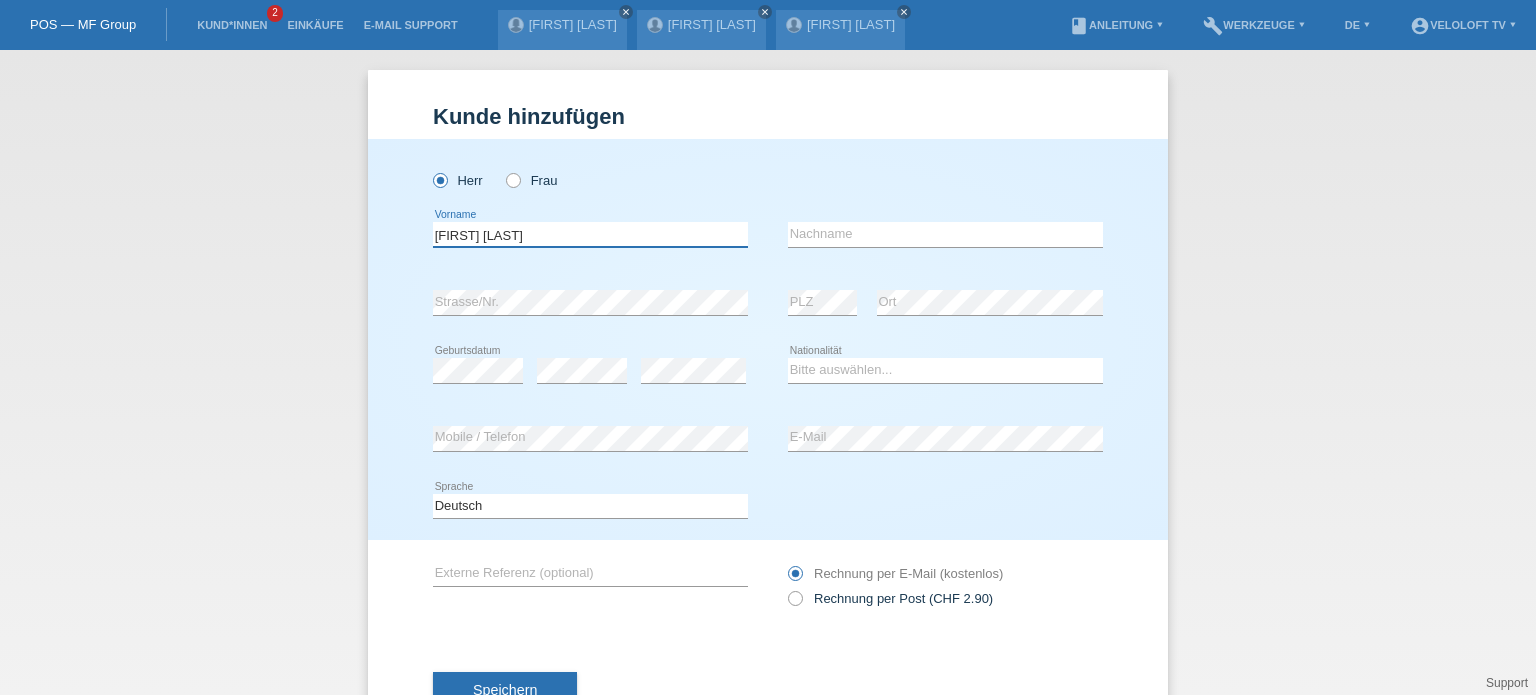 type on "Amaru Daniel" 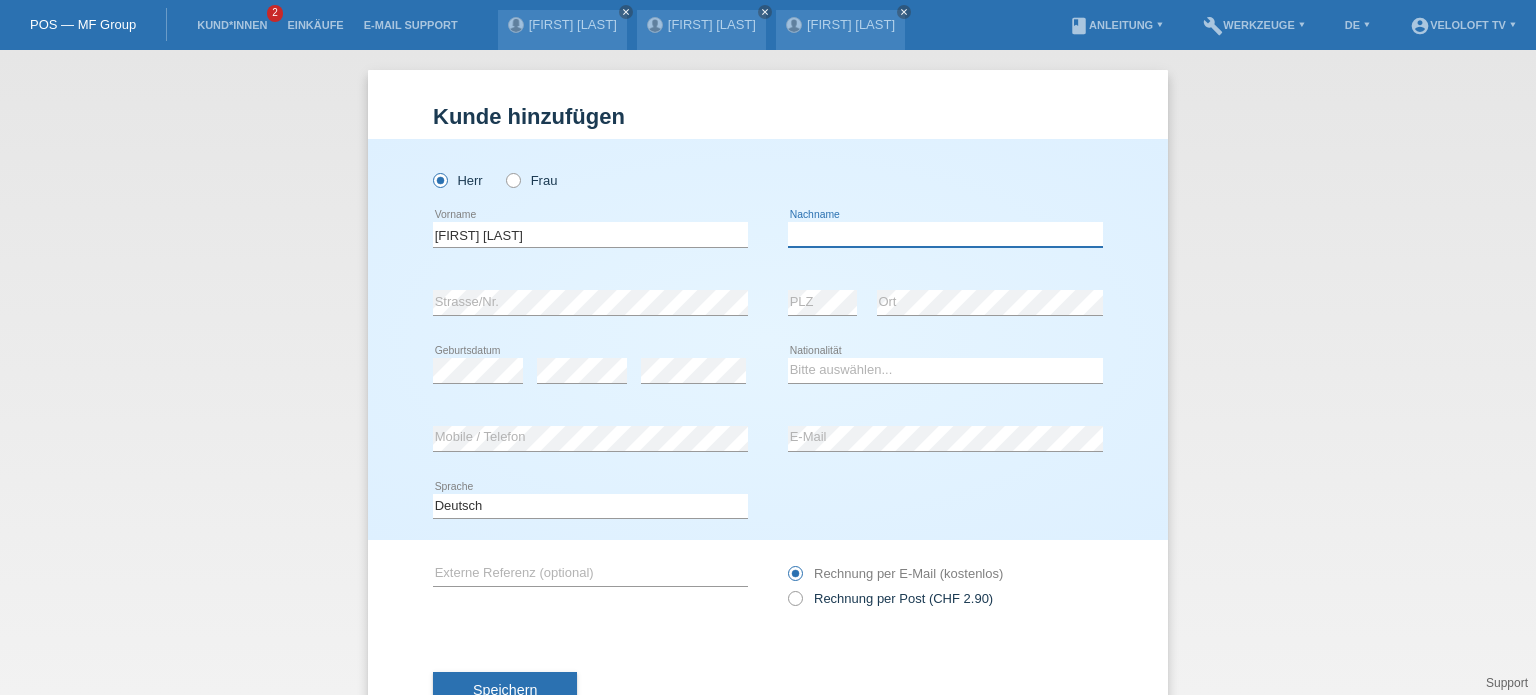 click at bounding box center (945, 234) 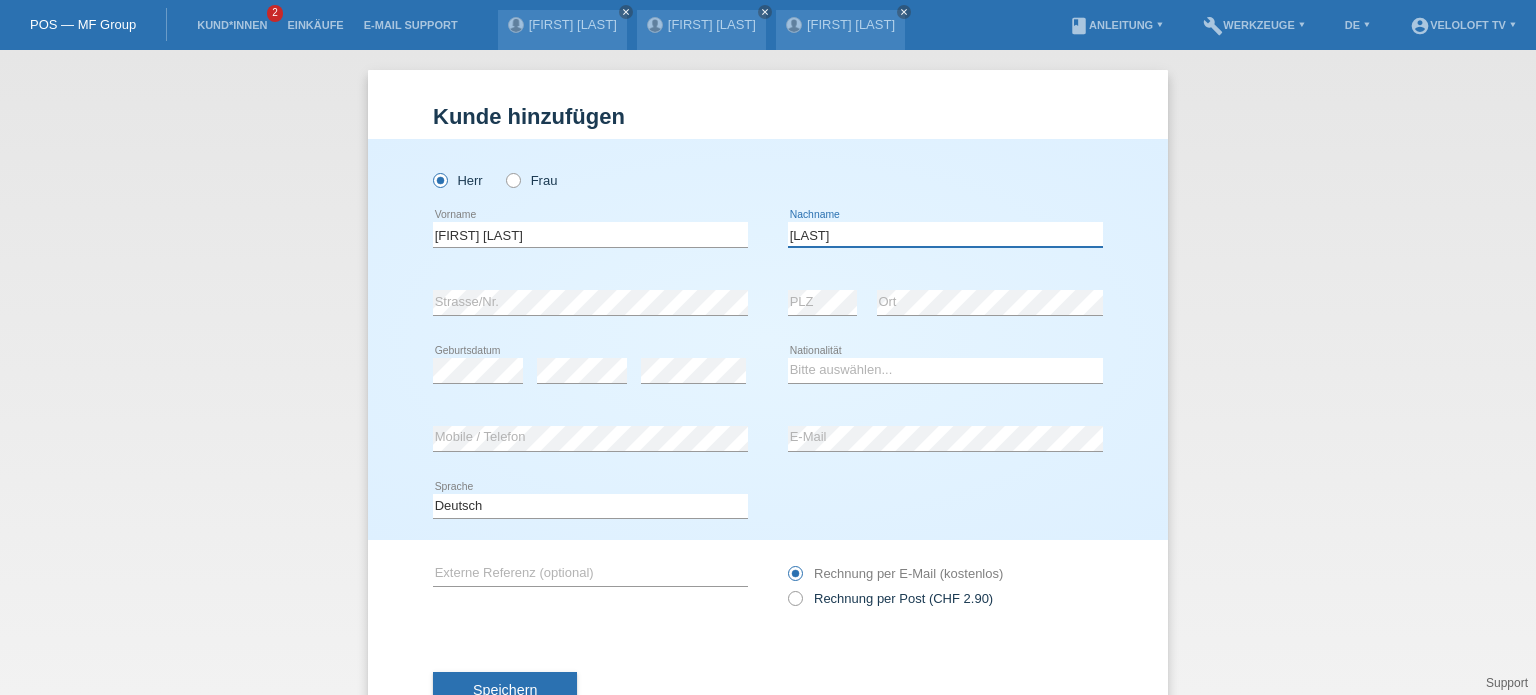 type on "Gil" 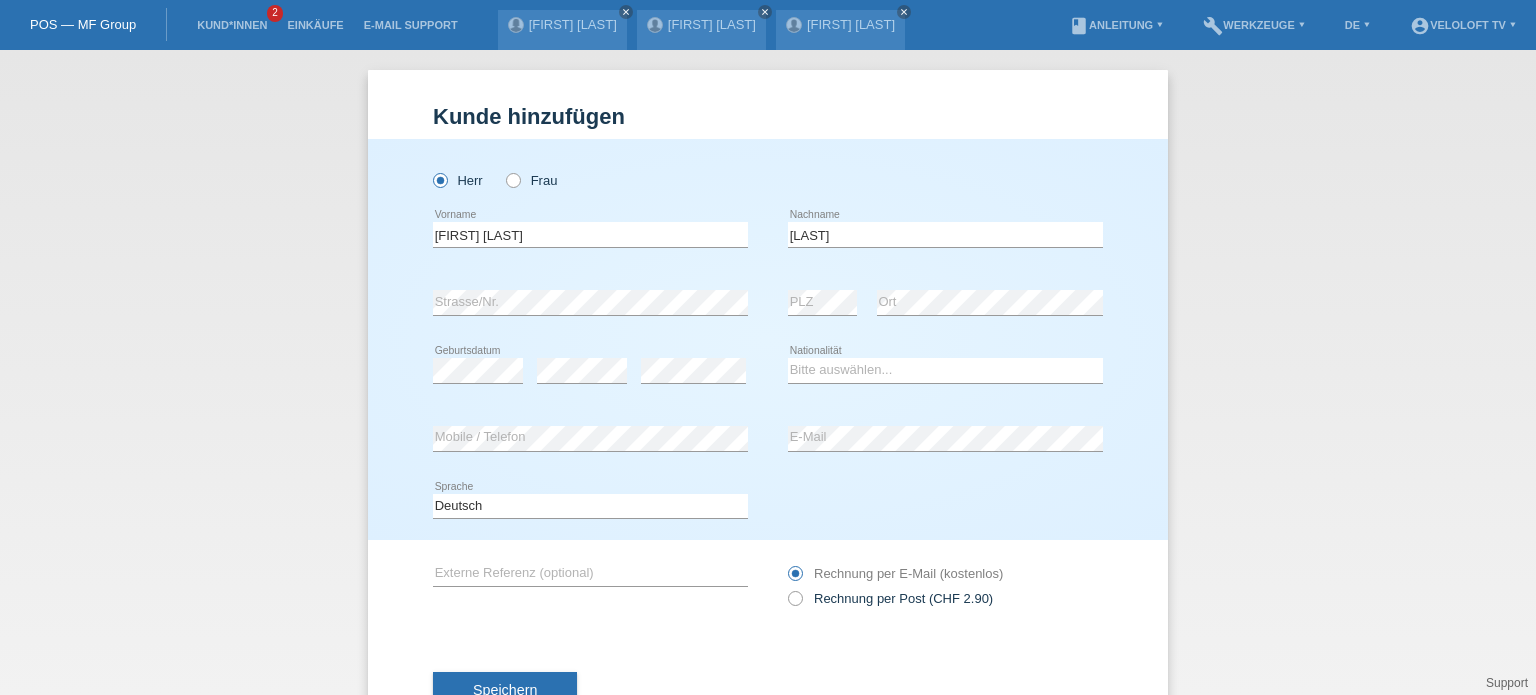 click on "Speichern" at bounding box center [768, 691] 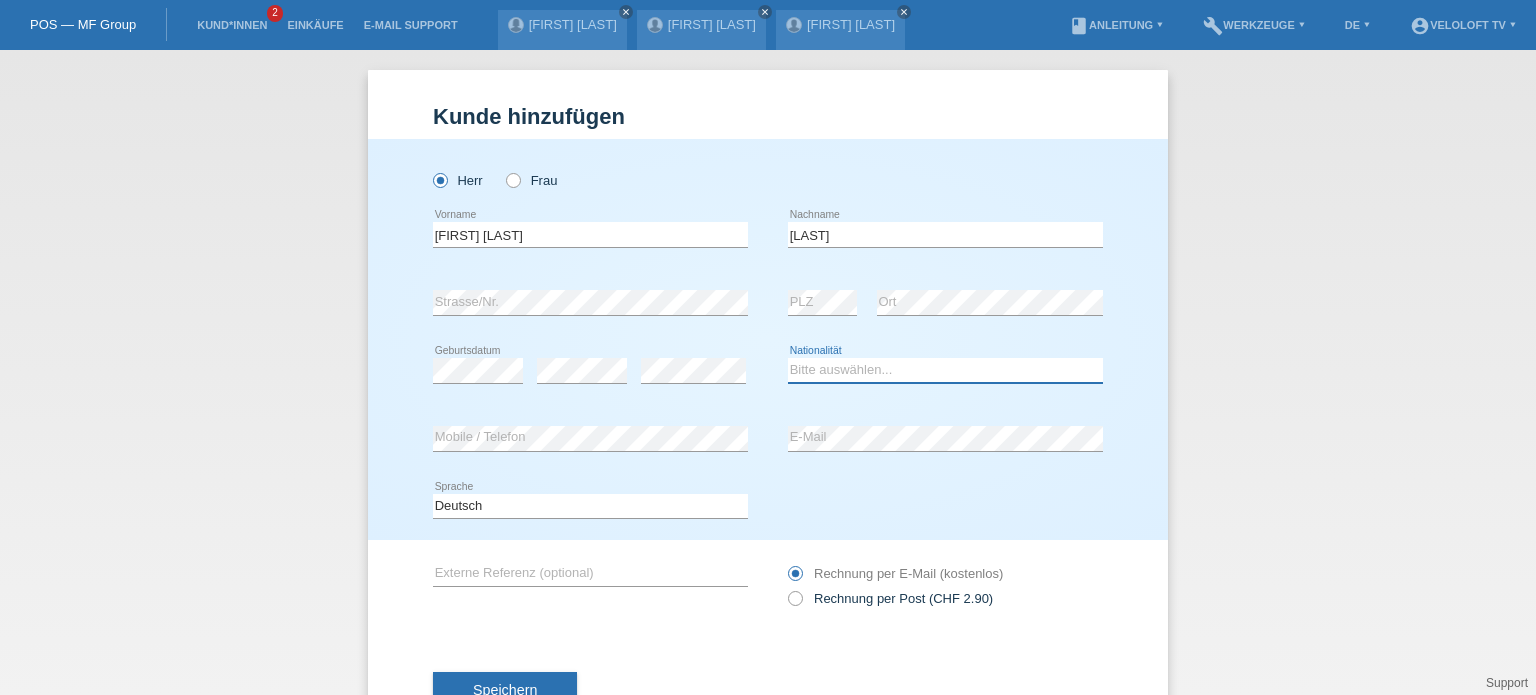 click on "Bitte auswählen...
Schweiz
Deutschland
Liechtenstein
Österreich
------------
Afghanistan
Ägypten
Åland
Albanien
Algerien" at bounding box center [945, 370] 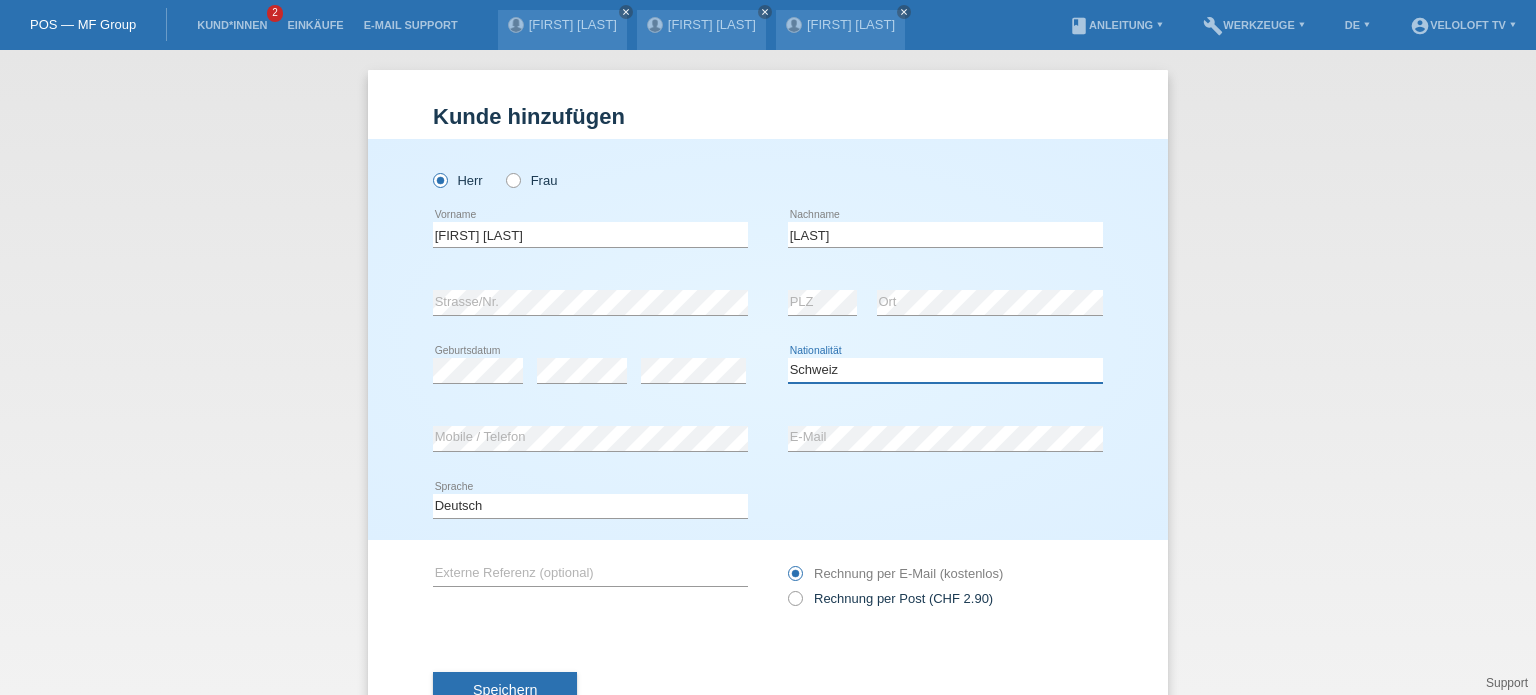 click on "Bitte auswählen...
Schweiz
Deutschland
Liechtenstein
Österreich
------------
Afghanistan
Ägypten
Åland
Albanien
Algerien" at bounding box center (945, 370) 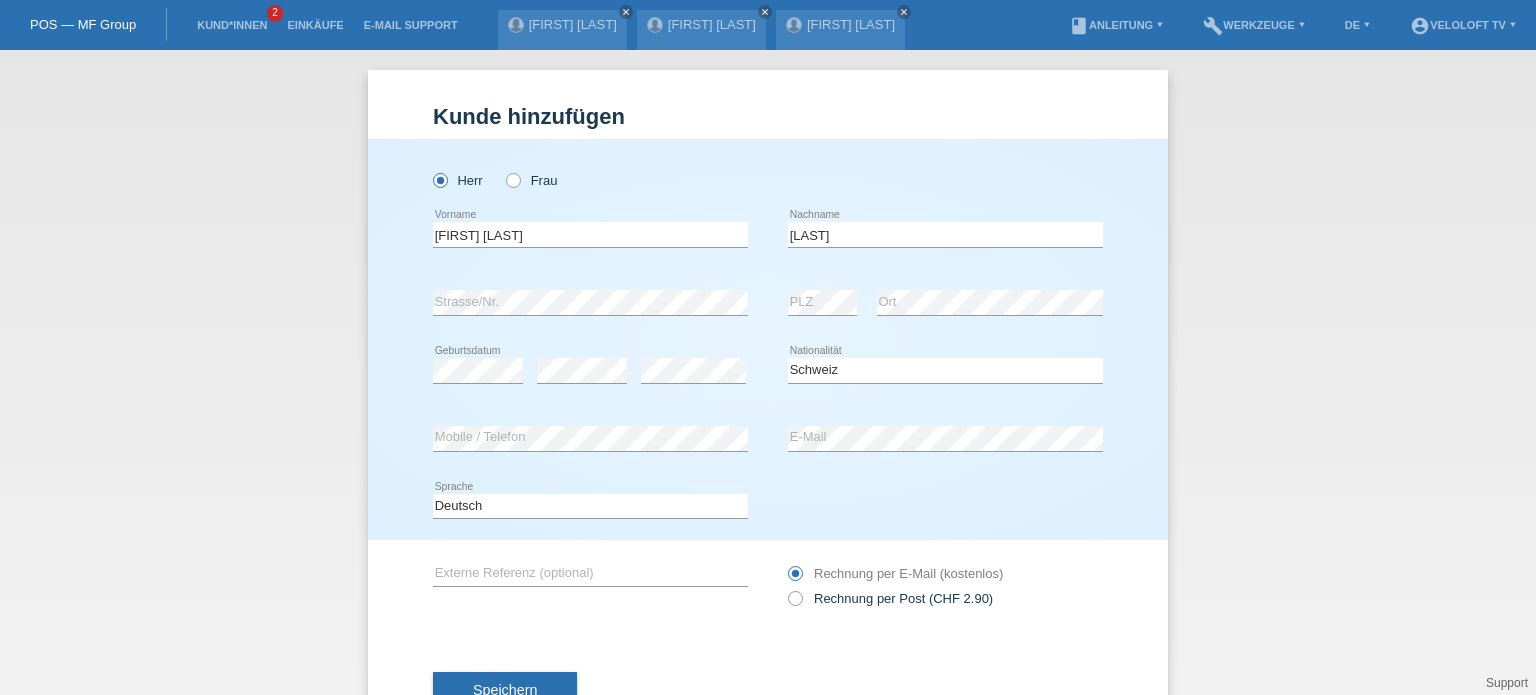 click on "Speichern" at bounding box center (768, 691) 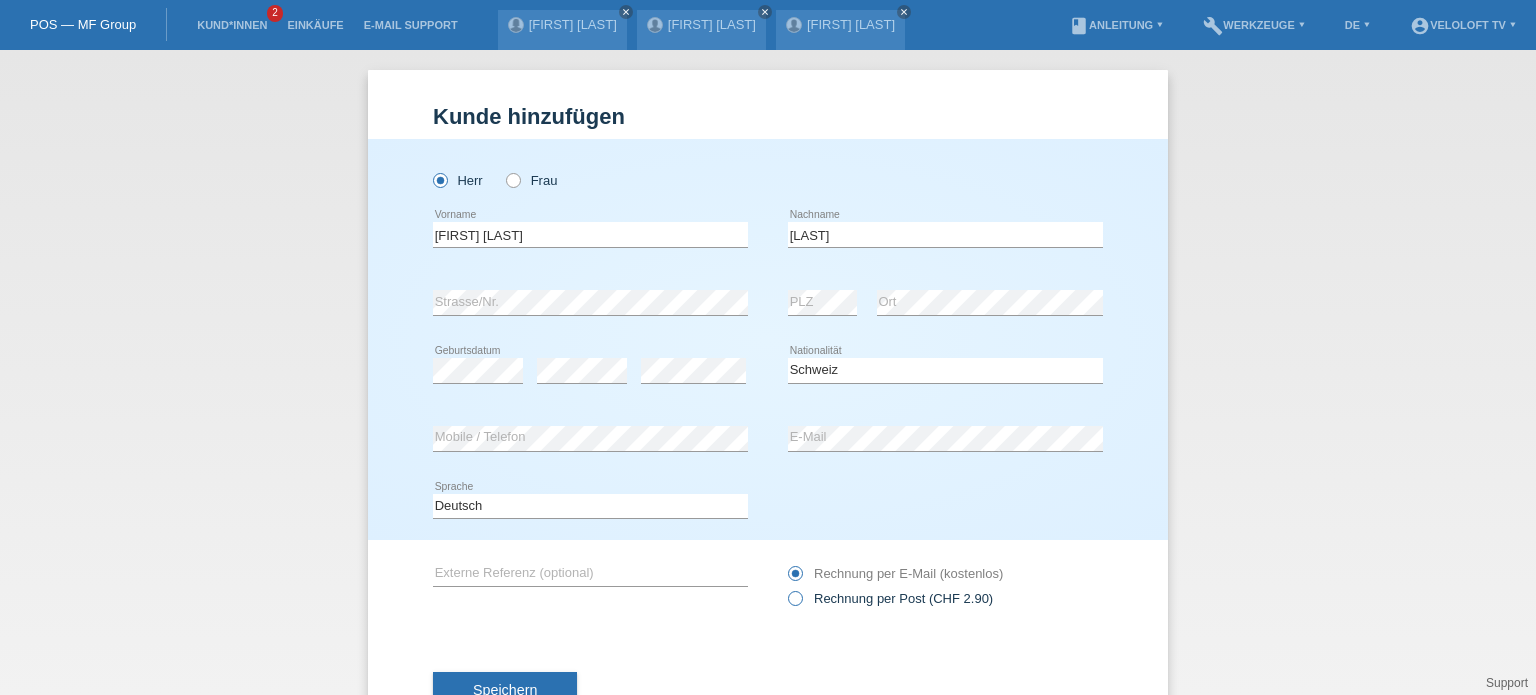 click at bounding box center (785, 588) 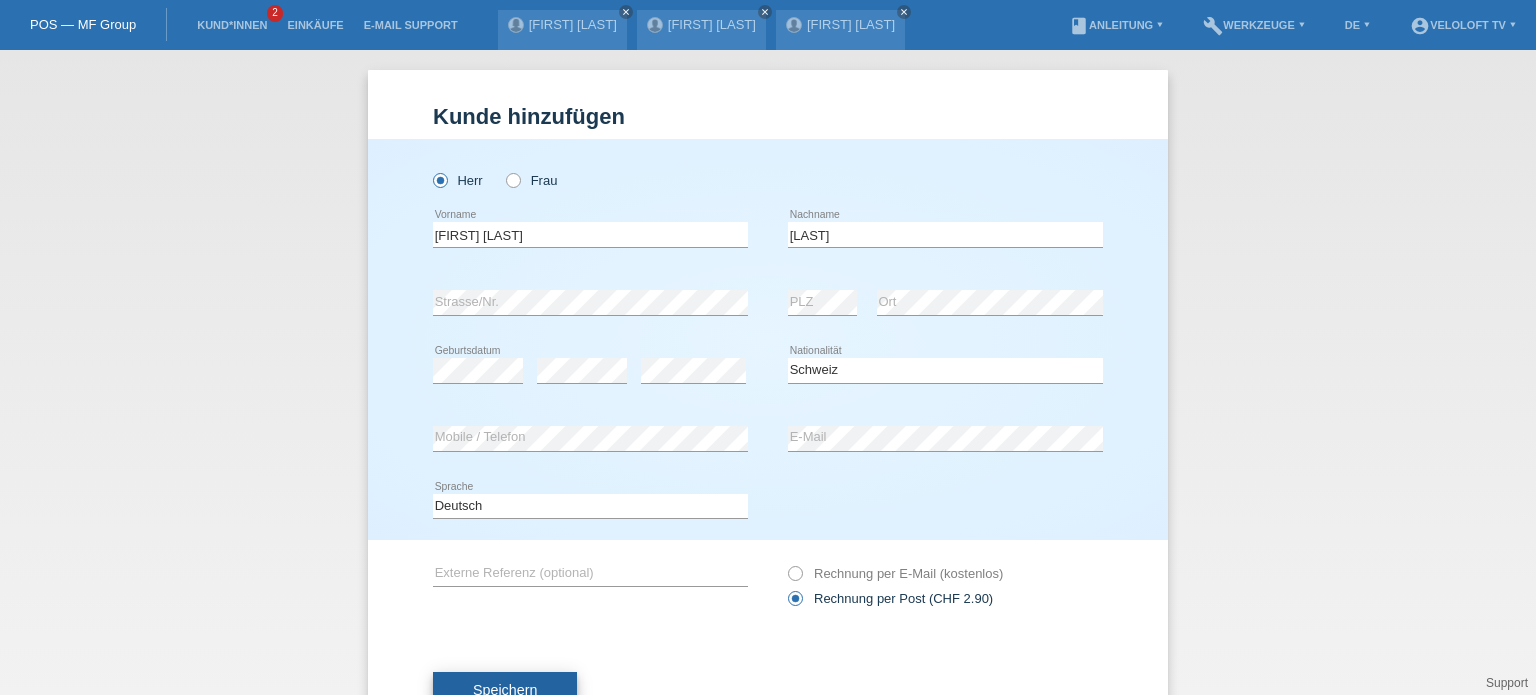 click on "Speichern" at bounding box center [505, 691] 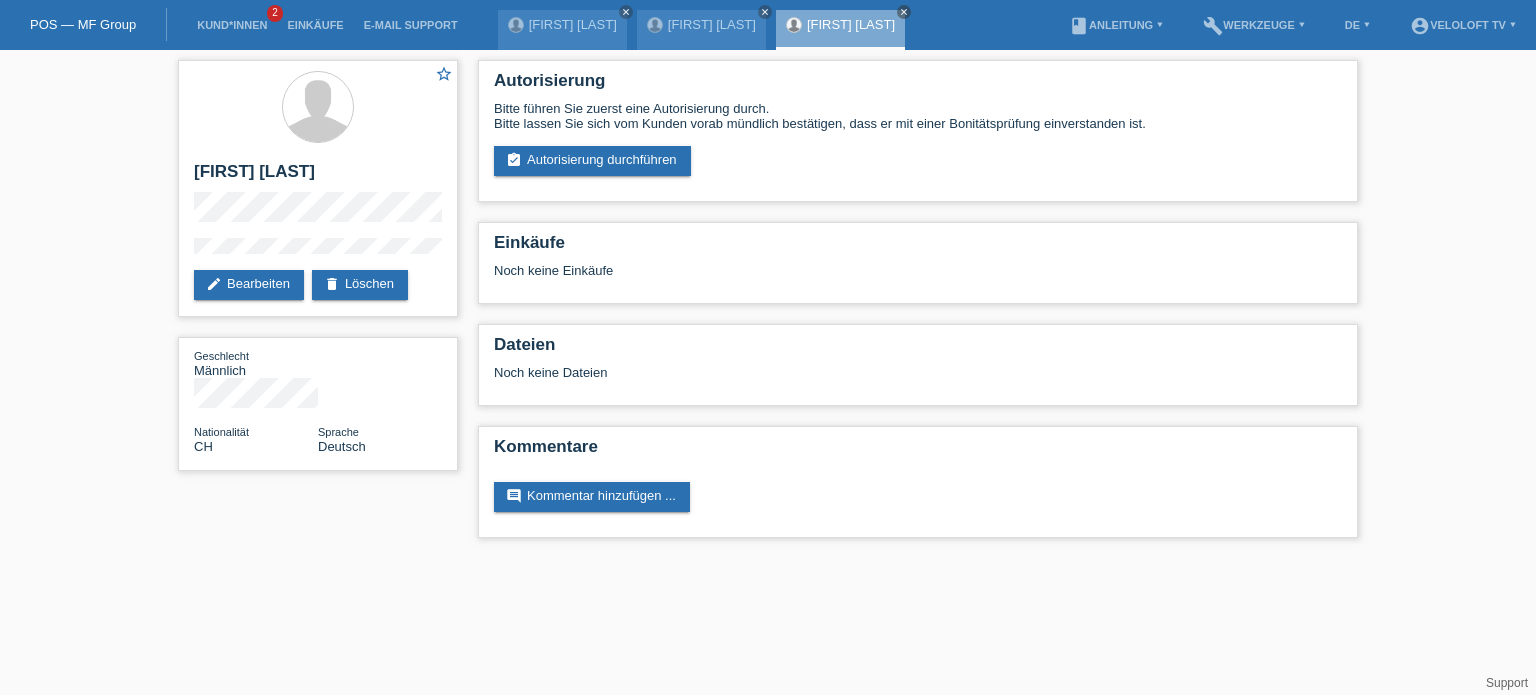 scroll, scrollTop: 0, scrollLeft: 0, axis: both 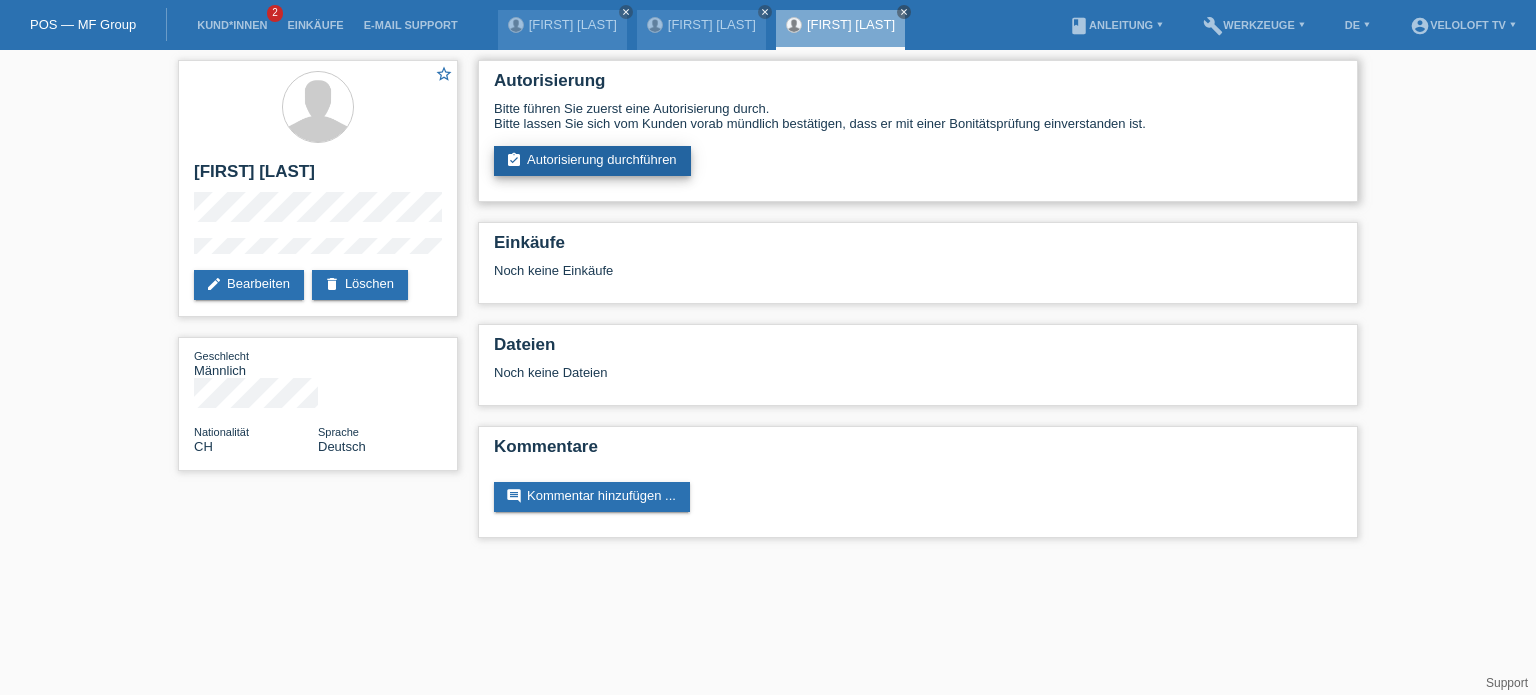 click on "assignment_turned_in  Autorisierung durchführen" at bounding box center [592, 161] 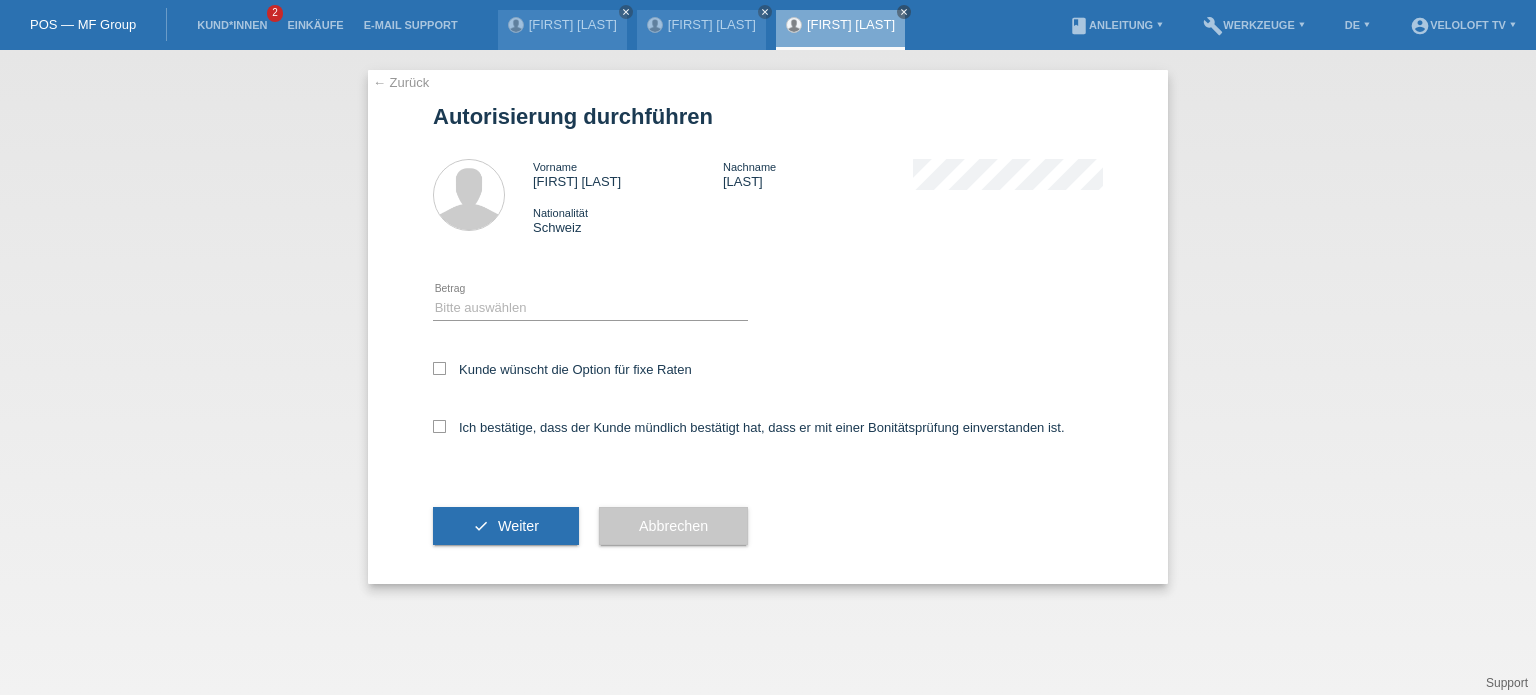 scroll, scrollTop: 0, scrollLeft: 0, axis: both 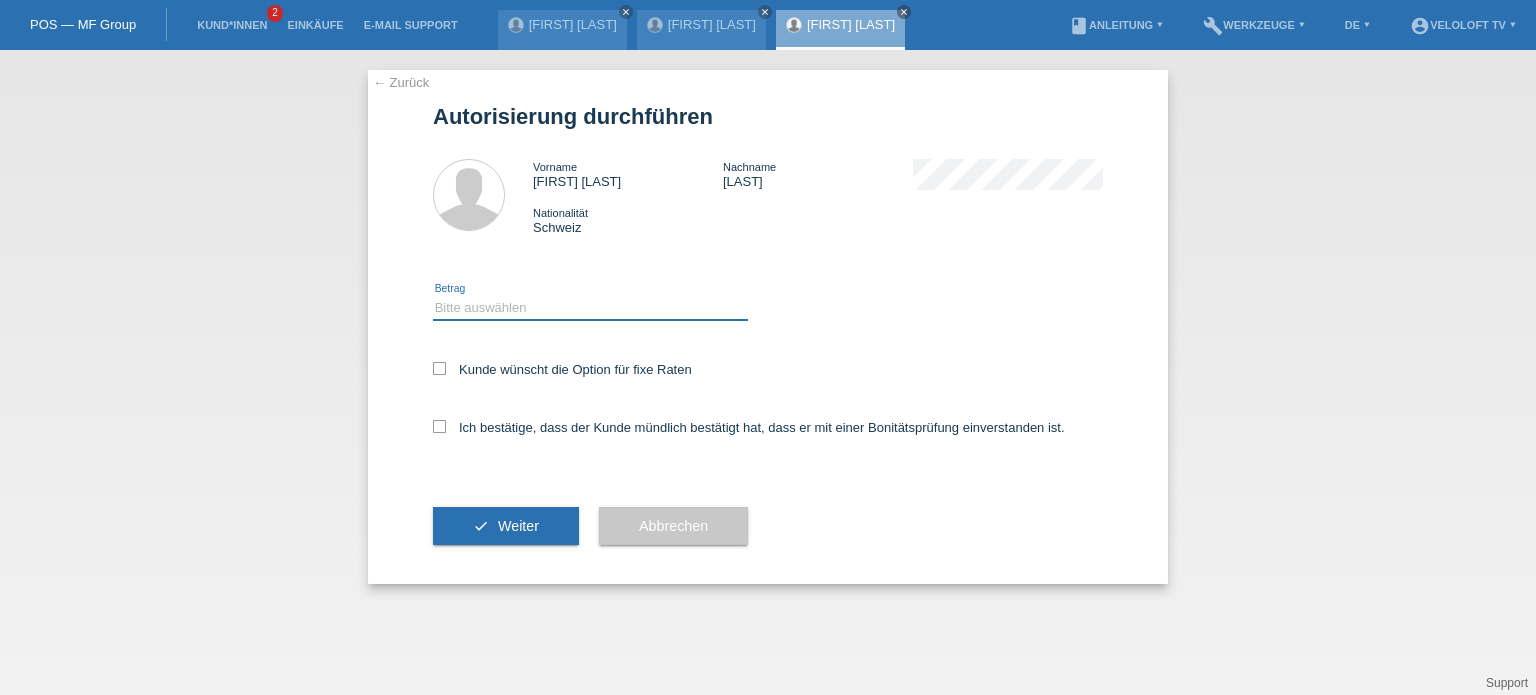 click on "Bitte auswählen
CHF 1.00 - CHF 499.00
CHF 500.00 - CHF 1'999.00
CHF 2'000.00 - CHF 15'000.00" at bounding box center (590, 308) 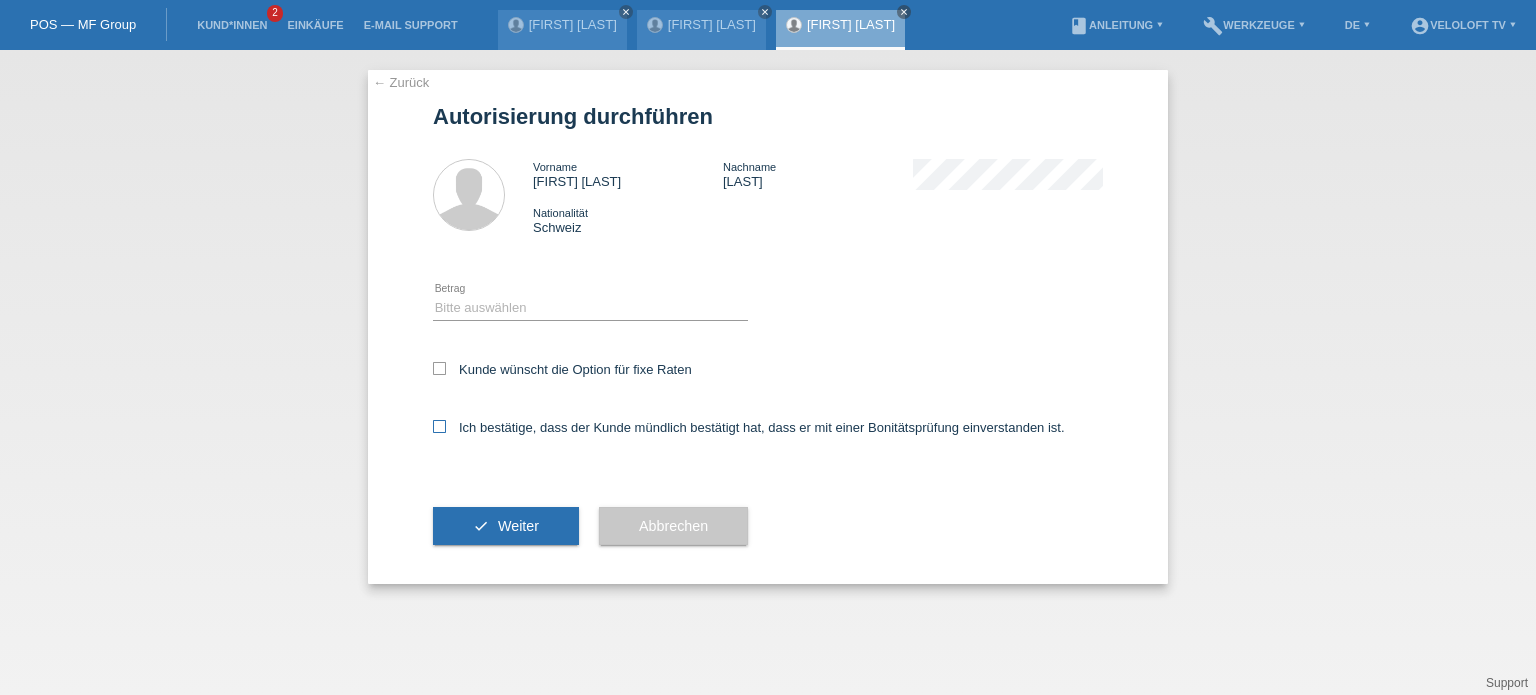 click on "Ich bestätige, dass der Kunde mündlich bestätigt hat, dass er mit einer Bonitätsprüfung einverstanden ist." at bounding box center [749, 427] 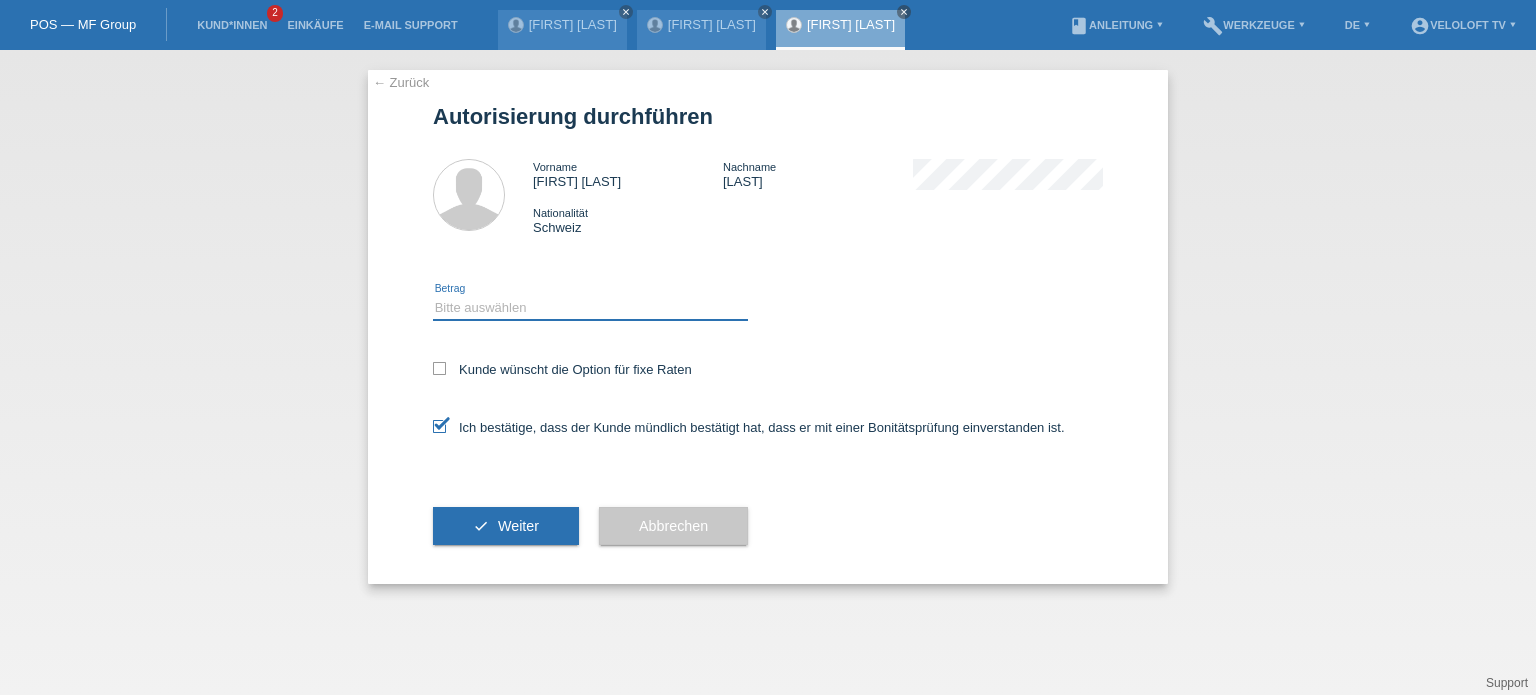 click on "Bitte auswählen
CHF 1.00 - CHF 499.00
CHF 500.00 - CHF 1'999.00
CHF 2'000.00 - CHF 15'000.00" at bounding box center [590, 308] 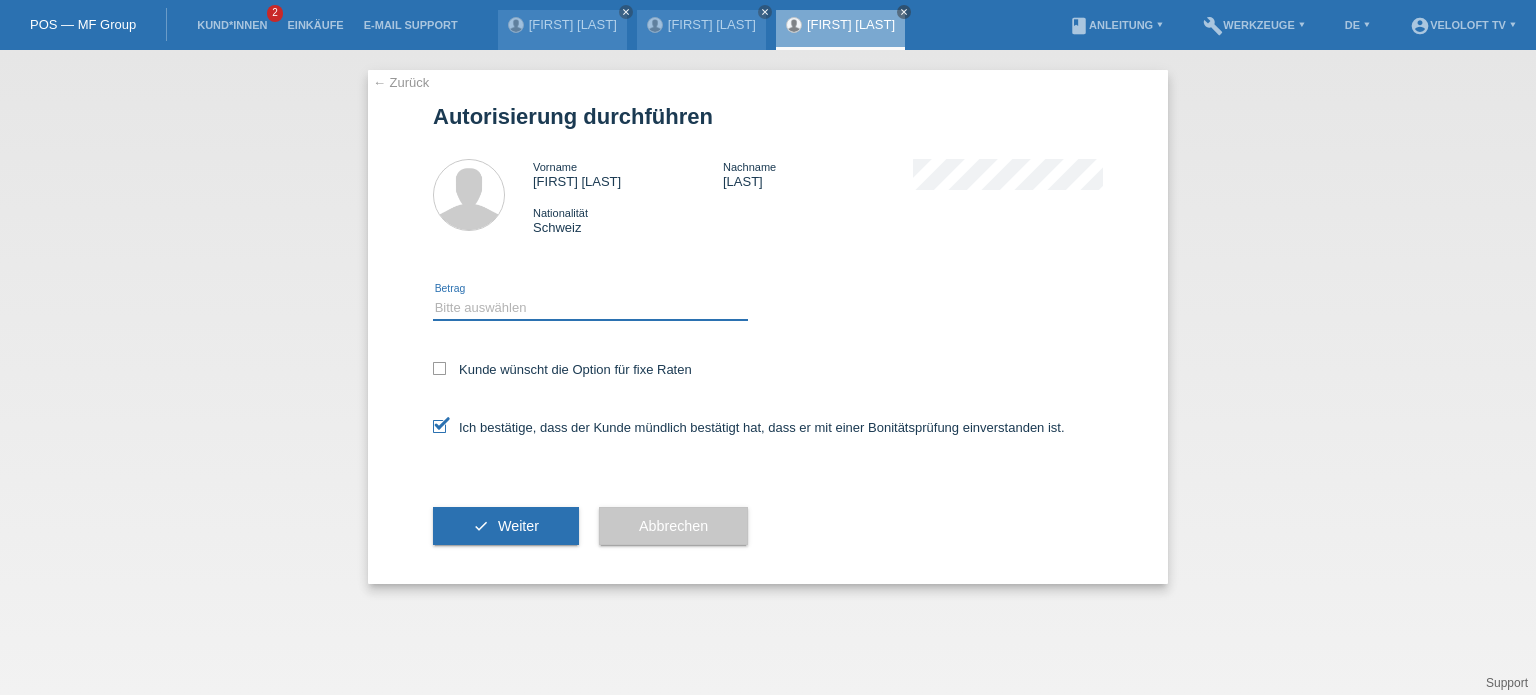 select on "3" 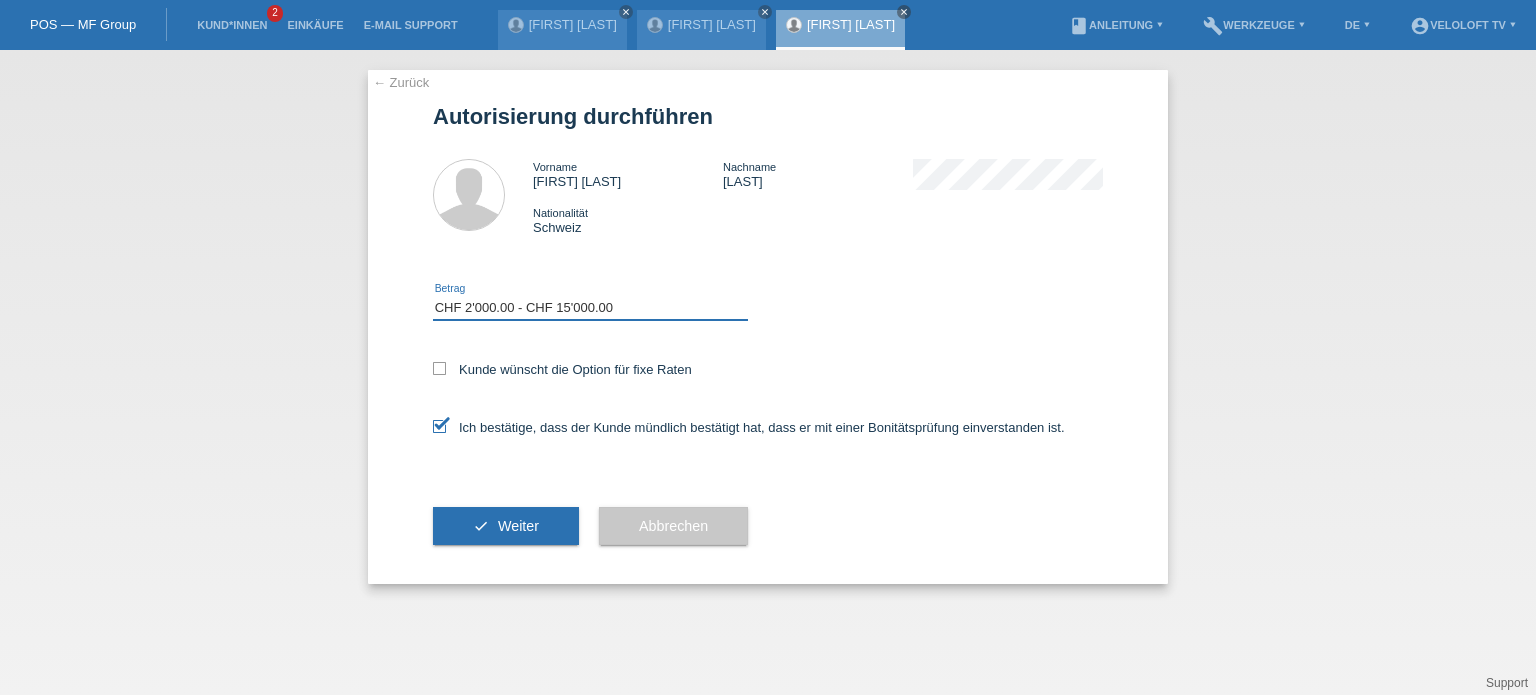 click on "Bitte auswählen
CHF 1.00 - CHF 499.00
CHF 500.00 - CHF 1'999.00
CHF 2'000.00 - CHF 15'000.00" at bounding box center (590, 308) 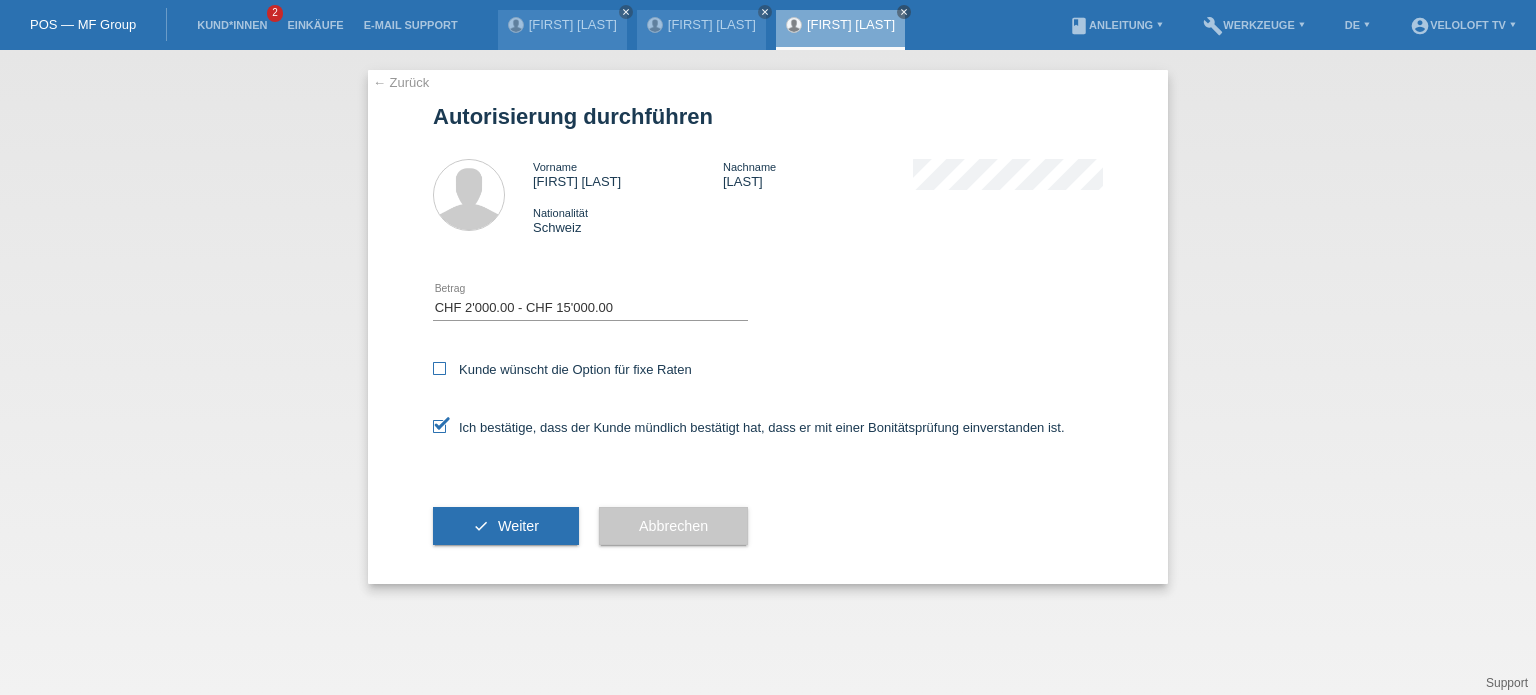 click at bounding box center [439, 368] 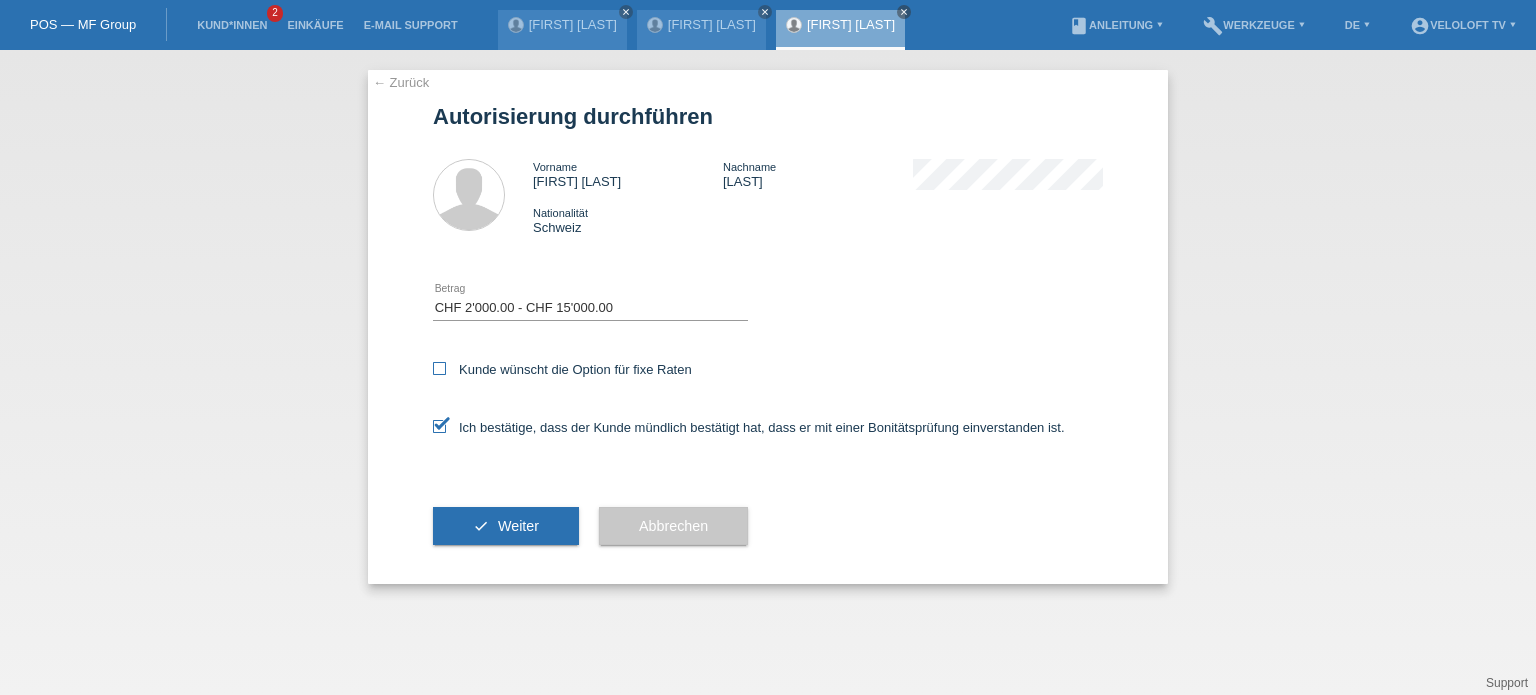 checkbox on "true" 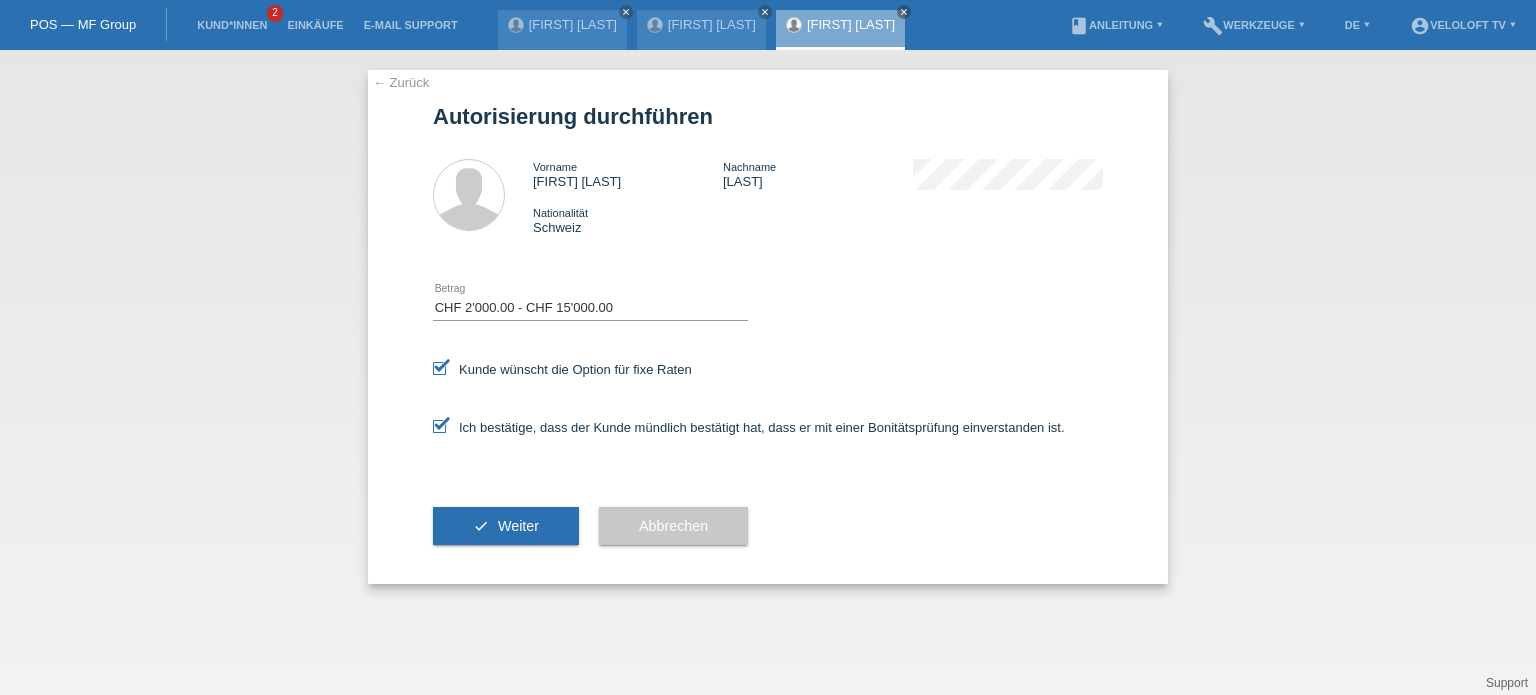 click on "check   Weiter" at bounding box center [506, 526] 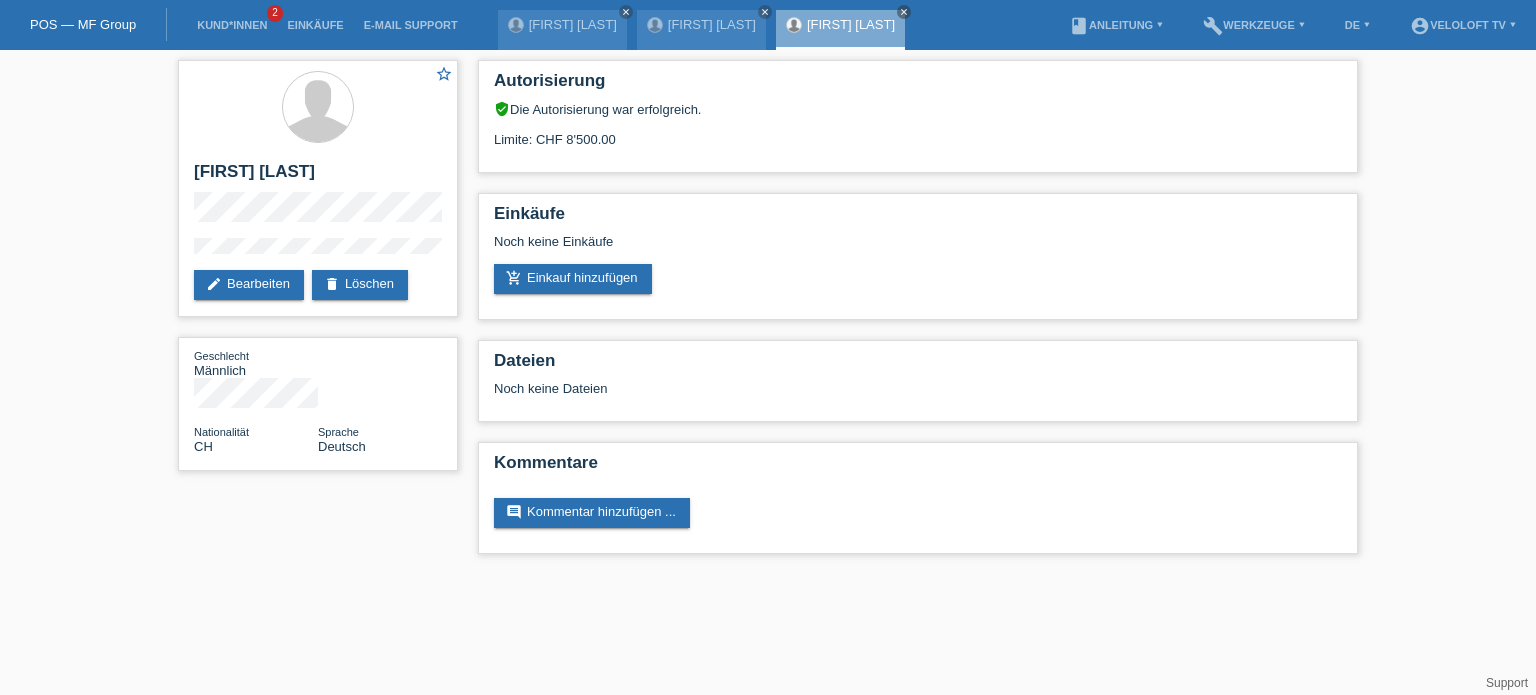 scroll, scrollTop: 0, scrollLeft: 0, axis: both 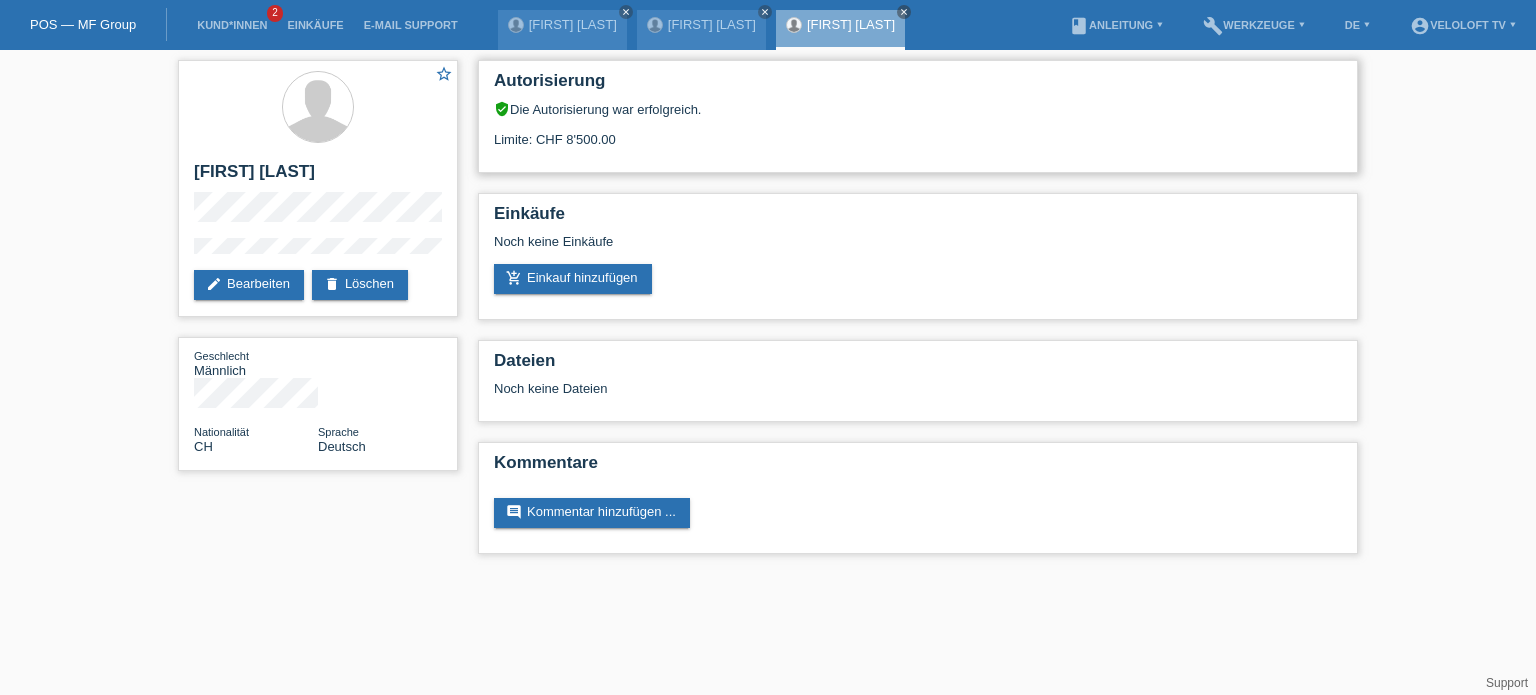 drag, startPoint x: 636, startPoint y: 135, endPoint x: 559, endPoint y: 139, distance: 77.10383 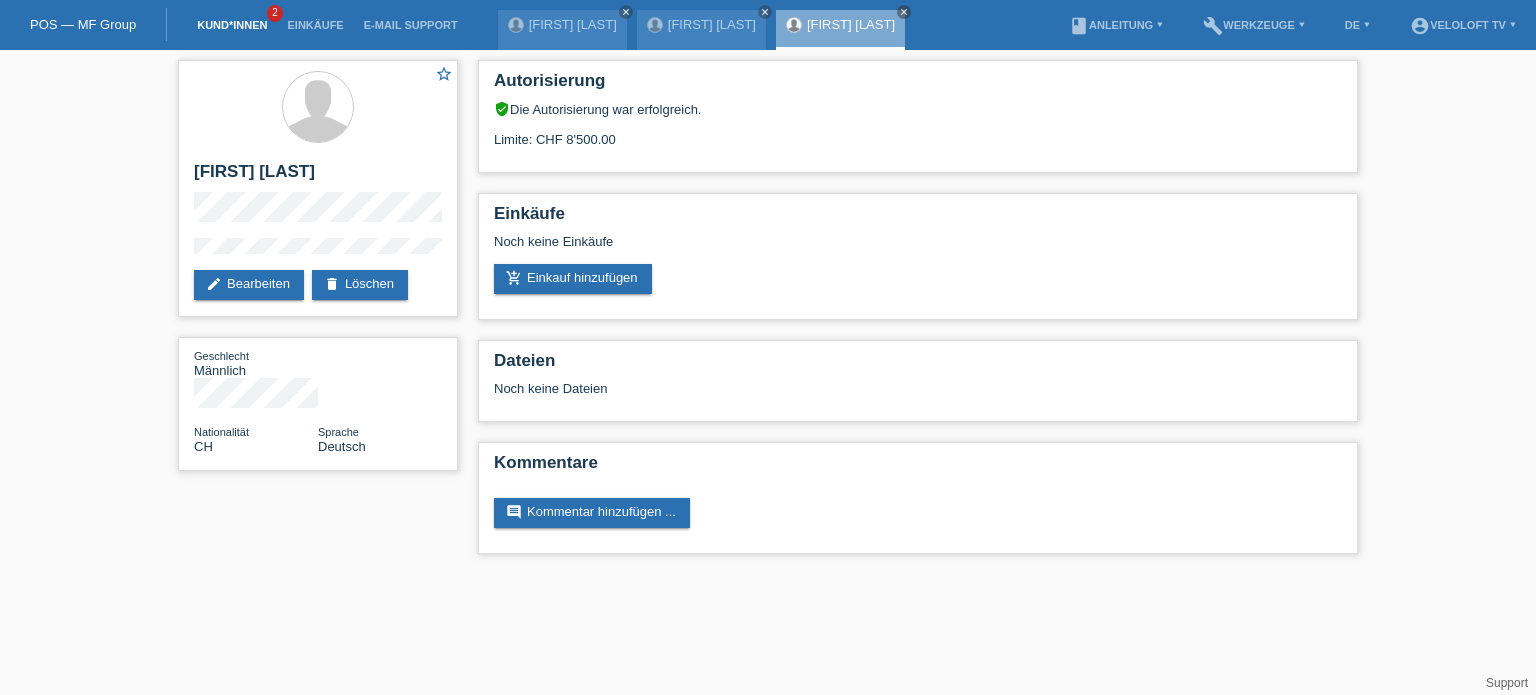 click on "Kund*innen" at bounding box center (232, 25) 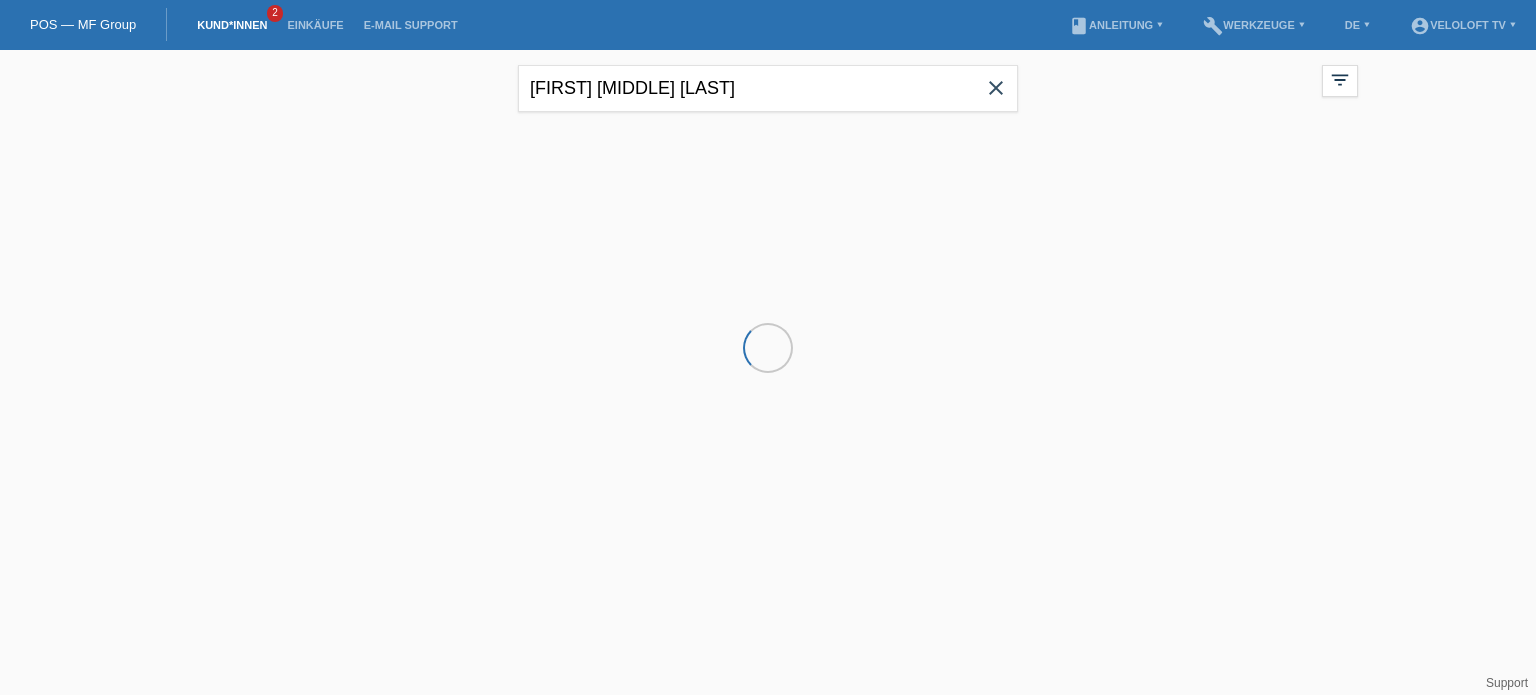 scroll, scrollTop: 0, scrollLeft: 0, axis: both 